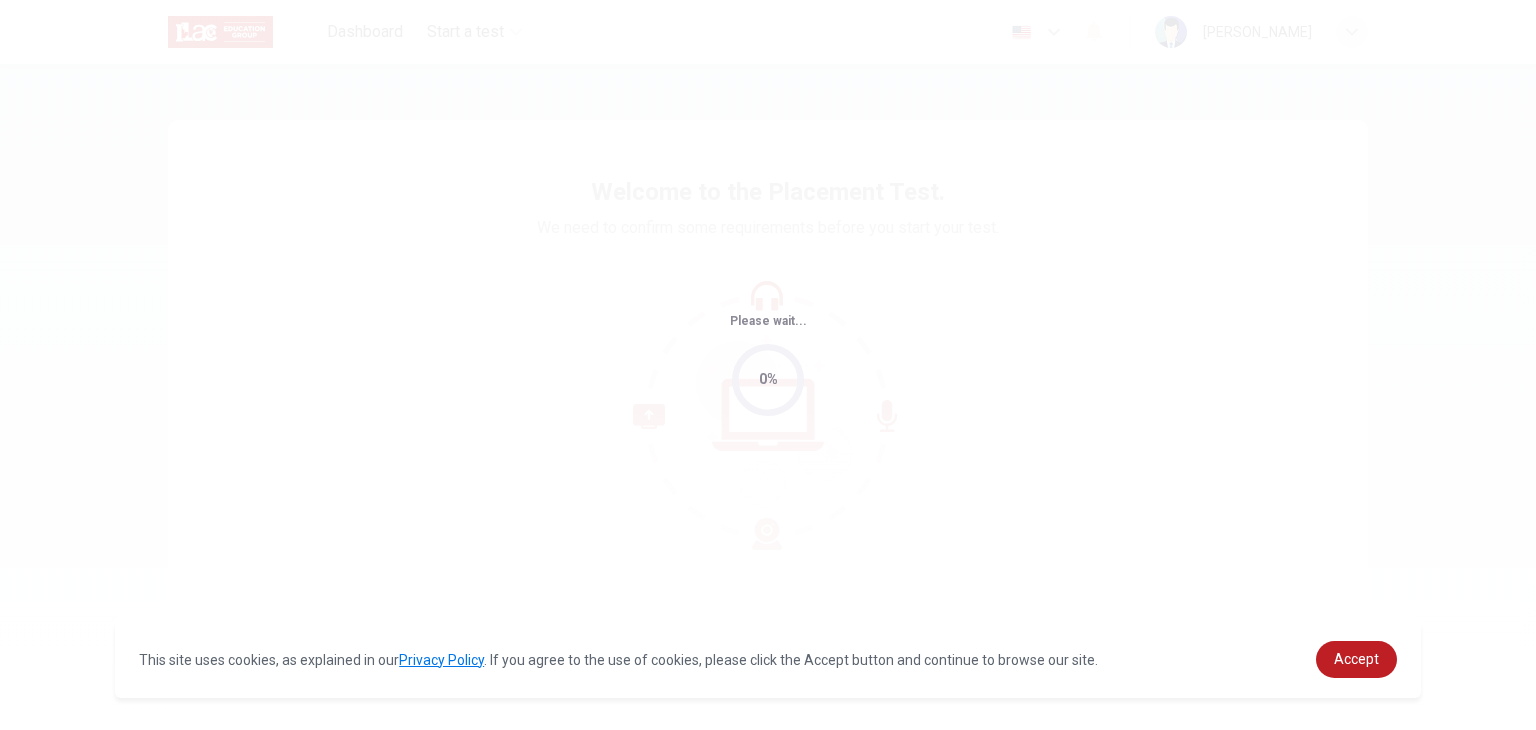 scroll, scrollTop: 0, scrollLeft: 0, axis: both 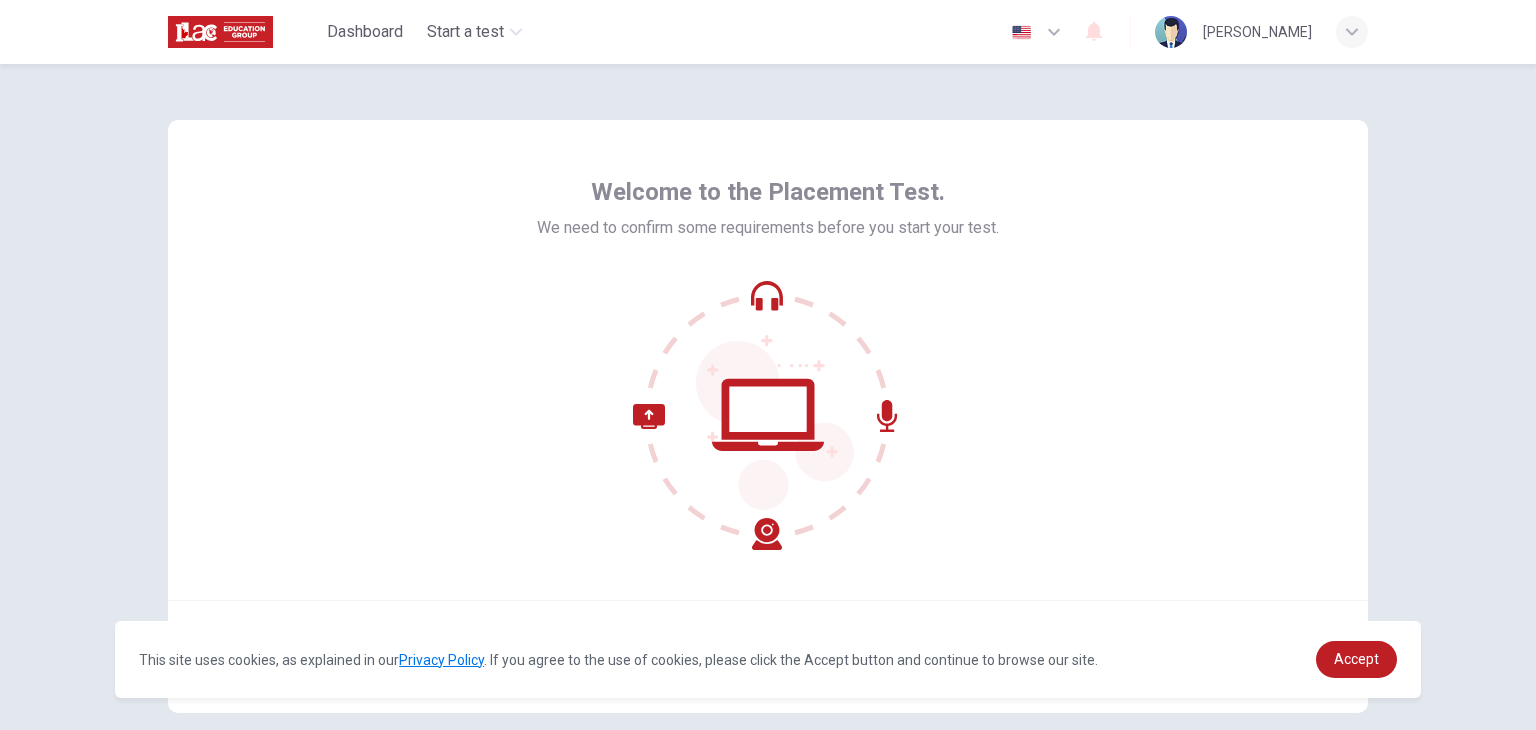 click on "Welcome to the Placement Test. We need to confirm some requirements before you start your test." at bounding box center (768, 360) 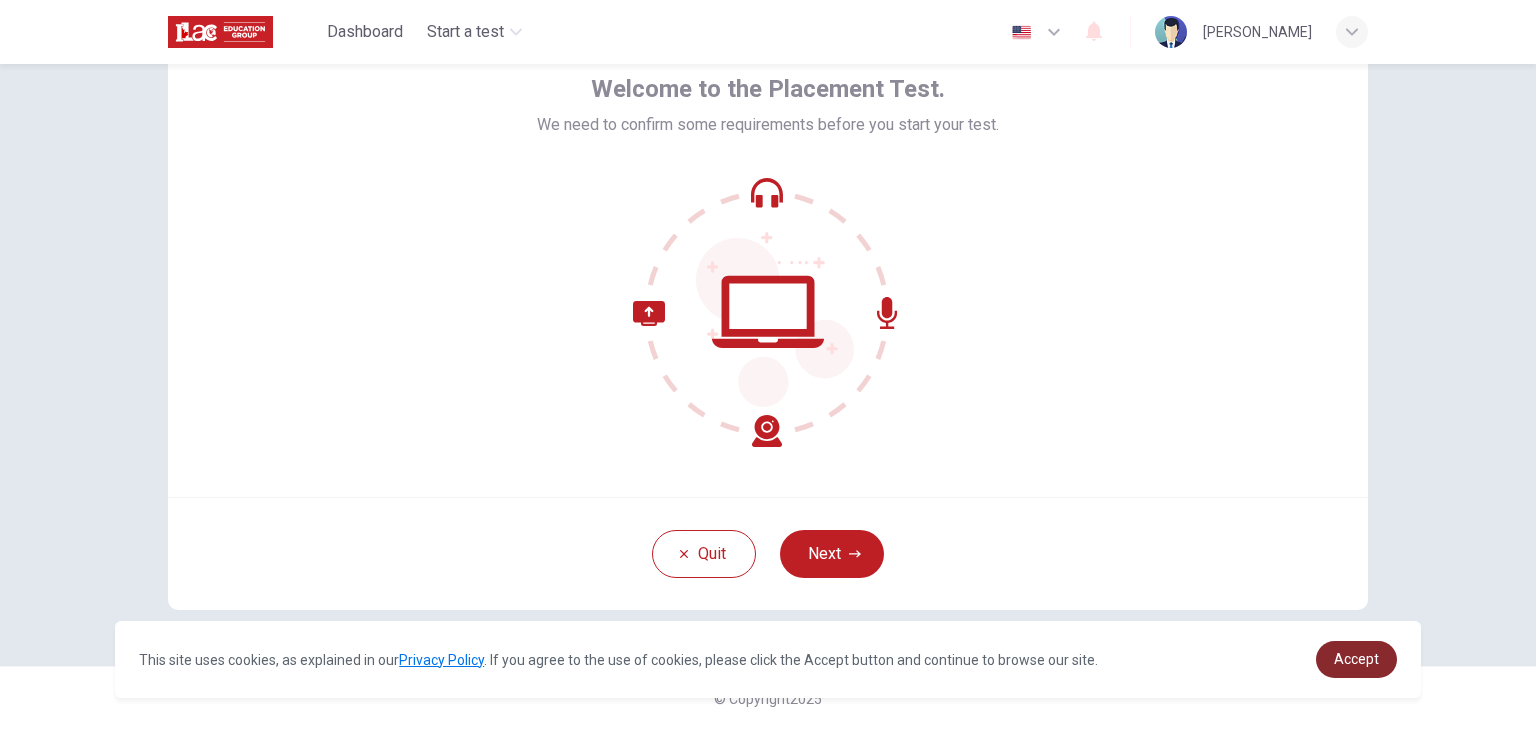 click on "Accept" at bounding box center [1356, 659] 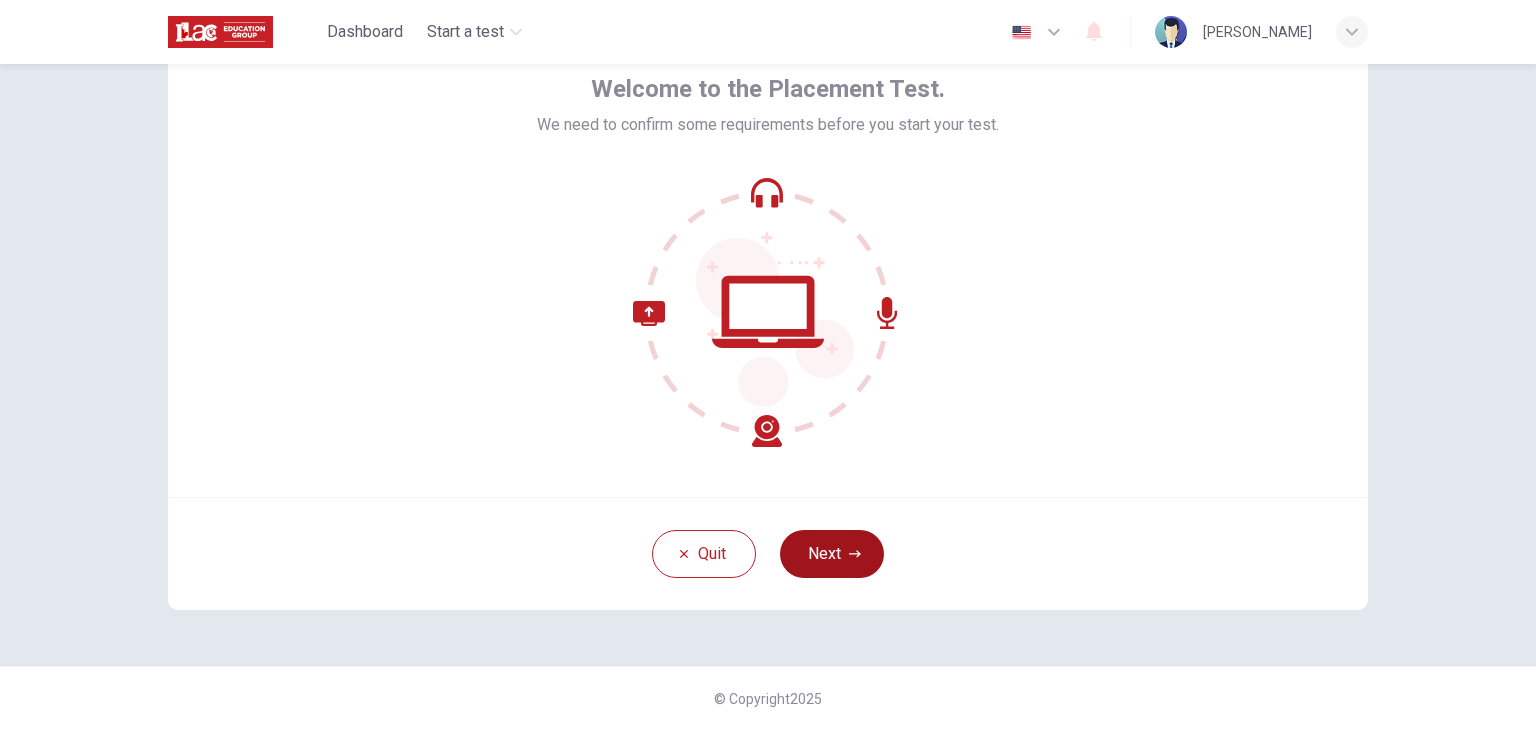 click on "Next" at bounding box center [832, 554] 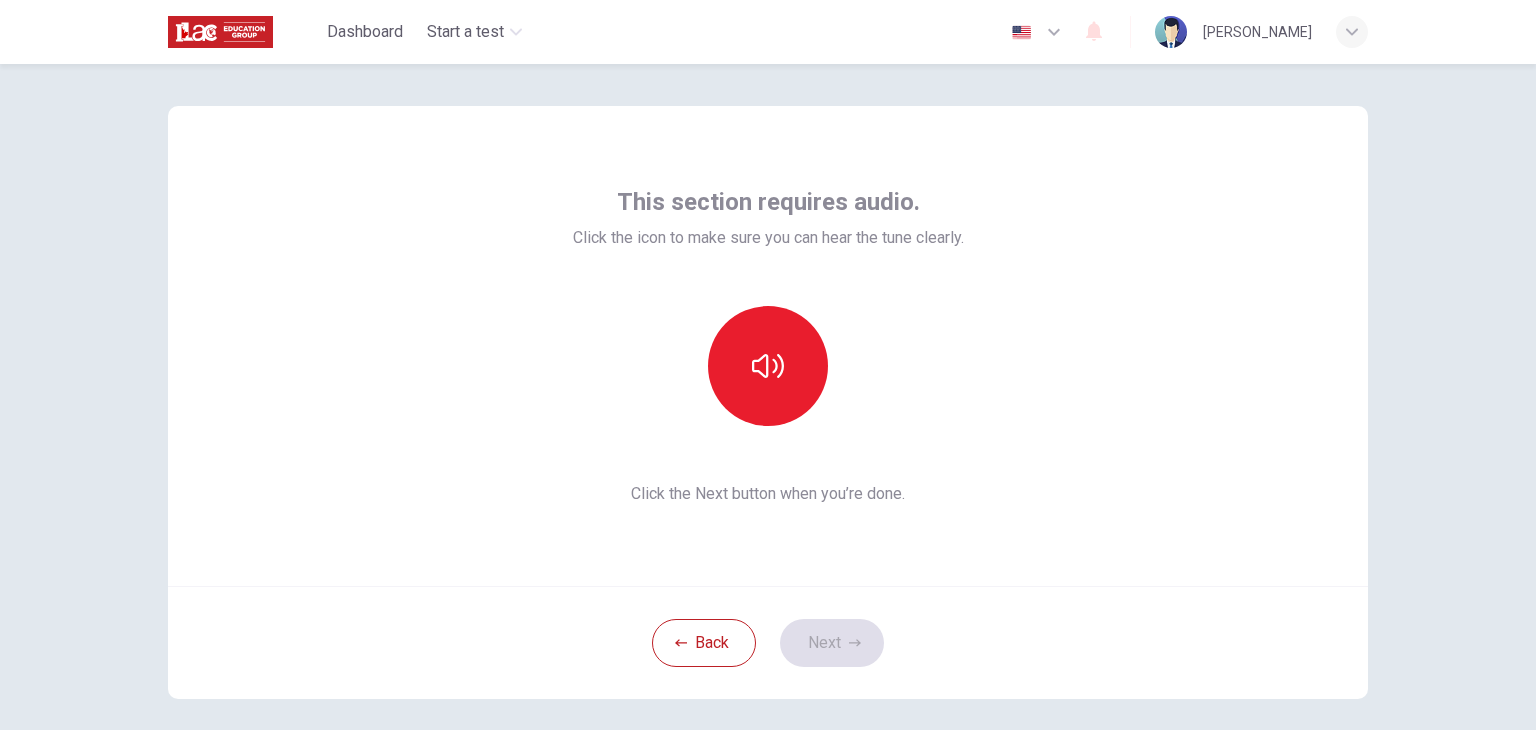 scroll, scrollTop: 10, scrollLeft: 0, axis: vertical 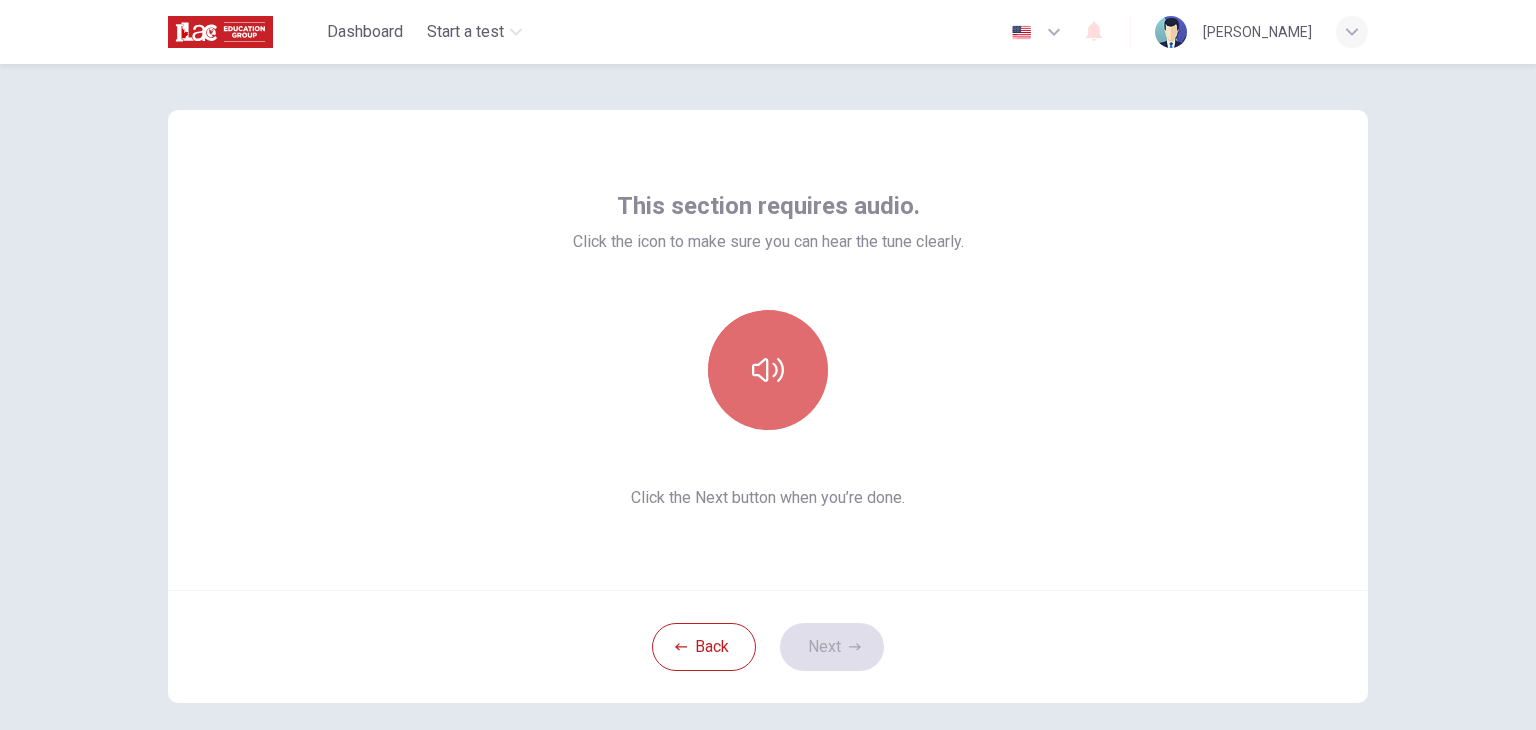 click 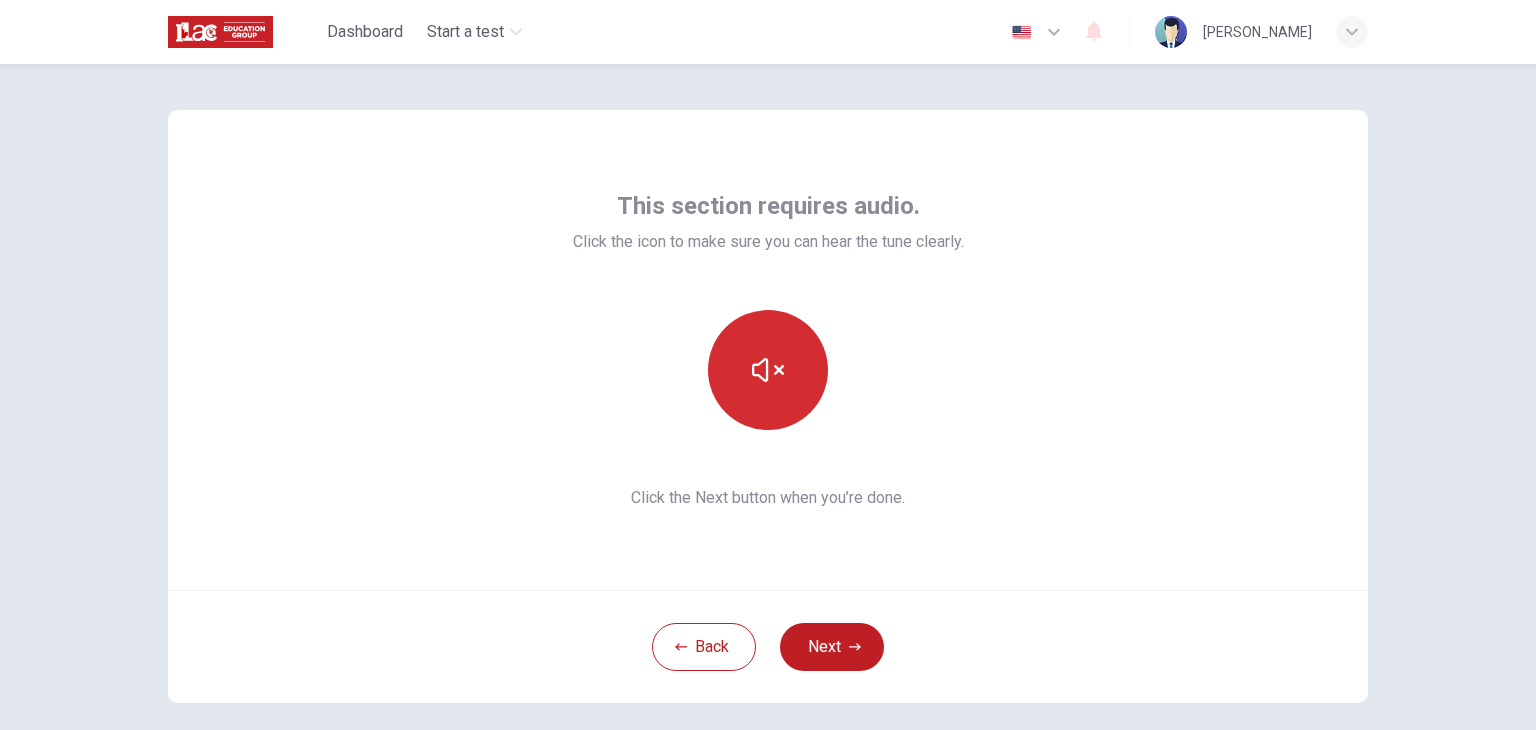 type 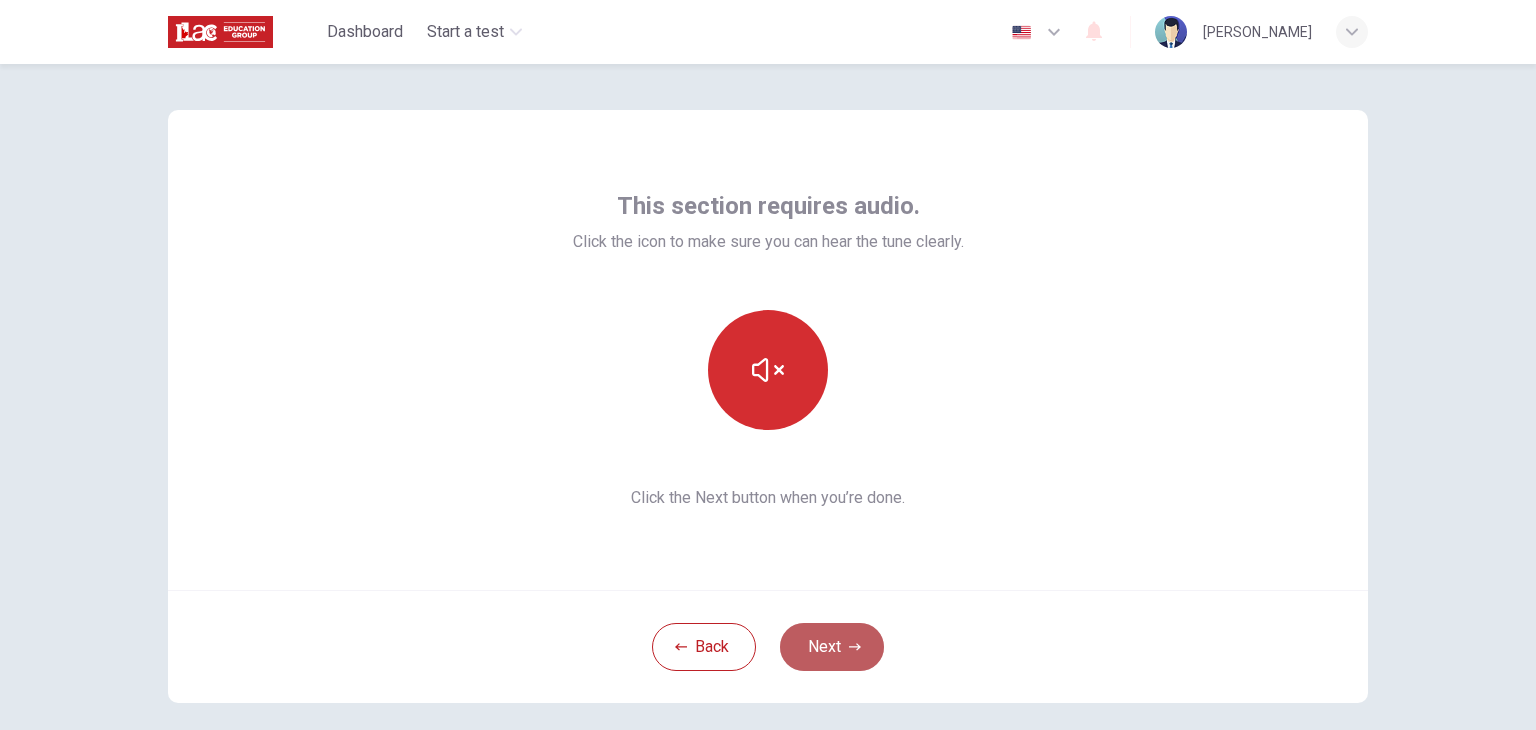 click on "Next" at bounding box center [832, 647] 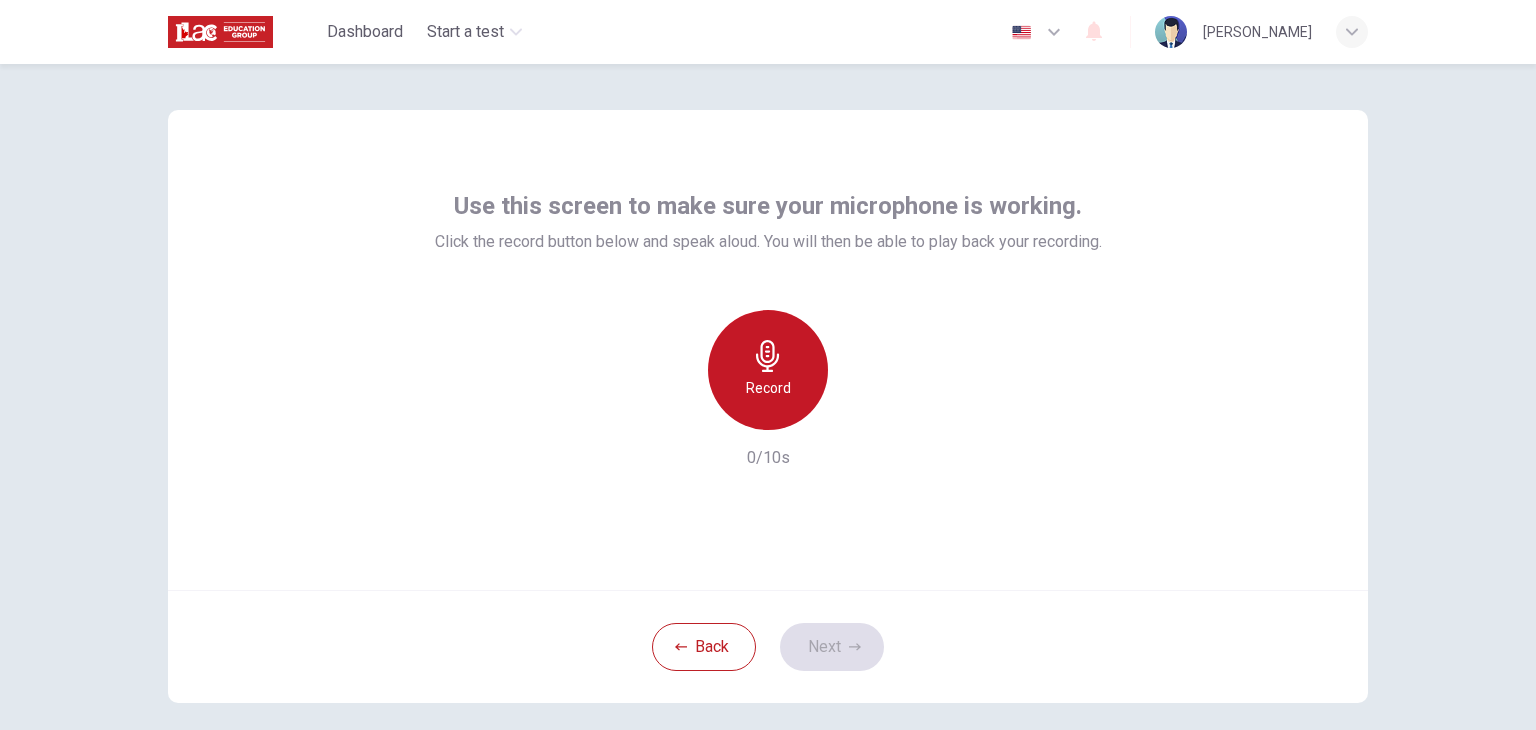 click on "Record" at bounding box center (768, 370) 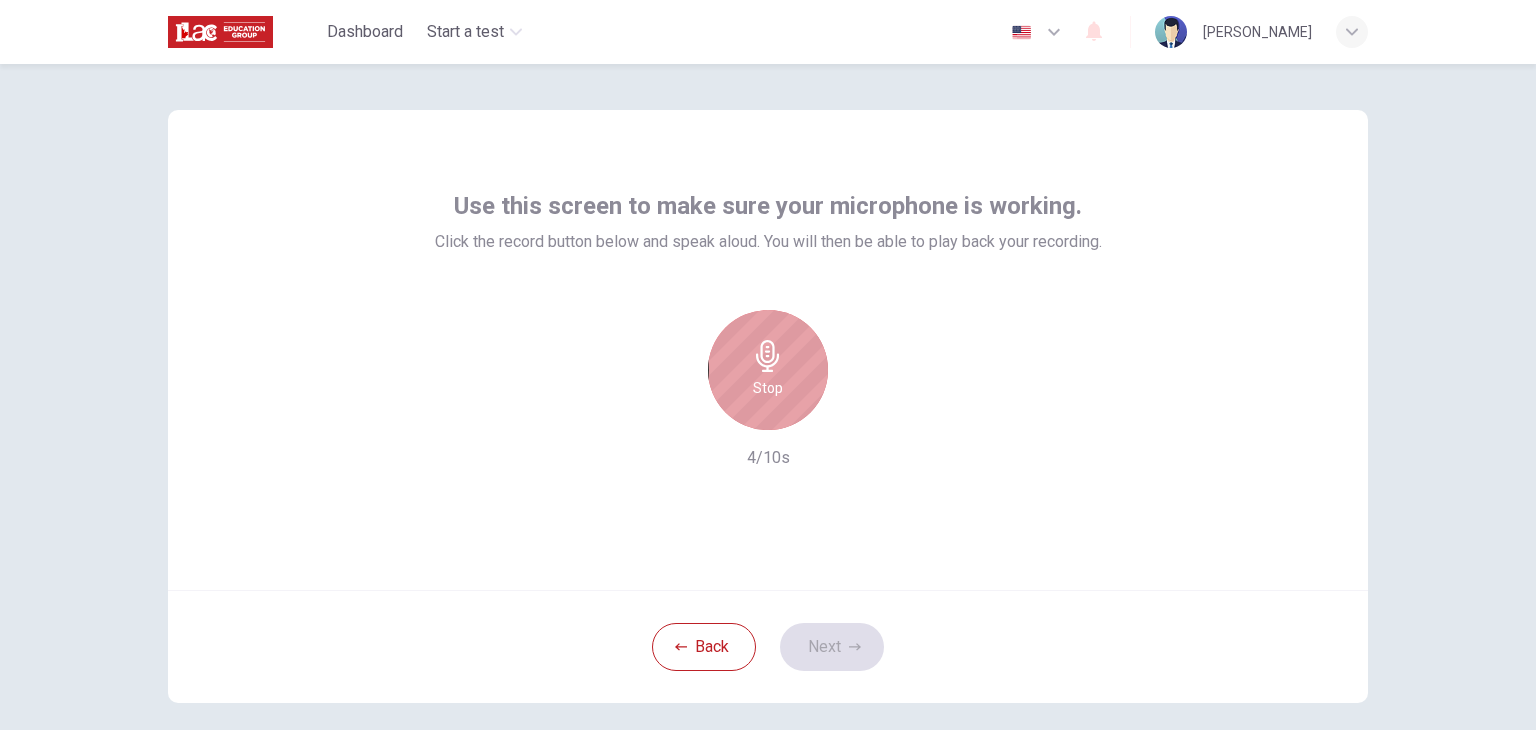 click on "Stop" at bounding box center [768, 370] 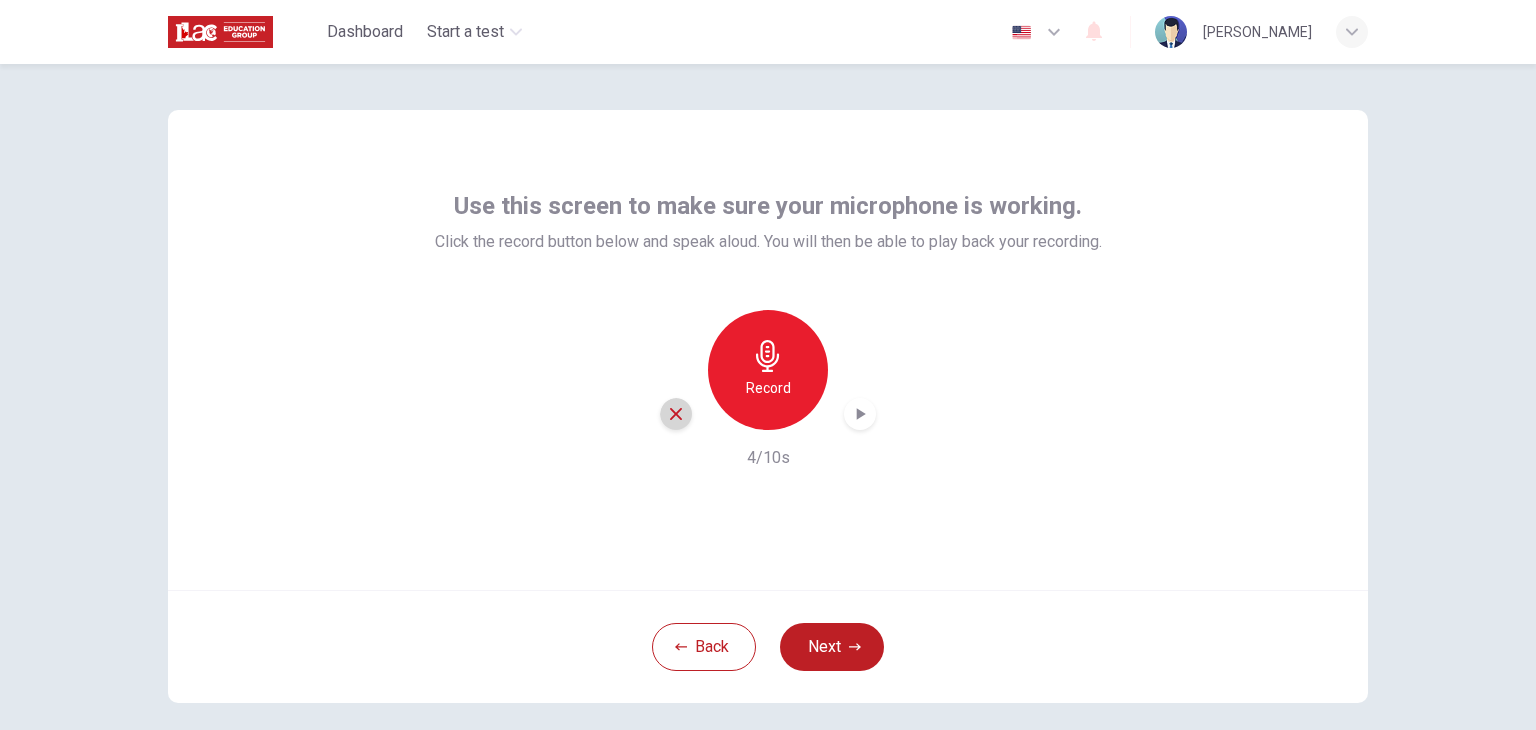 click 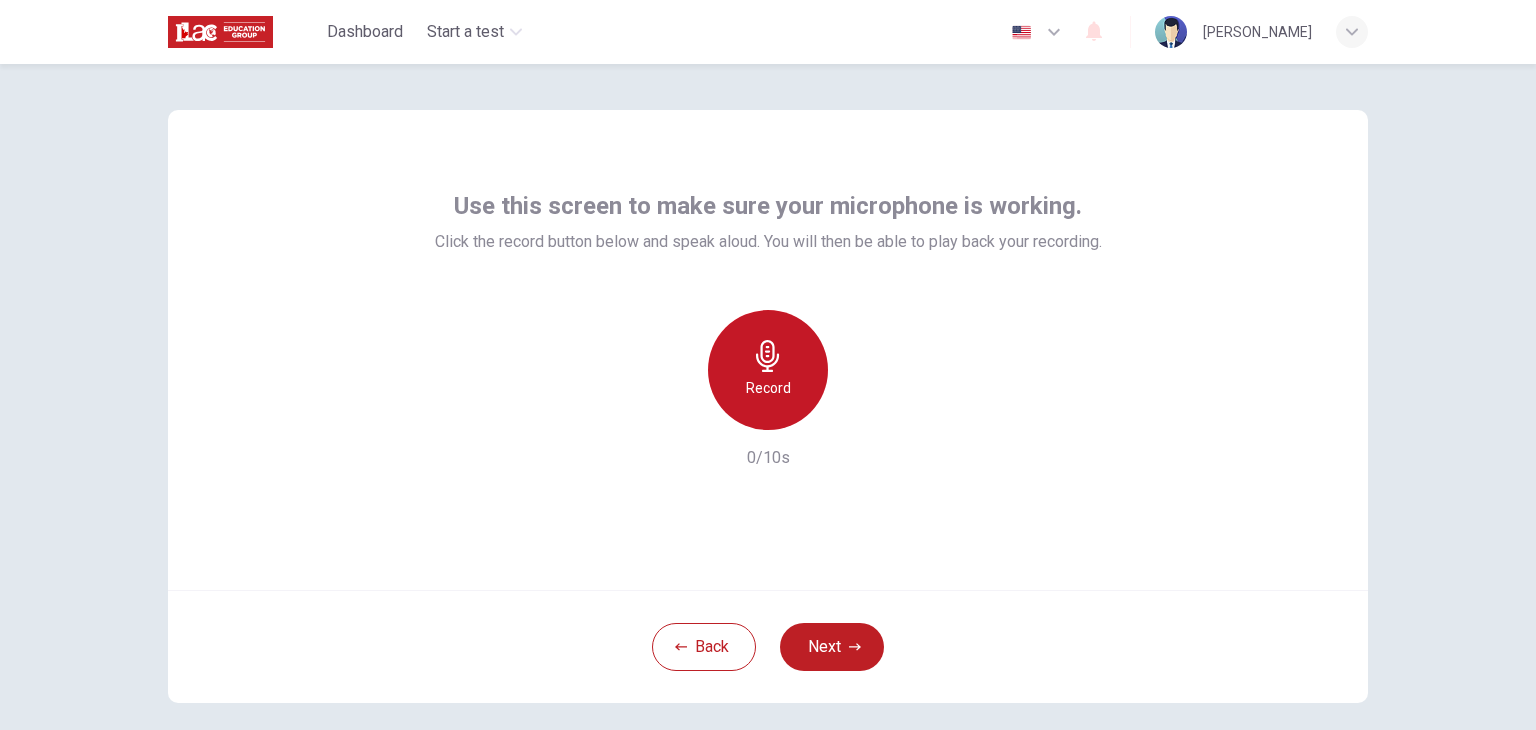 click on "Record" at bounding box center [768, 370] 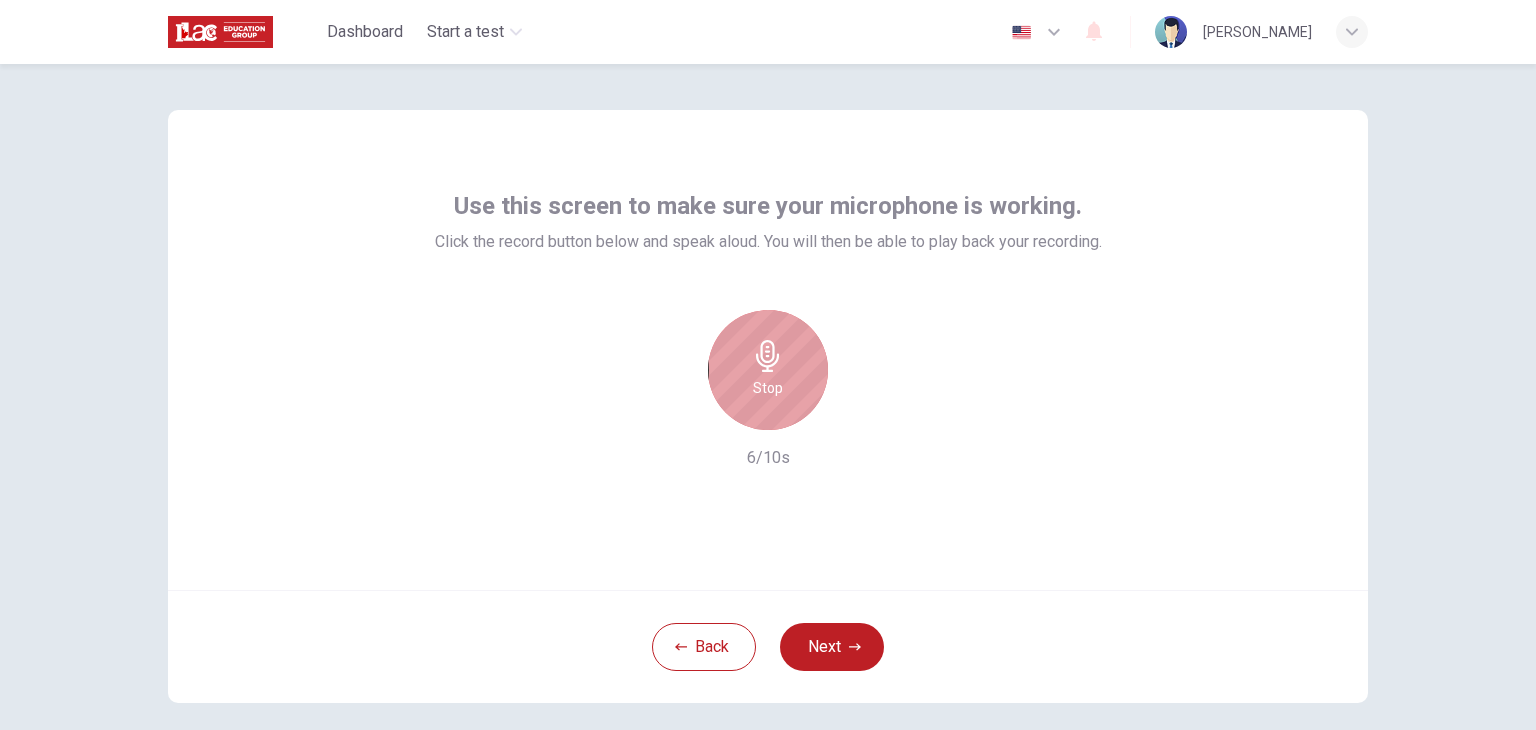 click on "Stop" at bounding box center (768, 370) 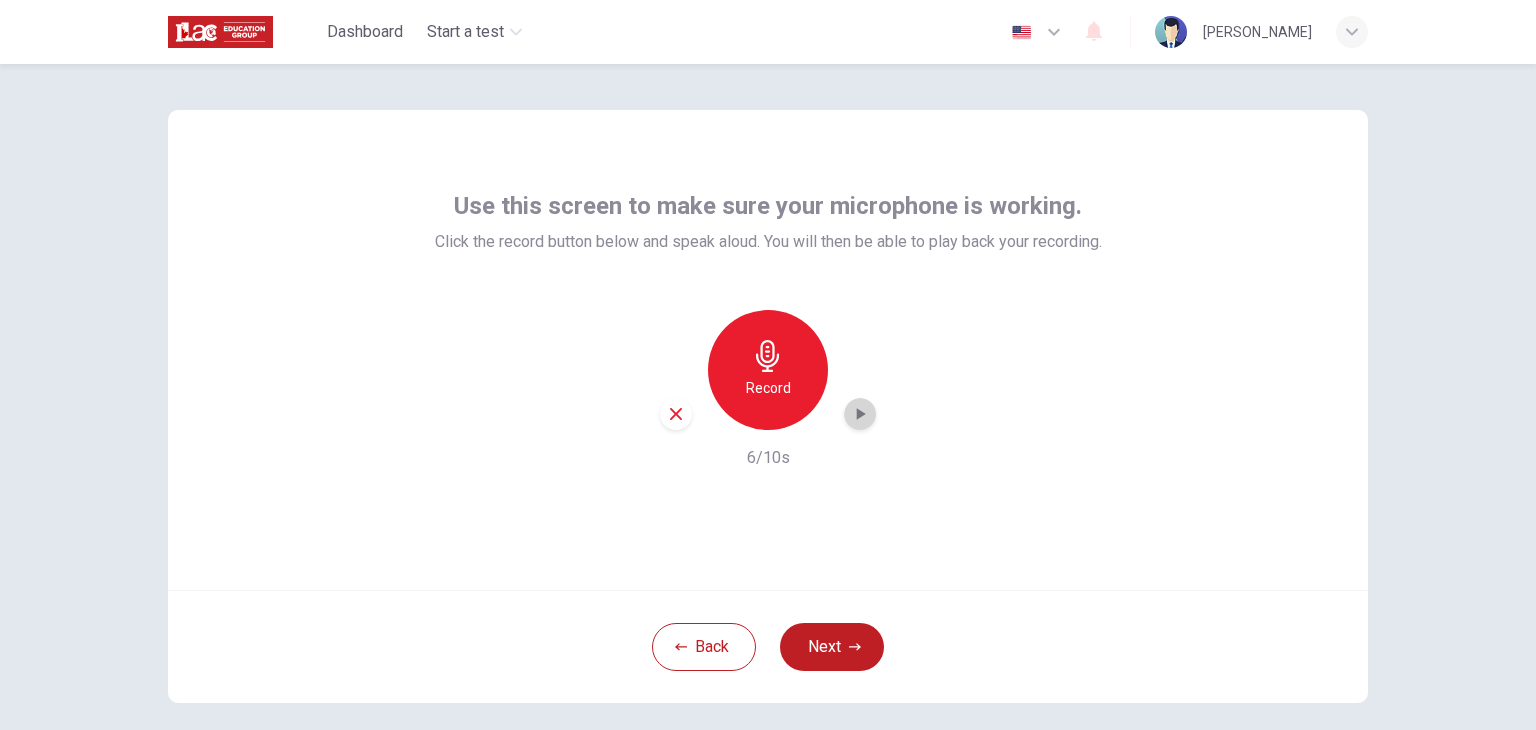 click 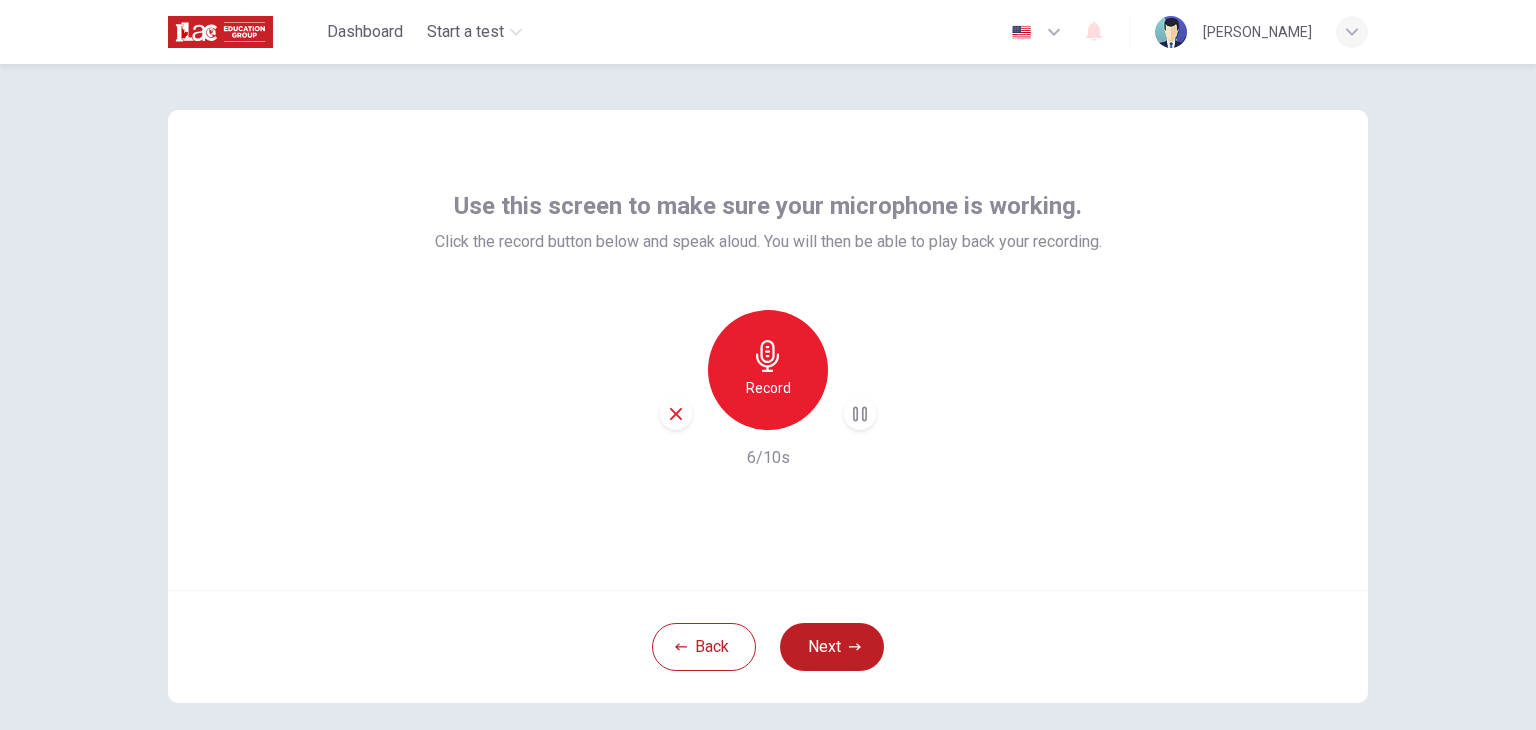 type 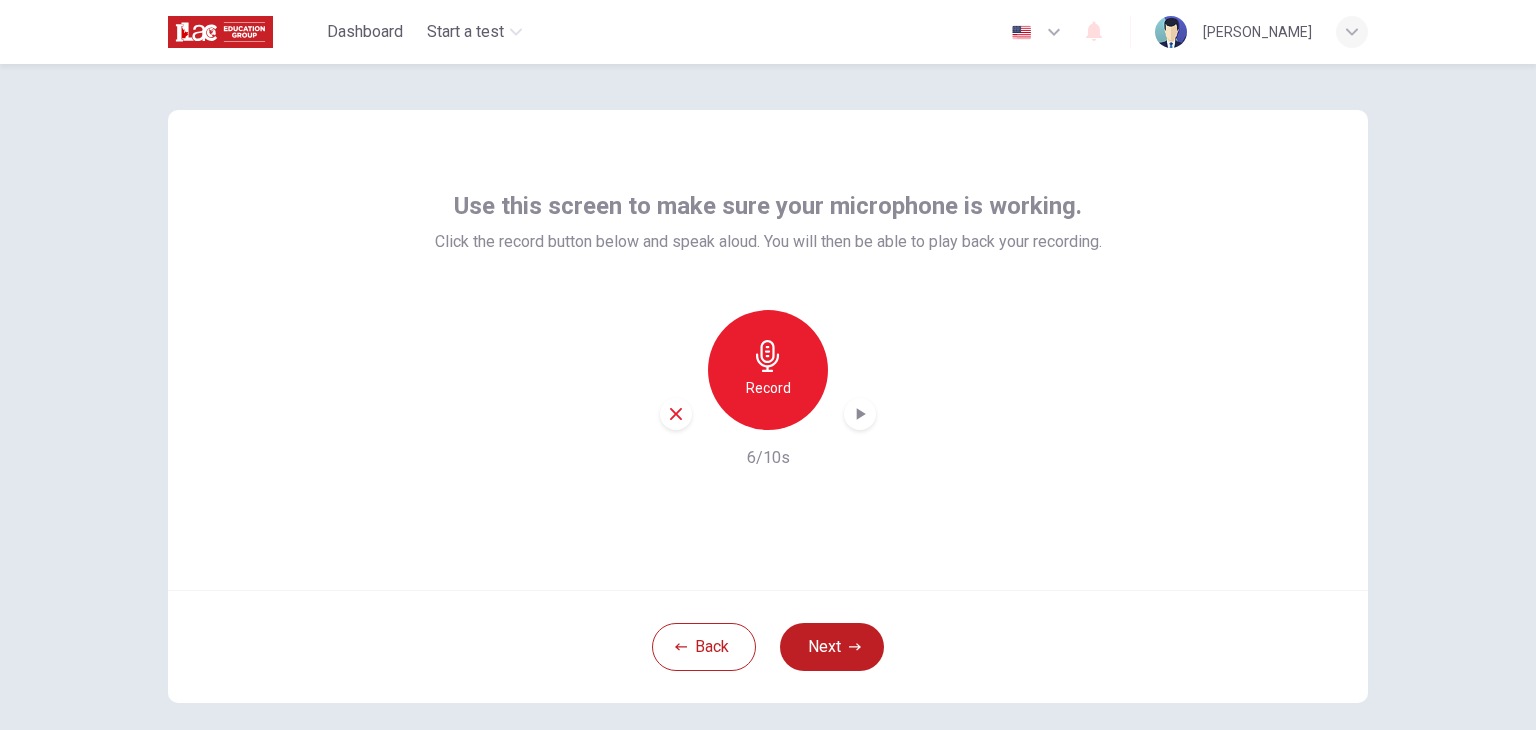 click 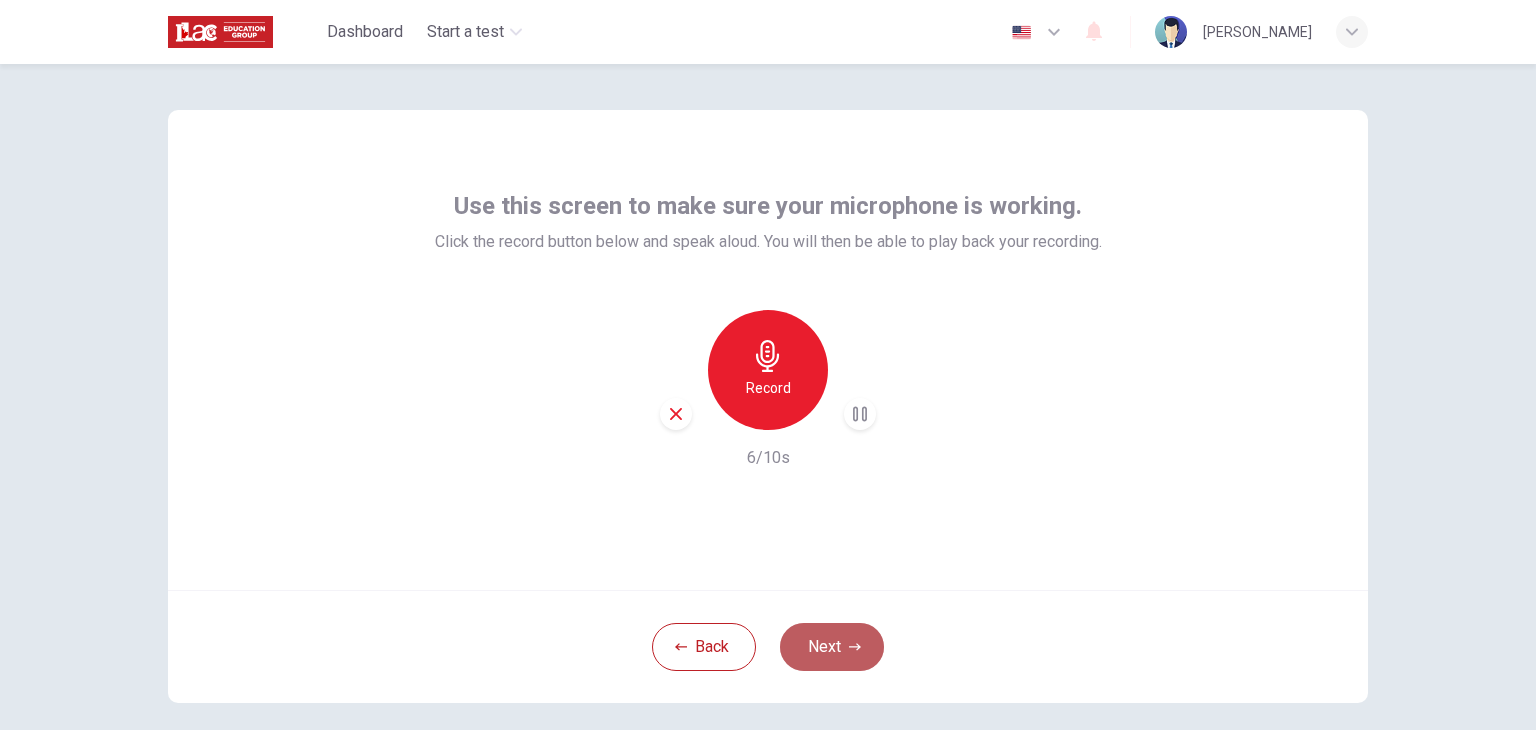 click on "Next" at bounding box center [832, 647] 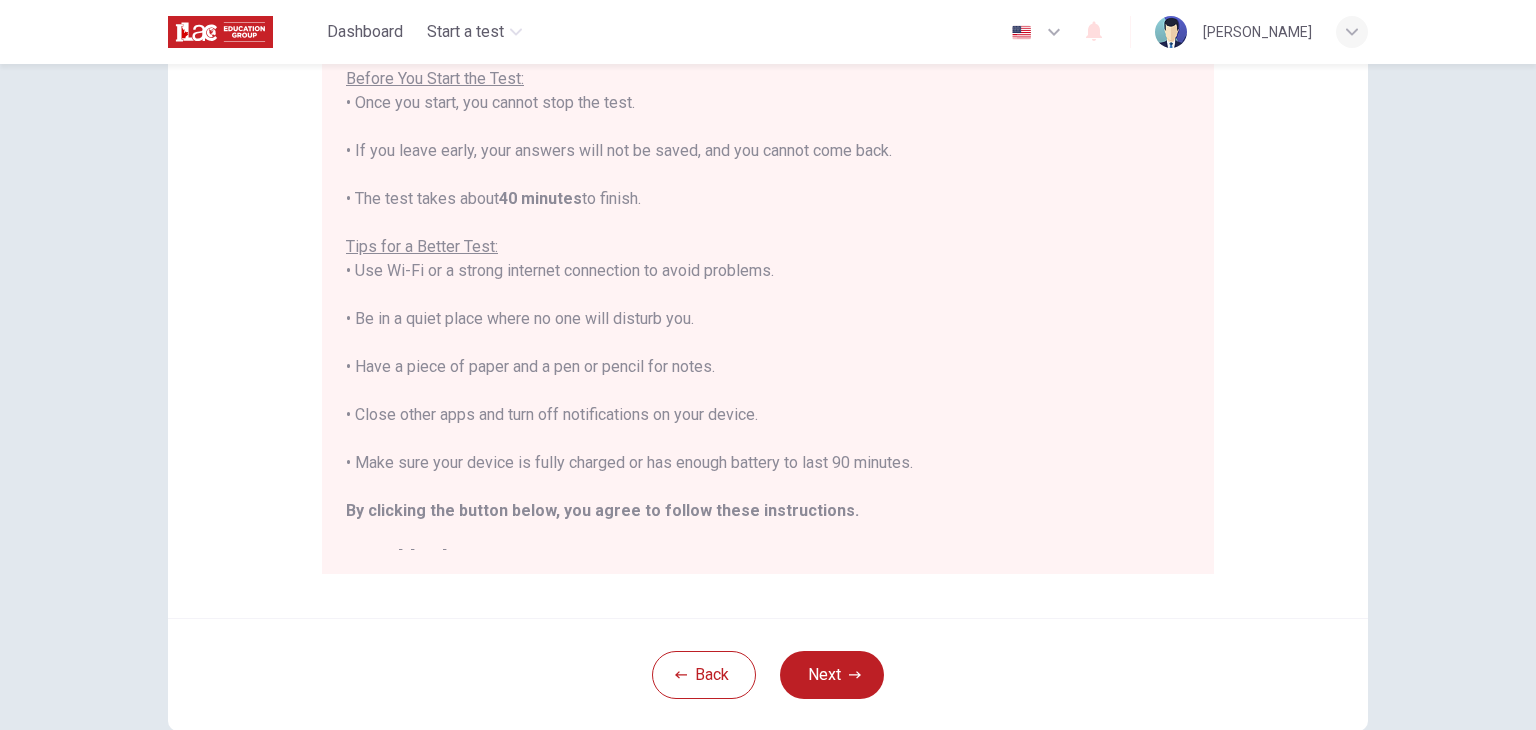 scroll, scrollTop: 265, scrollLeft: 0, axis: vertical 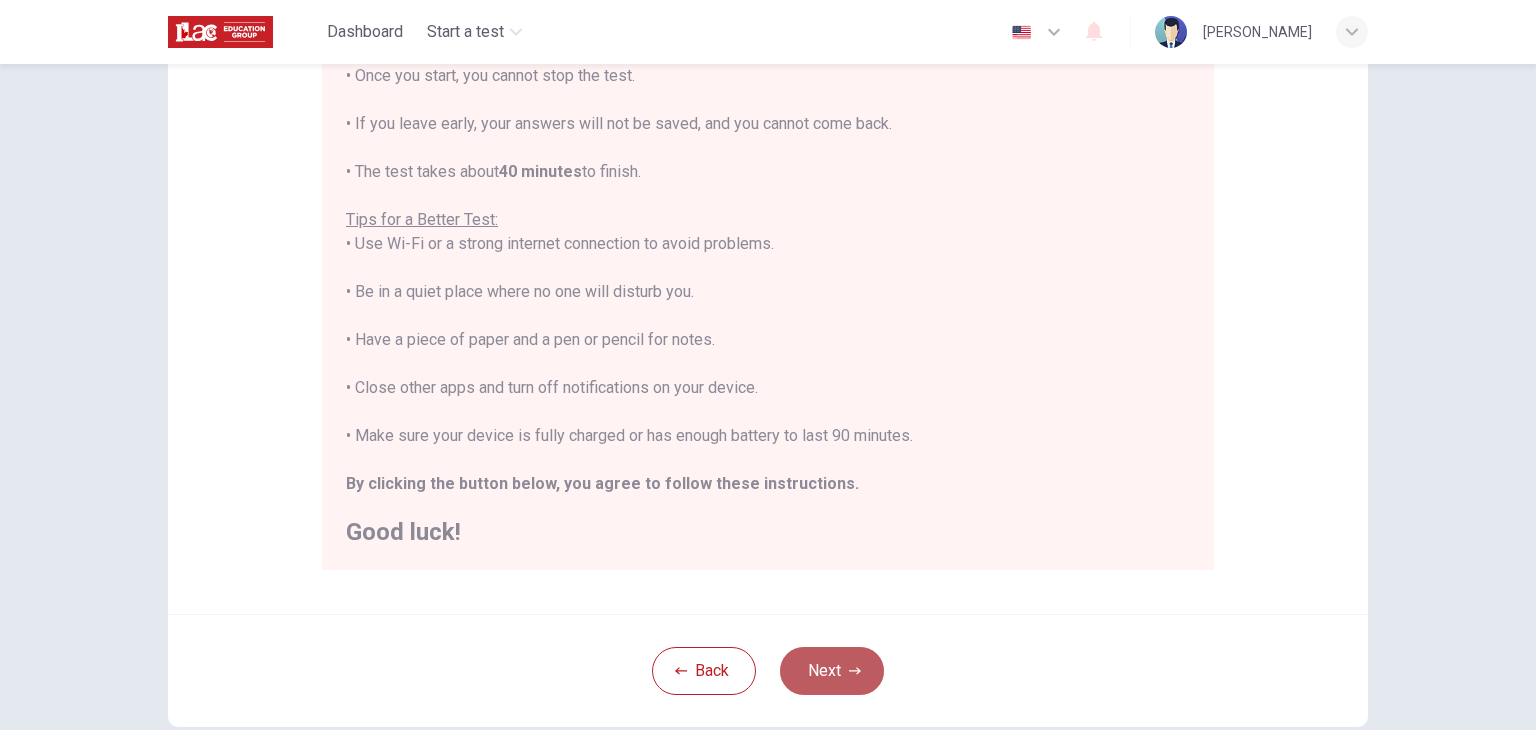 click on "Next" at bounding box center [832, 671] 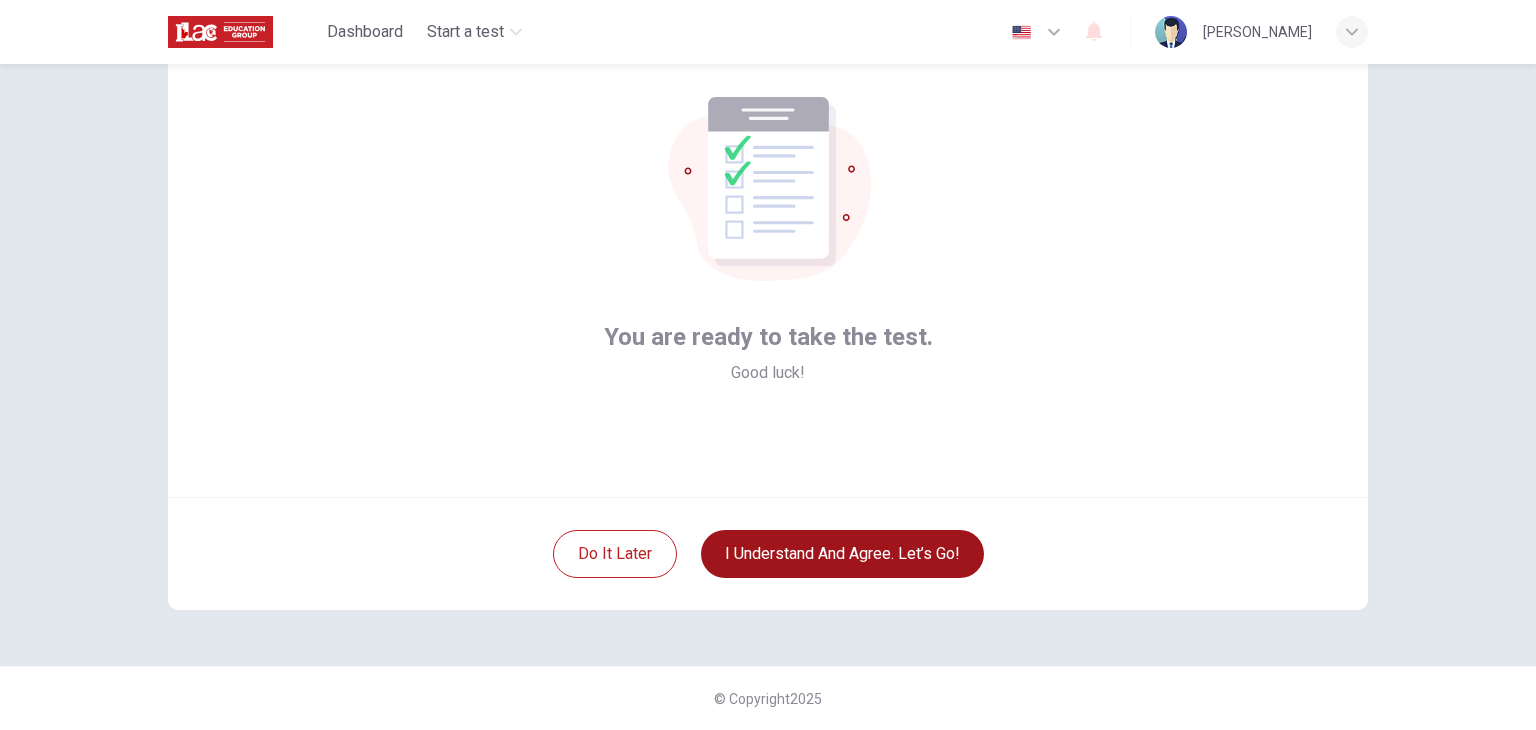 scroll, scrollTop: 103, scrollLeft: 0, axis: vertical 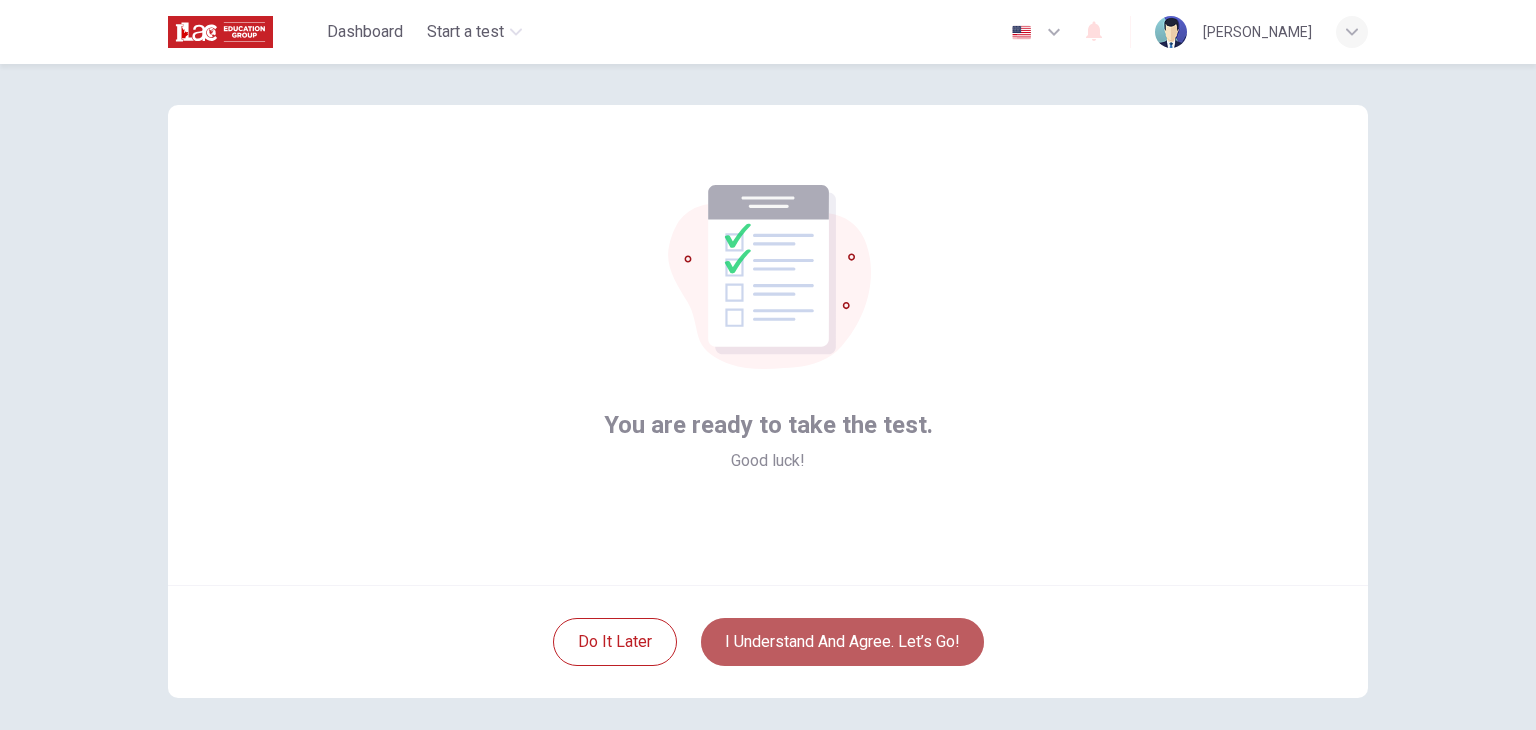 click on "I understand and agree. Let’s go!" at bounding box center (842, 642) 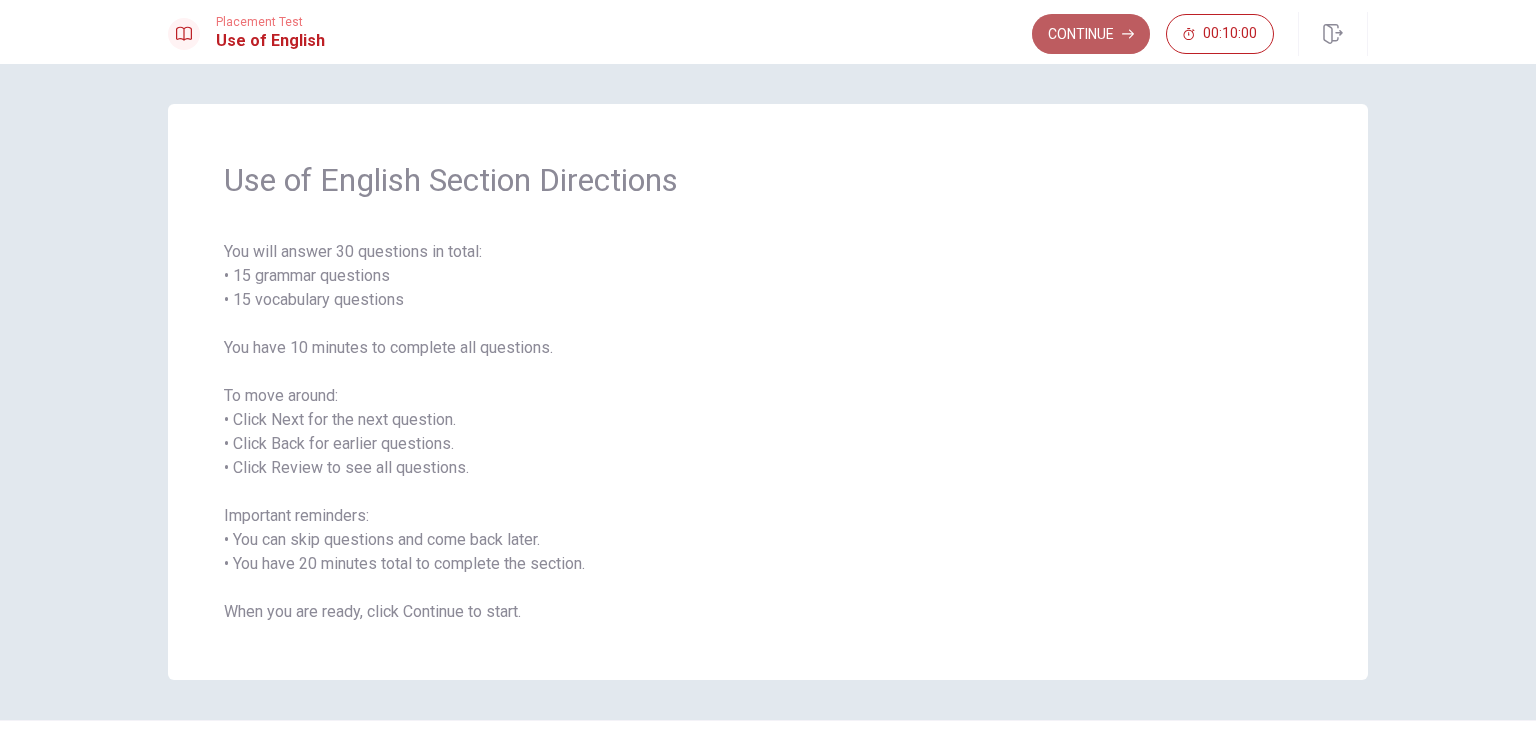click on "Continue" at bounding box center (1091, 34) 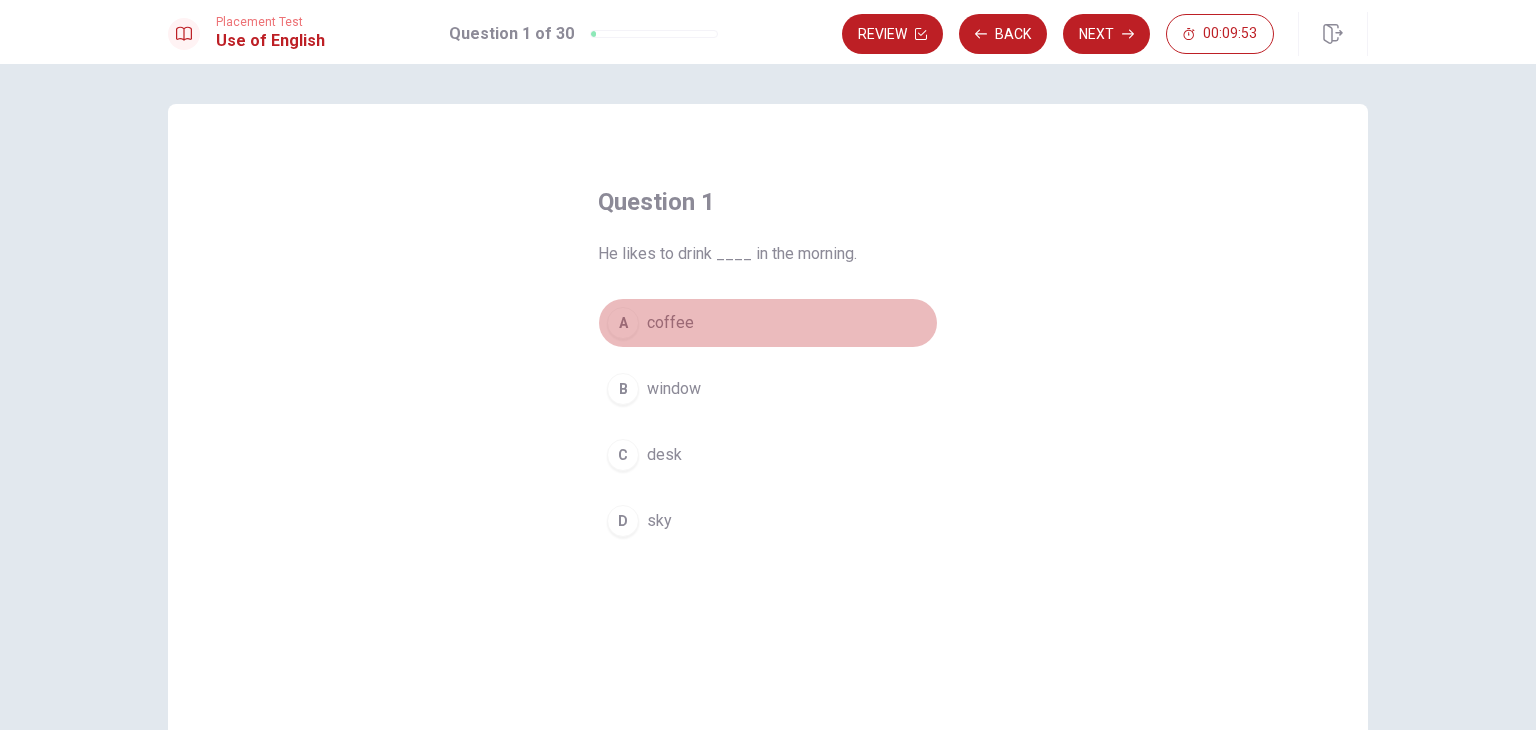 click on "A" at bounding box center [623, 323] 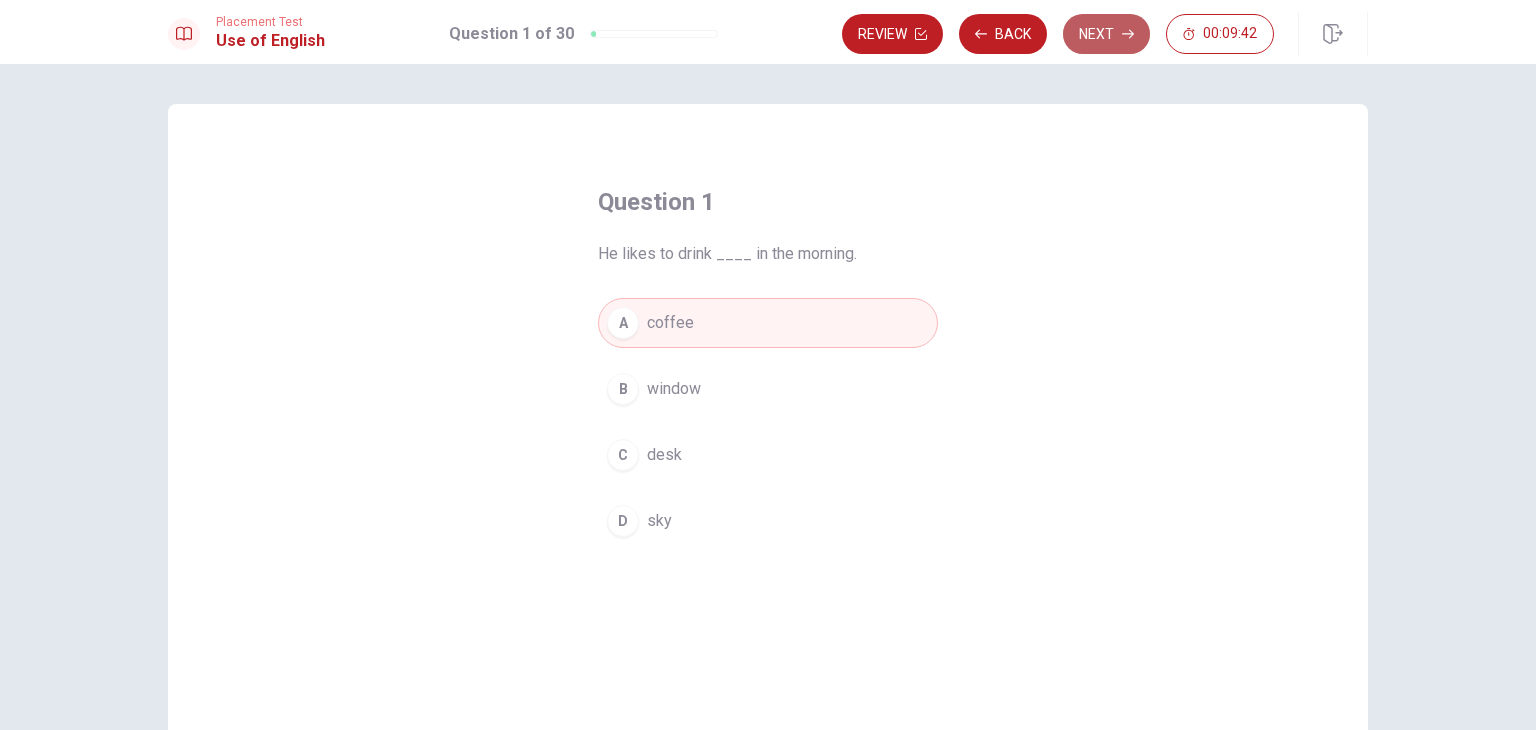click on "Next" at bounding box center (1106, 34) 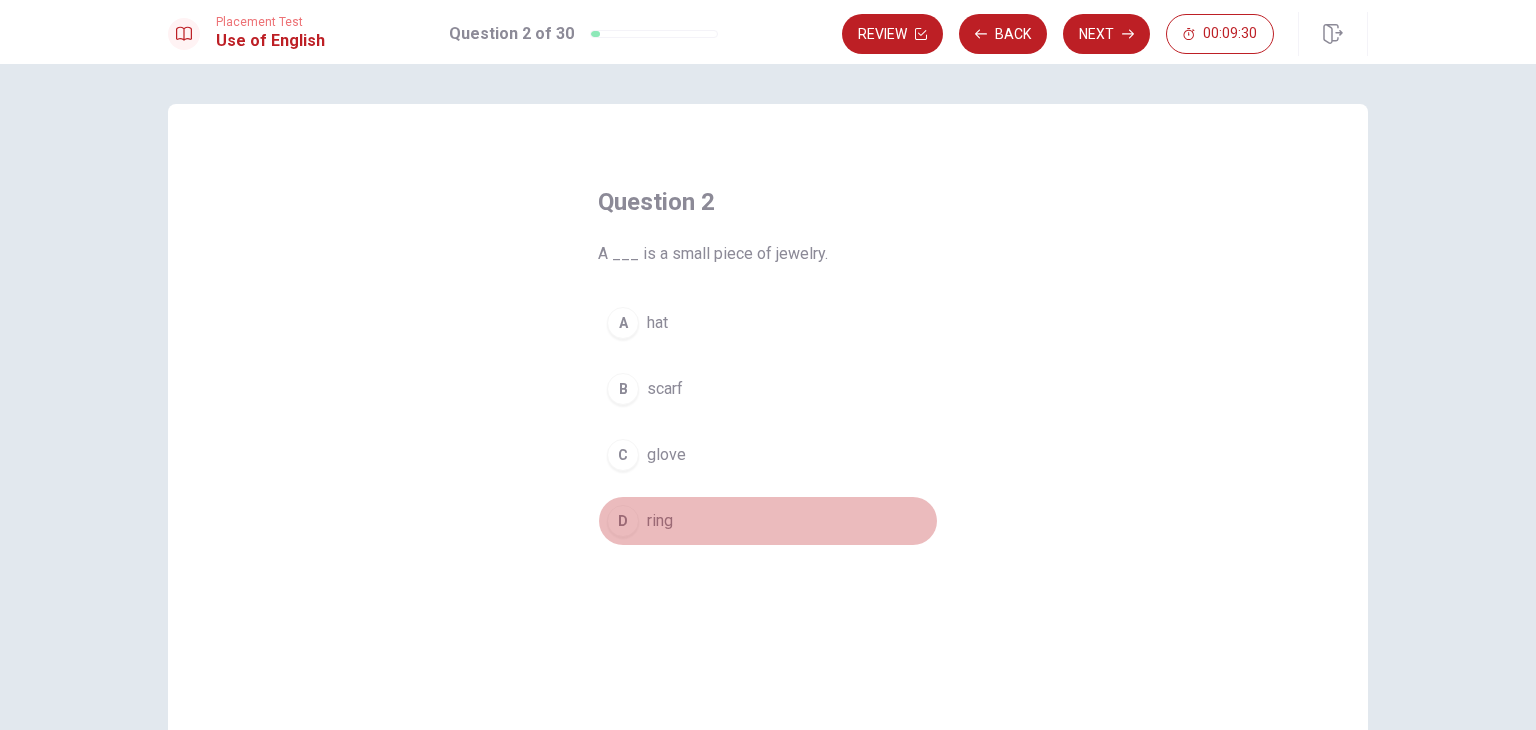click on "D" at bounding box center (623, 521) 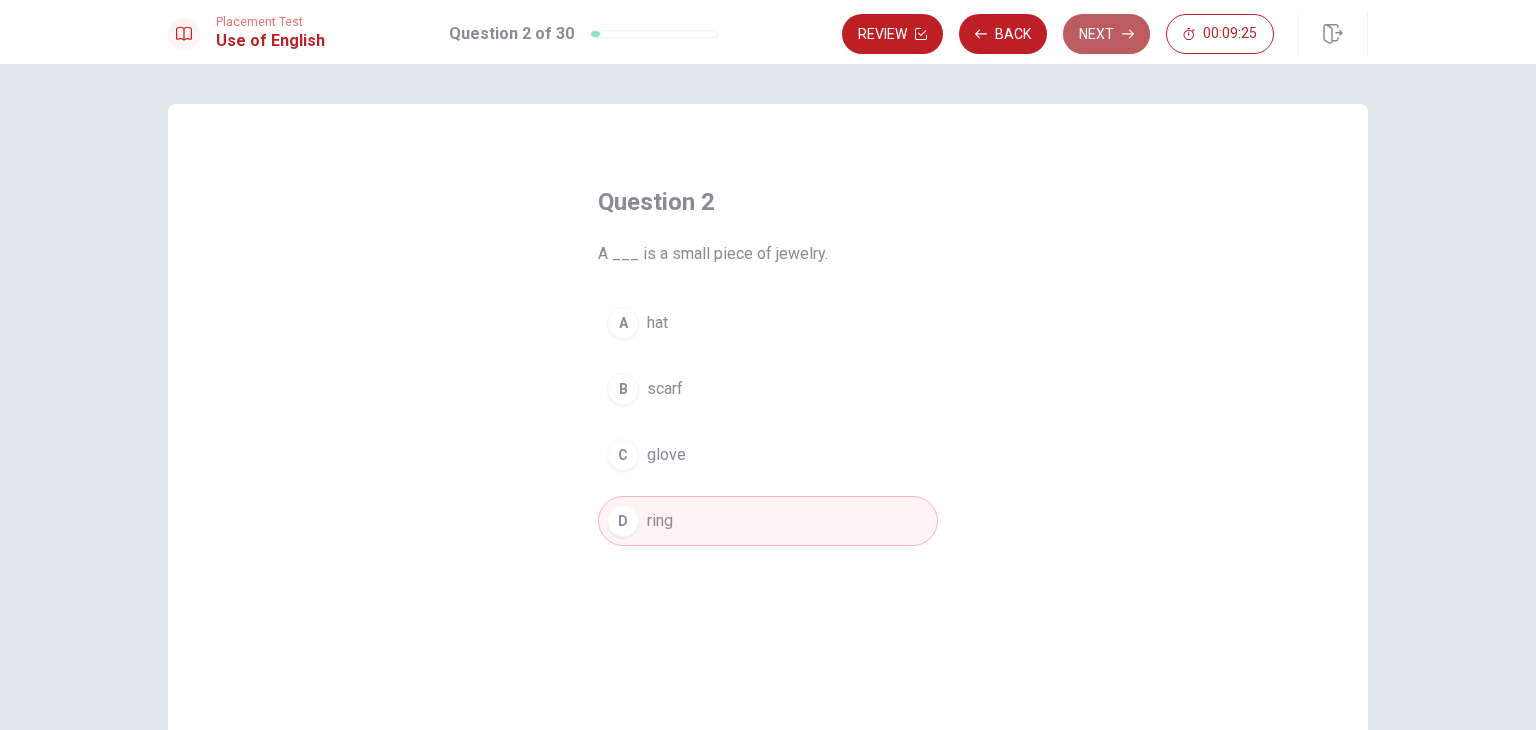click on "Next" at bounding box center (1106, 34) 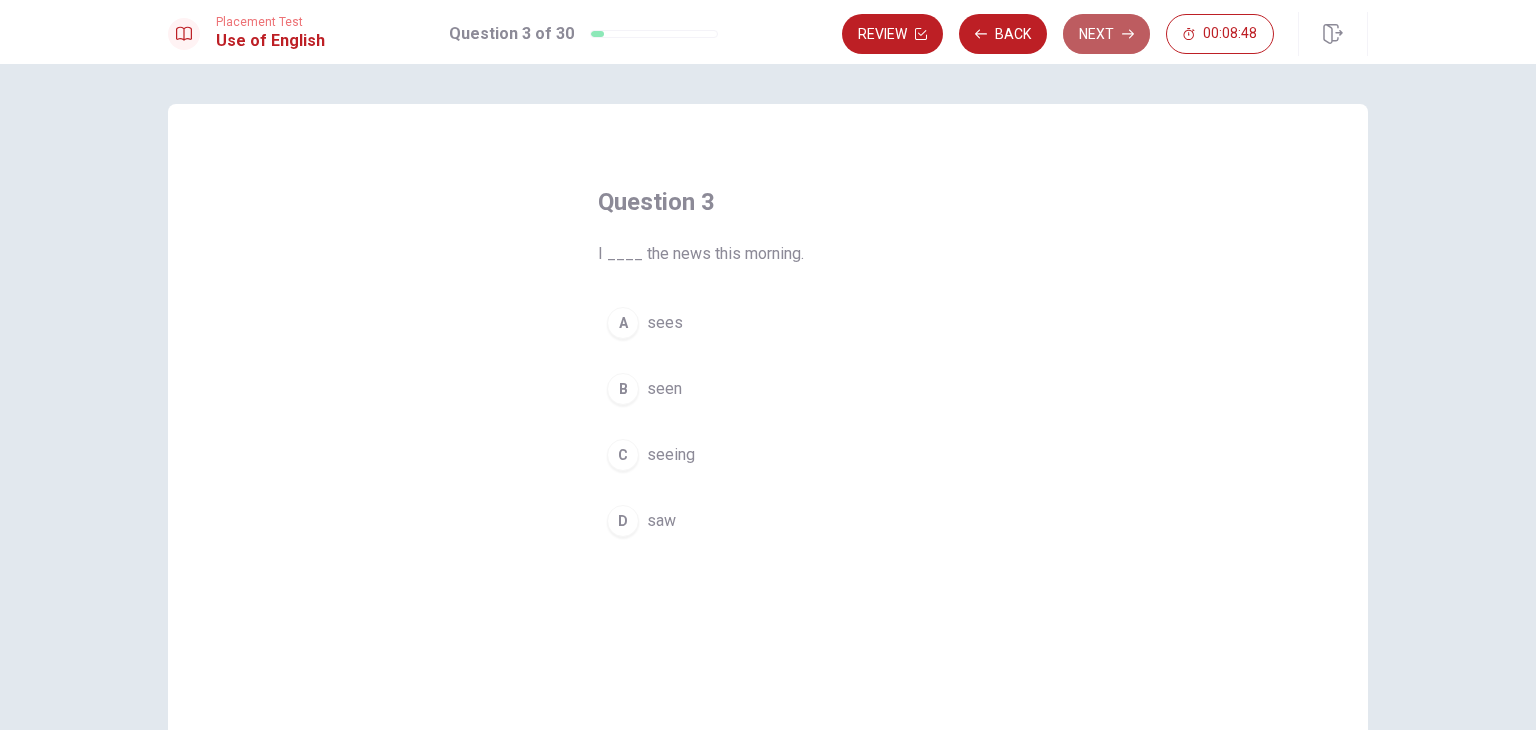 click on "Next" at bounding box center (1106, 34) 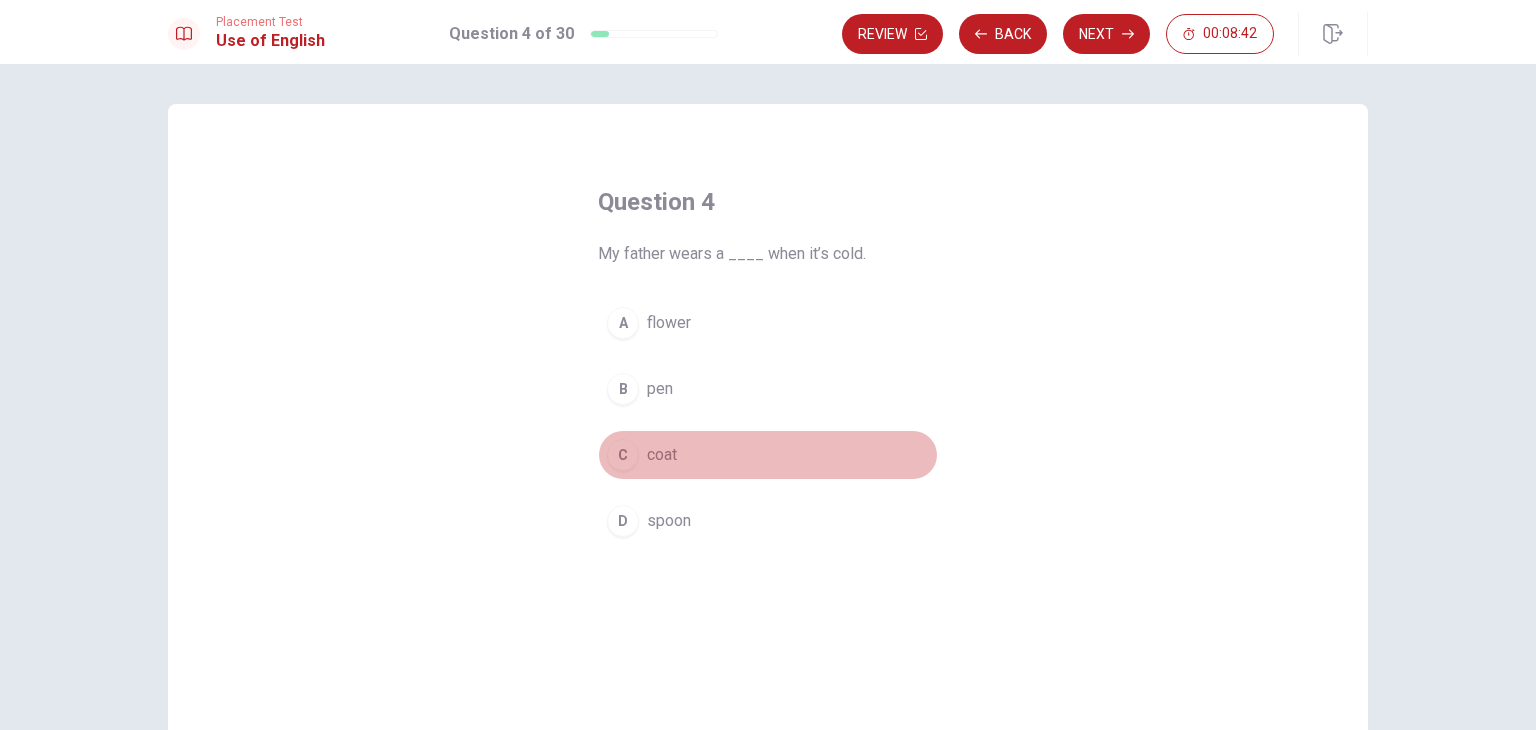 click on "C" at bounding box center [623, 455] 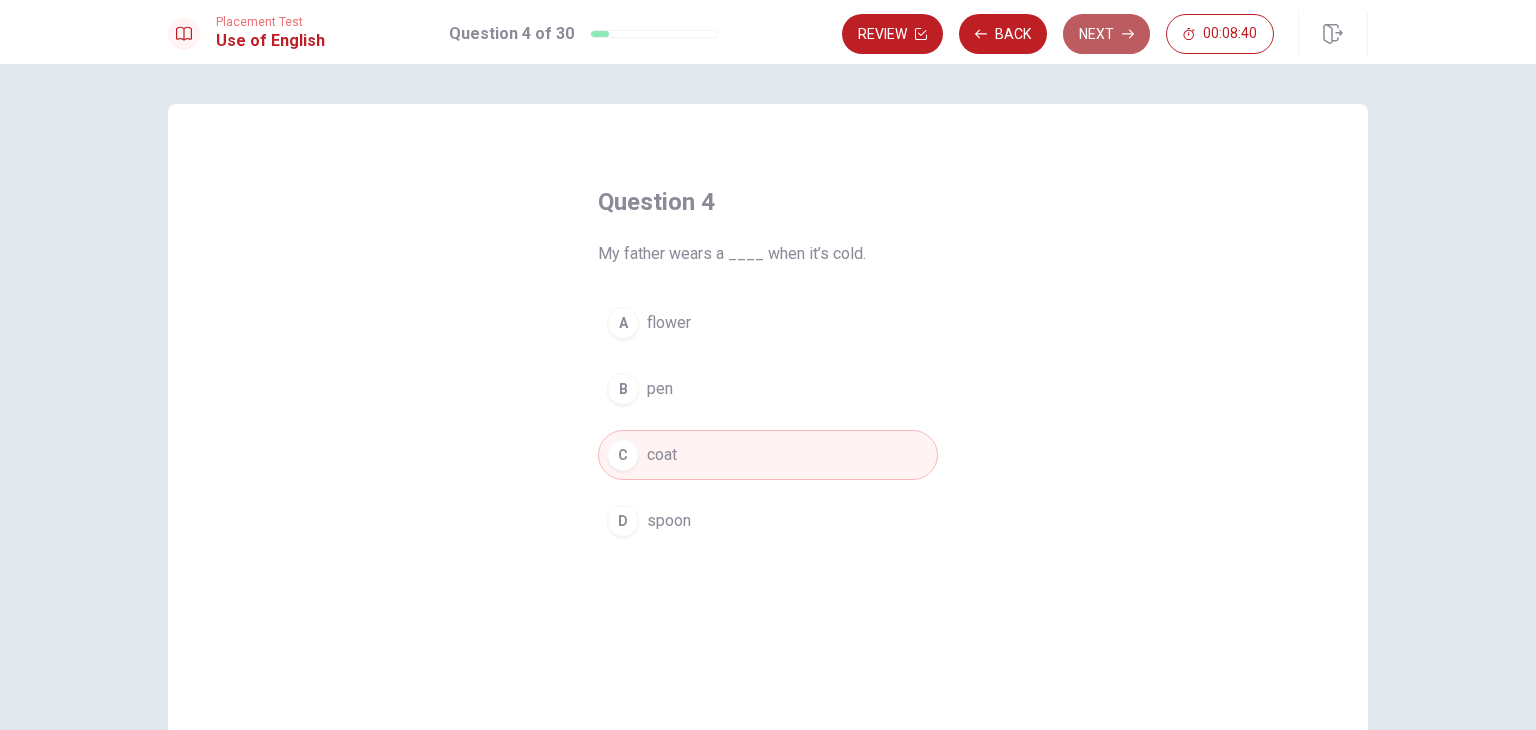 click on "Next" at bounding box center (1106, 34) 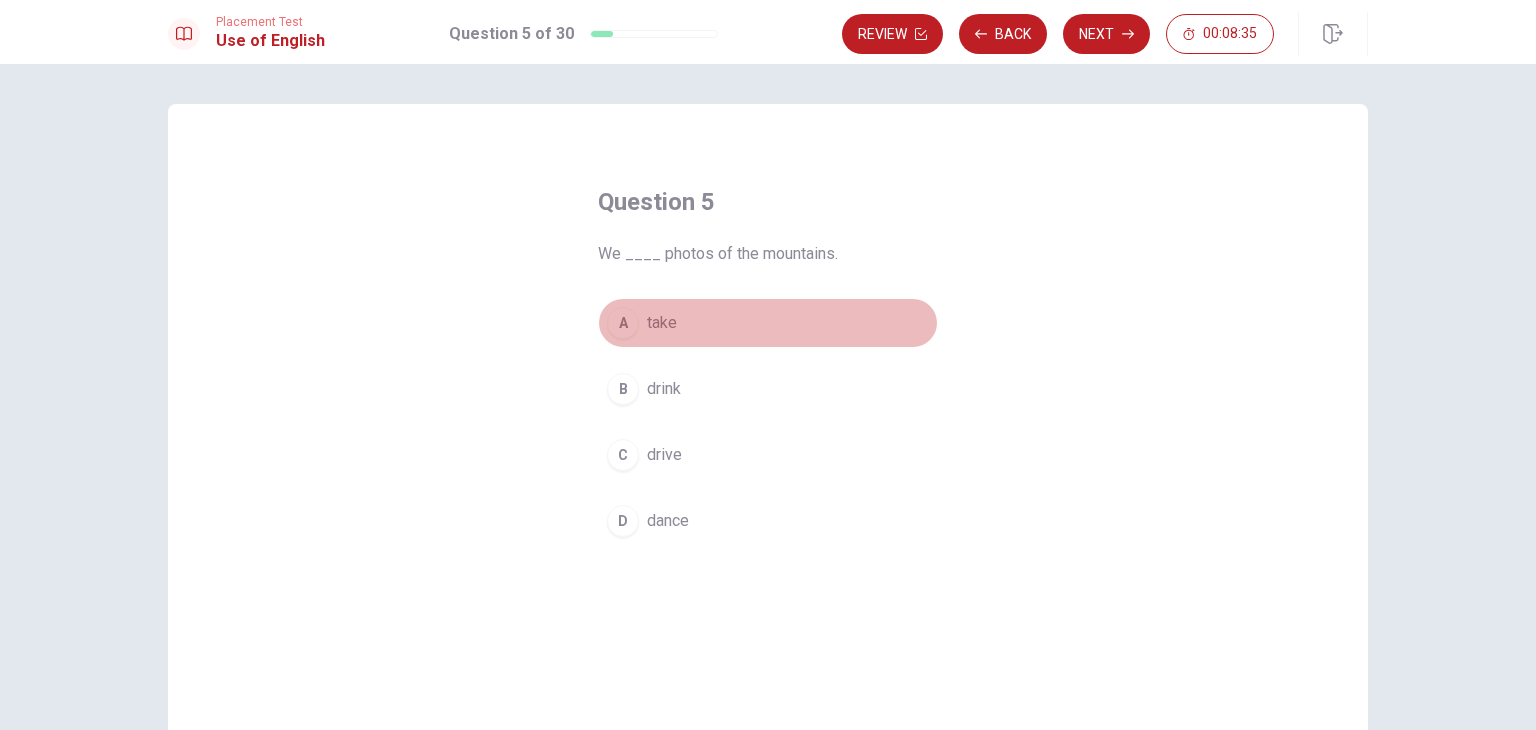 click on "A" at bounding box center [623, 323] 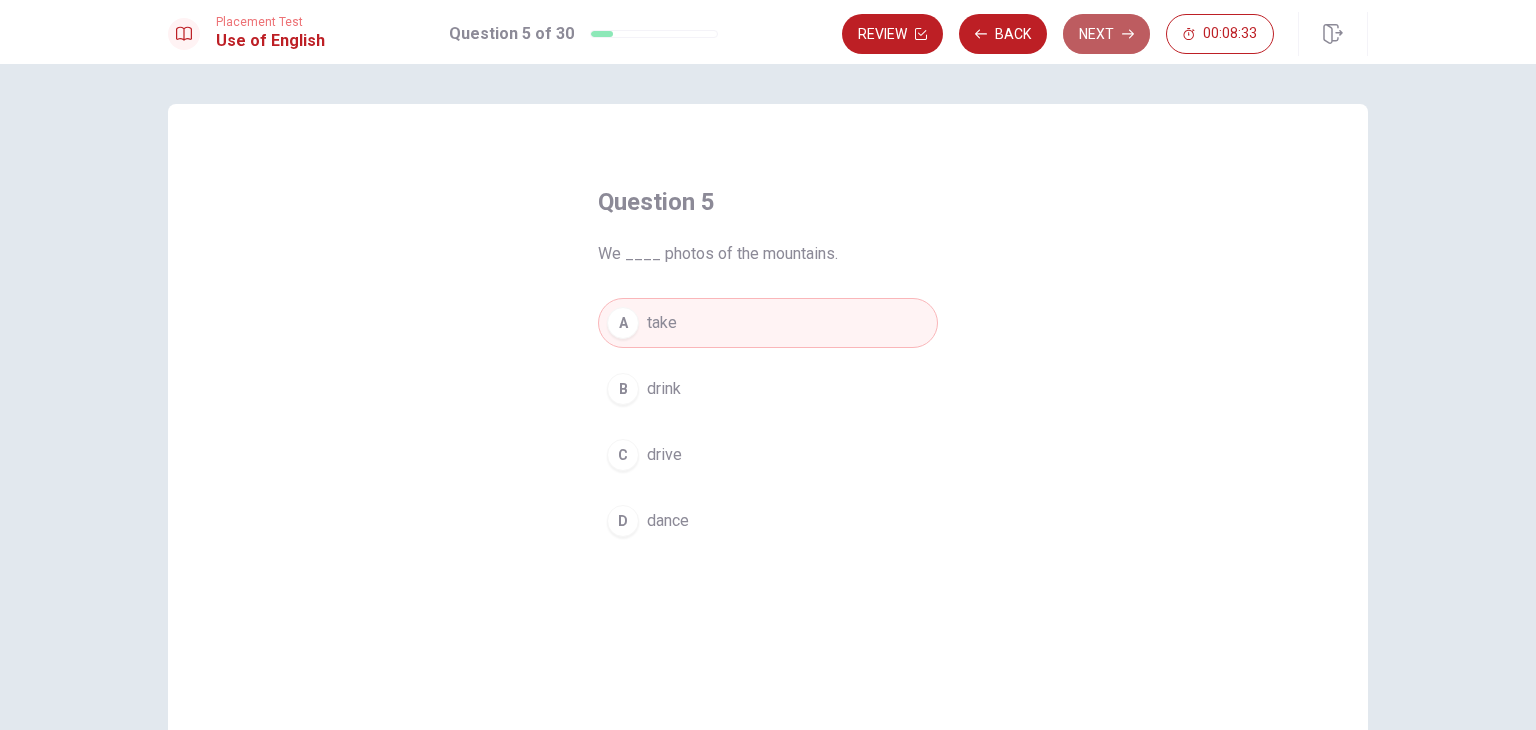 click on "Next" at bounding box center [1106, 34] 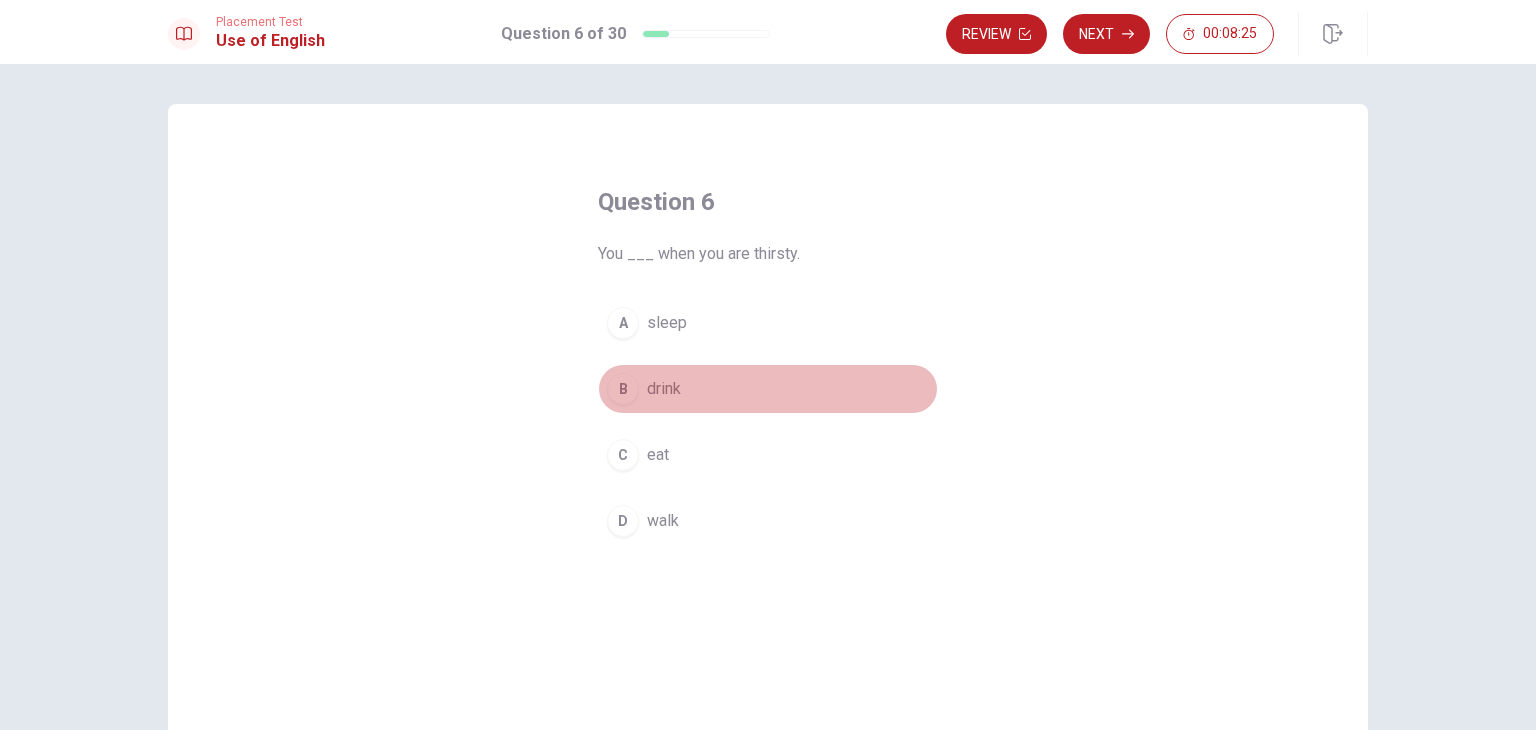 click on "B" at bounding box center [623, 389] 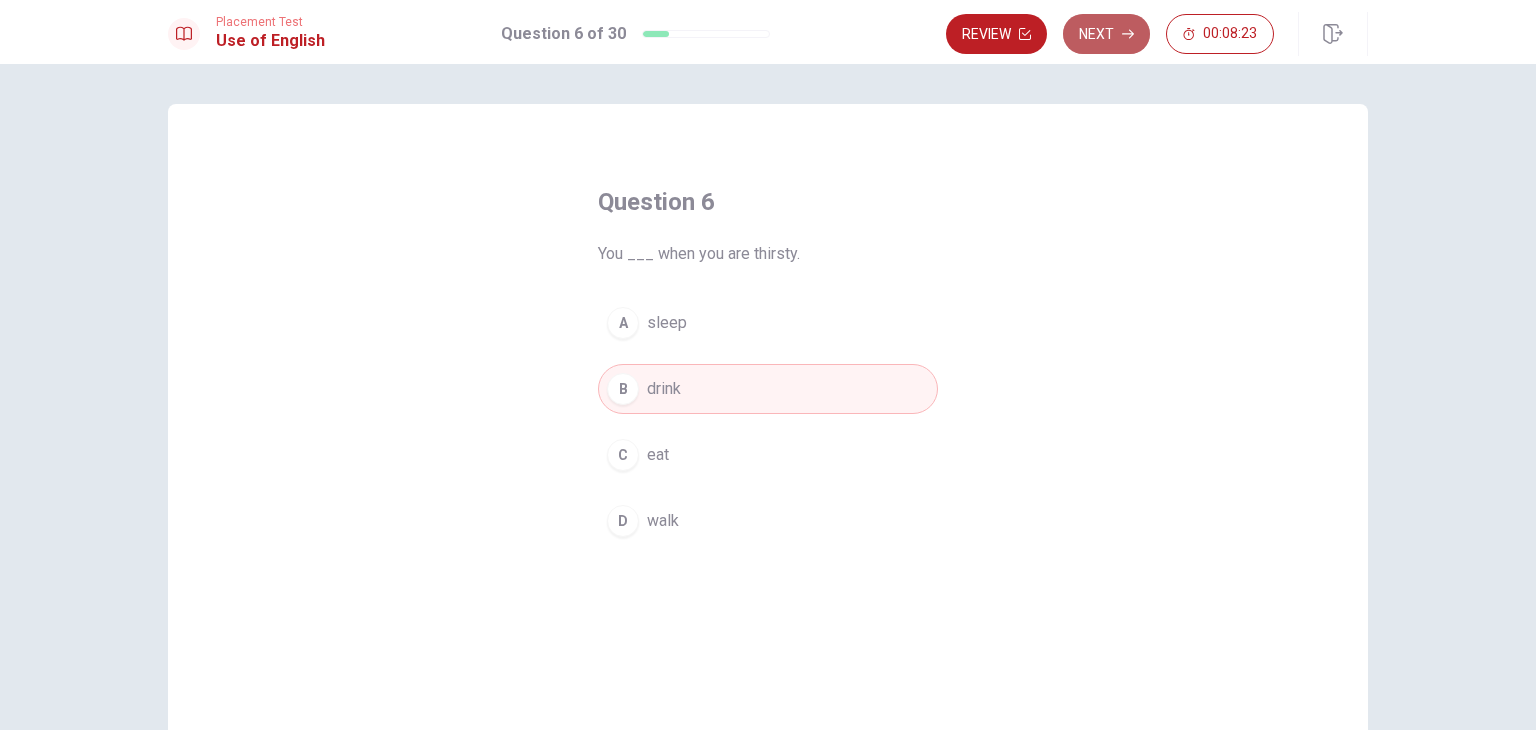 click on "Next" at bounding box center (1106, 34) 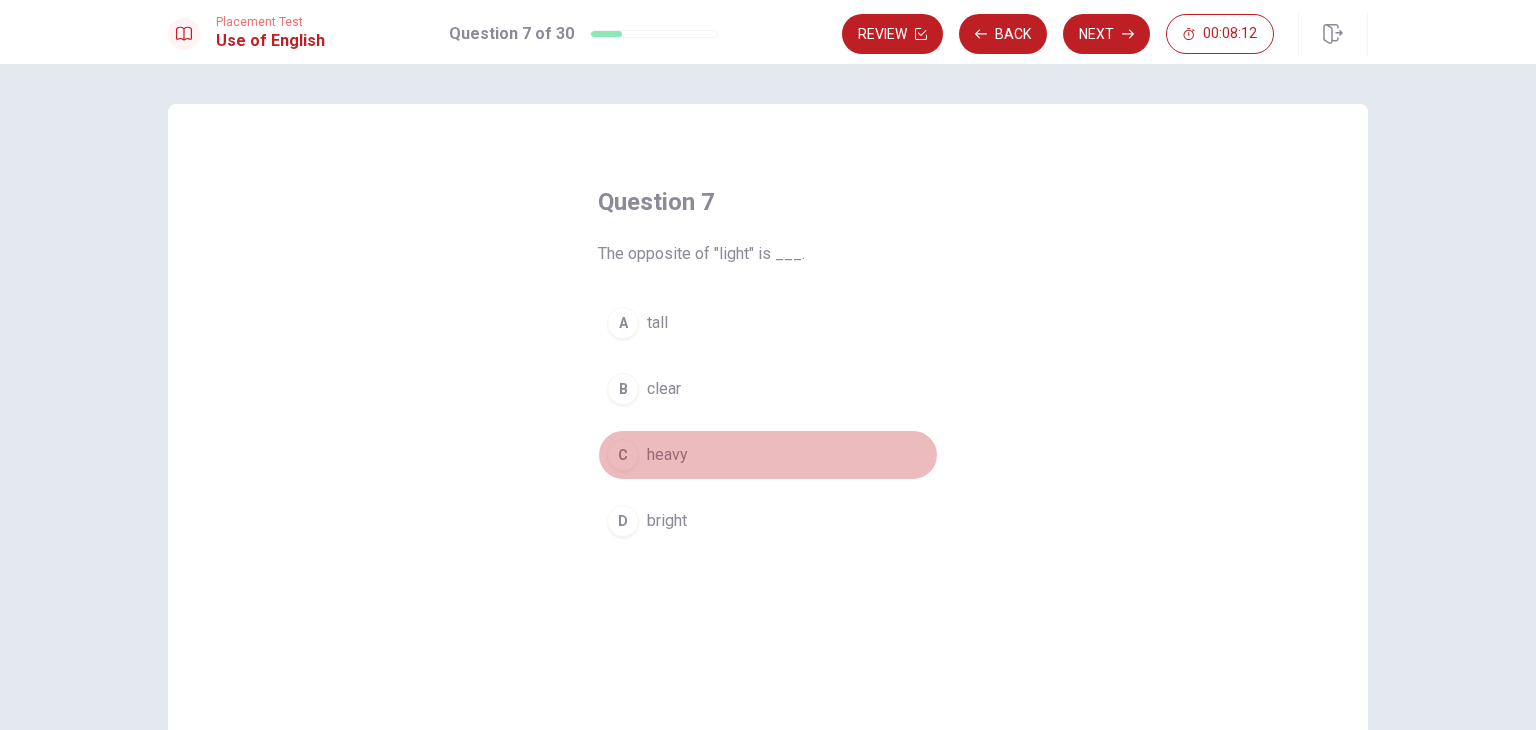 click on "C" at bounding box center [623, 455] 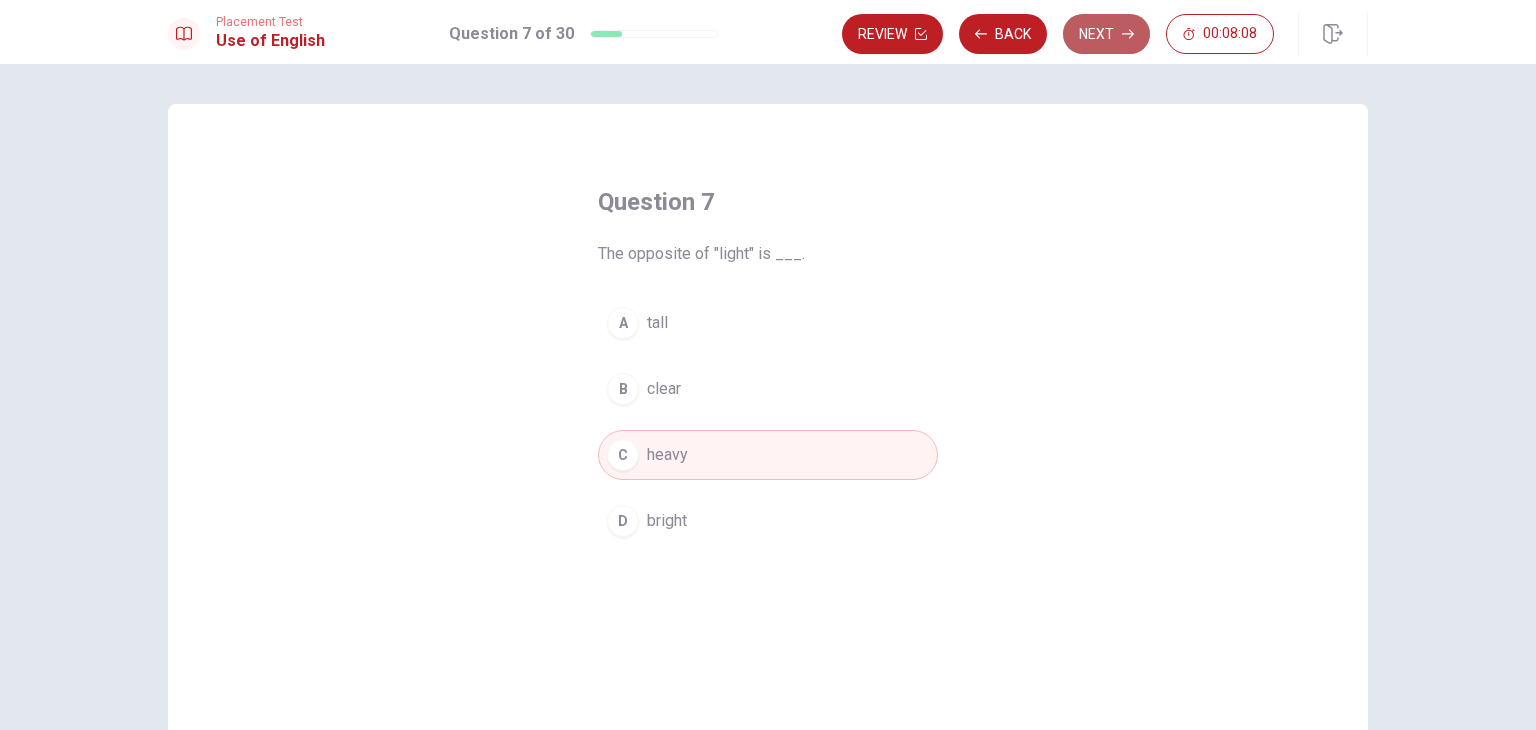 click on "Next" at bounding box center [1106, 34] 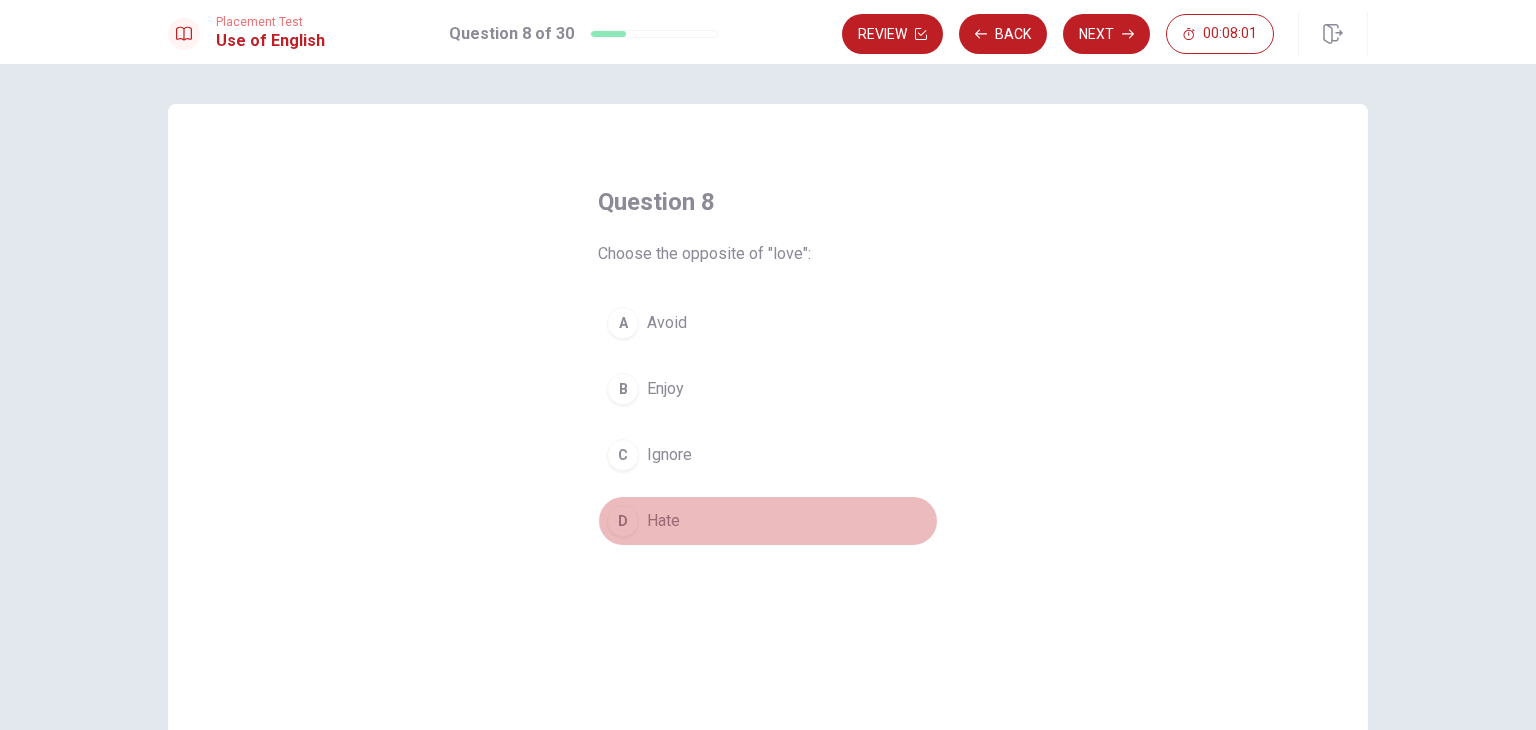 click on "D" at bounding box center (623, 521) 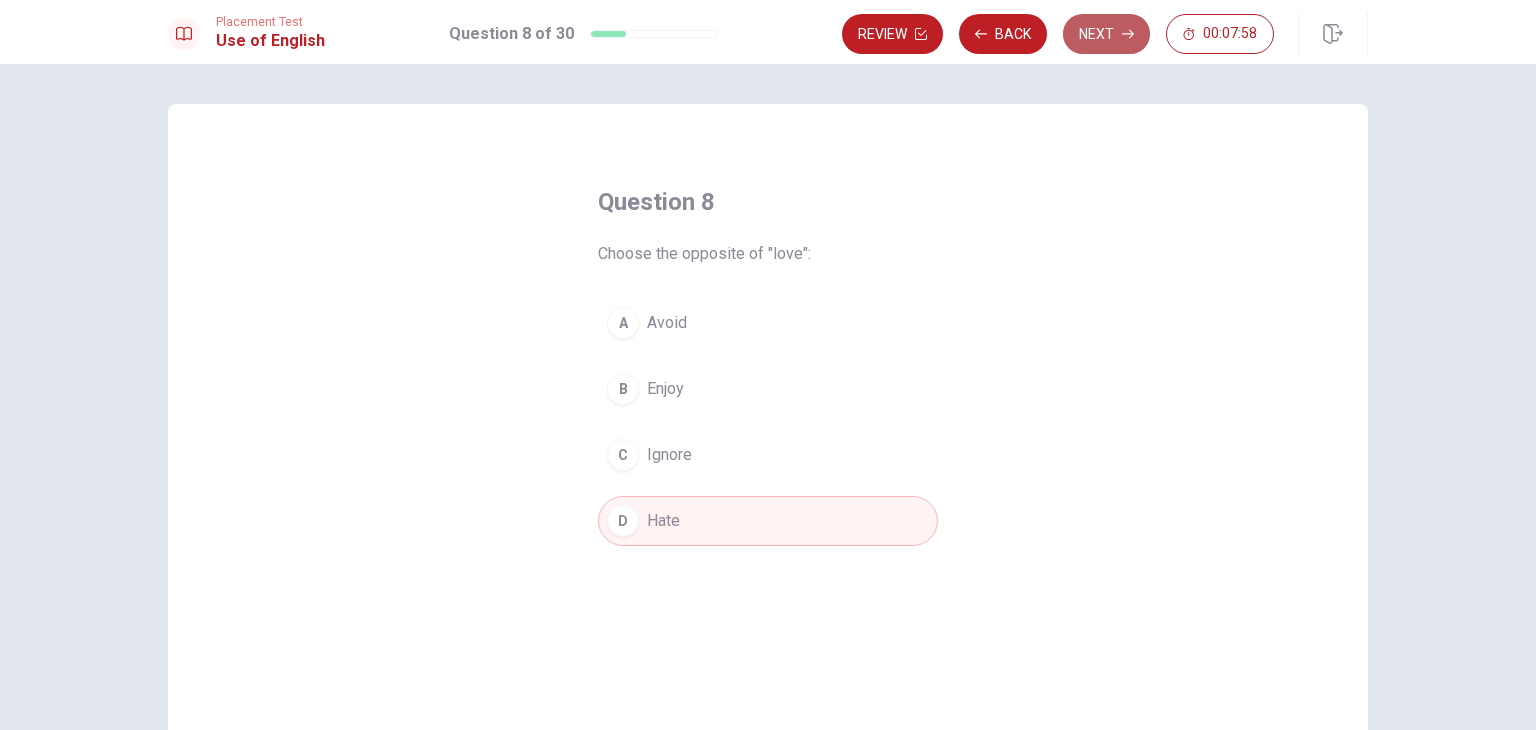 click on "Next" at bounding box center [1106, 34] 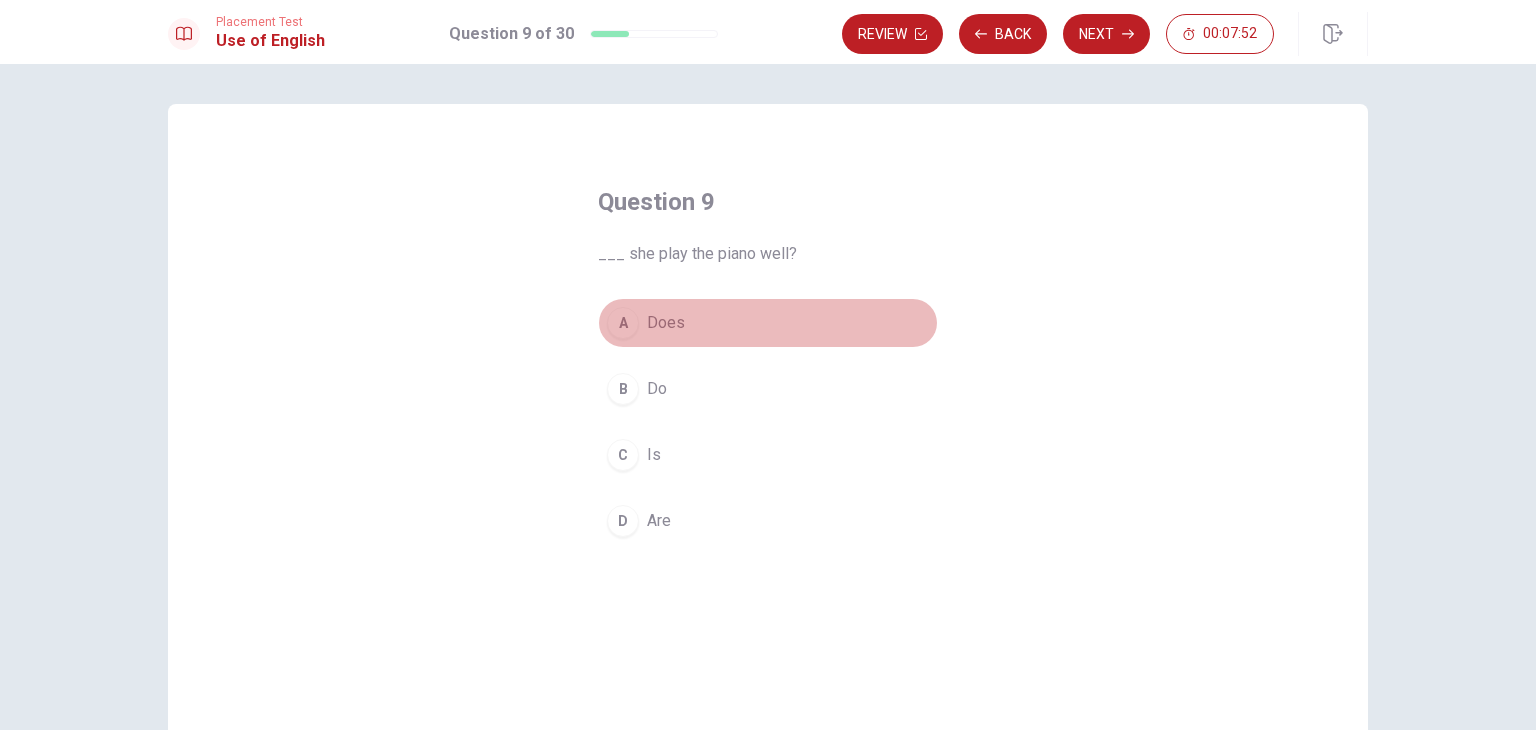 click on "A" at bounding box center [623, 323] 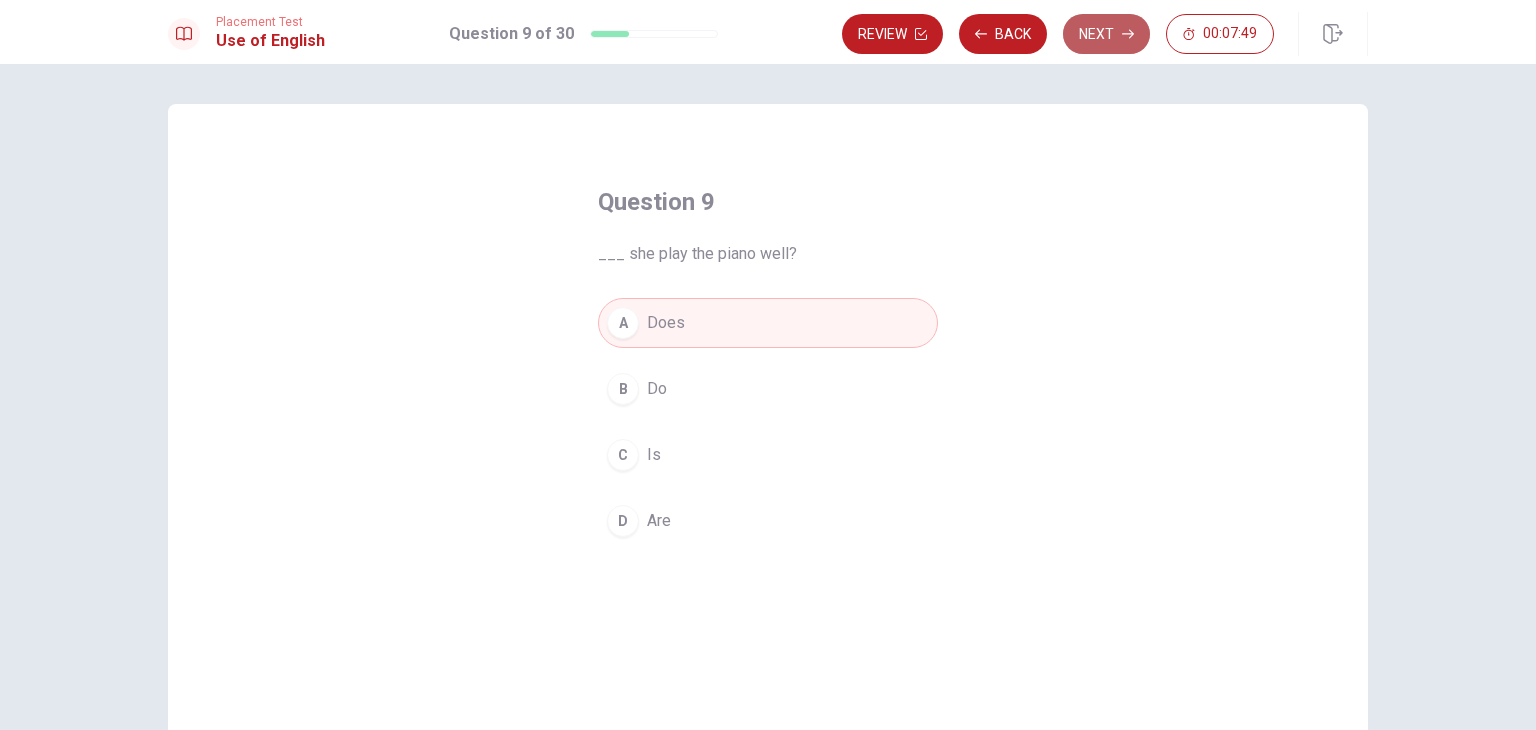 click on "Next" at bounding box center (1106, 34) 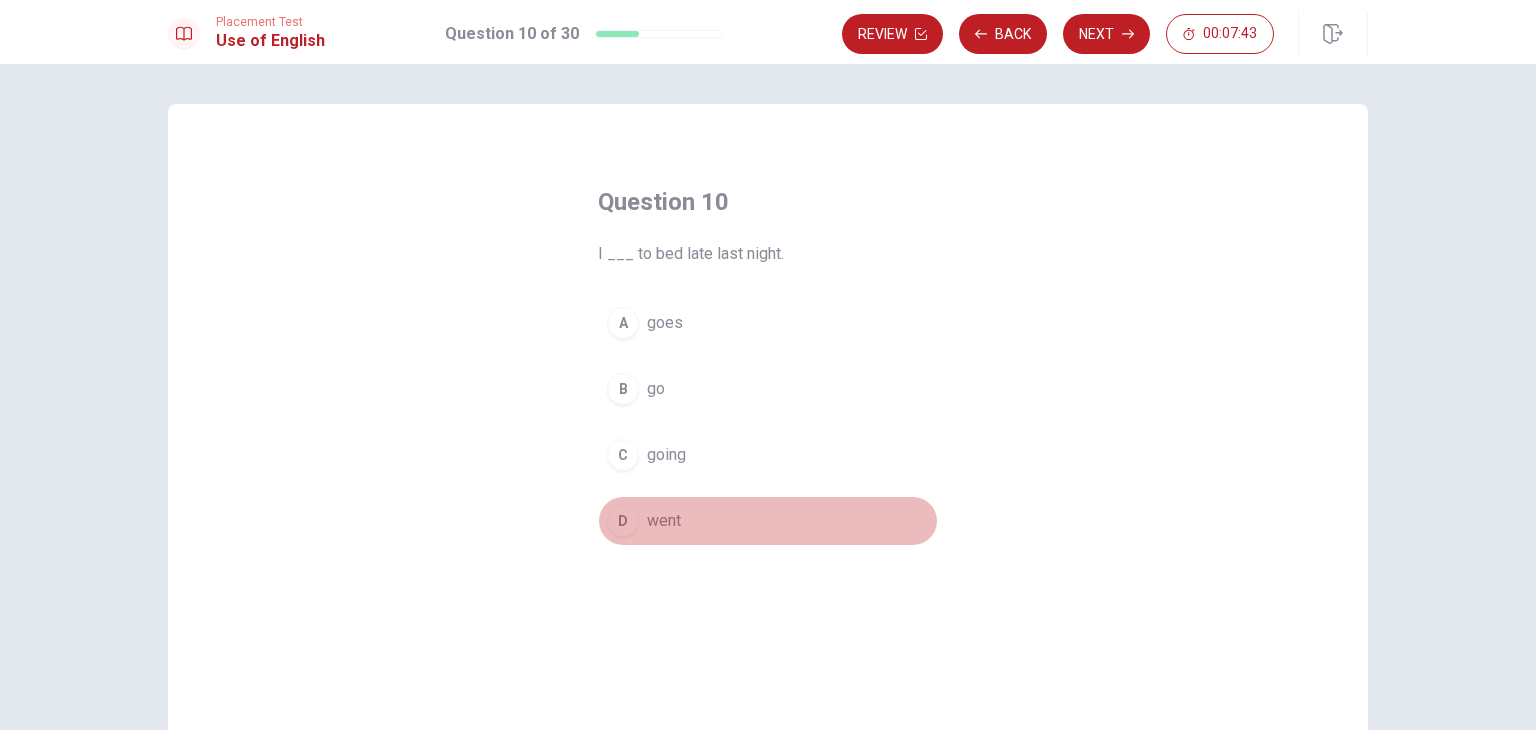 click on "D" at bounding box center [623, 521] 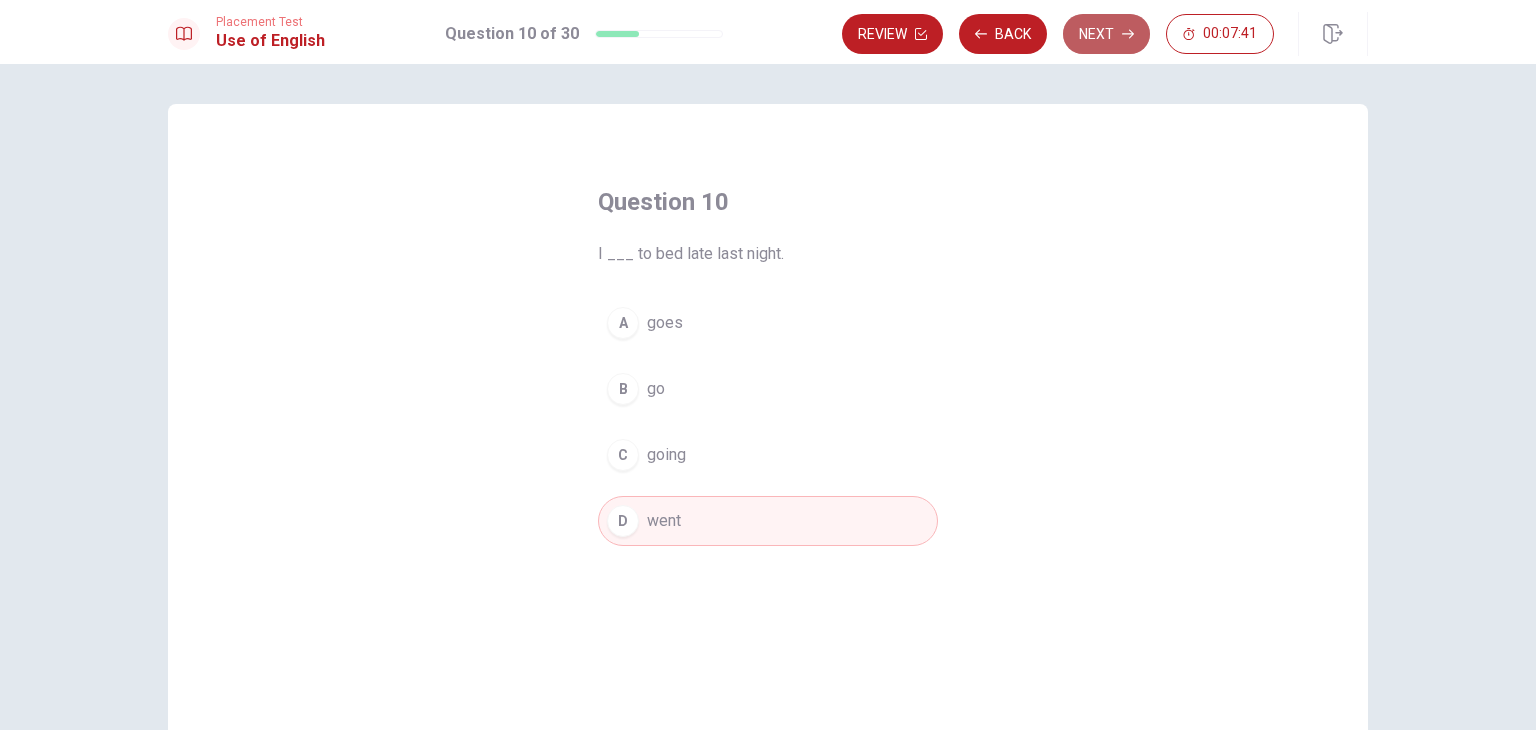 click on "Next" at bounding box center [1106, 34] 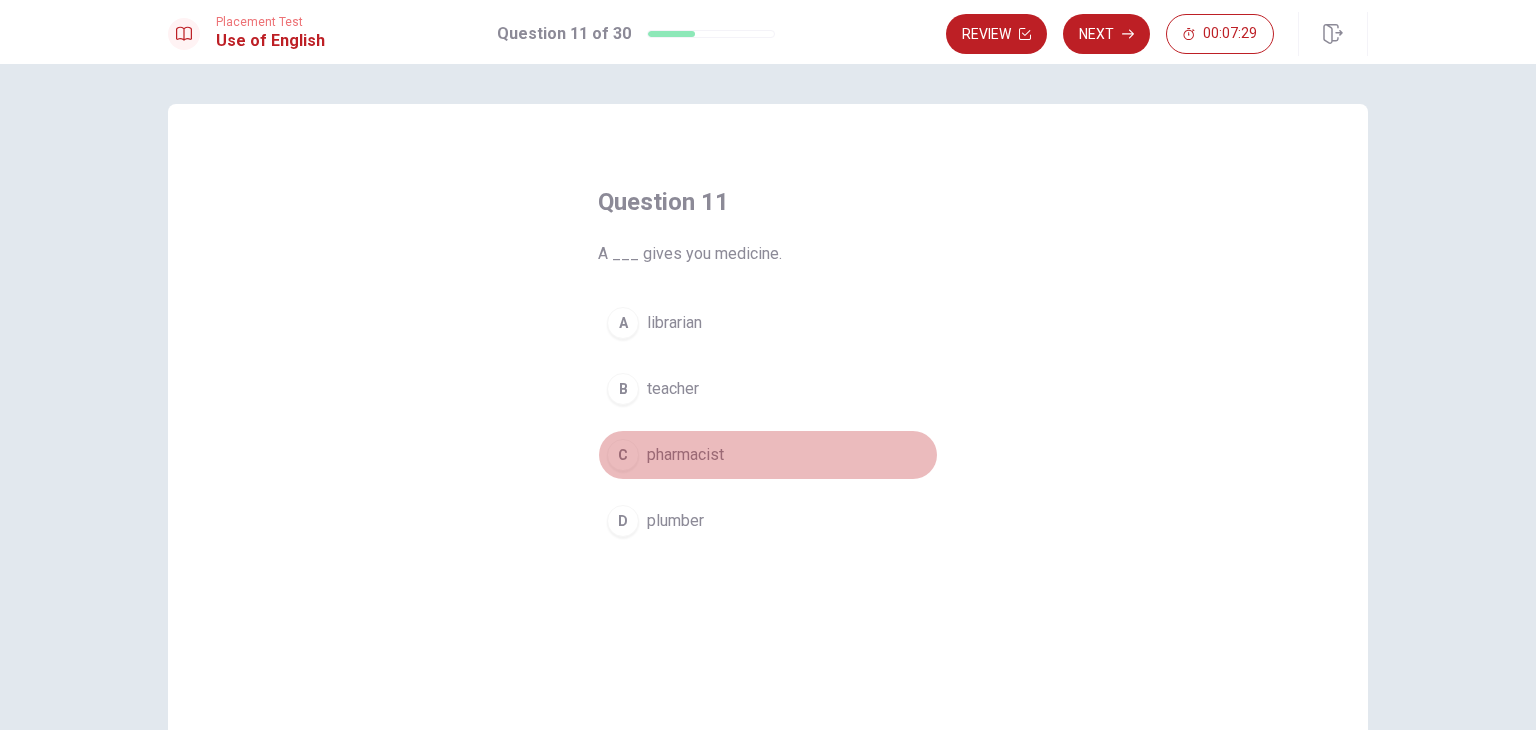 click on "C" at bounding box center (623, 455) 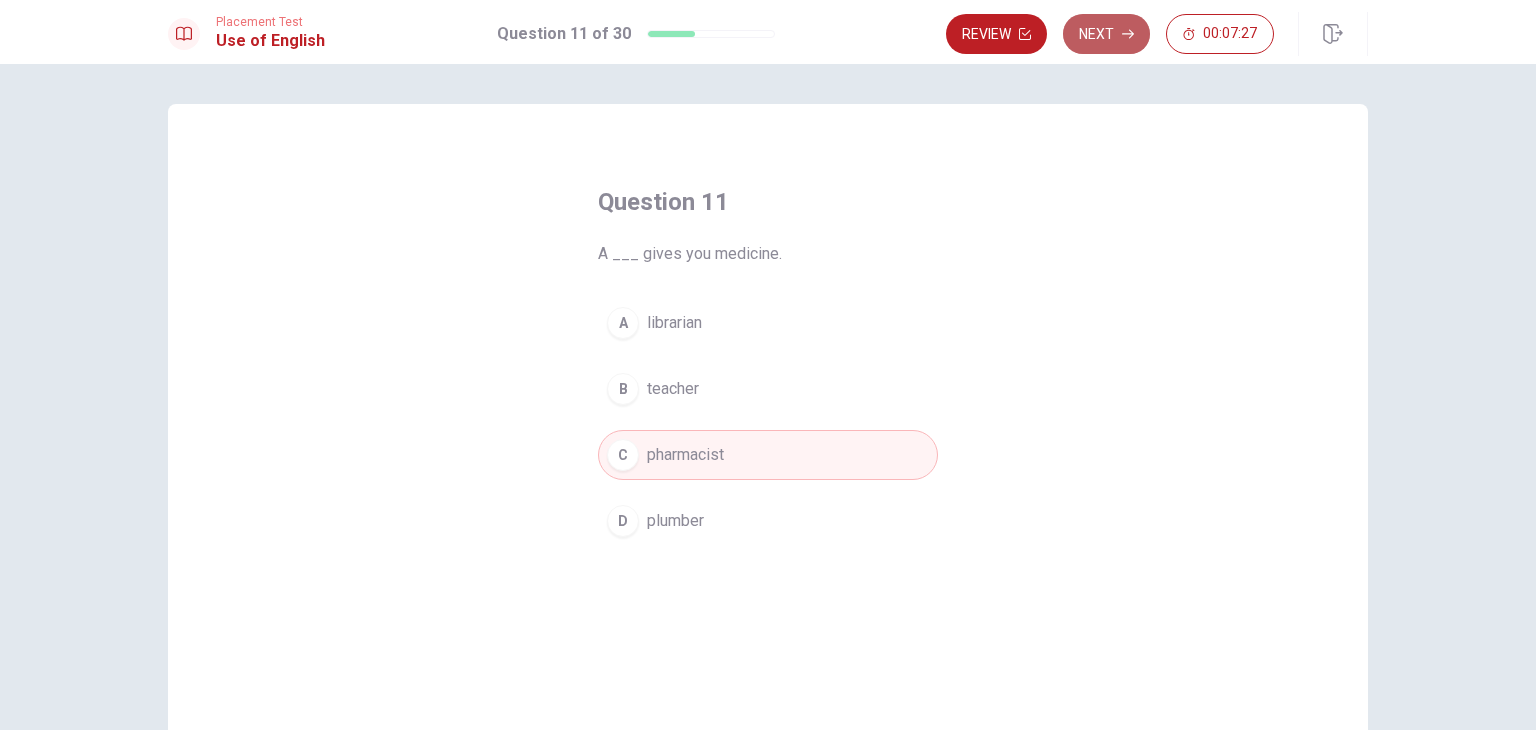 click on "Next" at bounding box center (1106, 34) 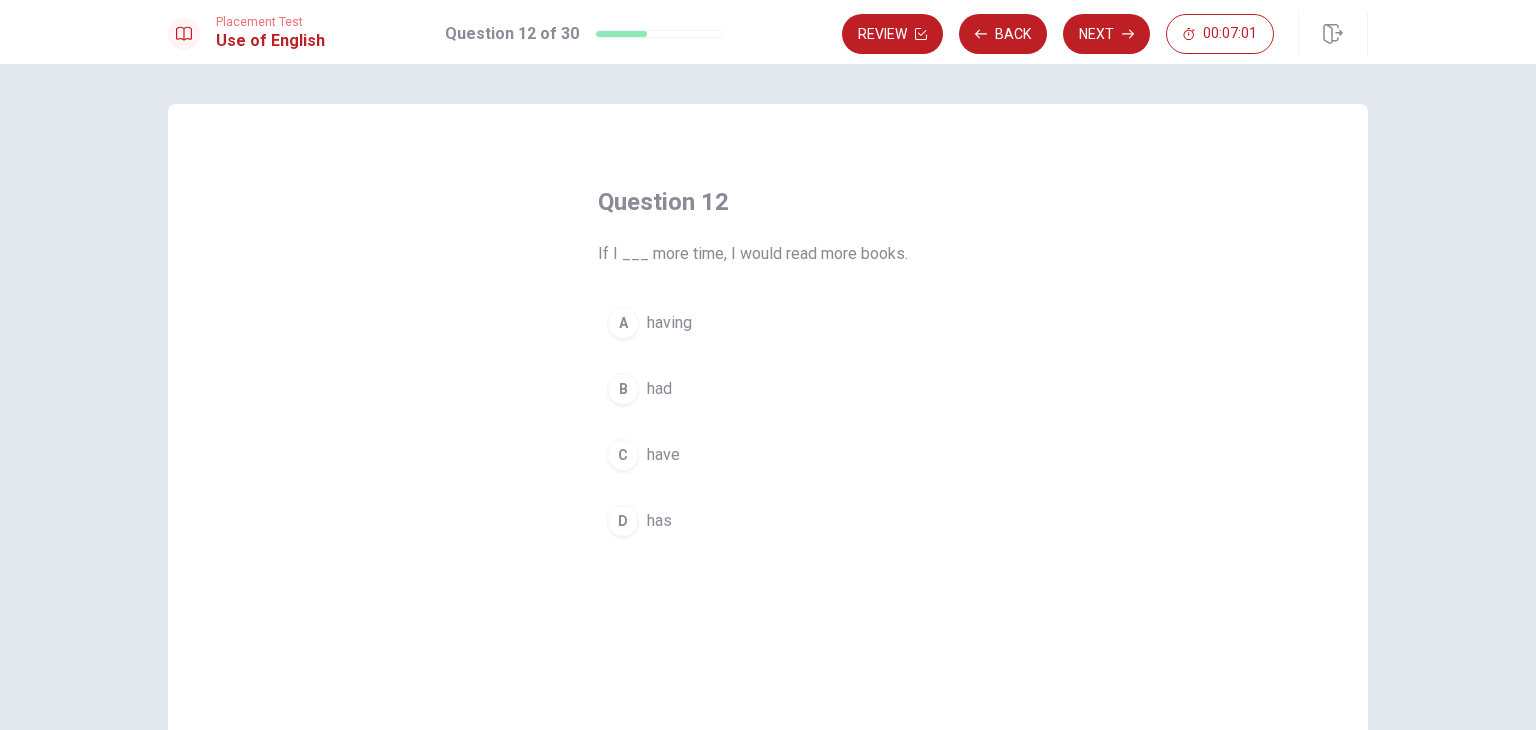 click on "C" at bounding box center [623, 455] 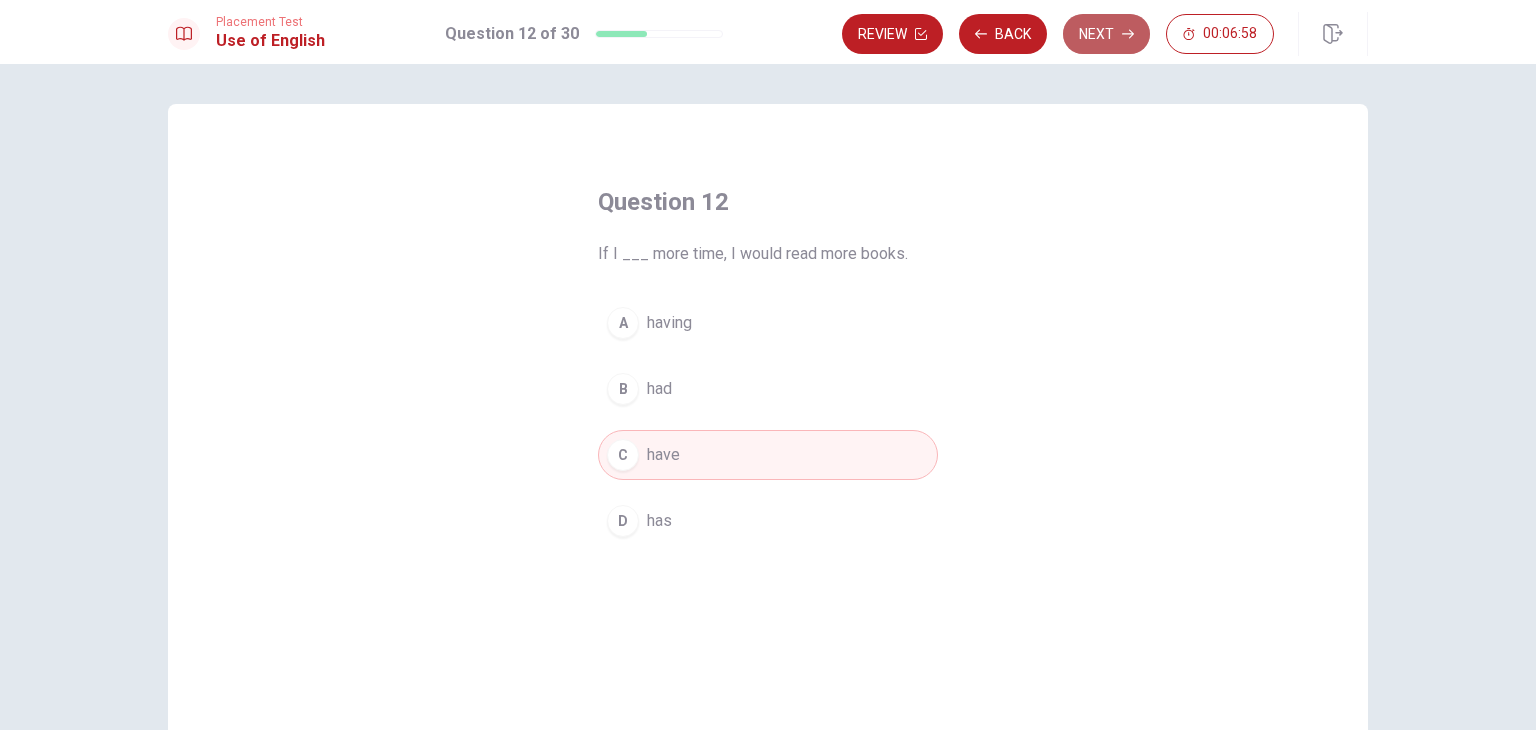 click on "Next" at bounding box center (1106, 34) 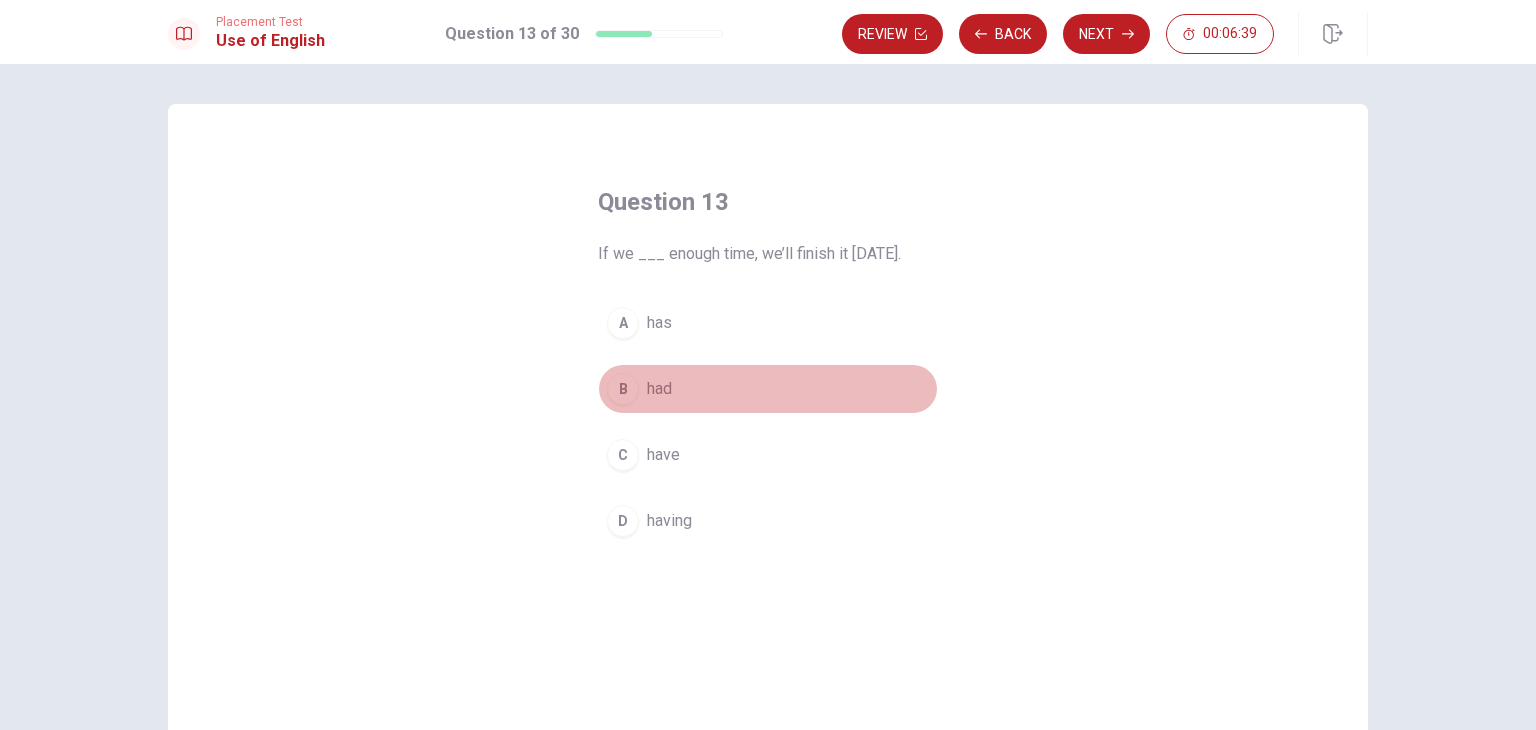 click on "B" at bounding box center [623, 389] 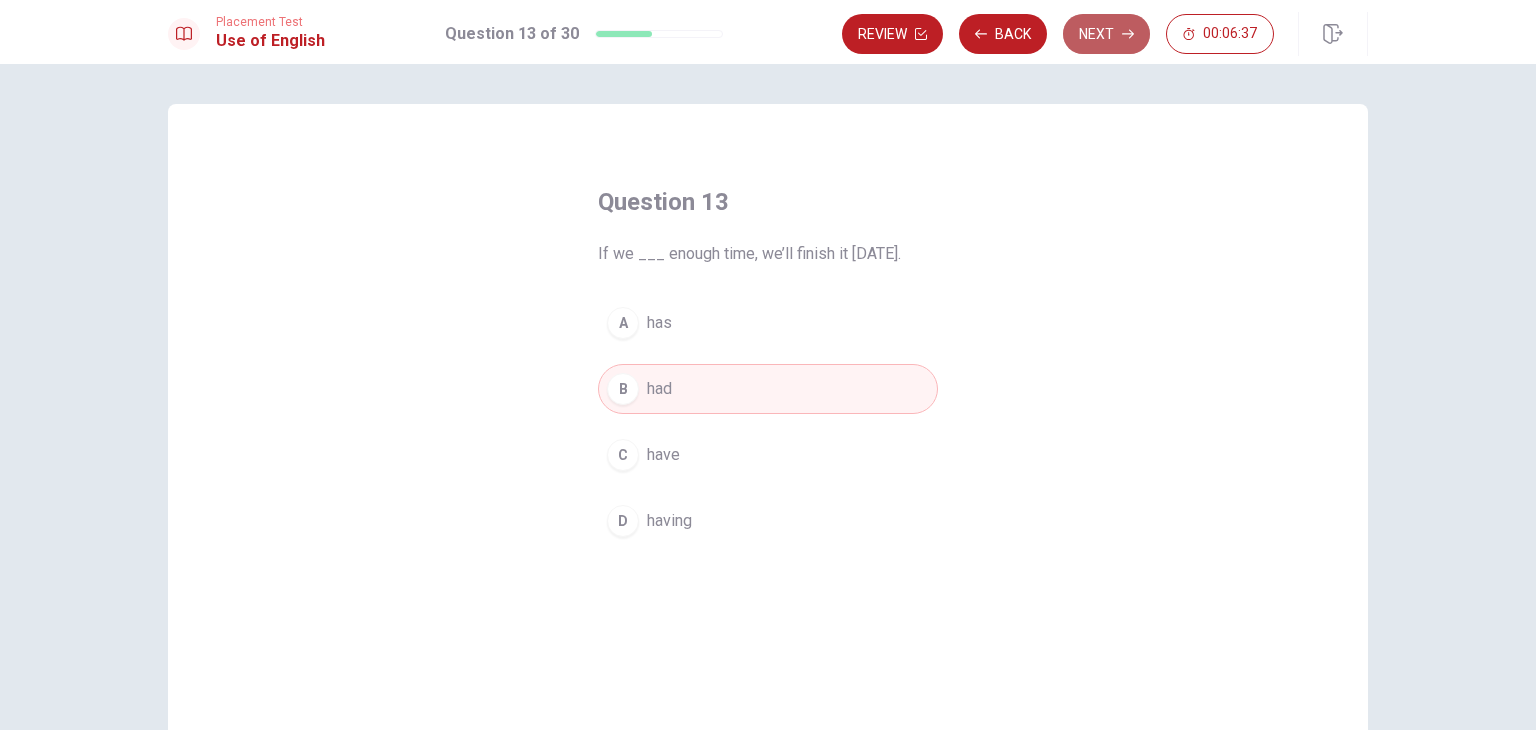 click on "Next" at bounding box center [1106, 34] 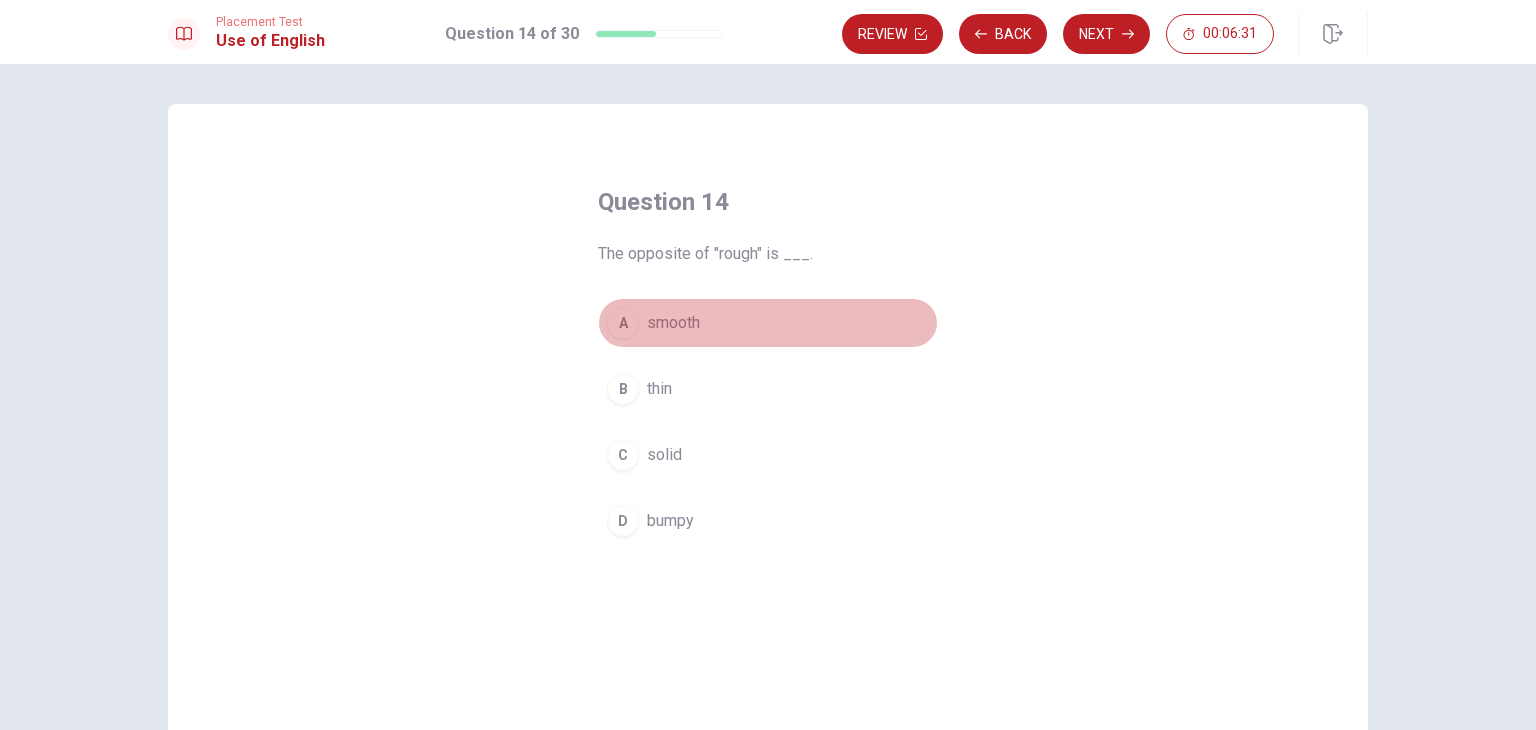 click on "A" at bounding box center [623, 323] 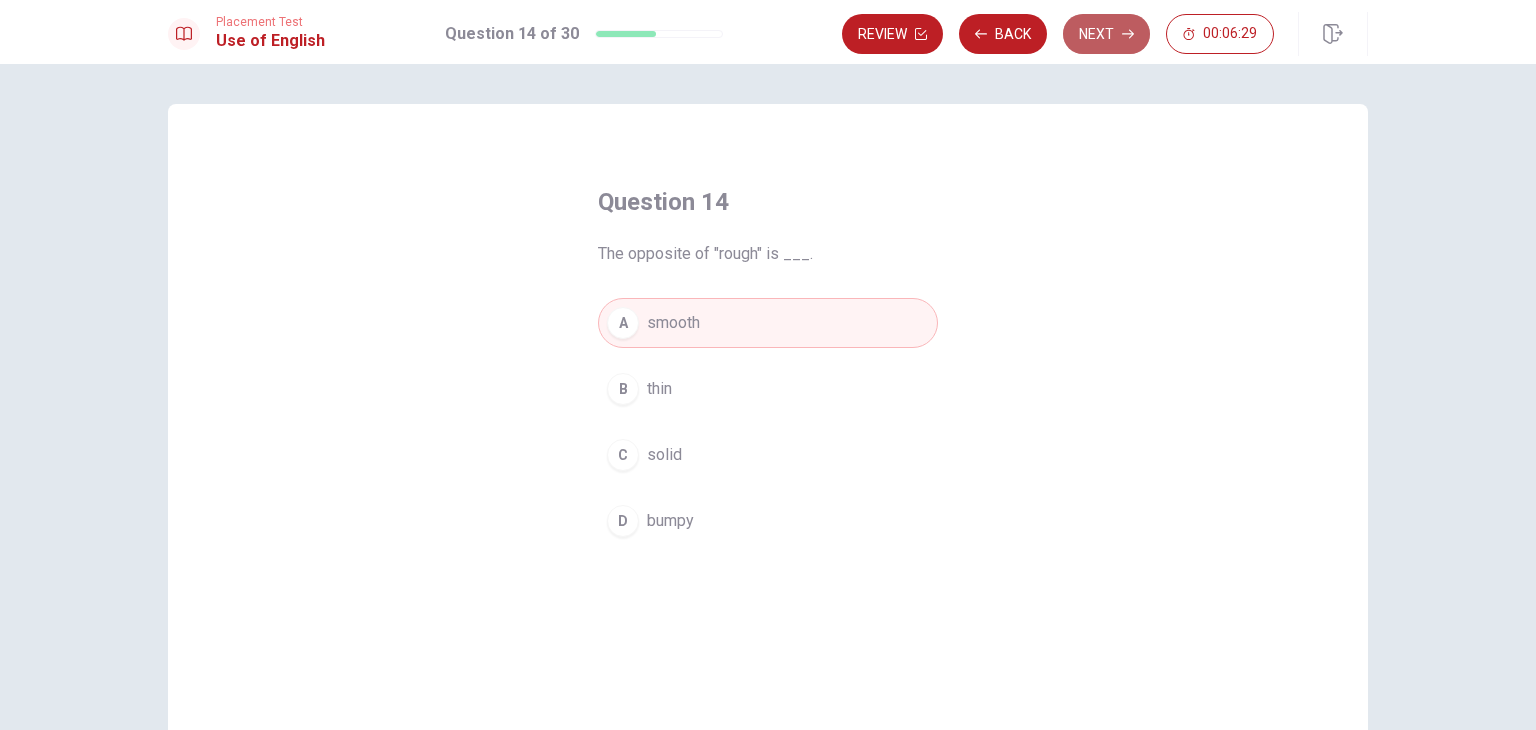 click on "Next" at bounding box center [1106, 34] 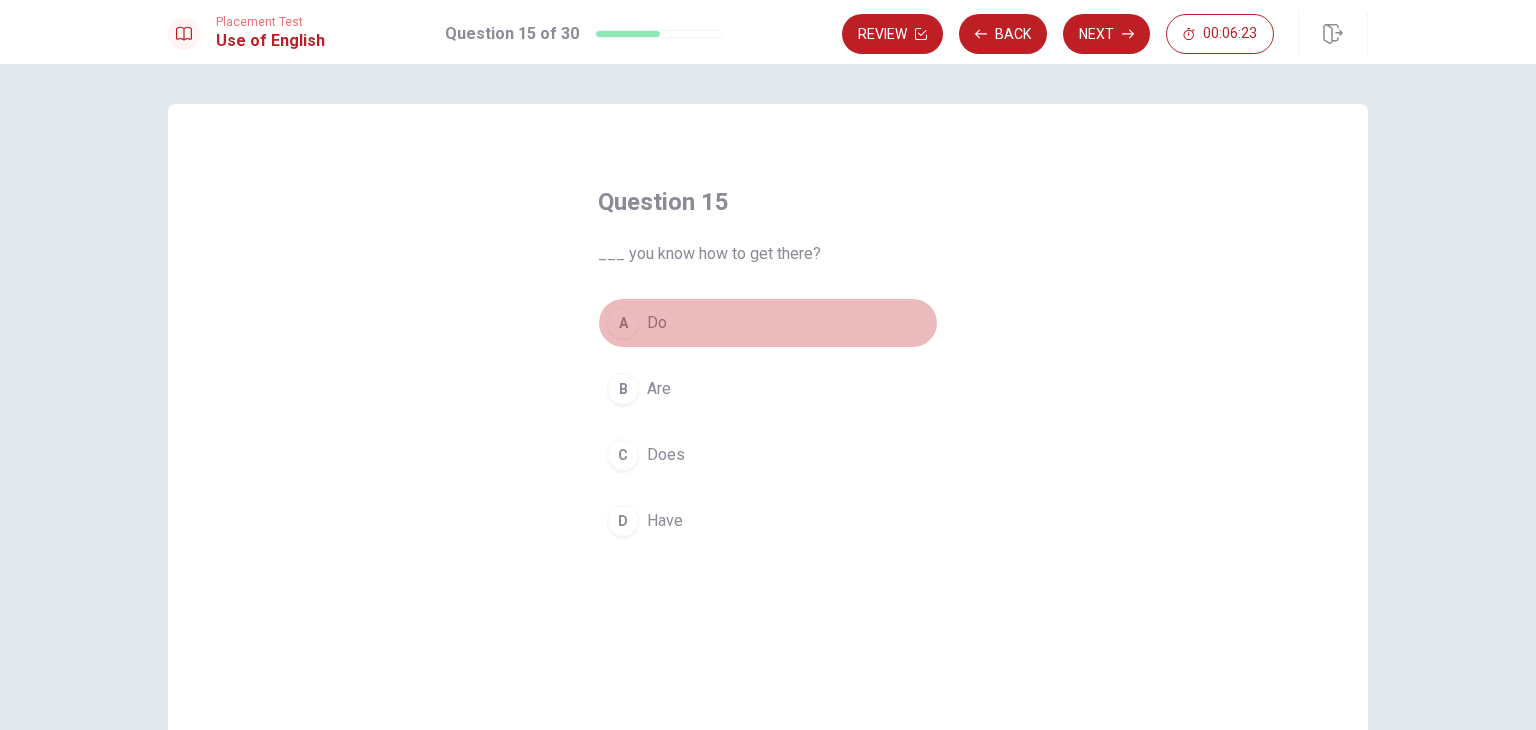 click on "A" at bounding box center (623, 323) 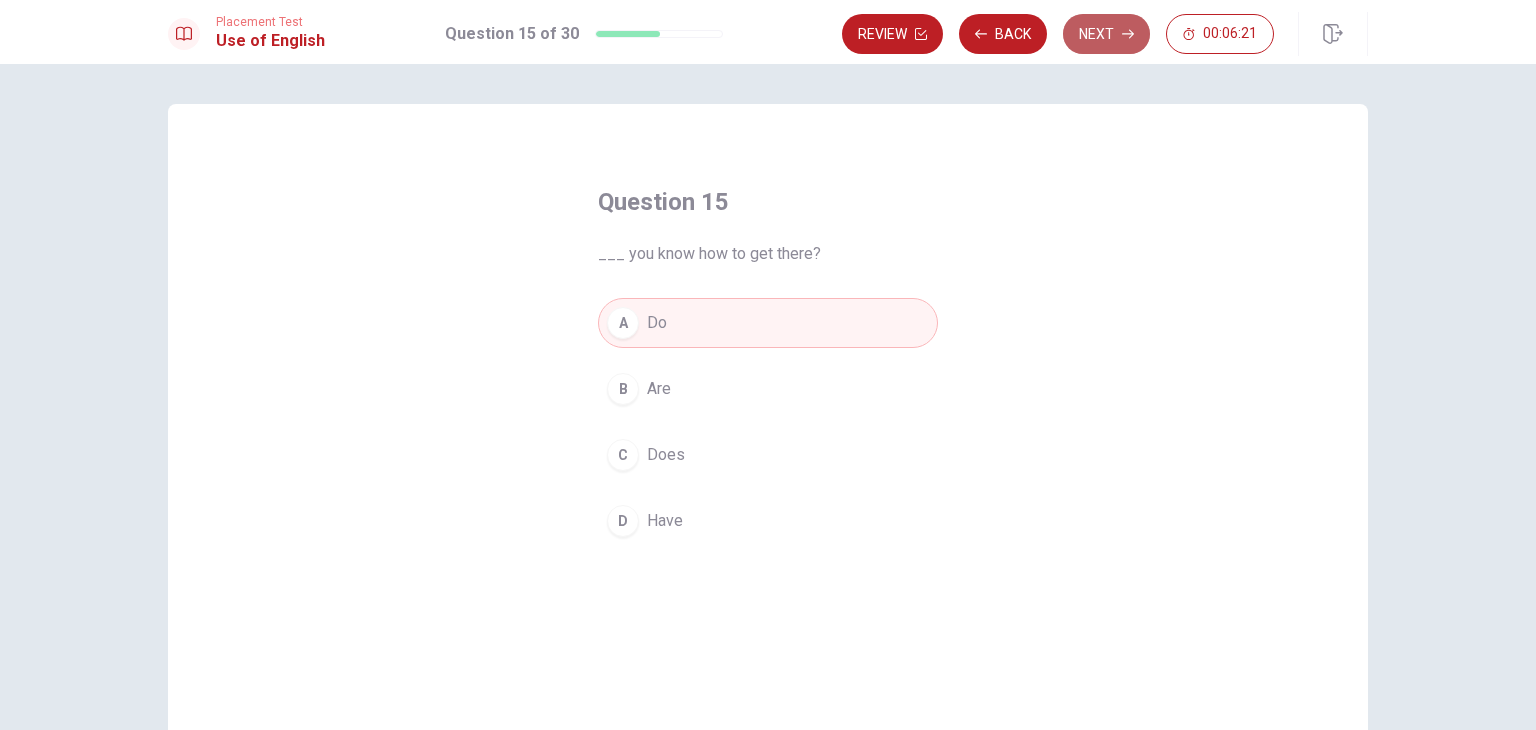 click on "Next" at bounding box center (1106, 34) 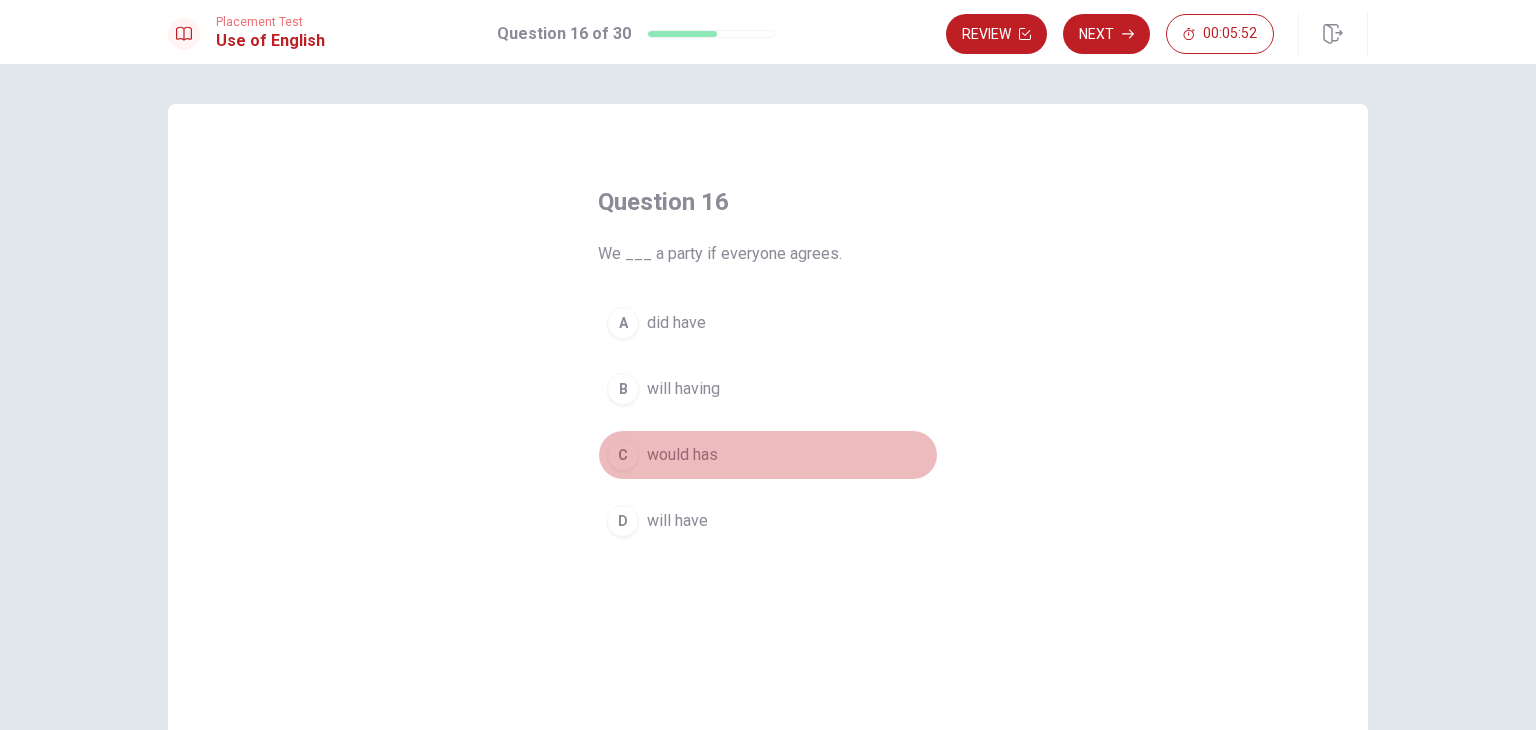 click on "C" at bounding box center [623, 455] 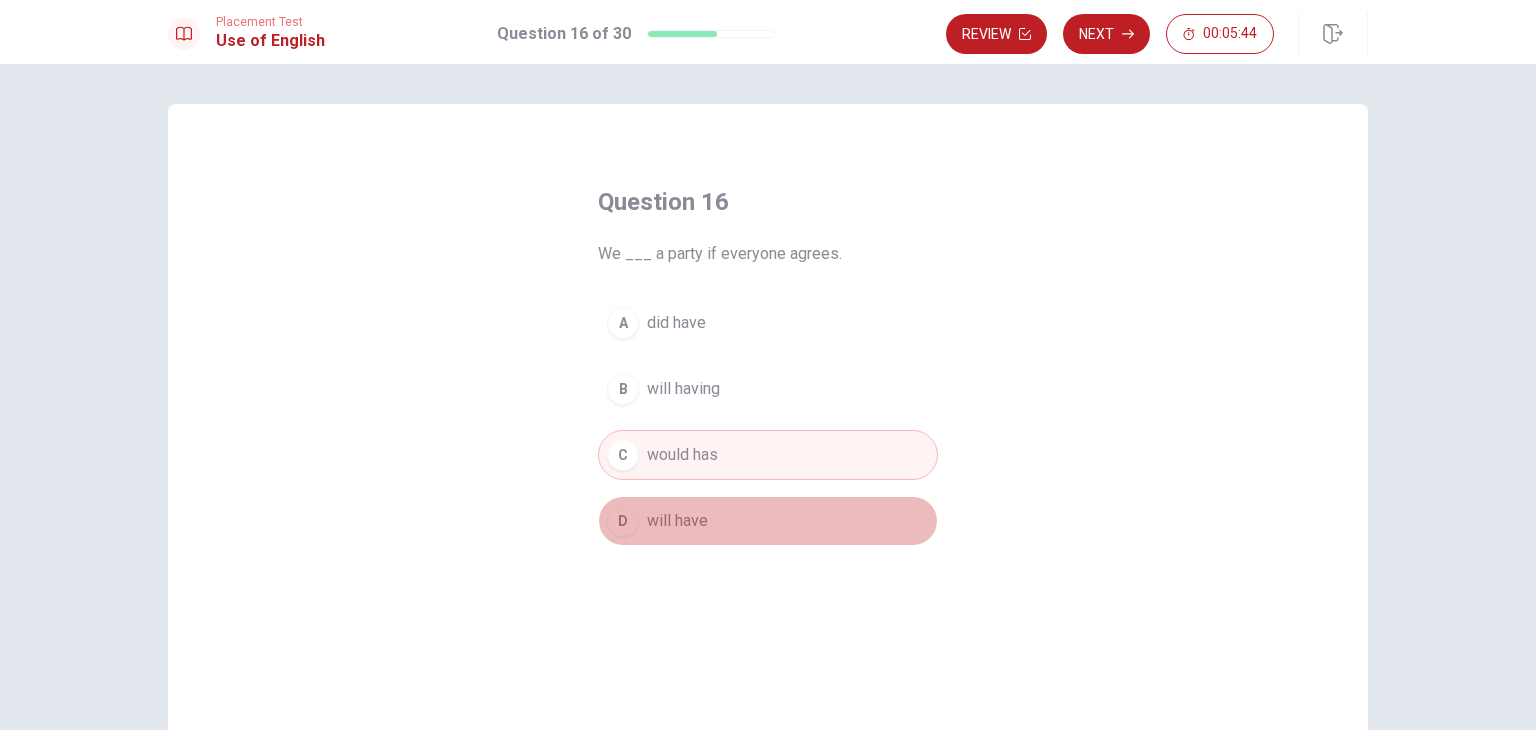 click on "D" at bounding box center [623, 521] 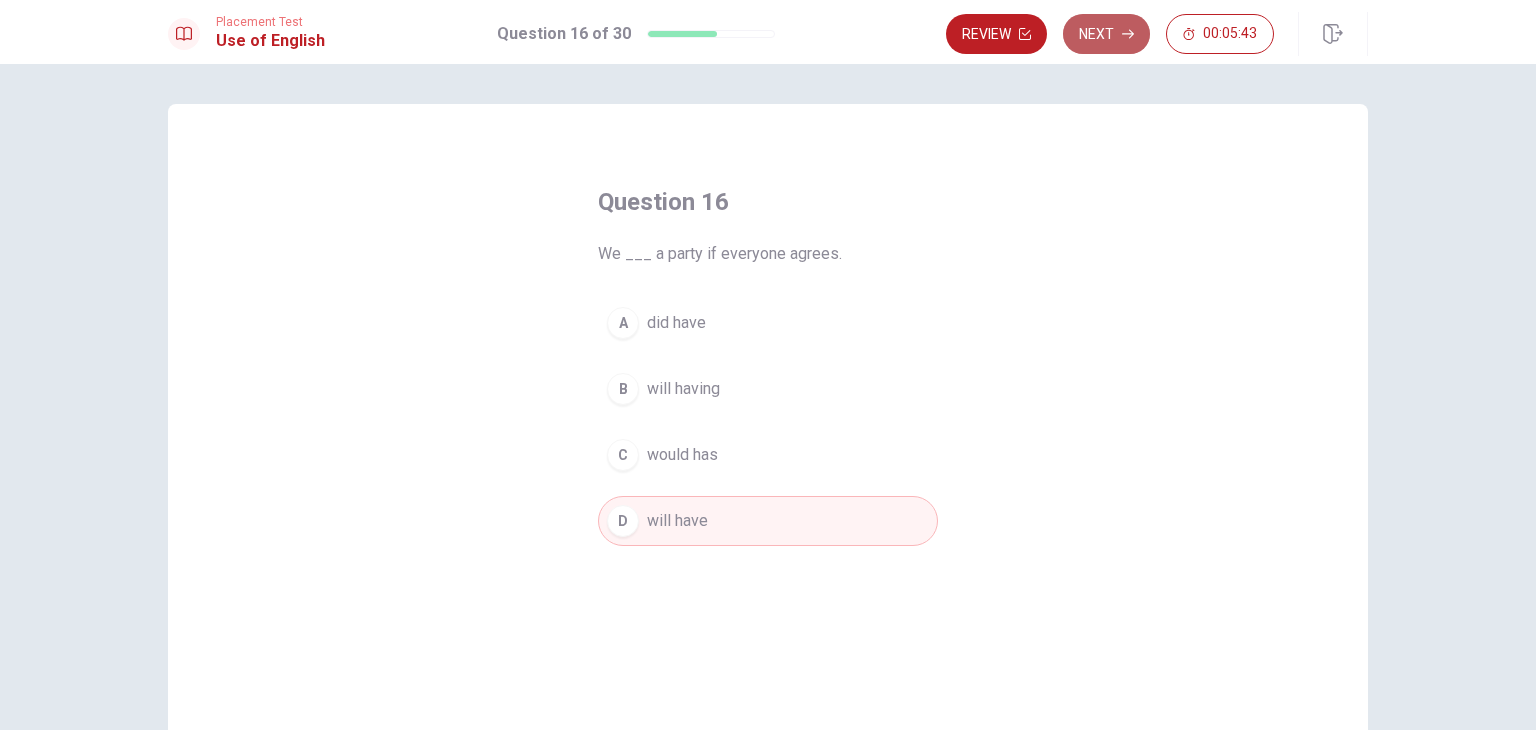 click on "Next" at bounding box center (1106, 34) 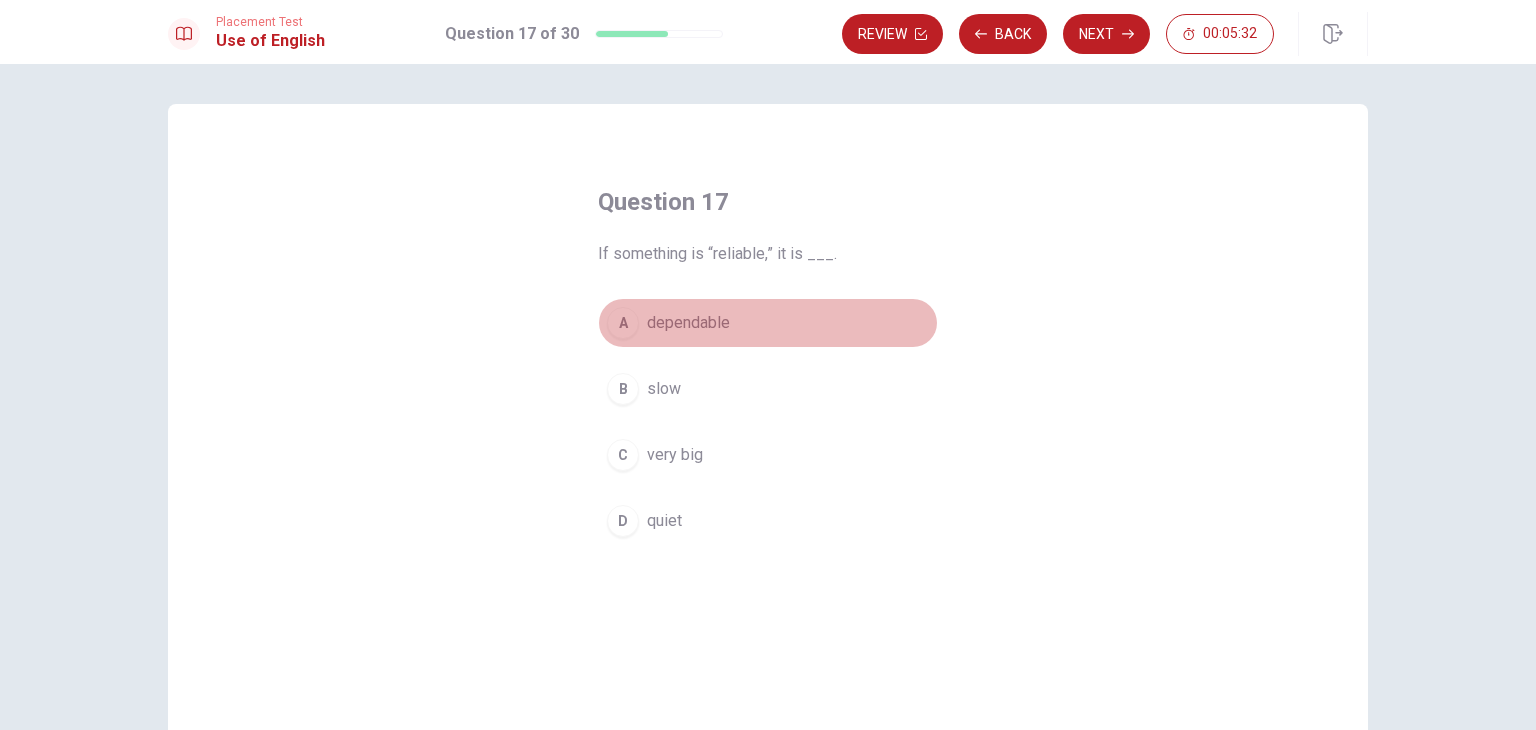 click on "A" at bounding box center (623, 323) 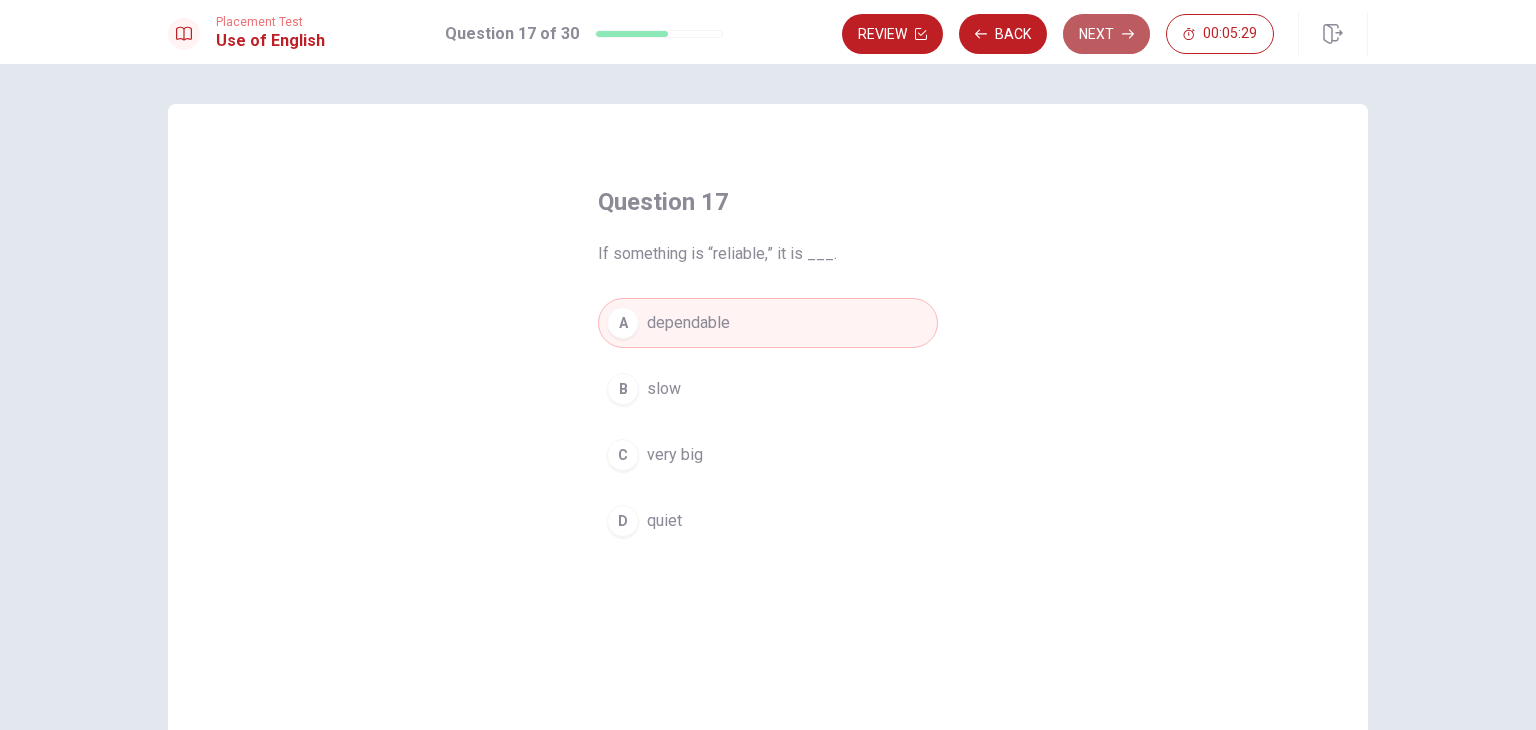 click on "Next" at bounding box center (1106, 34) 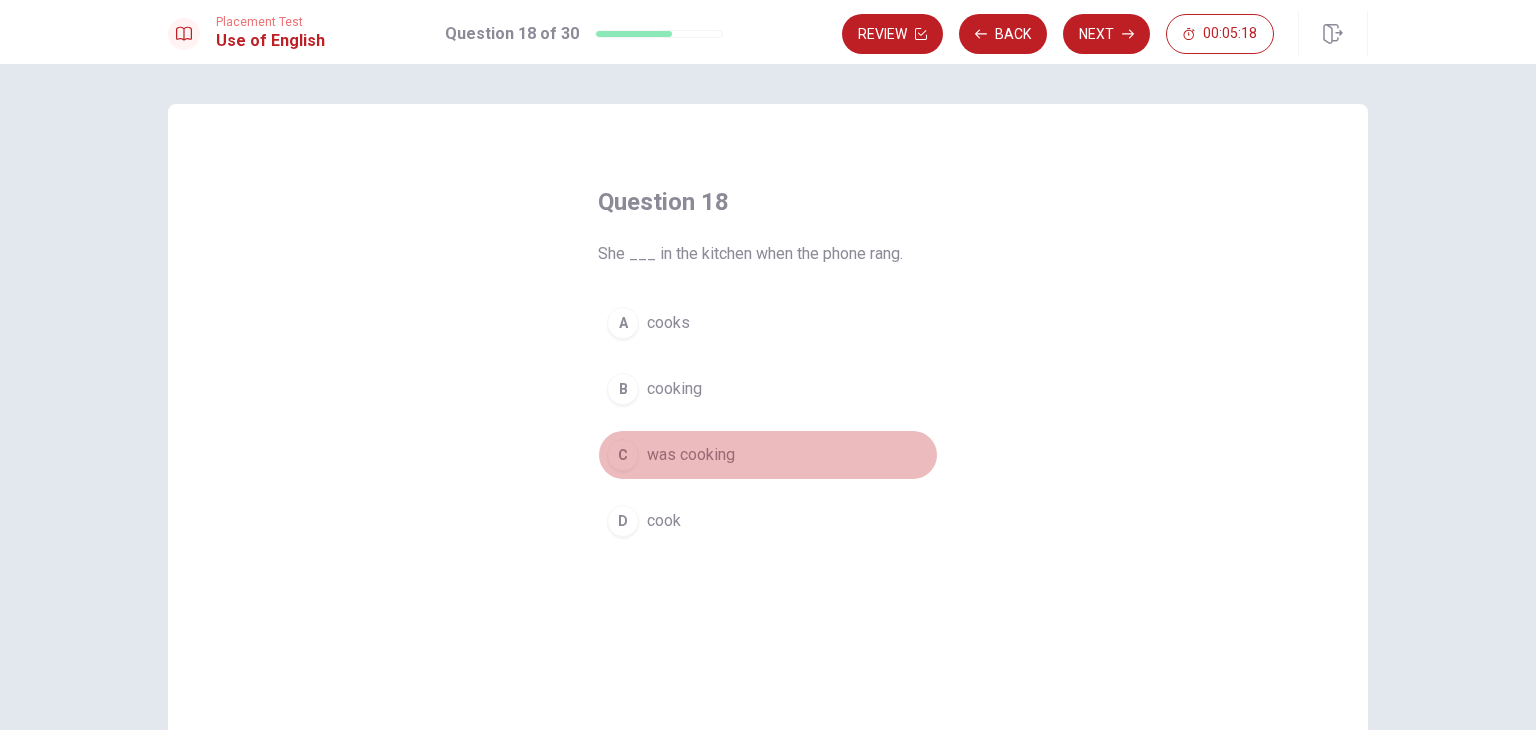 click on "C" at bounding box center (623, 455) 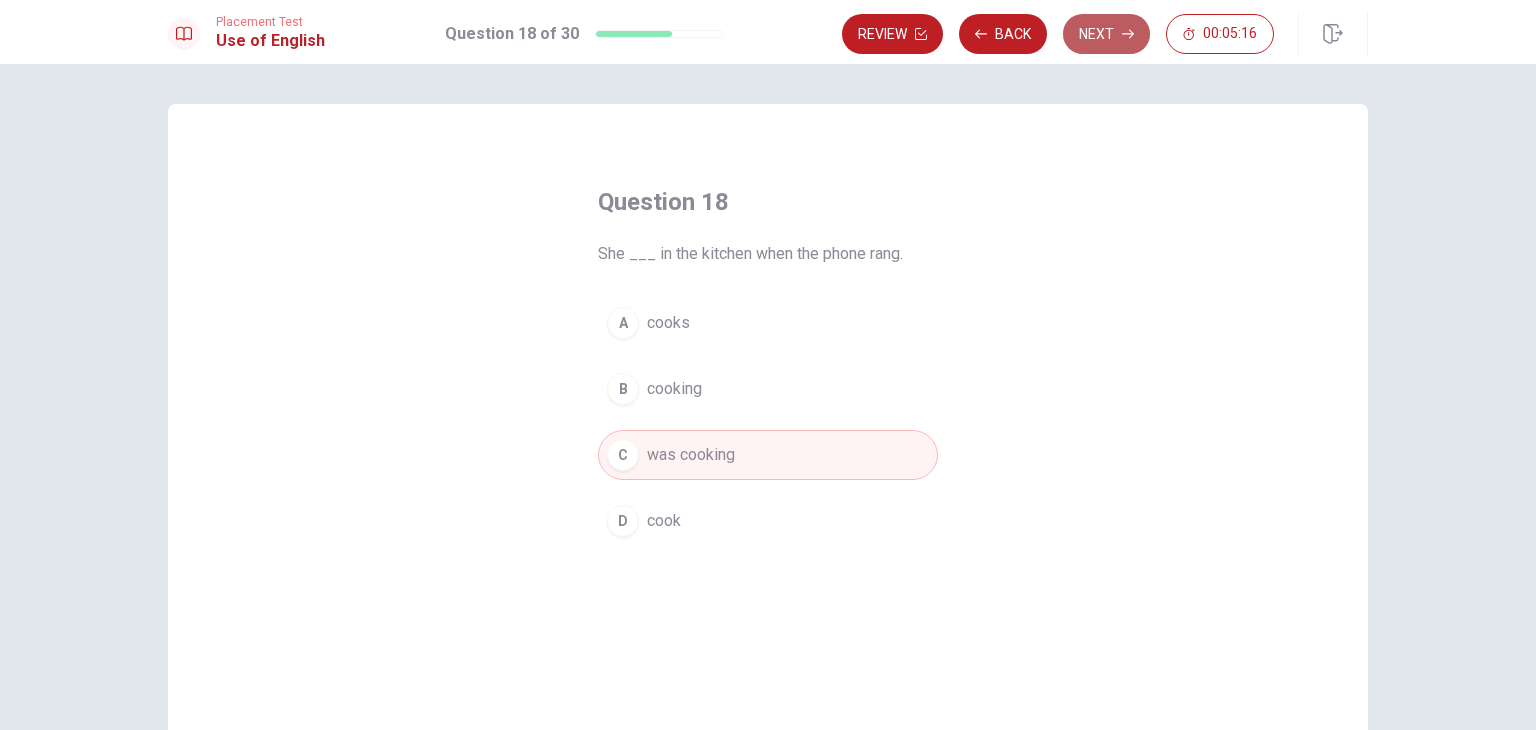 click on "Next" at bounding box center [1106, 34] 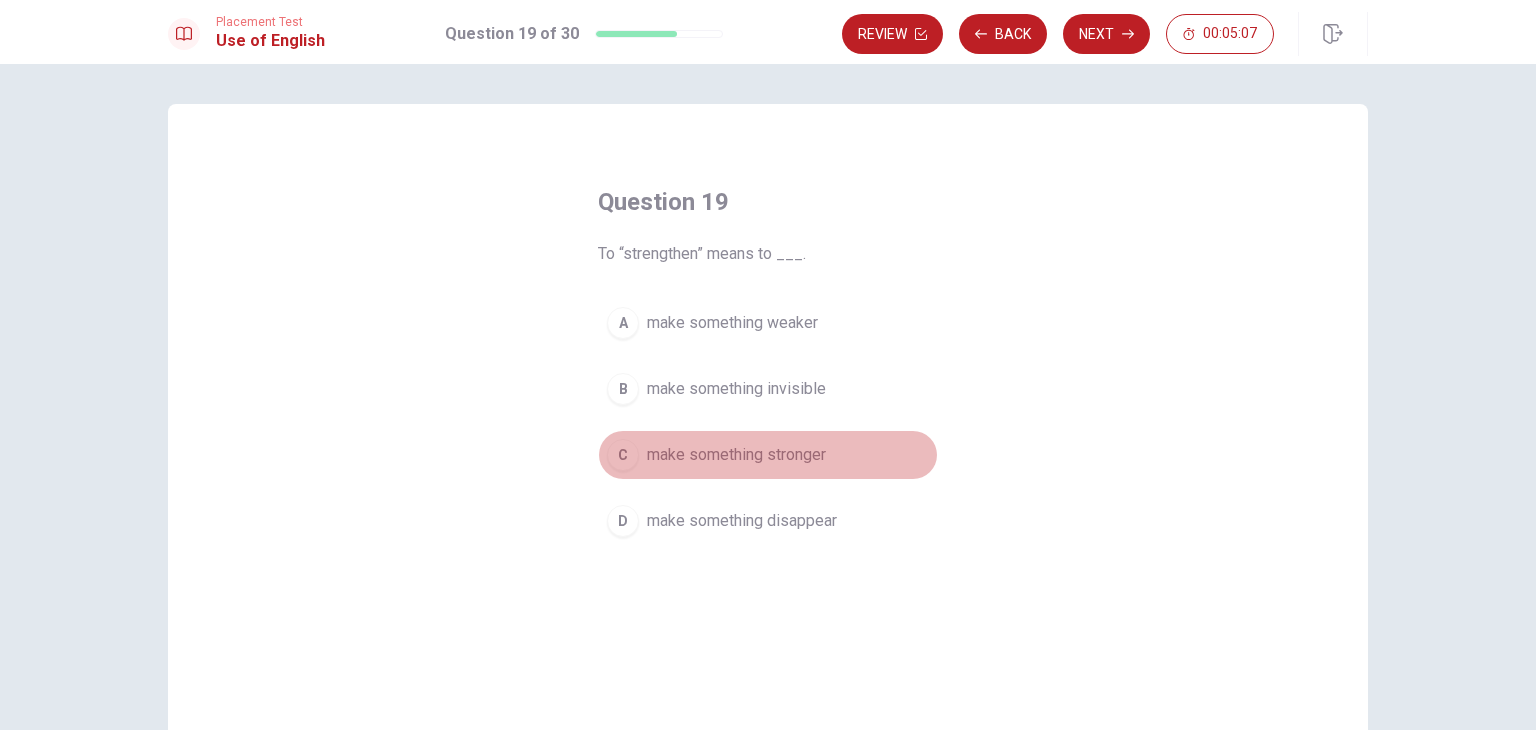 click on "C" at bounding box center [623, 455] 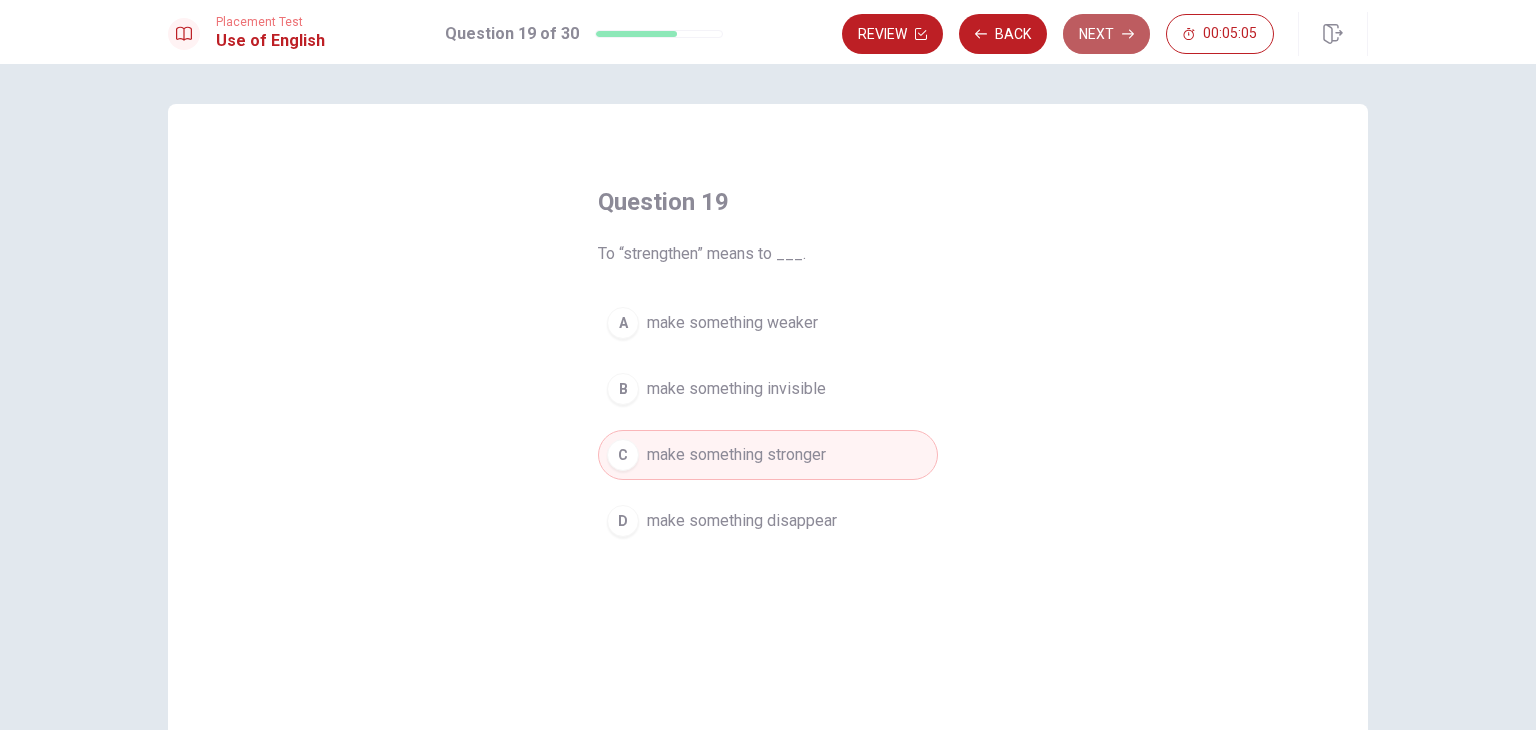 click on "Next" at bounding box center [1106, 34] 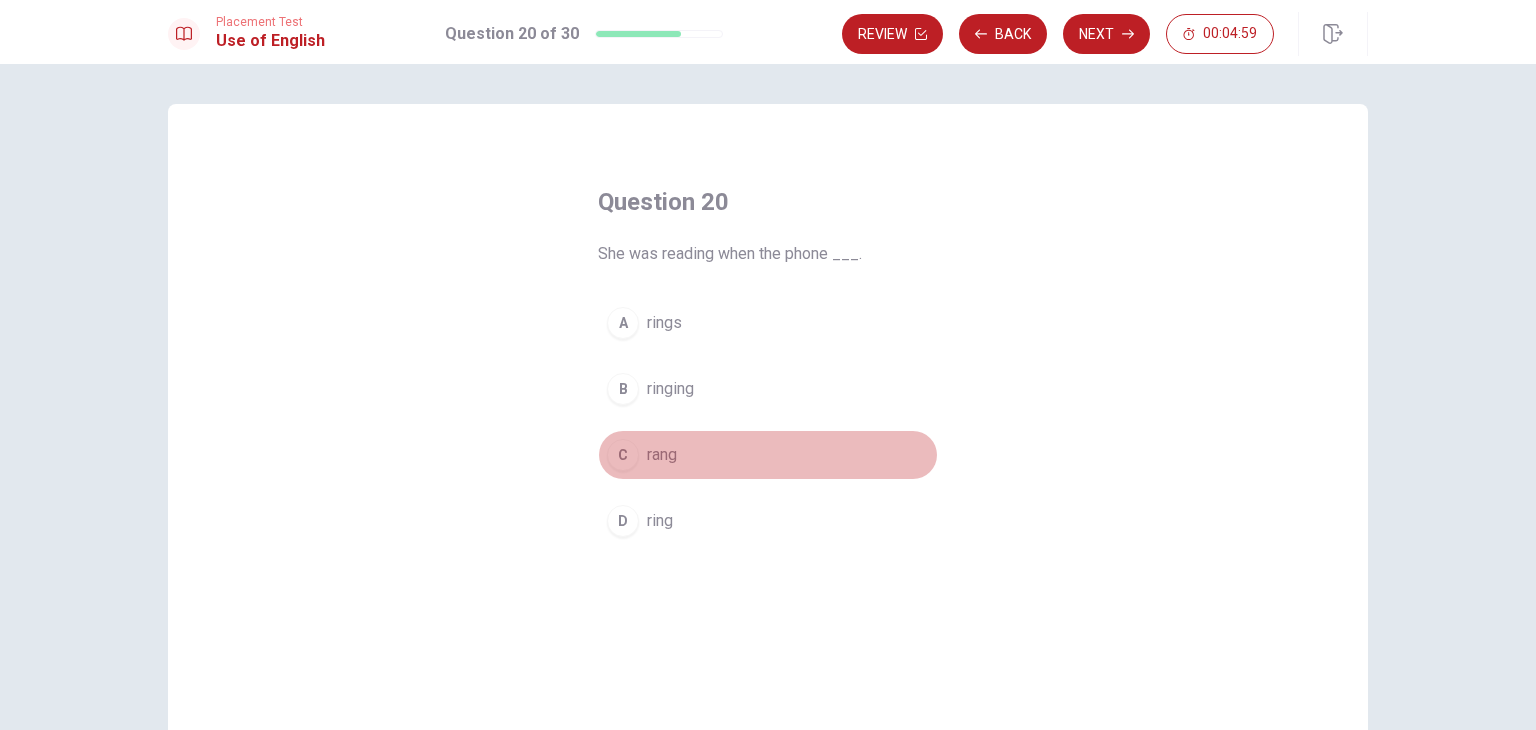 click on "C" at bounding box center [623, 455] 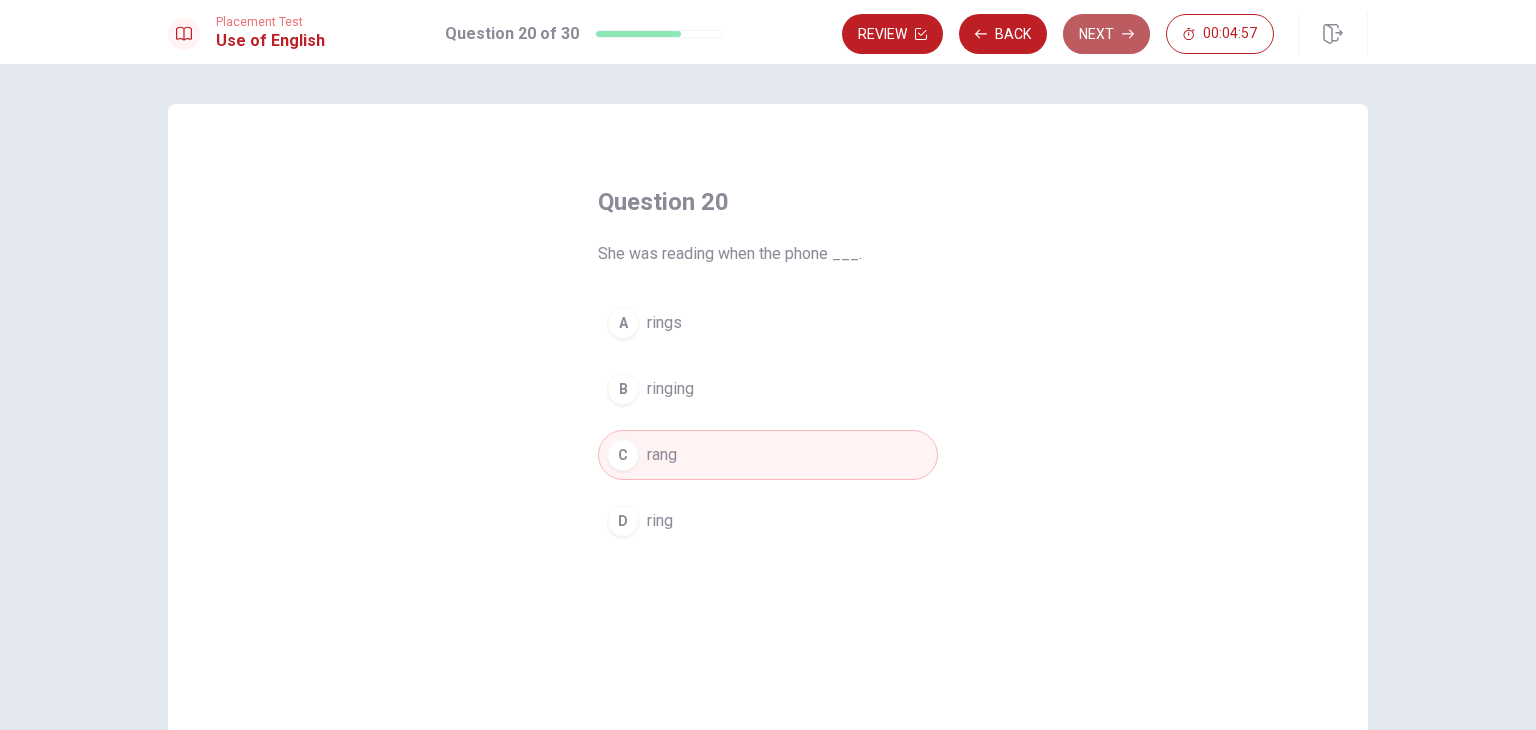 click on "Next" at bounding box center [1106, 34] 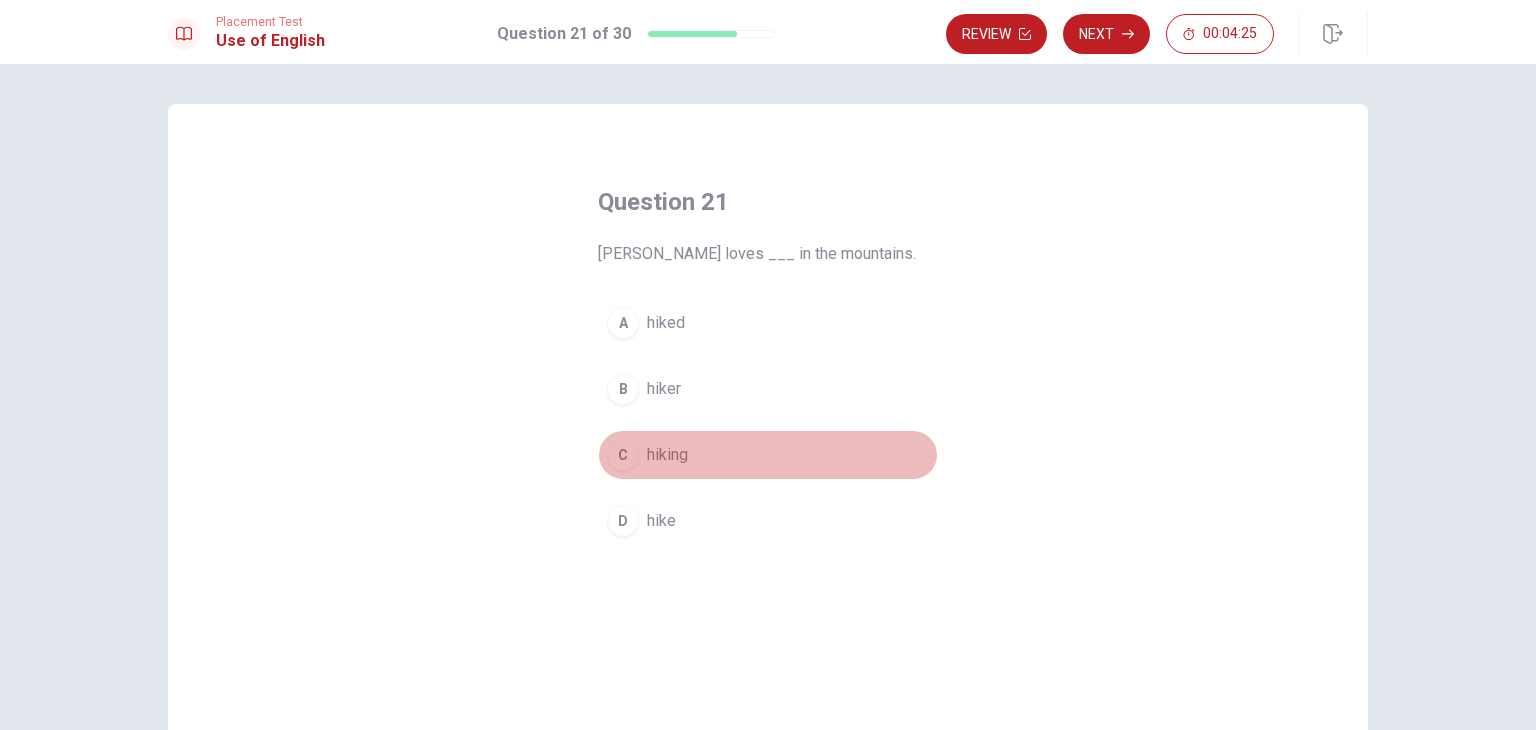 click on "hiking" at bounding box center [667, 455] 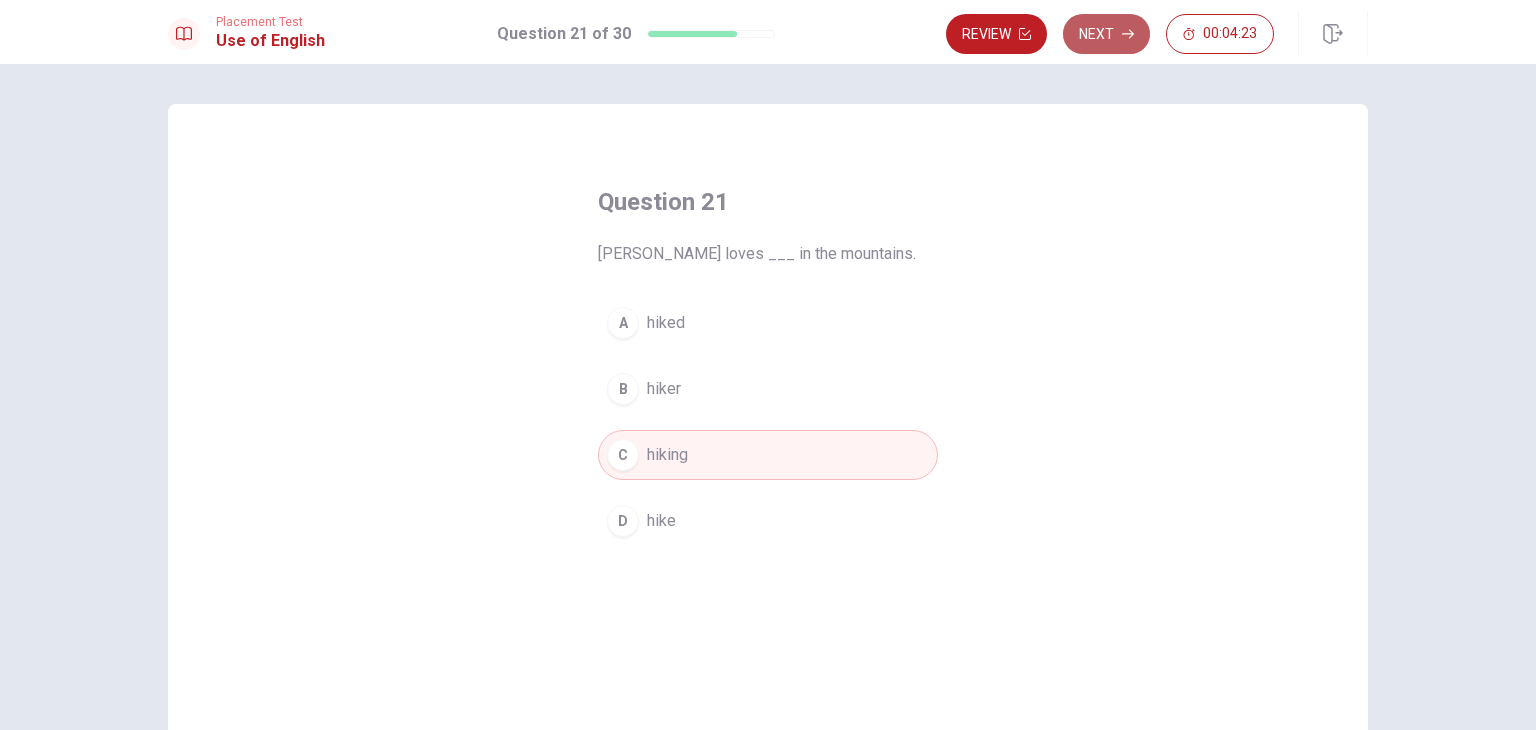click on "Next" at bounding box center [1106, 34] 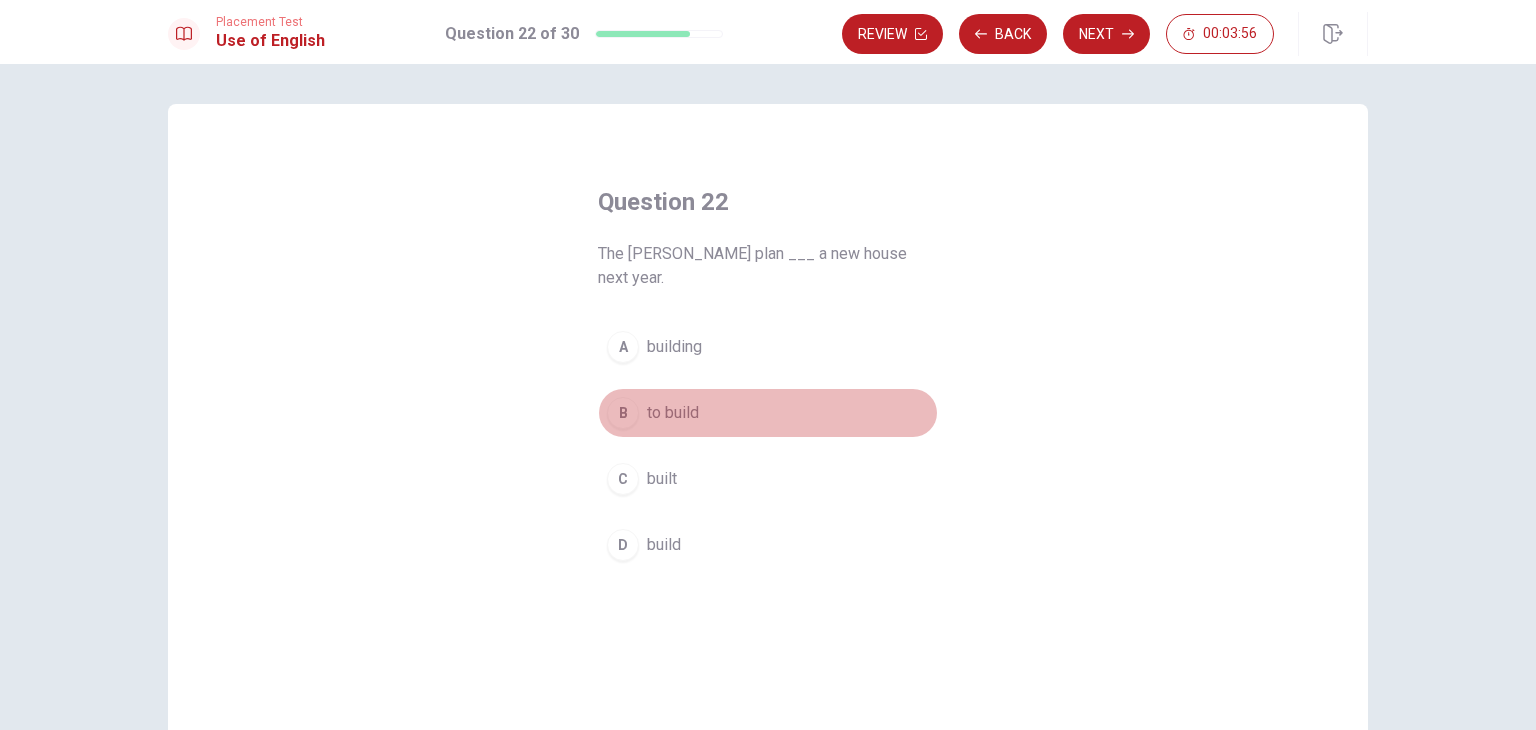 click on "B" at bounding box center (623, 413) 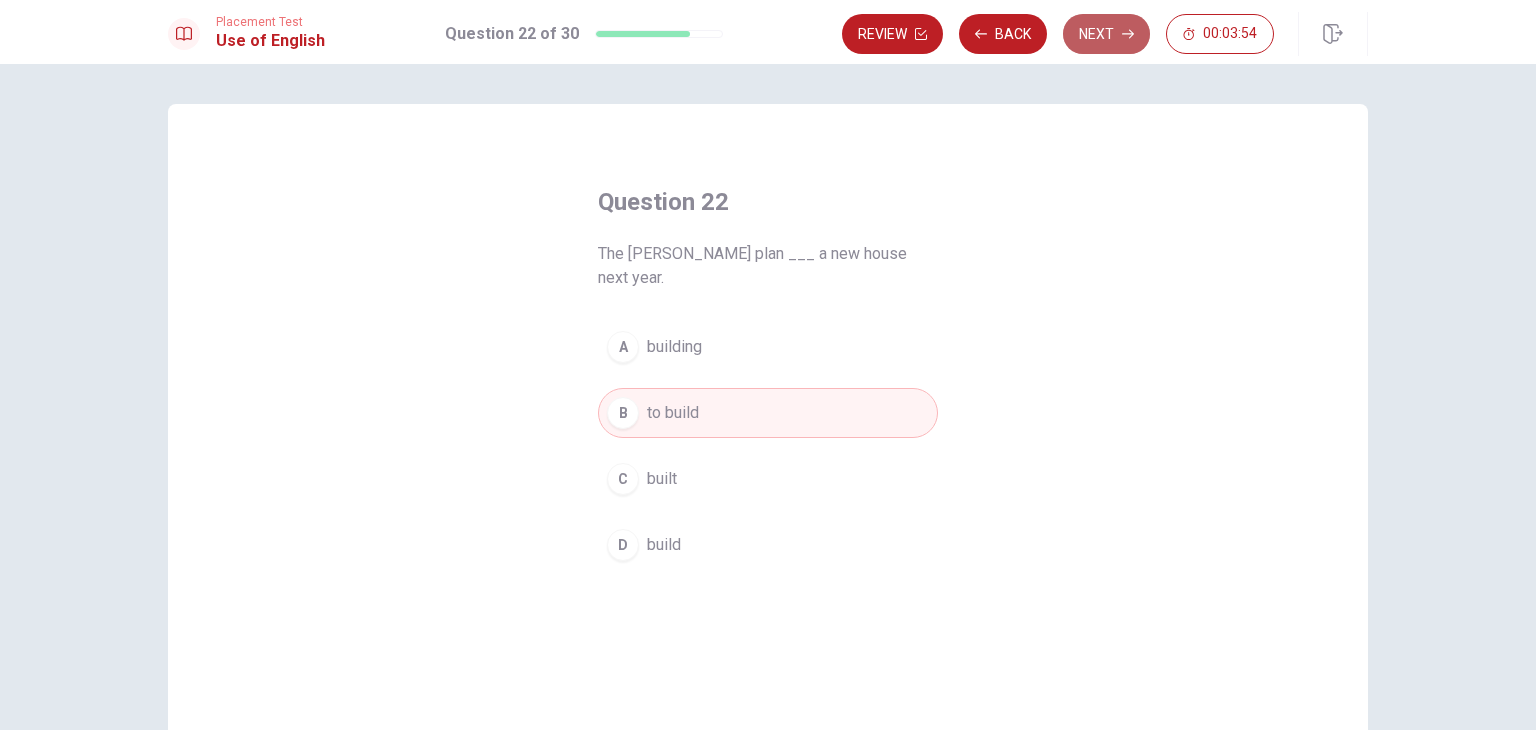 click on "Next" at bounding box center [1106, 34] 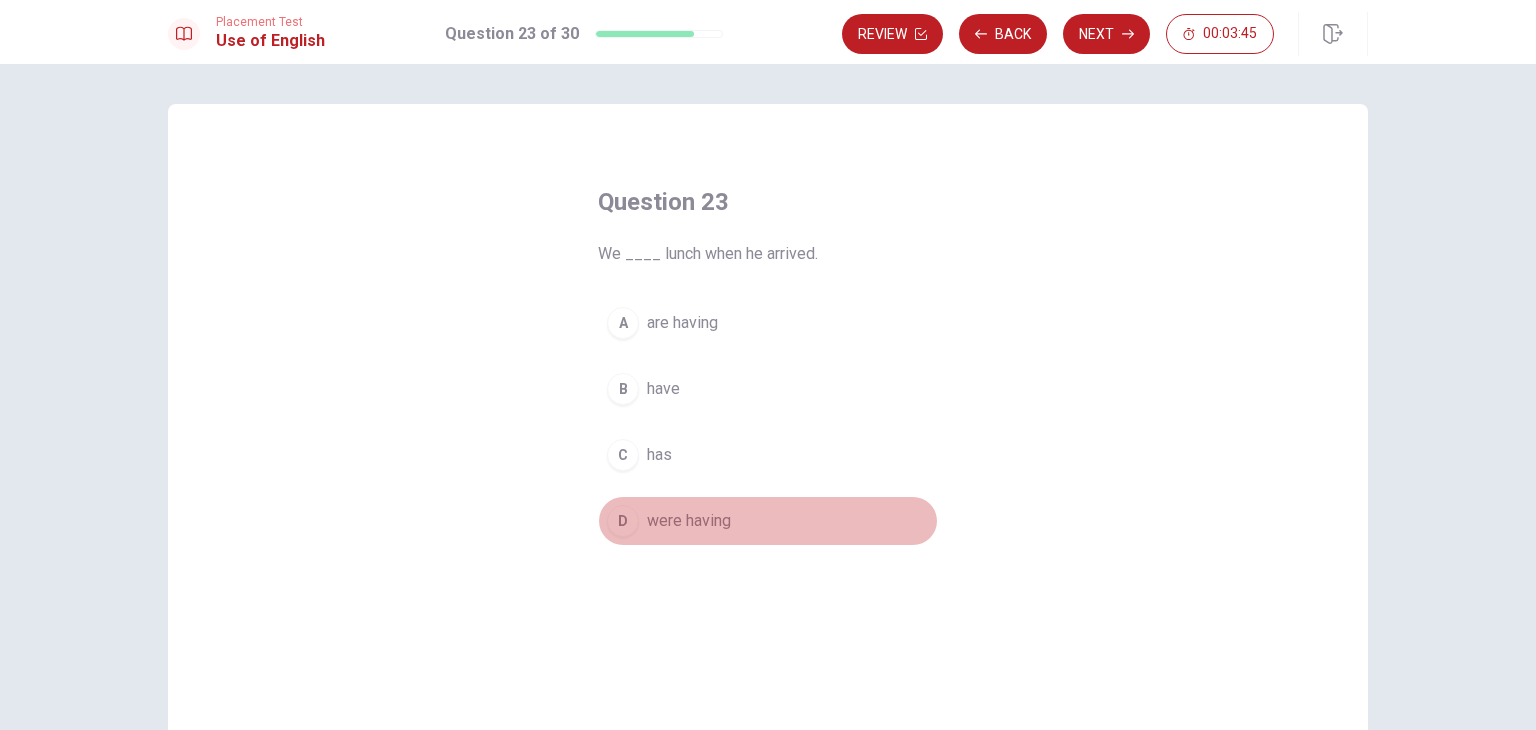 click on "D" at bounding box center (623, 521) 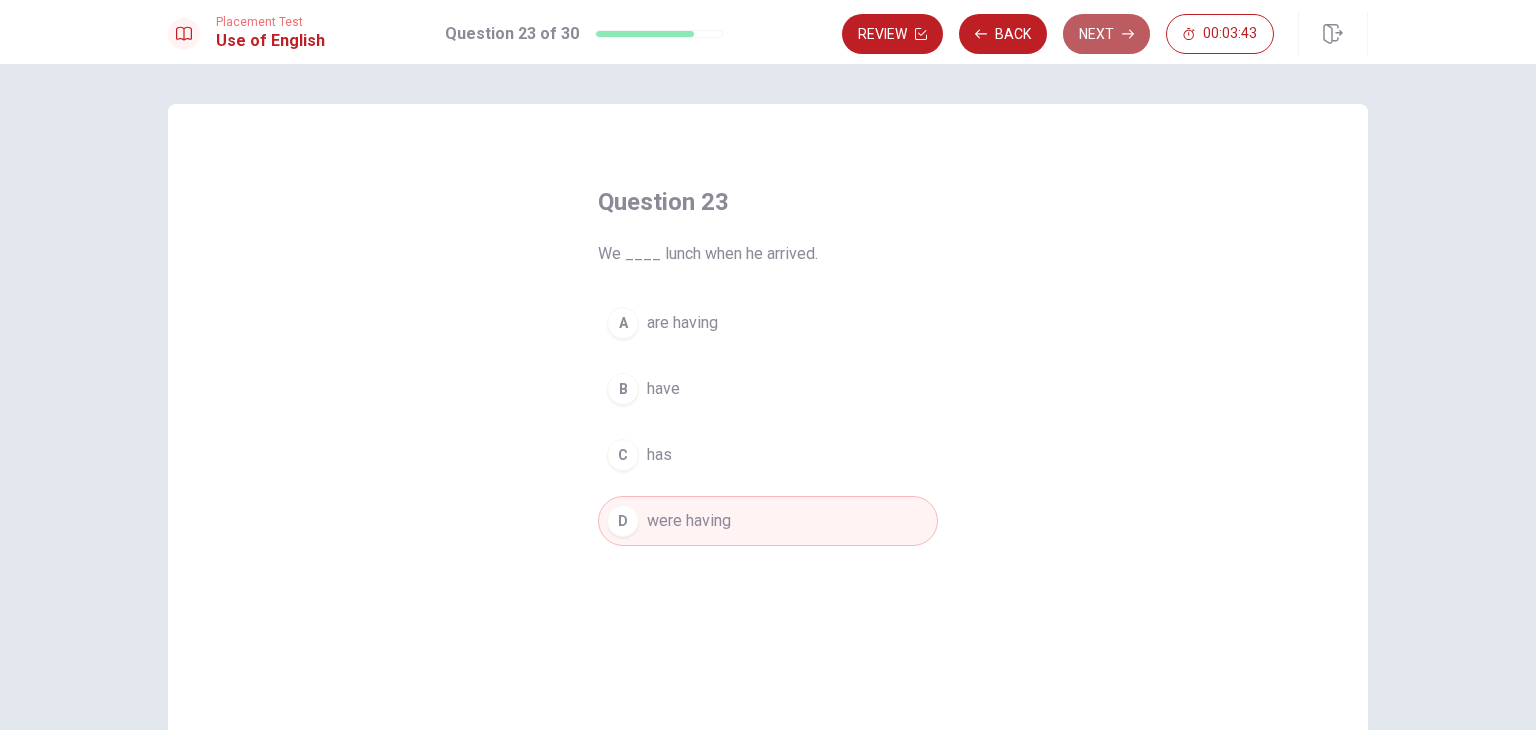 click on "Next" at bounding box center [1106, 34] 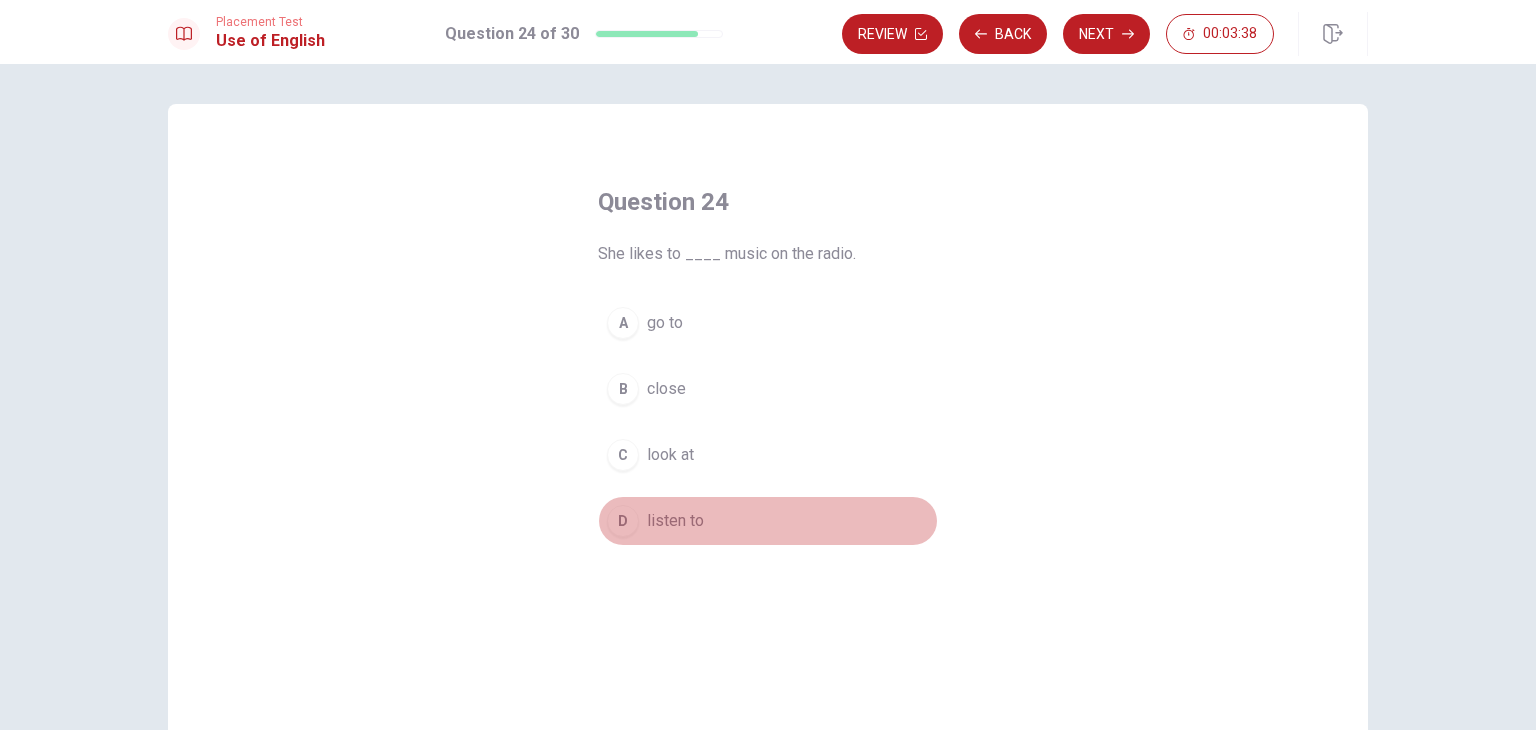 click on "D" at bounding box center (623, 521) 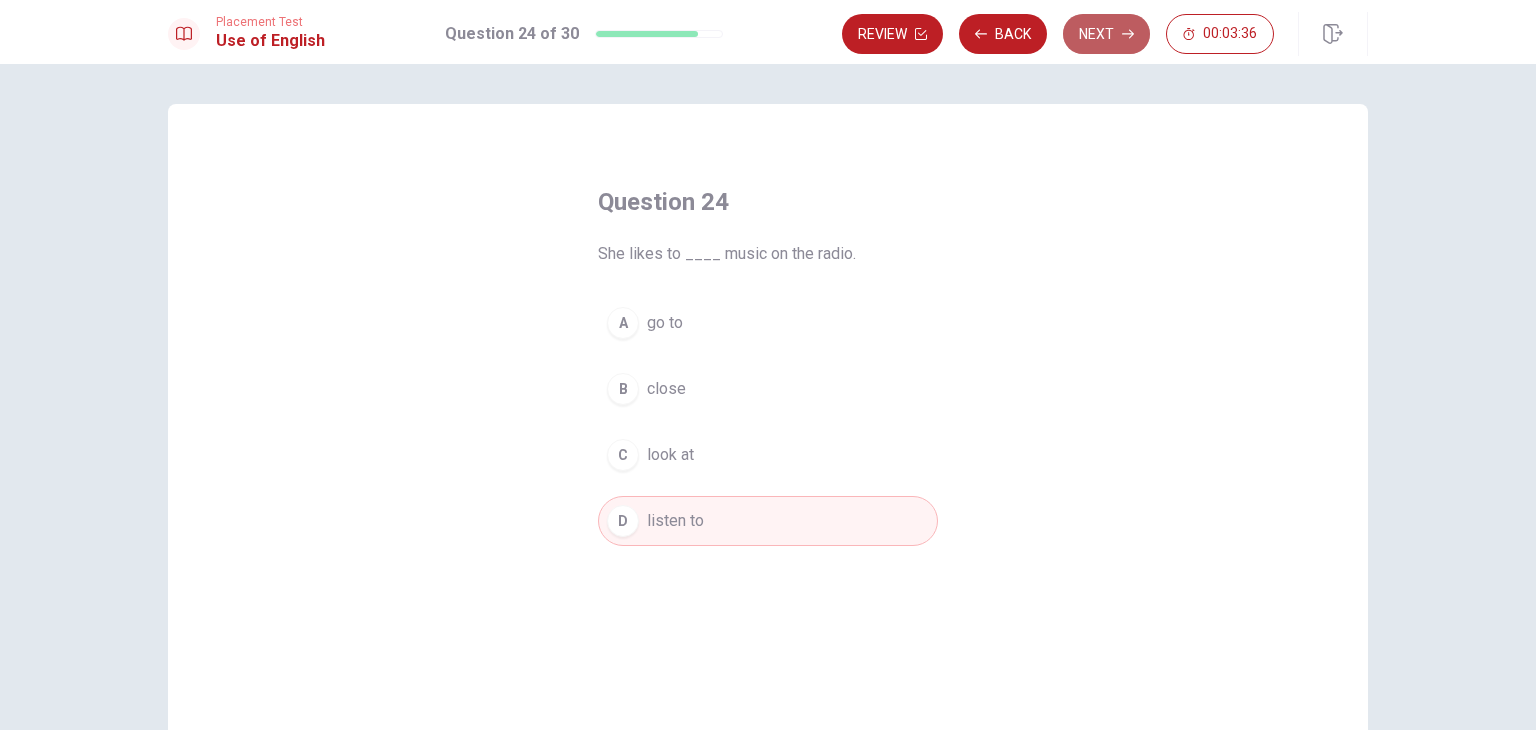 click on "Next" at bounding box center [1106, 34] 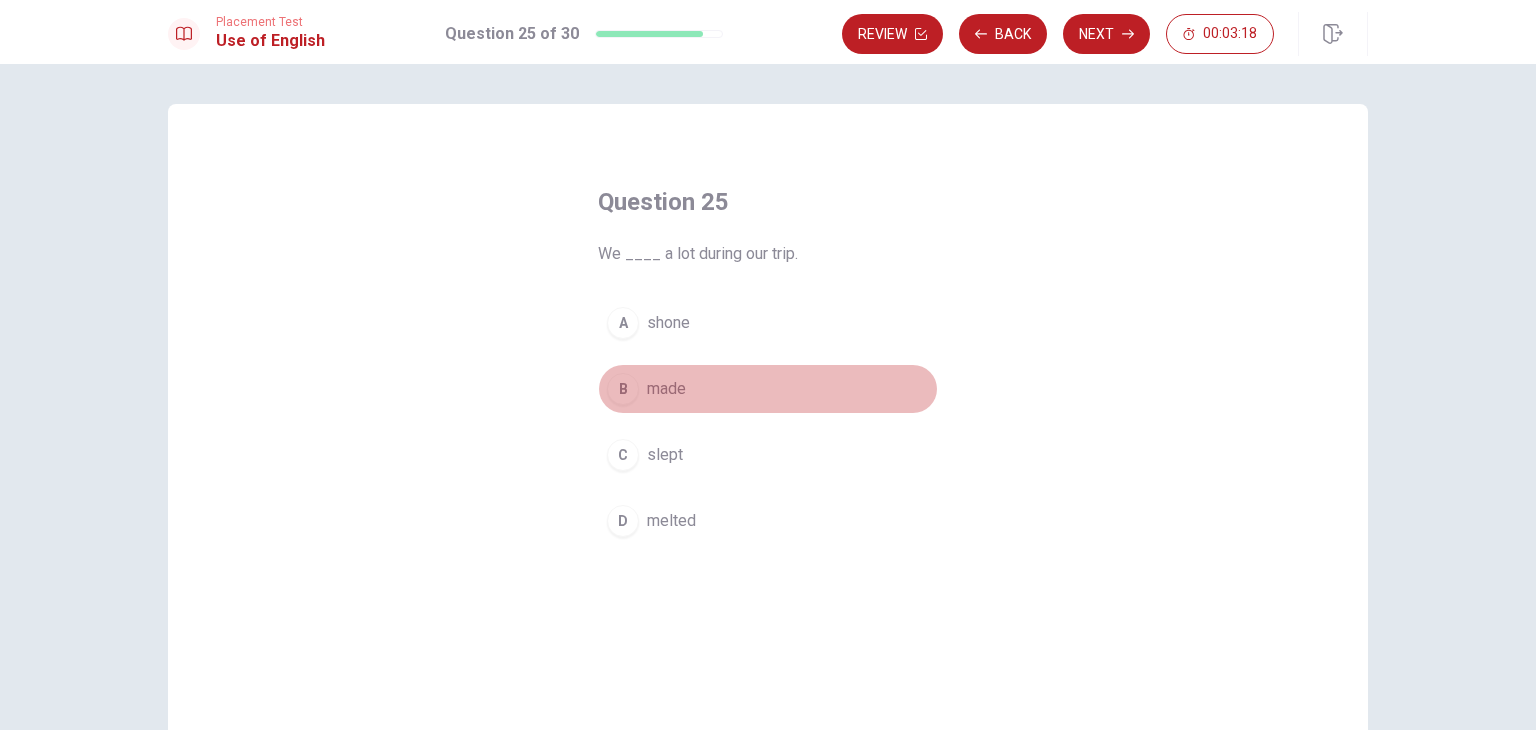 click on "B" at bounding box center (623, 389) 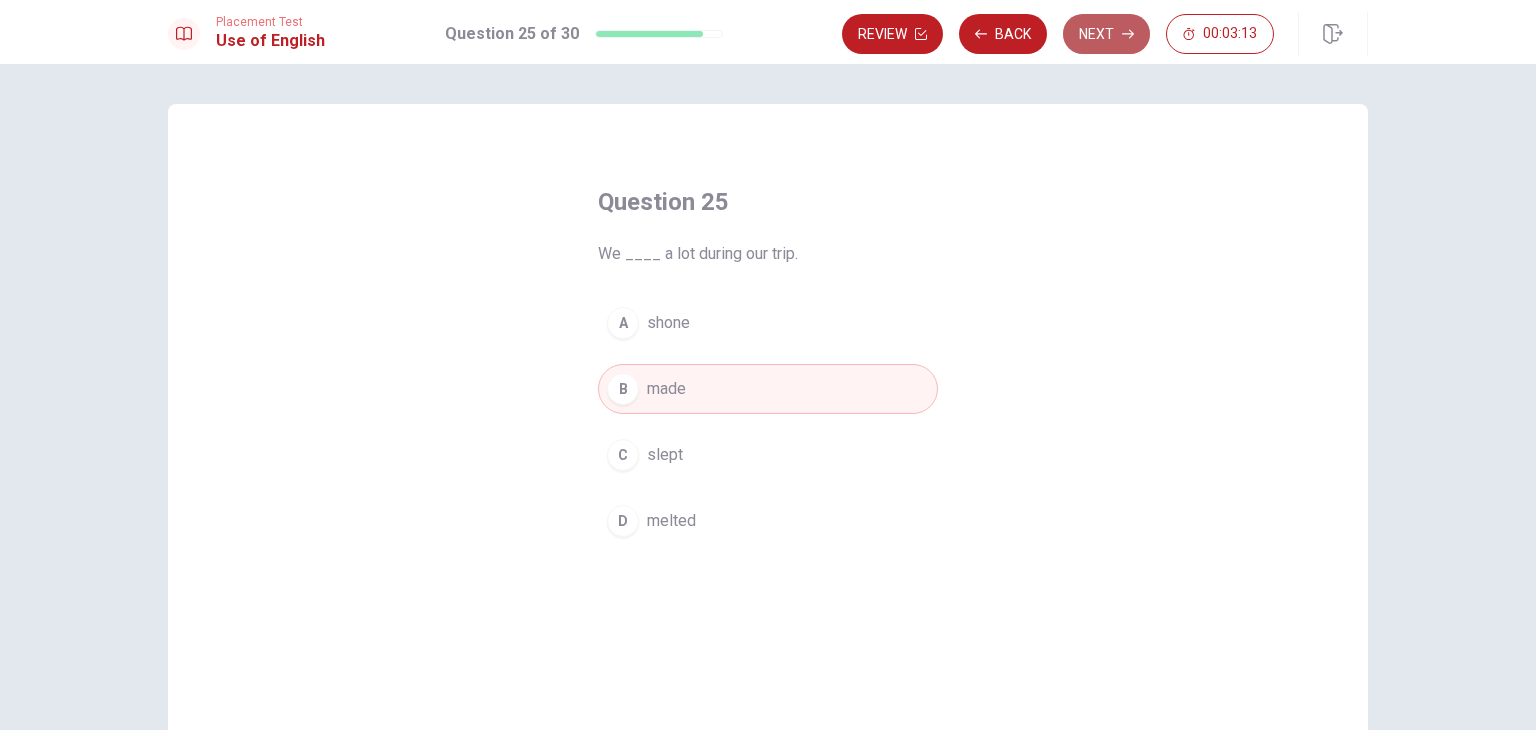 click on "Next" at bounding box center (1106, 34) 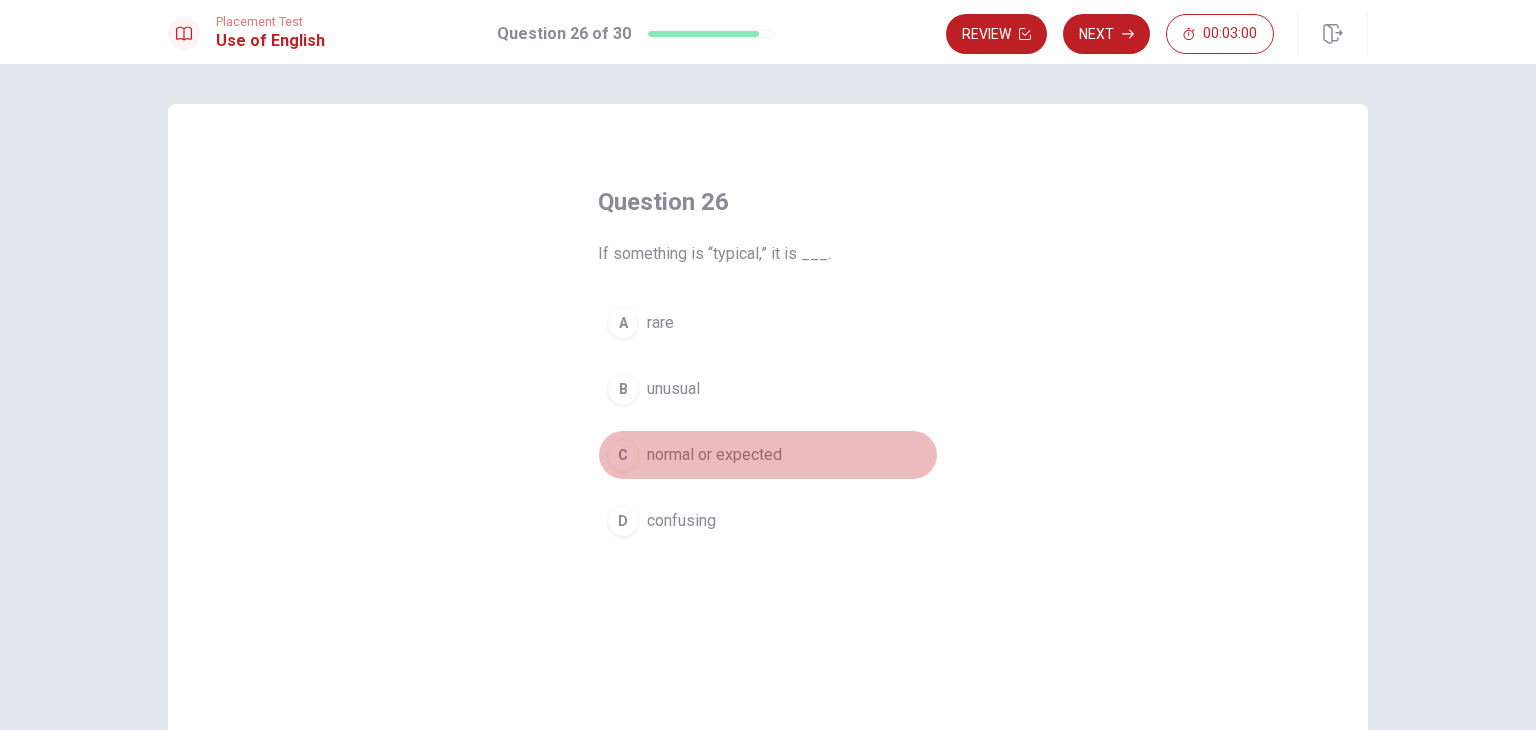 click on "C normal or expected" at bounding box center (768, 455) 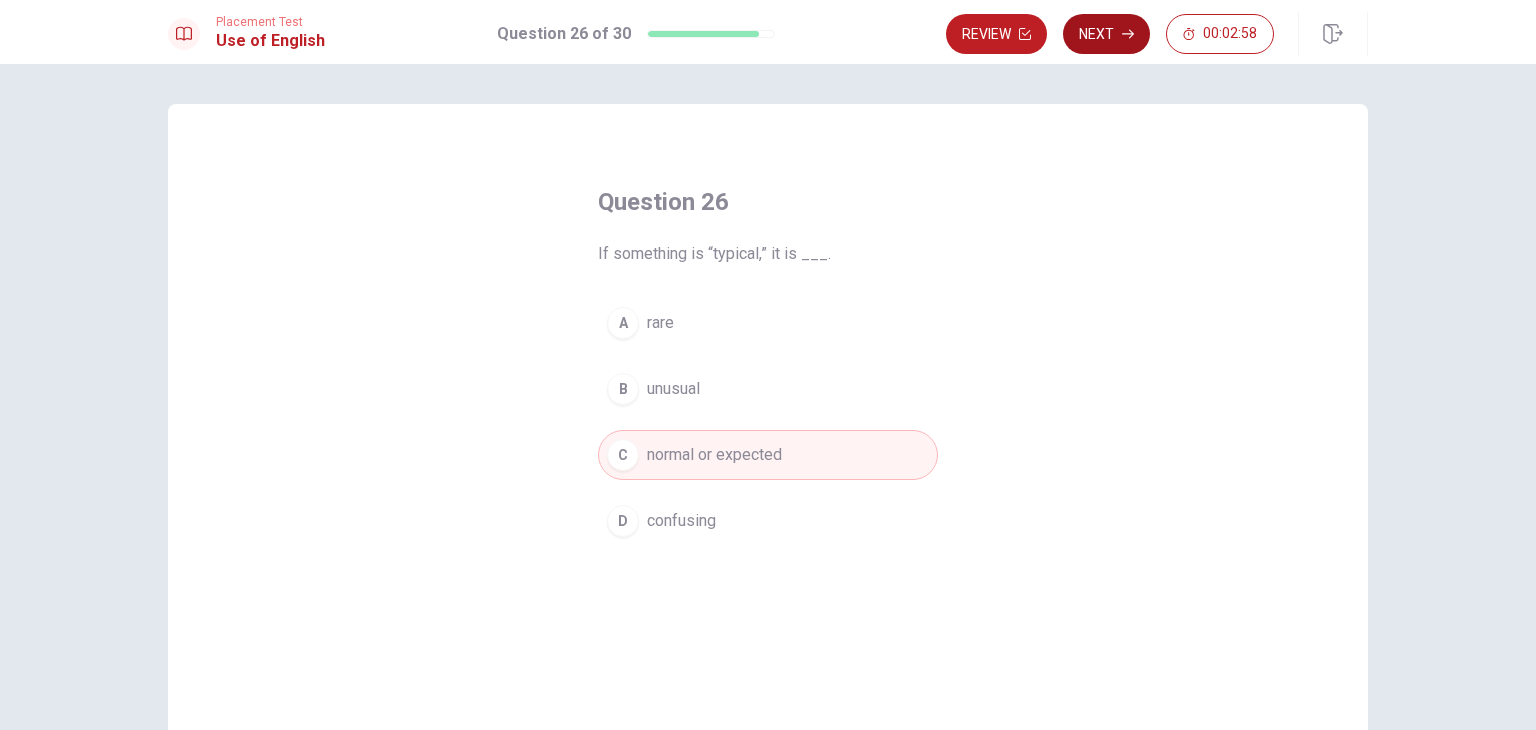 click on "Next" at bounding box center (1106, 34) 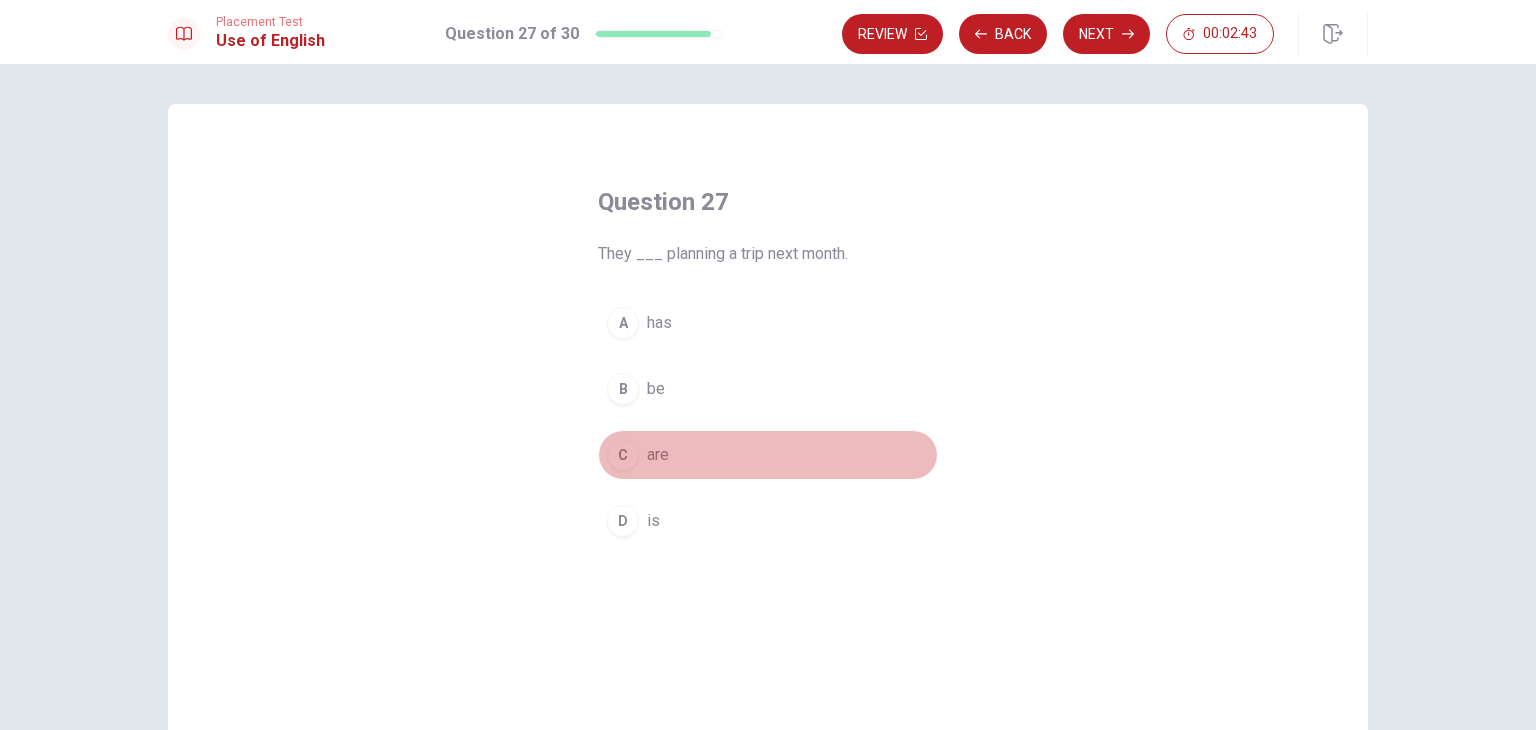 click on "C" at bounding box center [623, 455] 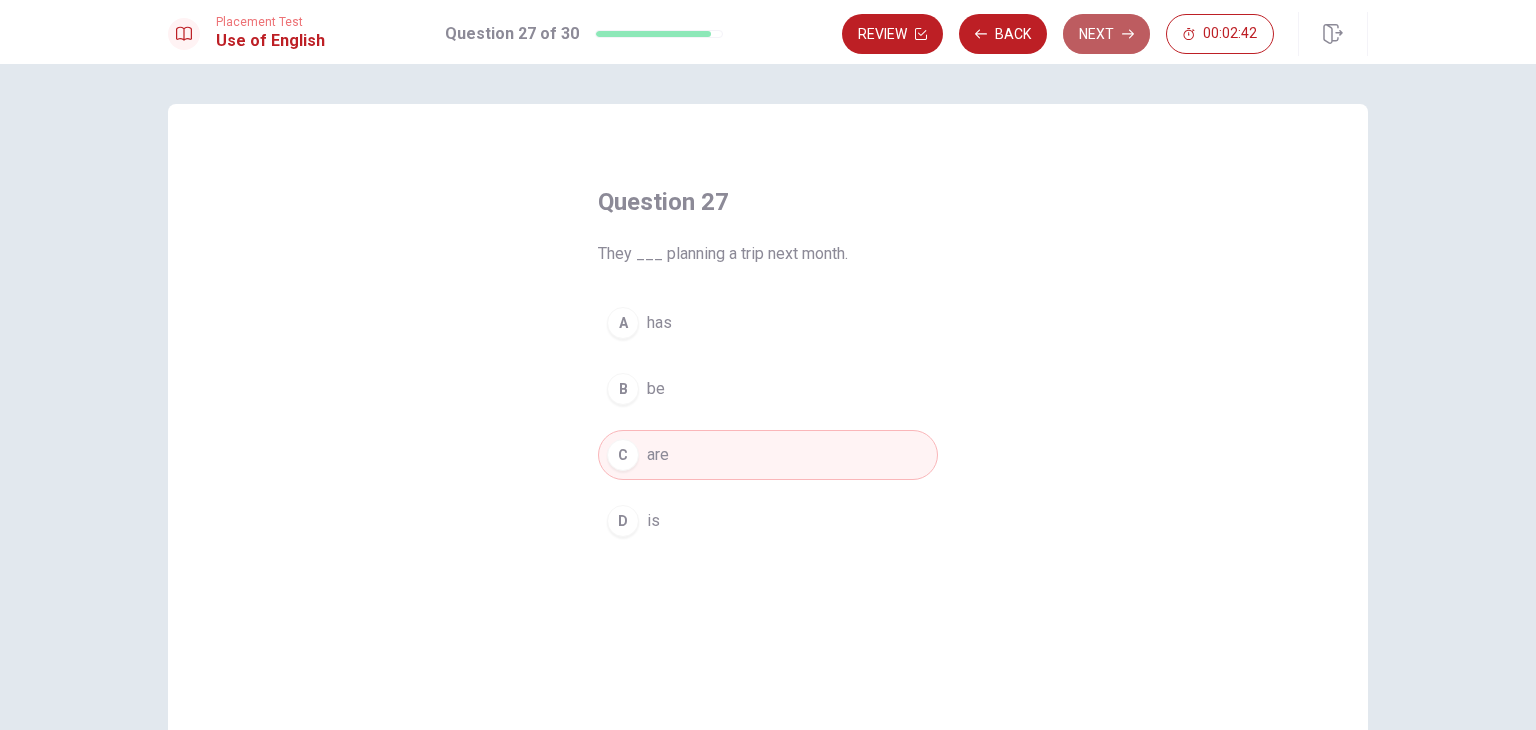 click on "Next" at bounding box center [1106, 34] 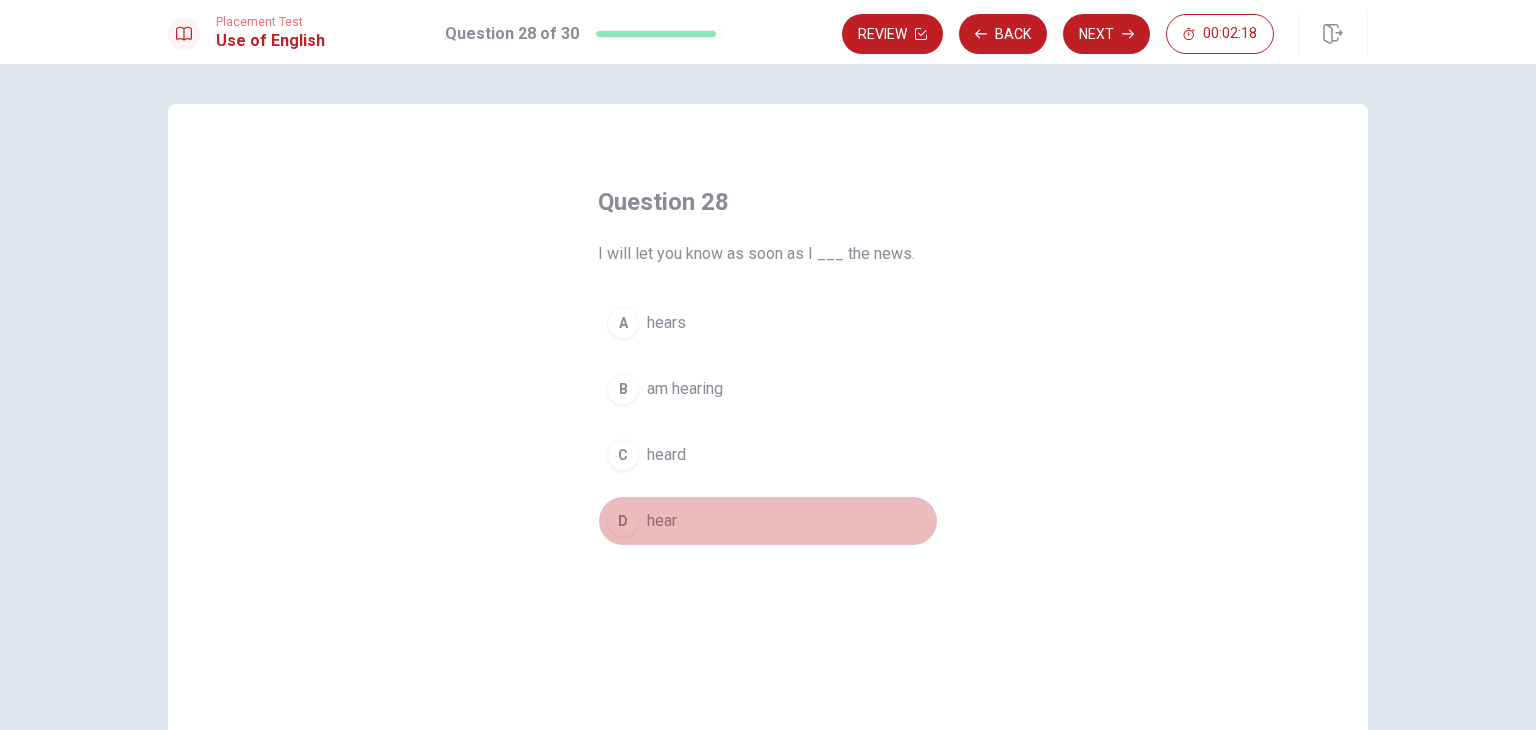 click on "D" at bounding box center (623, 521) 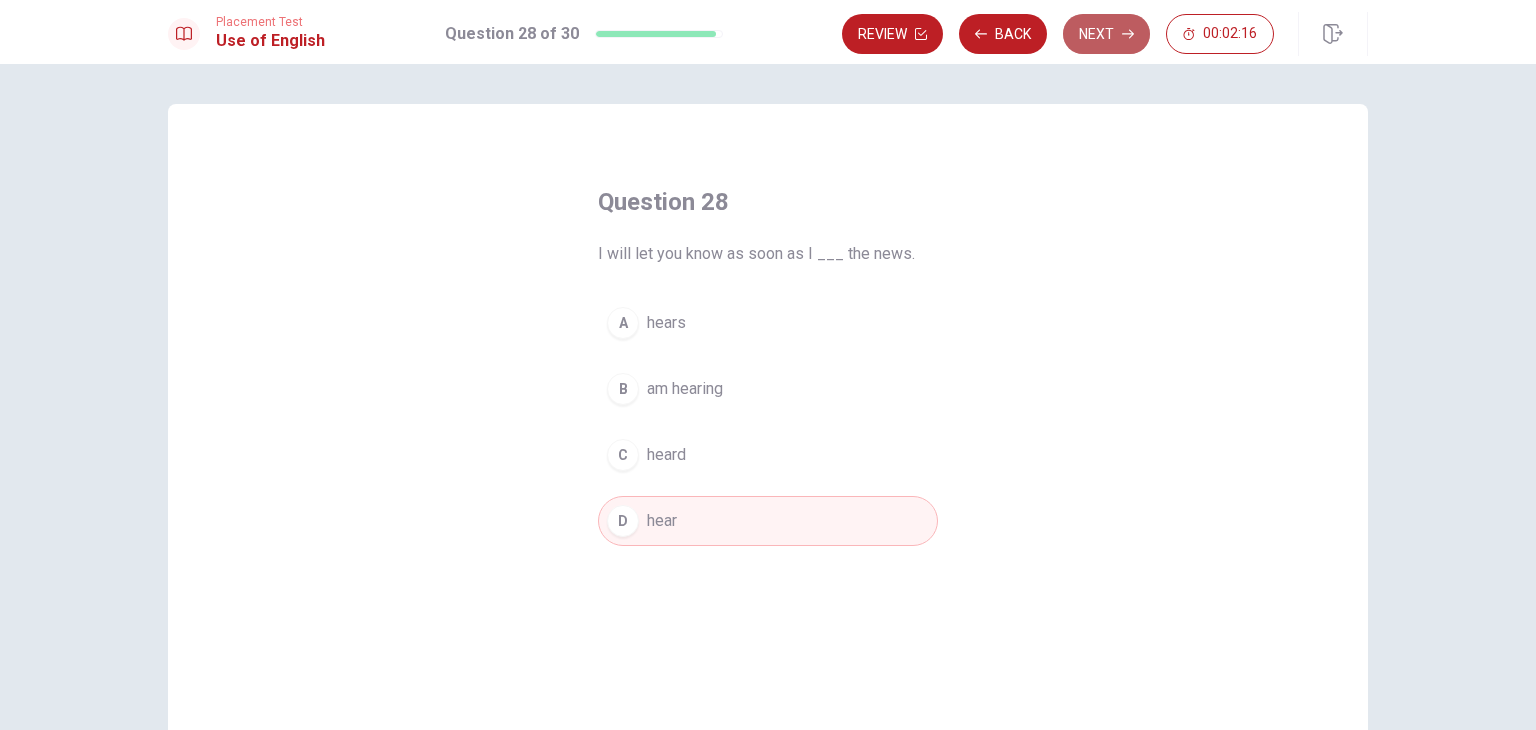 click on "Next" at bounding box center [1106, 34] 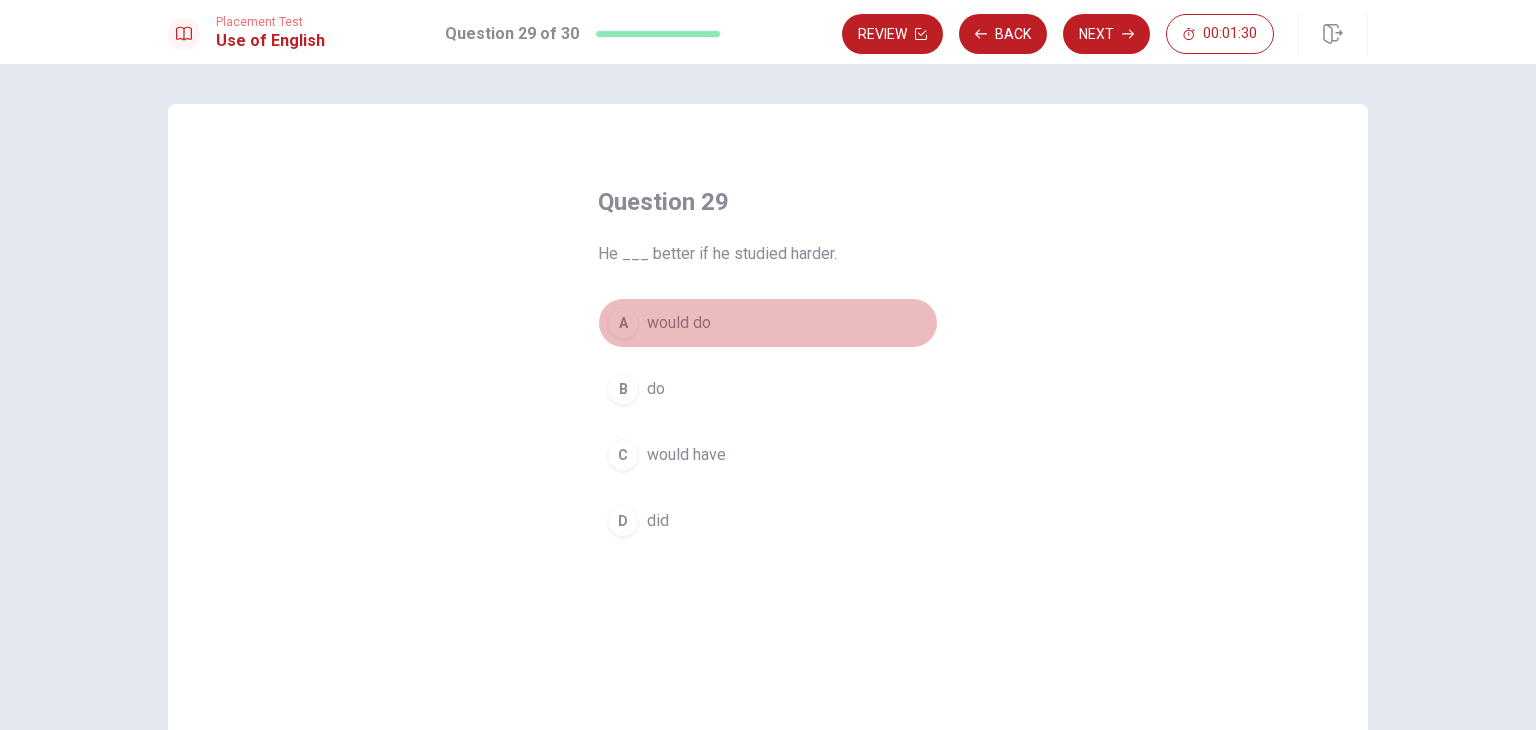 click on "A" at bounding box center (623, 323) 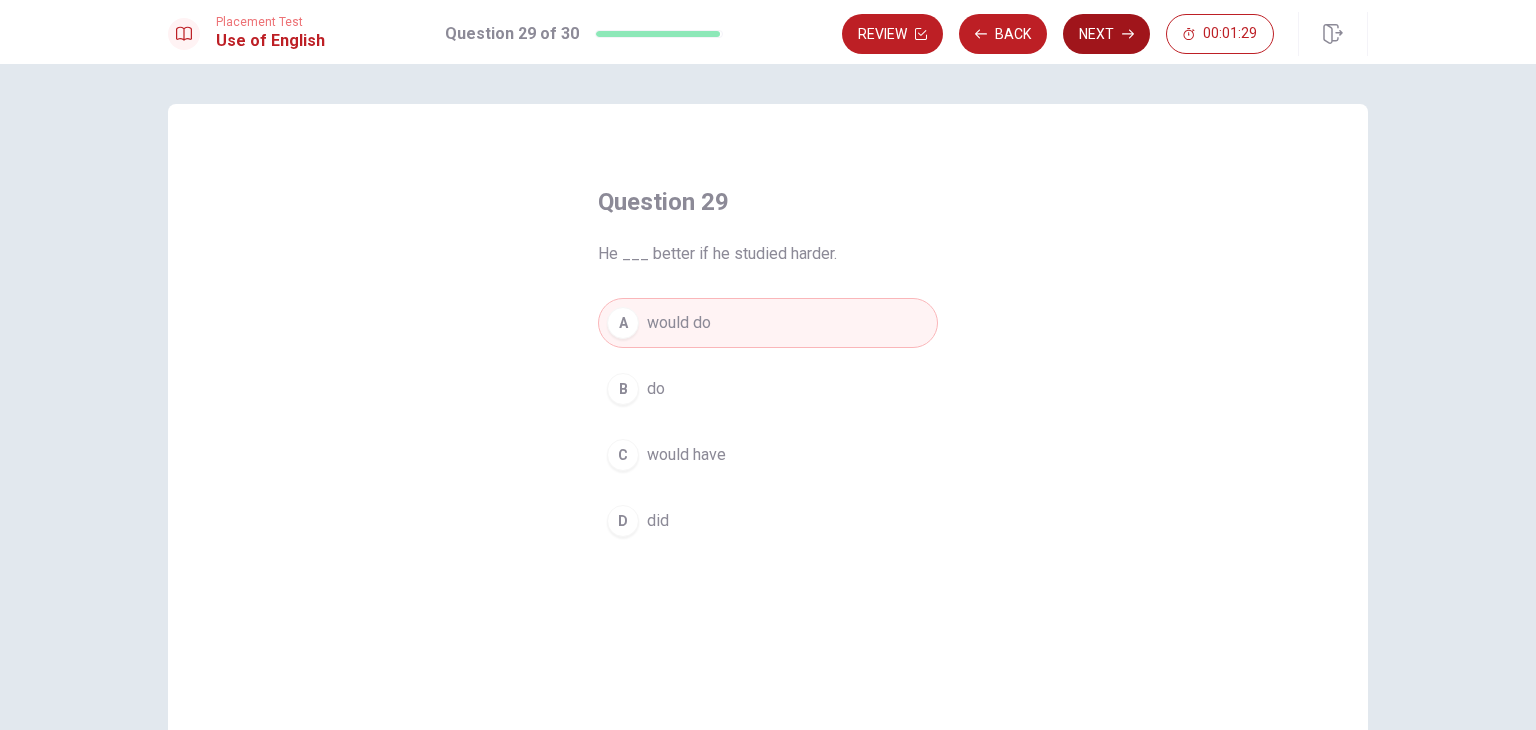 click on "Next" at bounding box center (1106, 34) 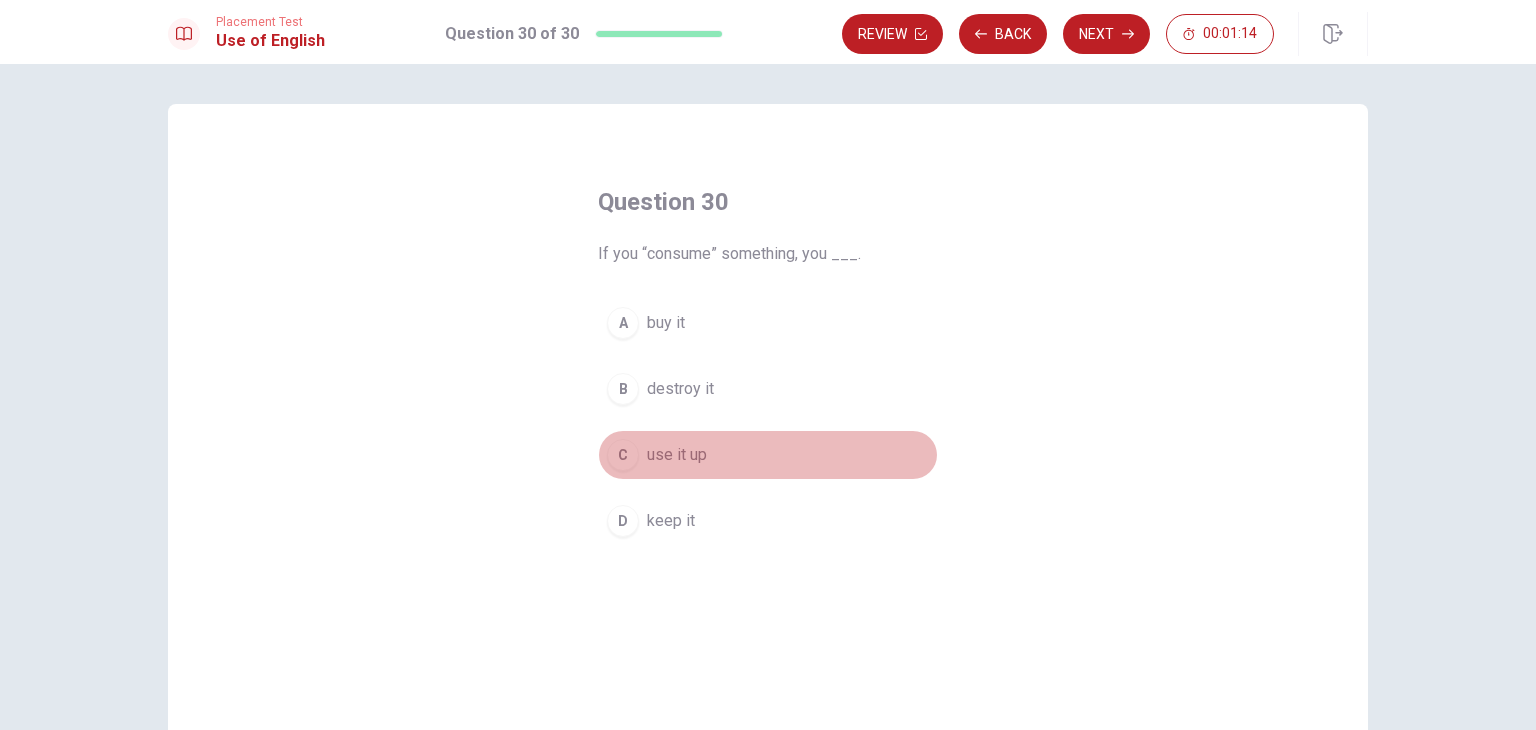click on "C" at bounding box center (623, 455) 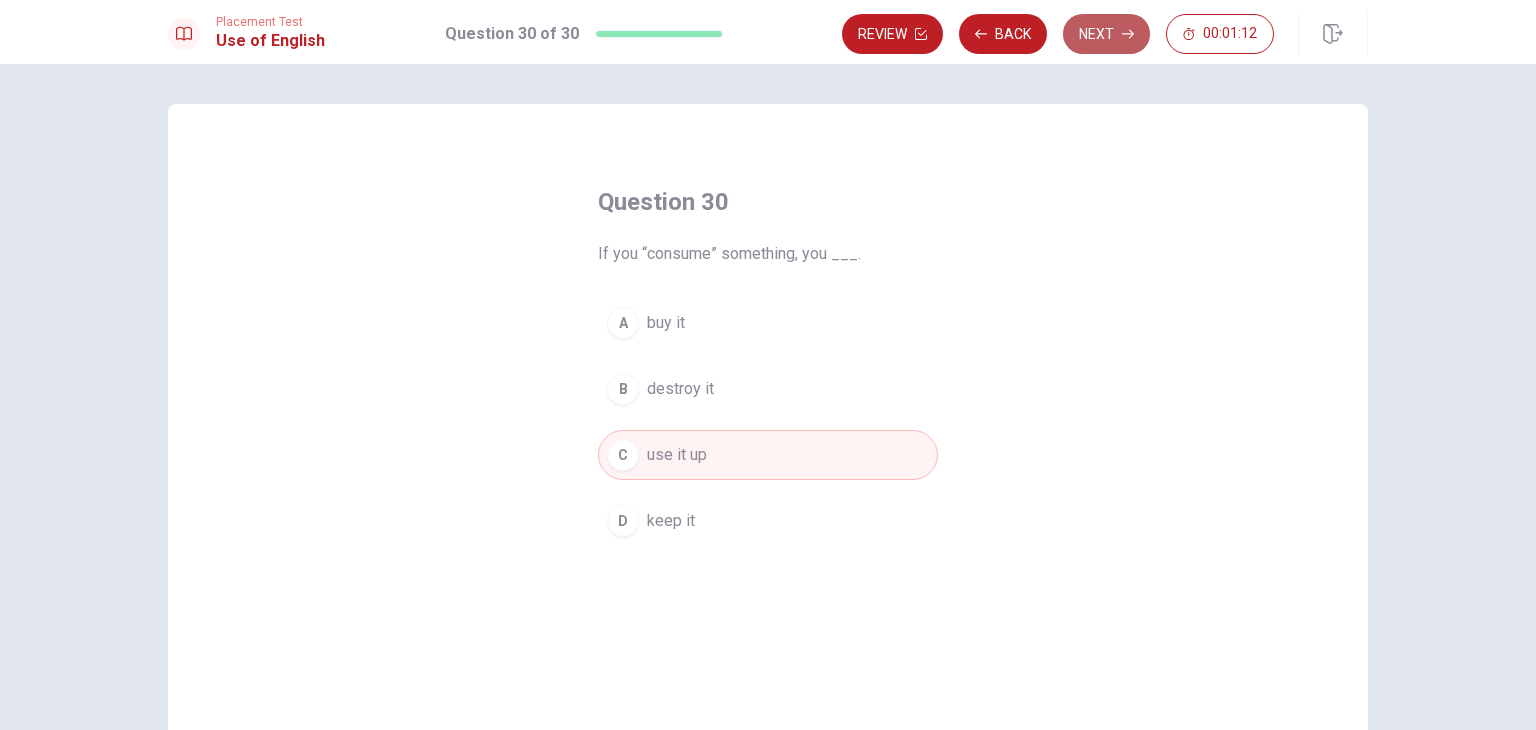 click on "Next" at bounding box center (1106, 34) 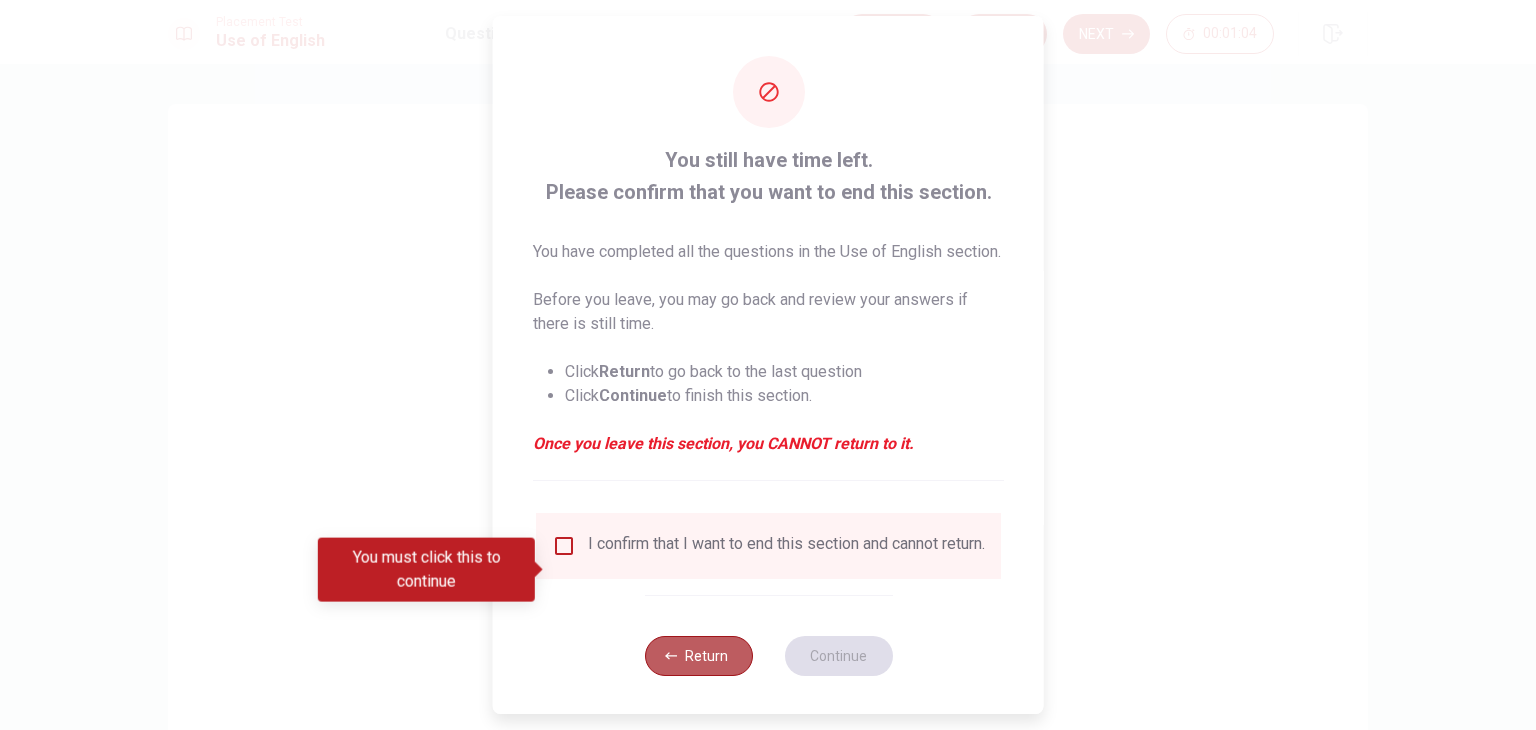 click on "Return" at bounding box center [698, 656] 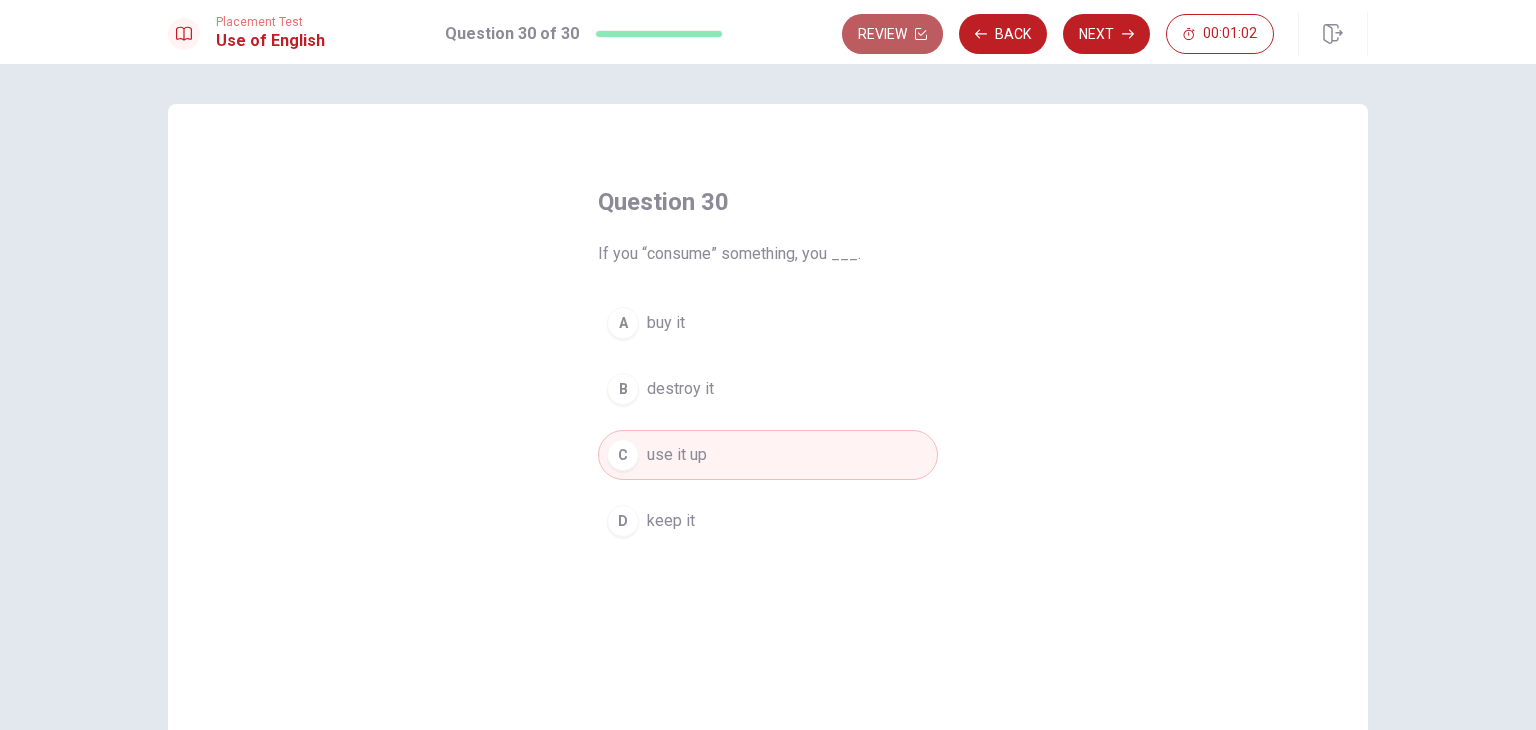 click on "Review" at bounding box center (892, 34) 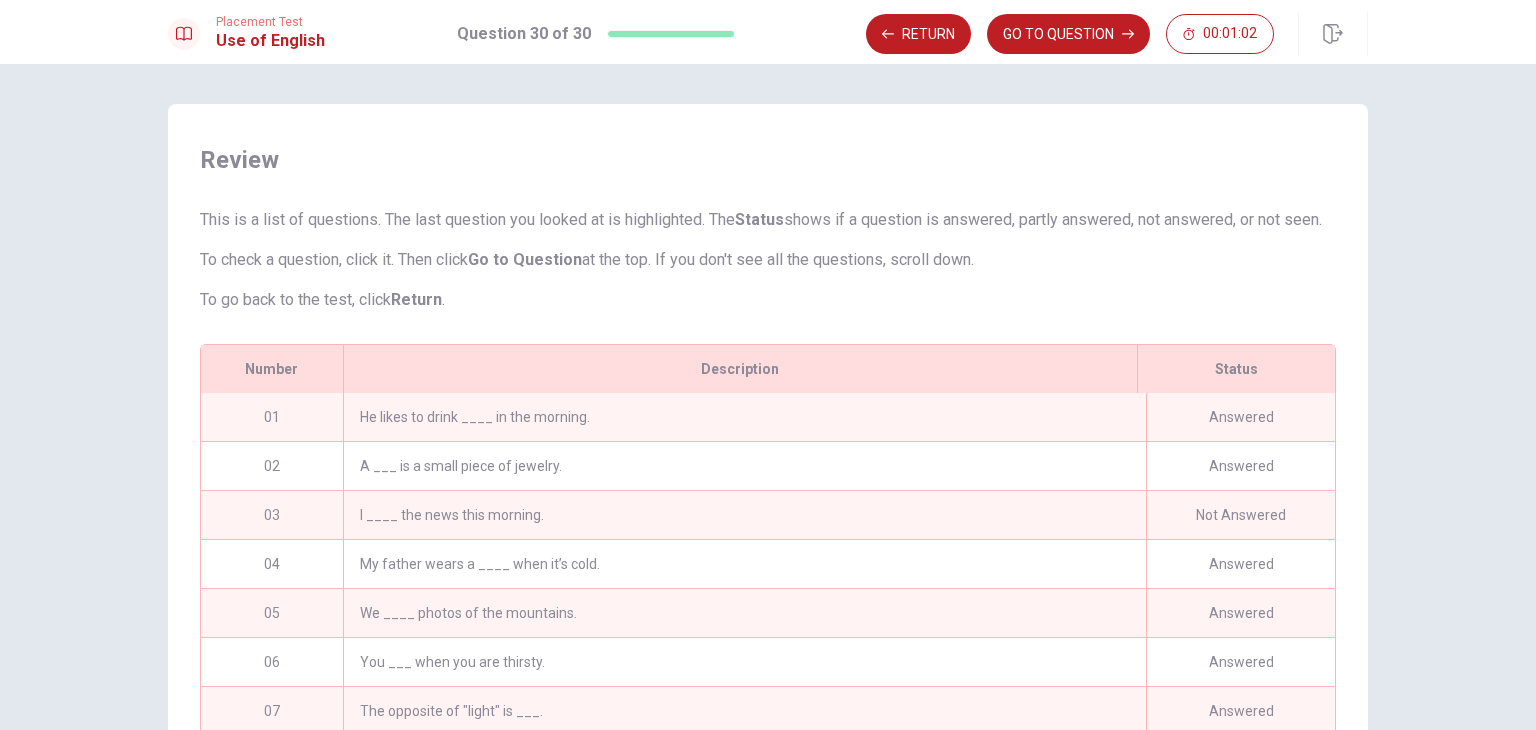 scroll, scrollTop: 276, scrollLeft: 0, axis: vertical 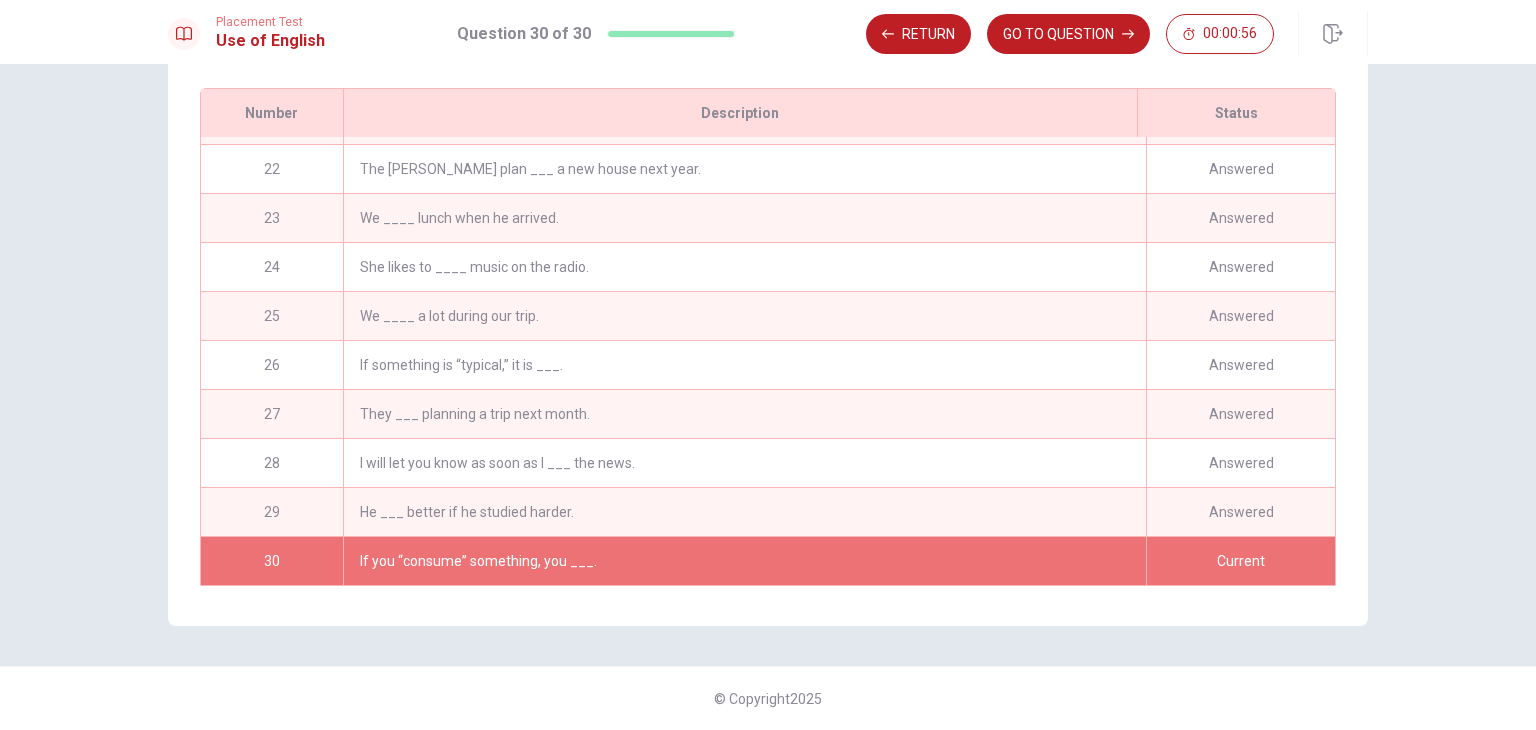 click on "If you “consume” something, you ___." at bounding box center (744, 561) 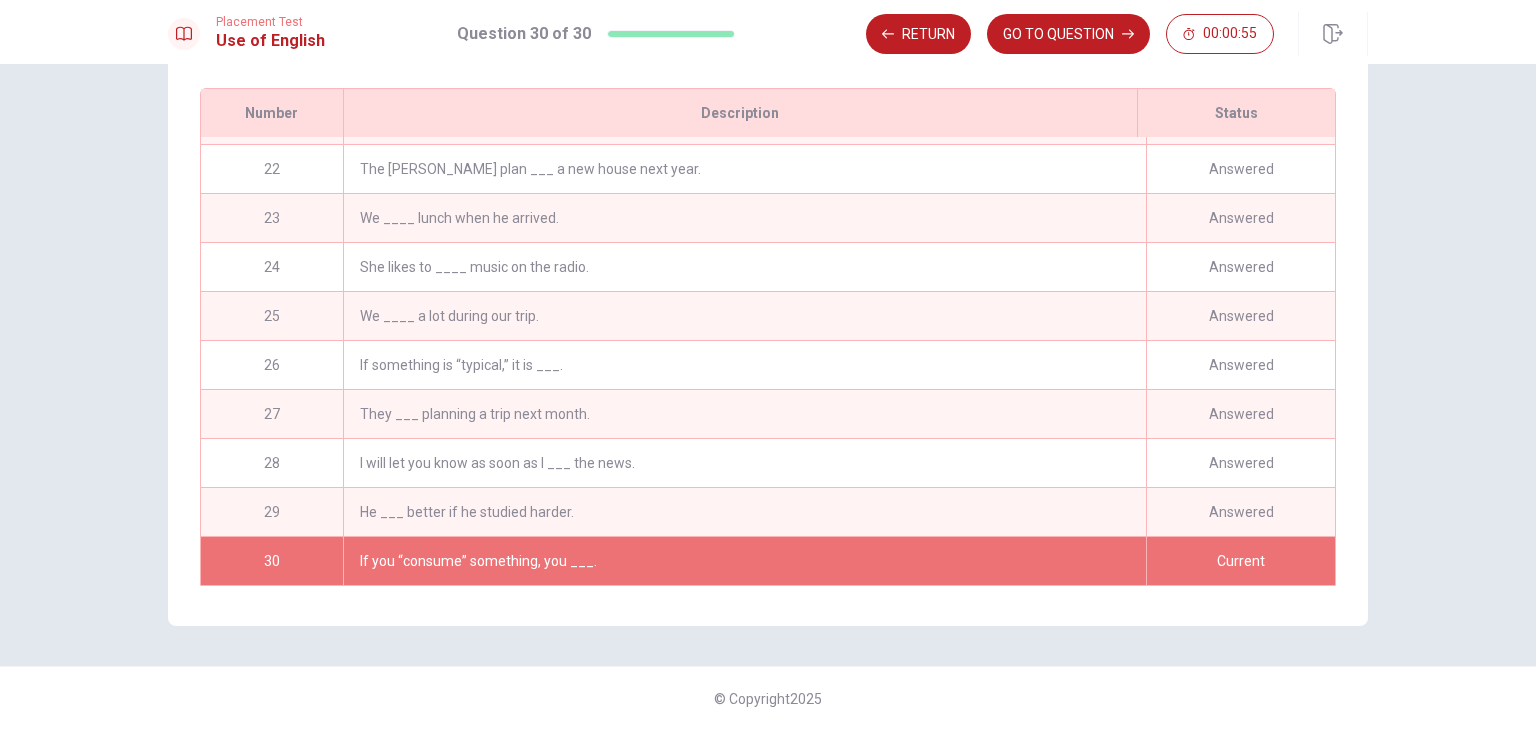 click on "Answered" at bounding box center (1240, 316) 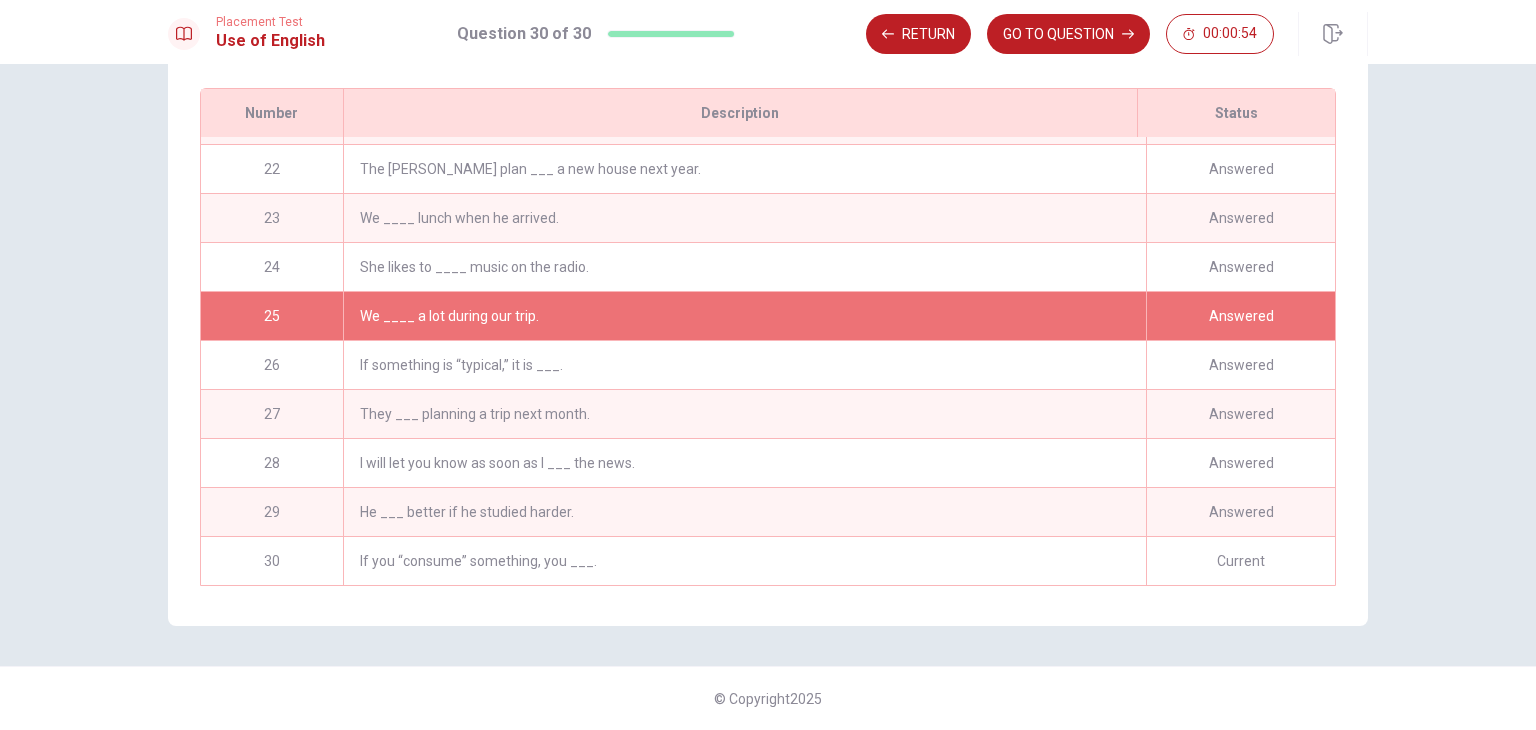 click on "Answered" at bounding box center (1240, 414) 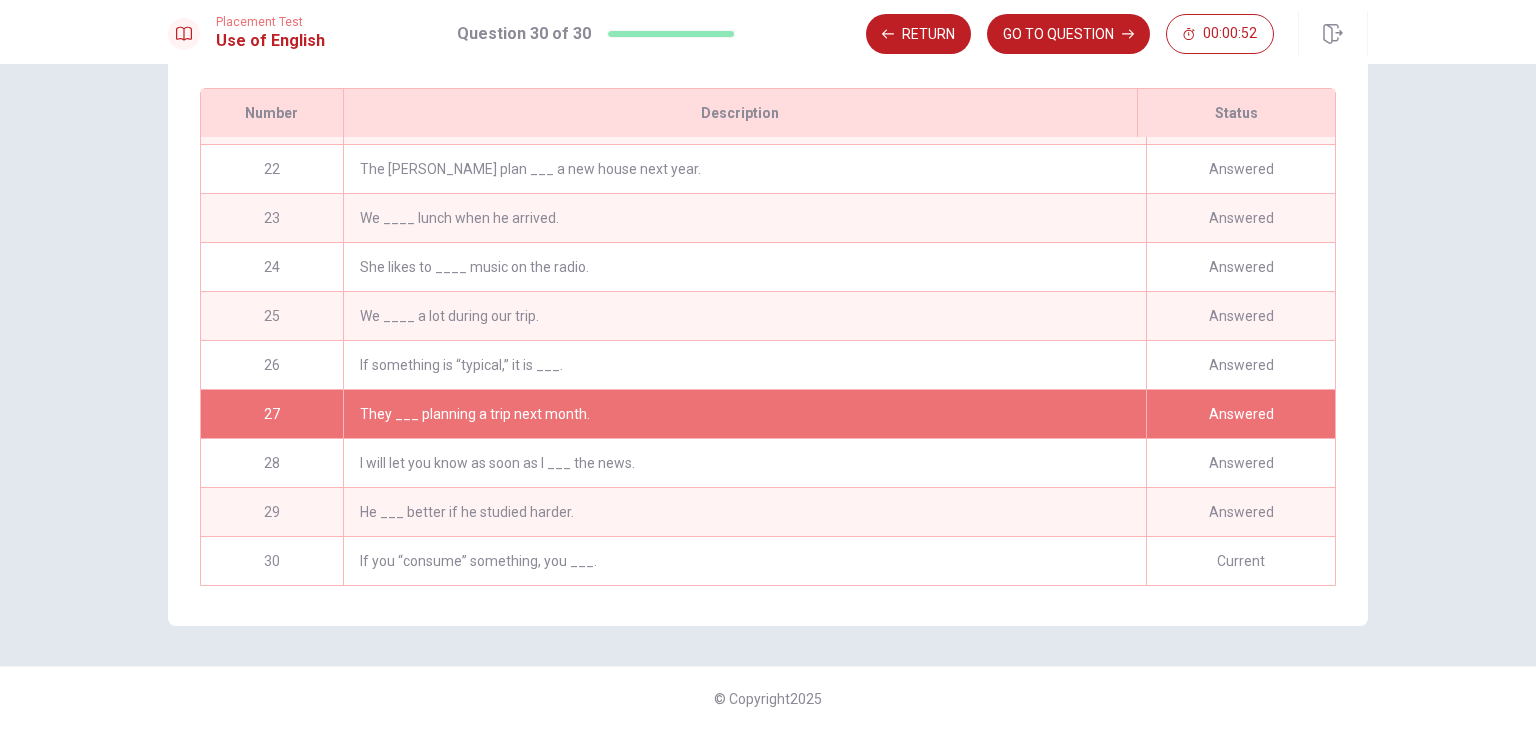 click on "If you “consume” something, you ___." at bounding box center [744, 561] 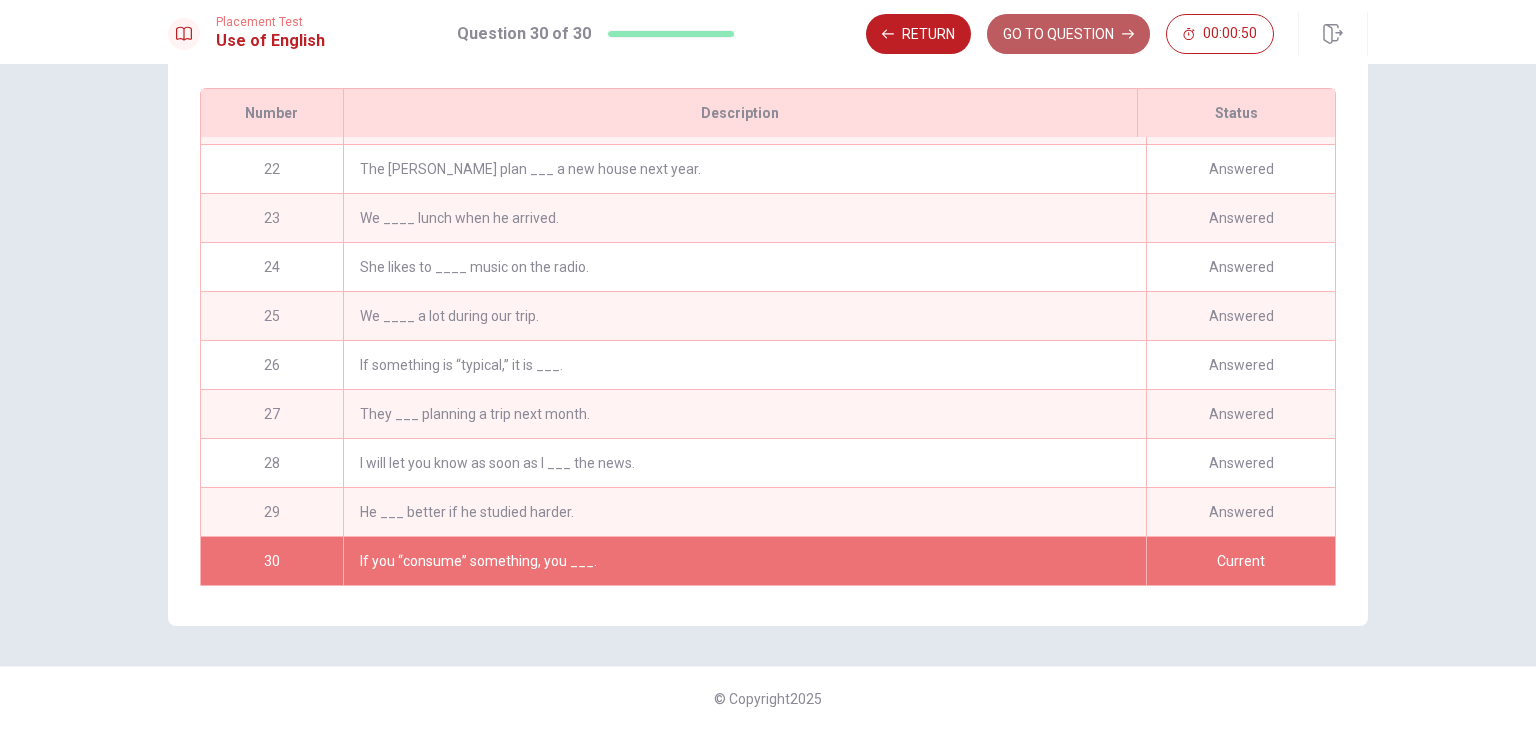 click on "GO TO QUESTION" at bounding box center [1068, 34] 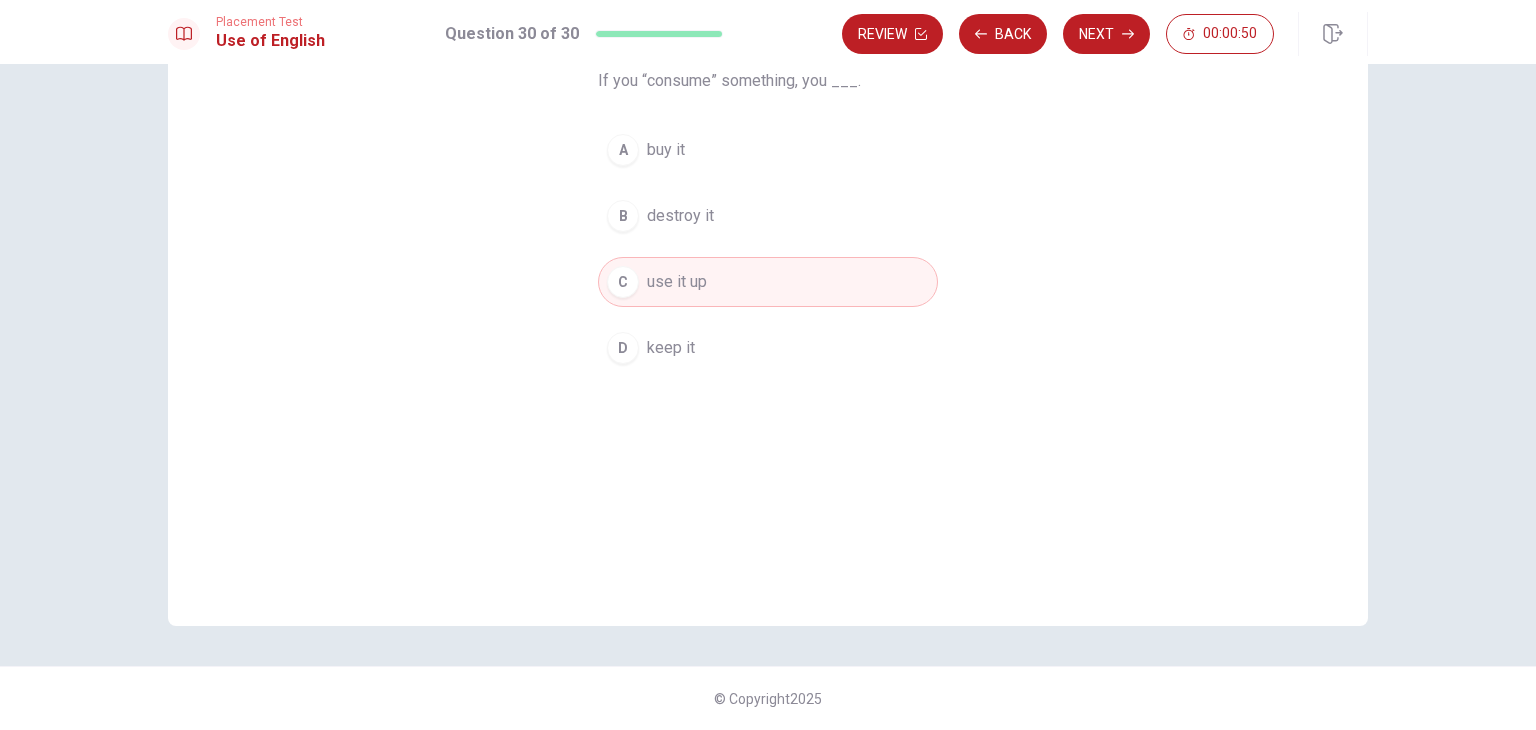 scroll, scrollTop: 173, scrollLeft: 0, axis: vertical 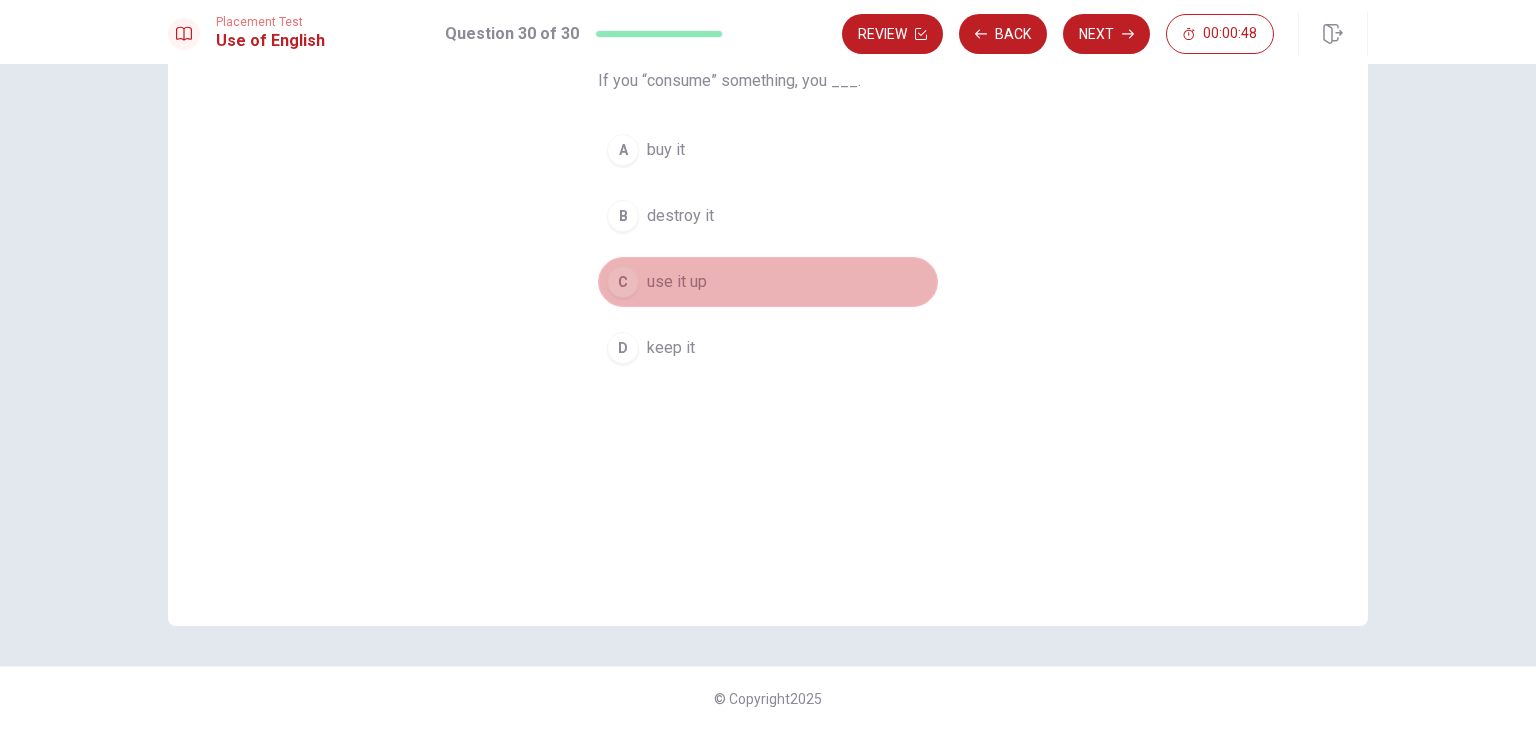 click on "C use it up" at bounding box center (768, 282) 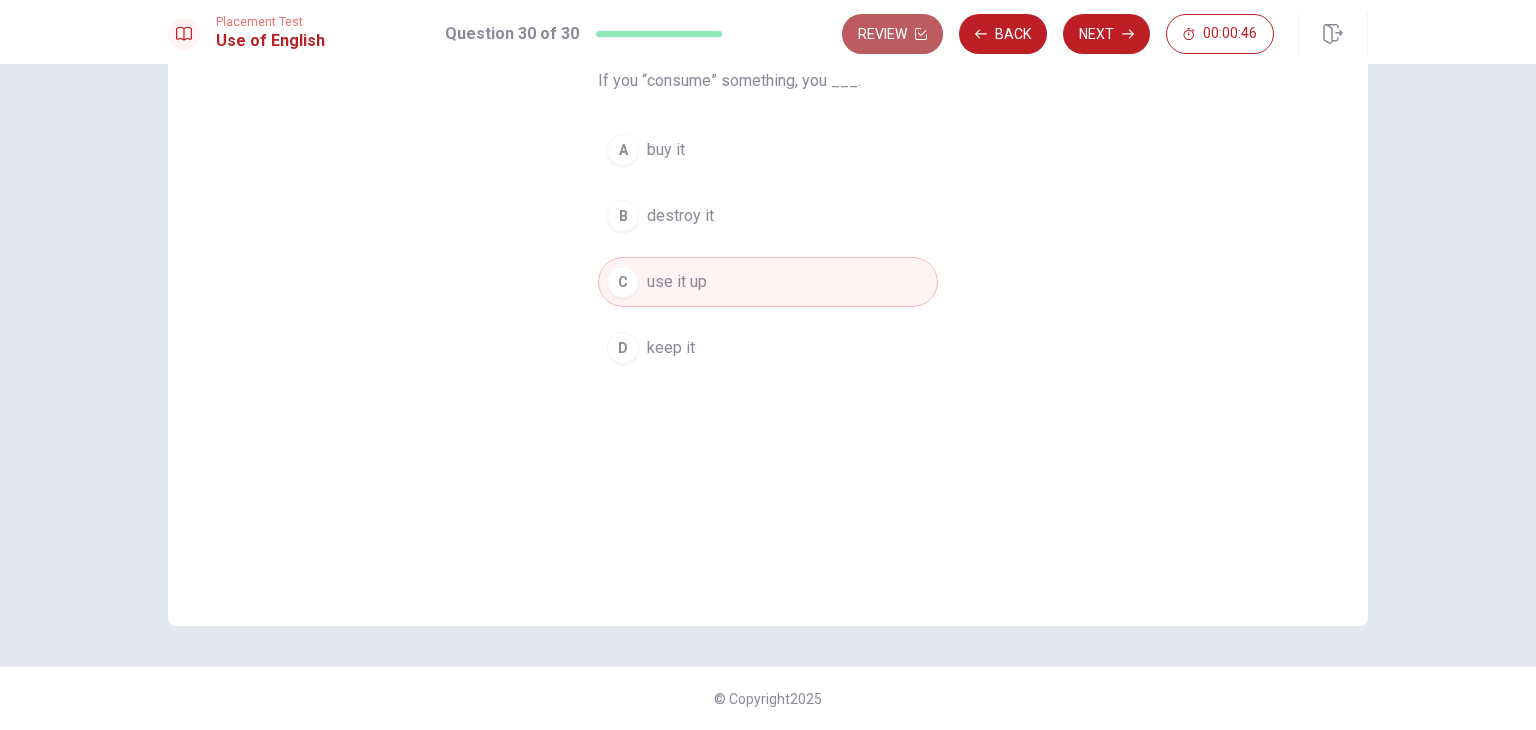 click on "Review" at bounding box center [892, 34] 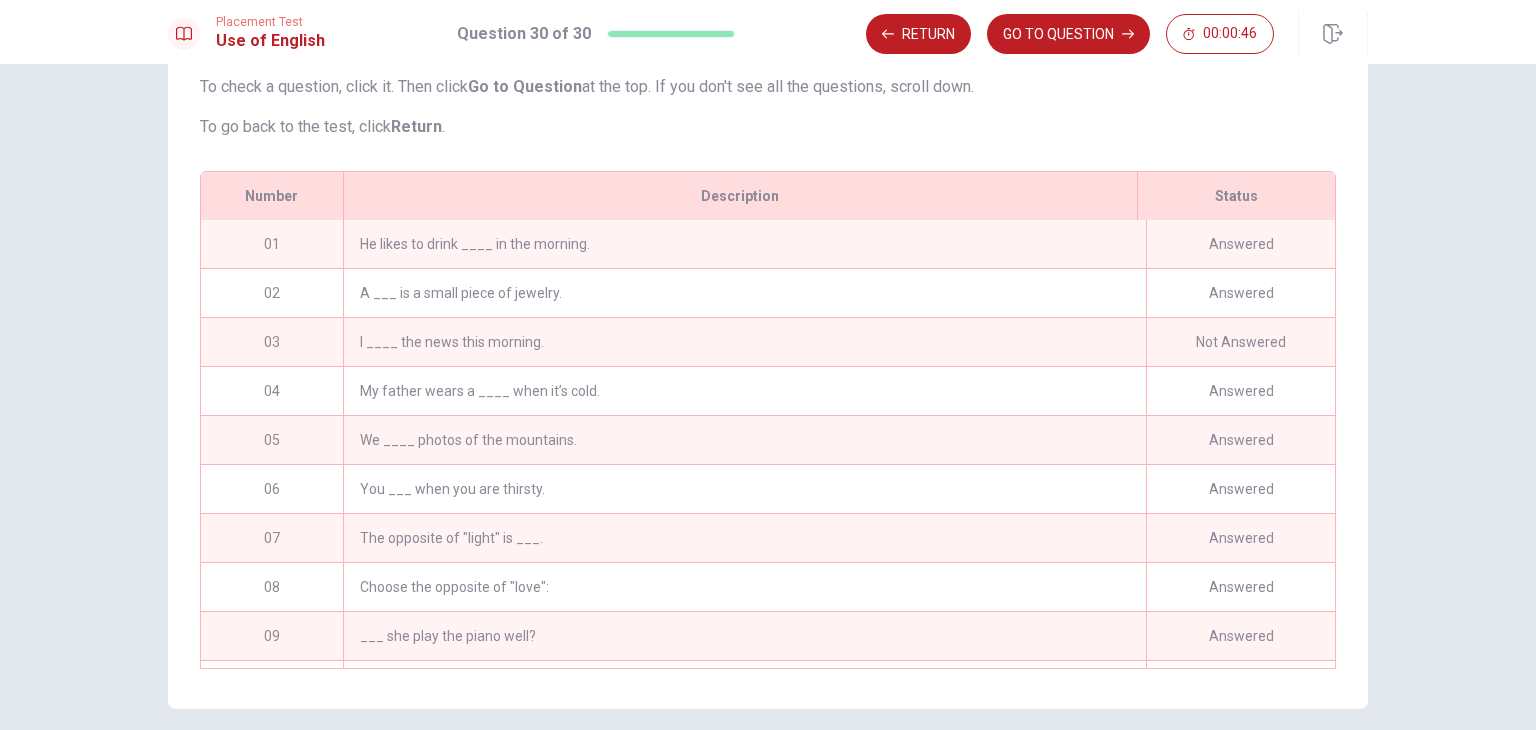 scroll, scrollTop: 280, scrollLeft: 0, axis: vertical 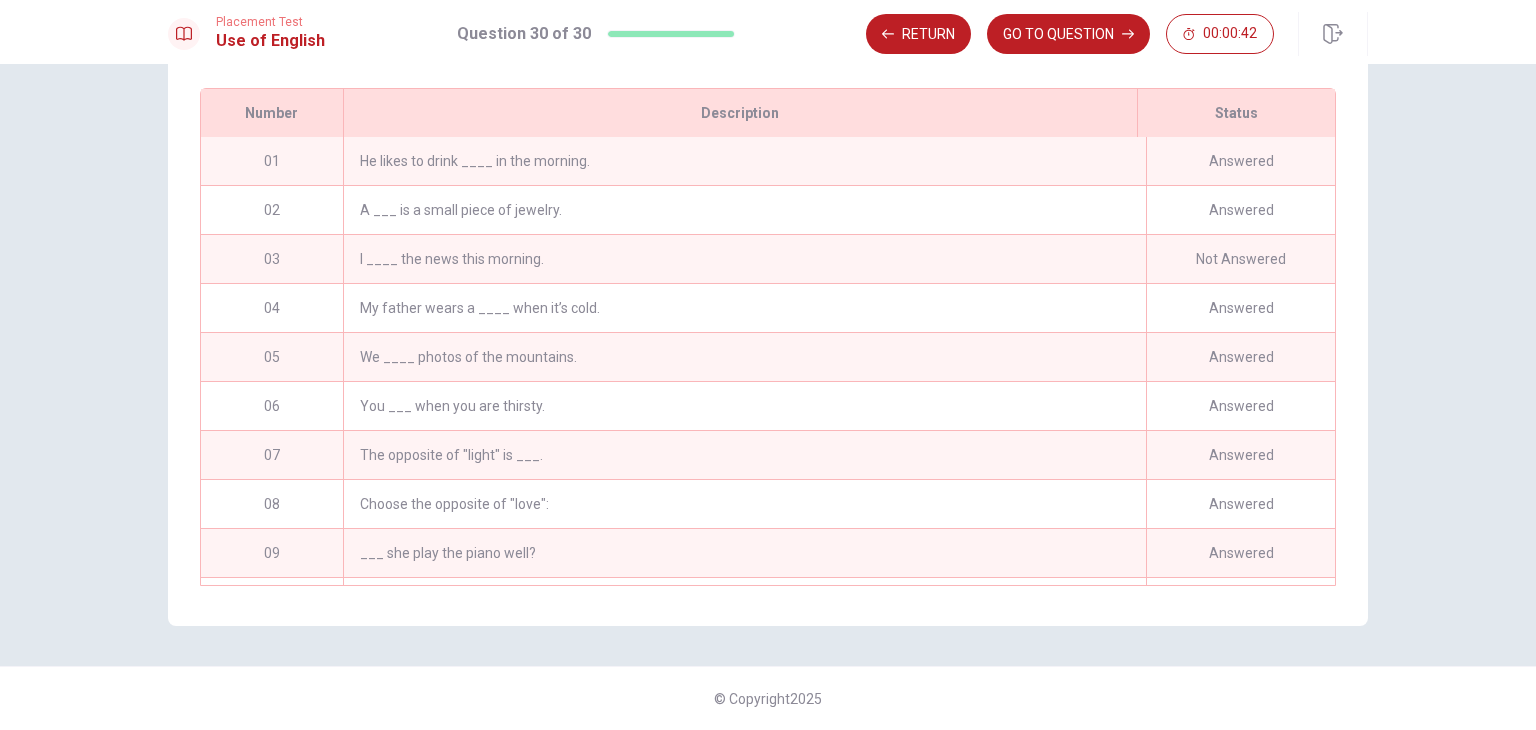 click on "Not Answered" at bounding box center (1240, 259) 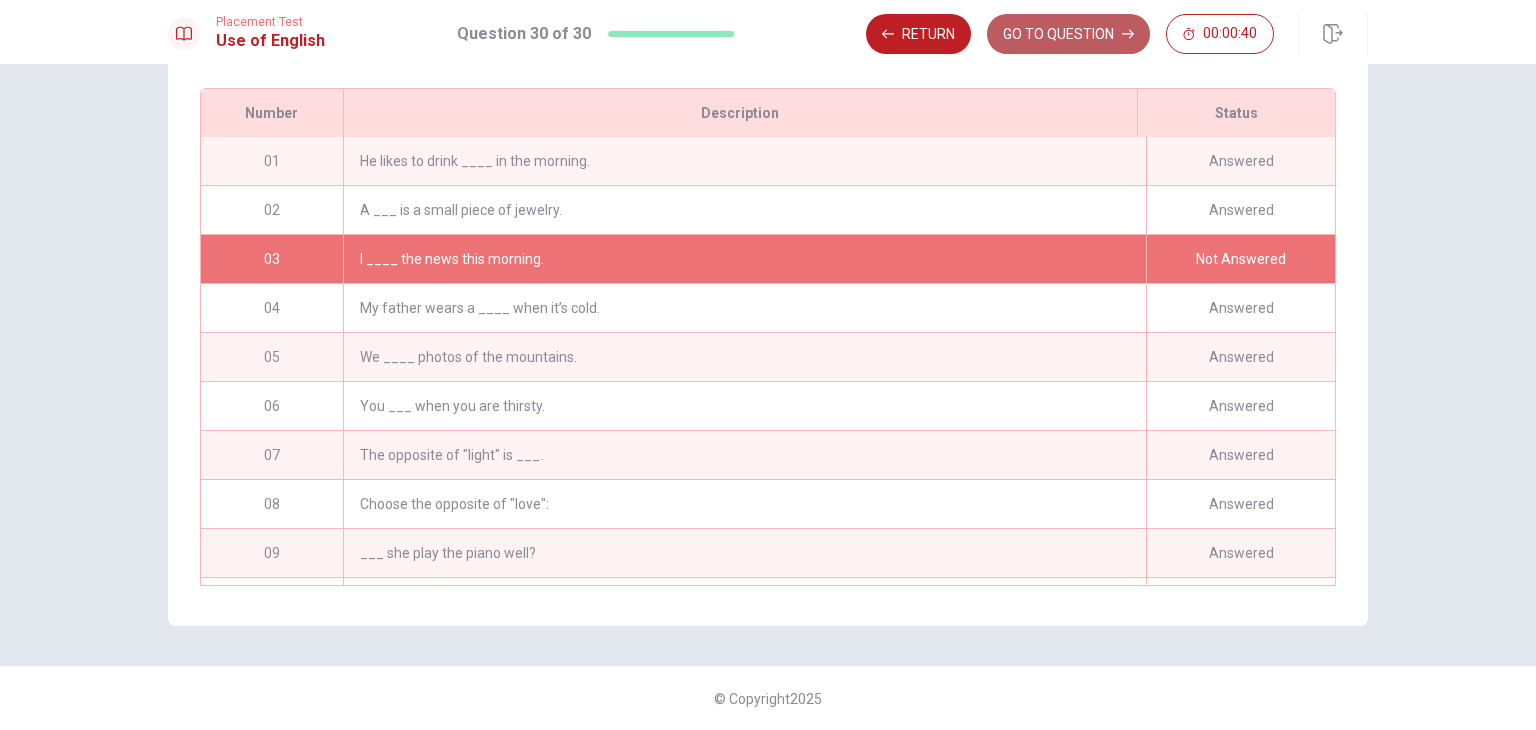 click on "GO TO QUESTION" at bounding box center (1068, 34) 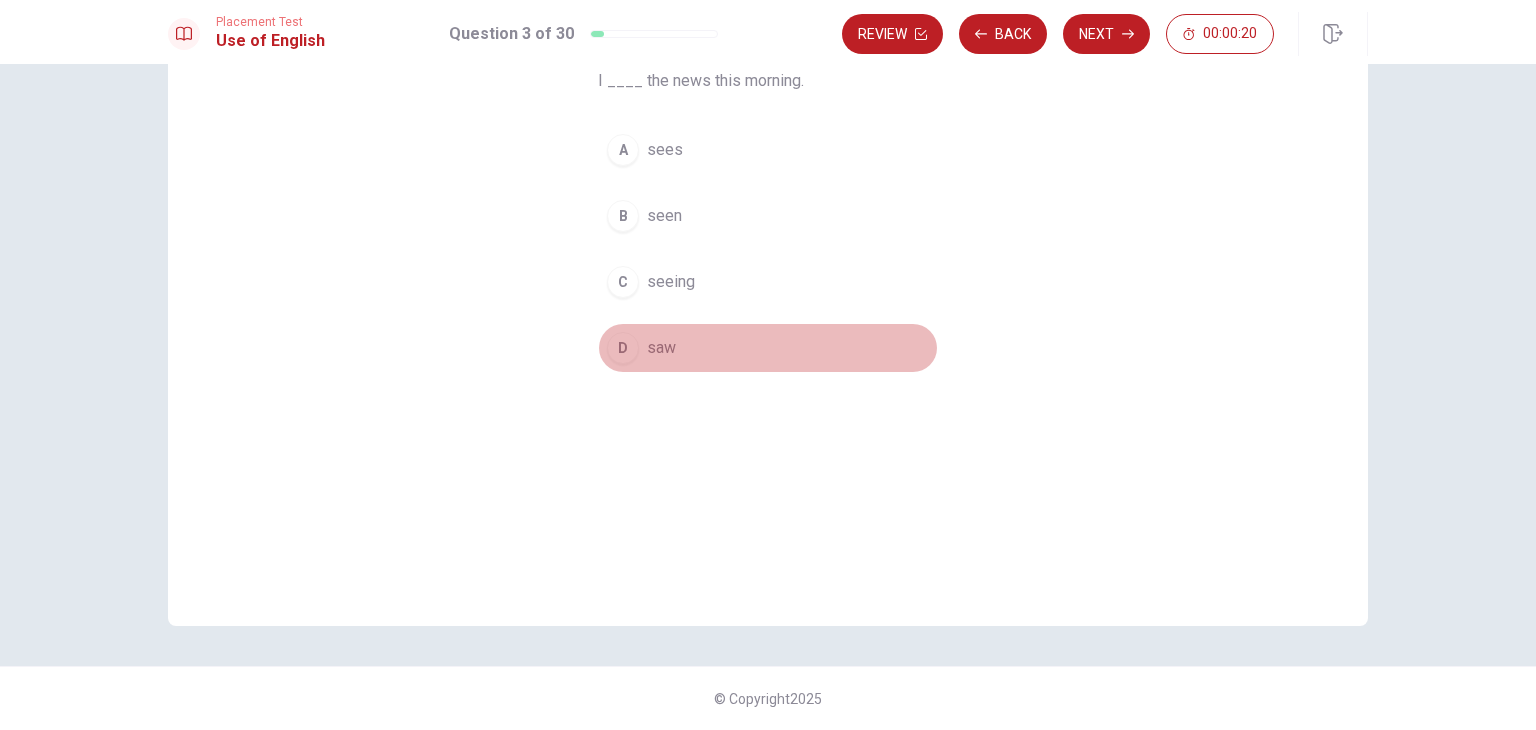 click on "D" at bounding box center [623, 348] 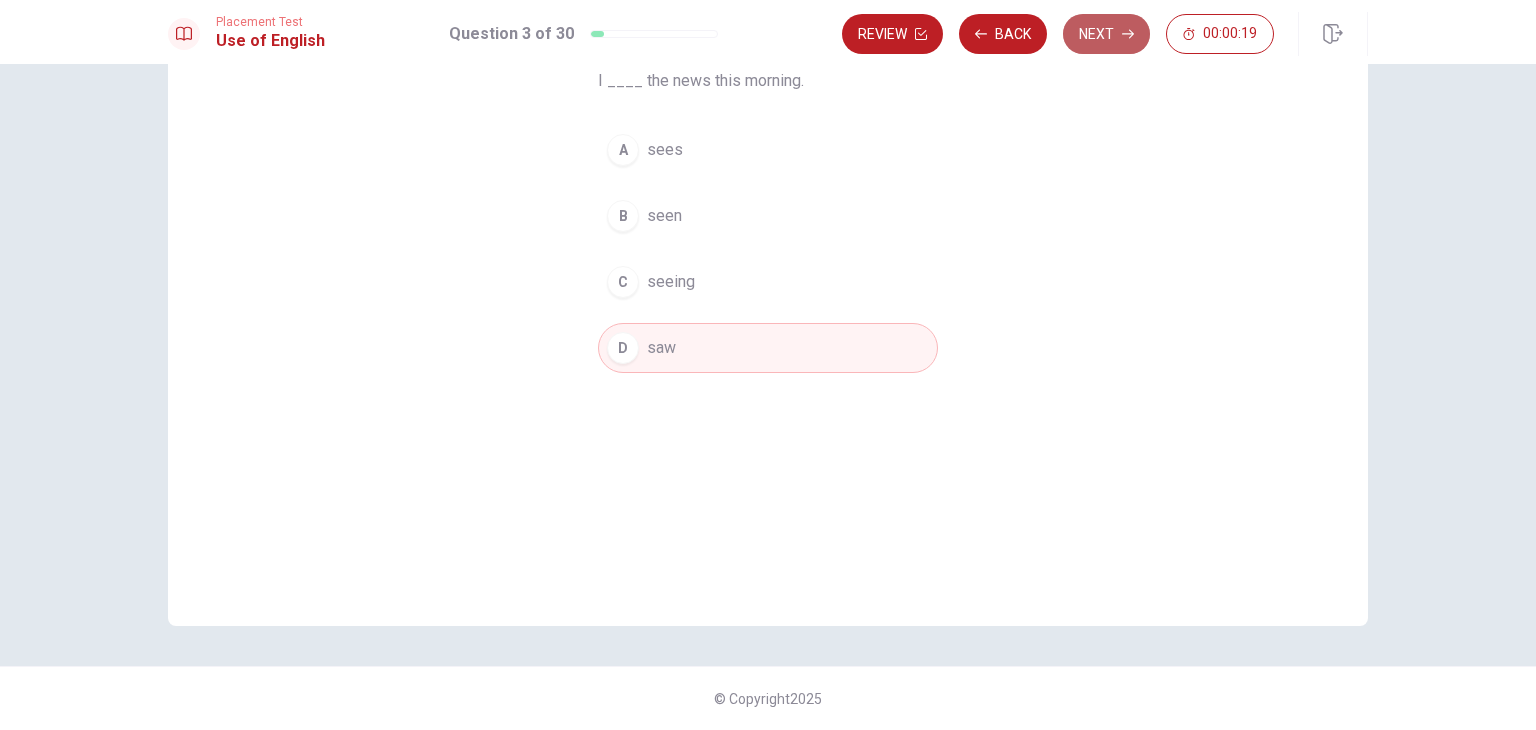 click on "Next" at bounding box center [1106, 34] 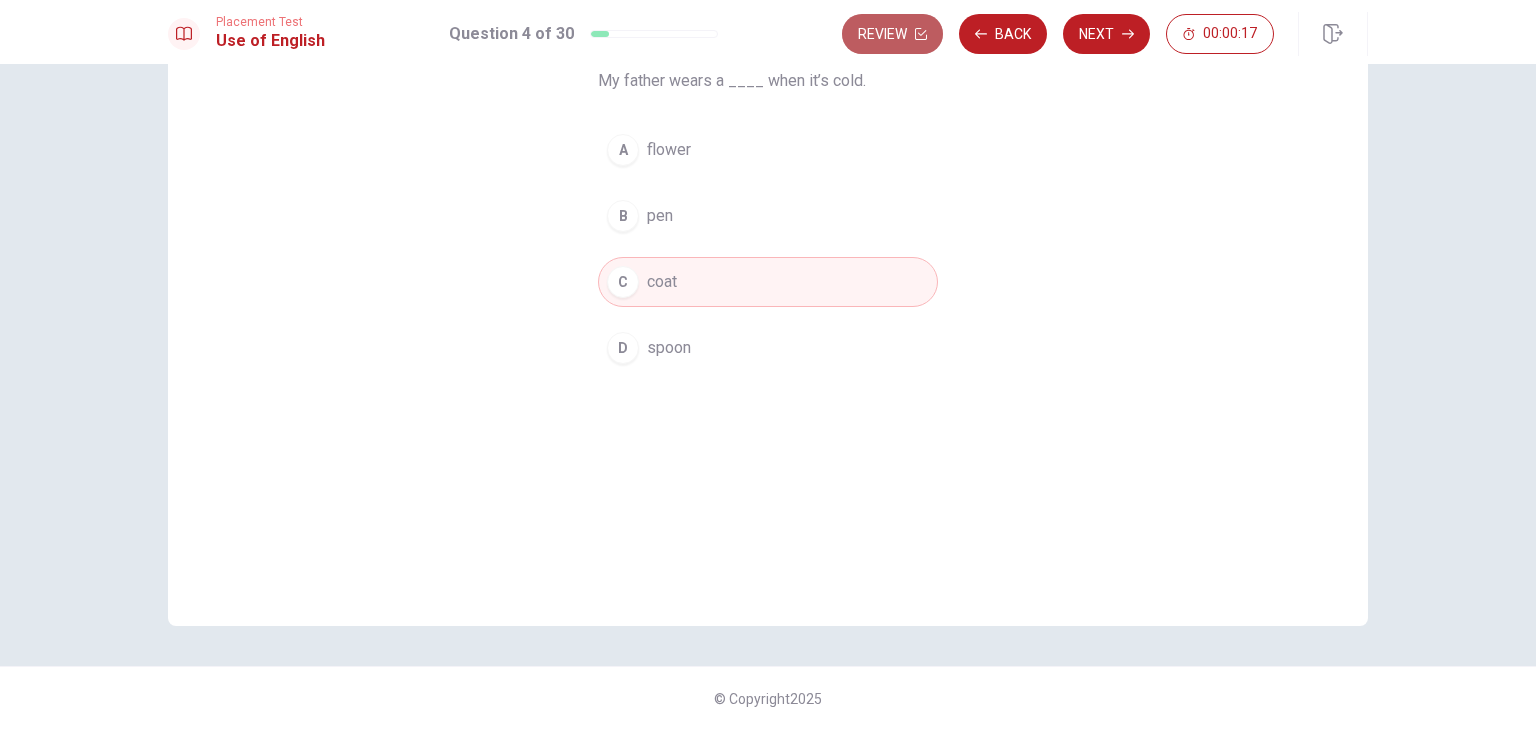 click on "Review" at bounding box center (892, 34) 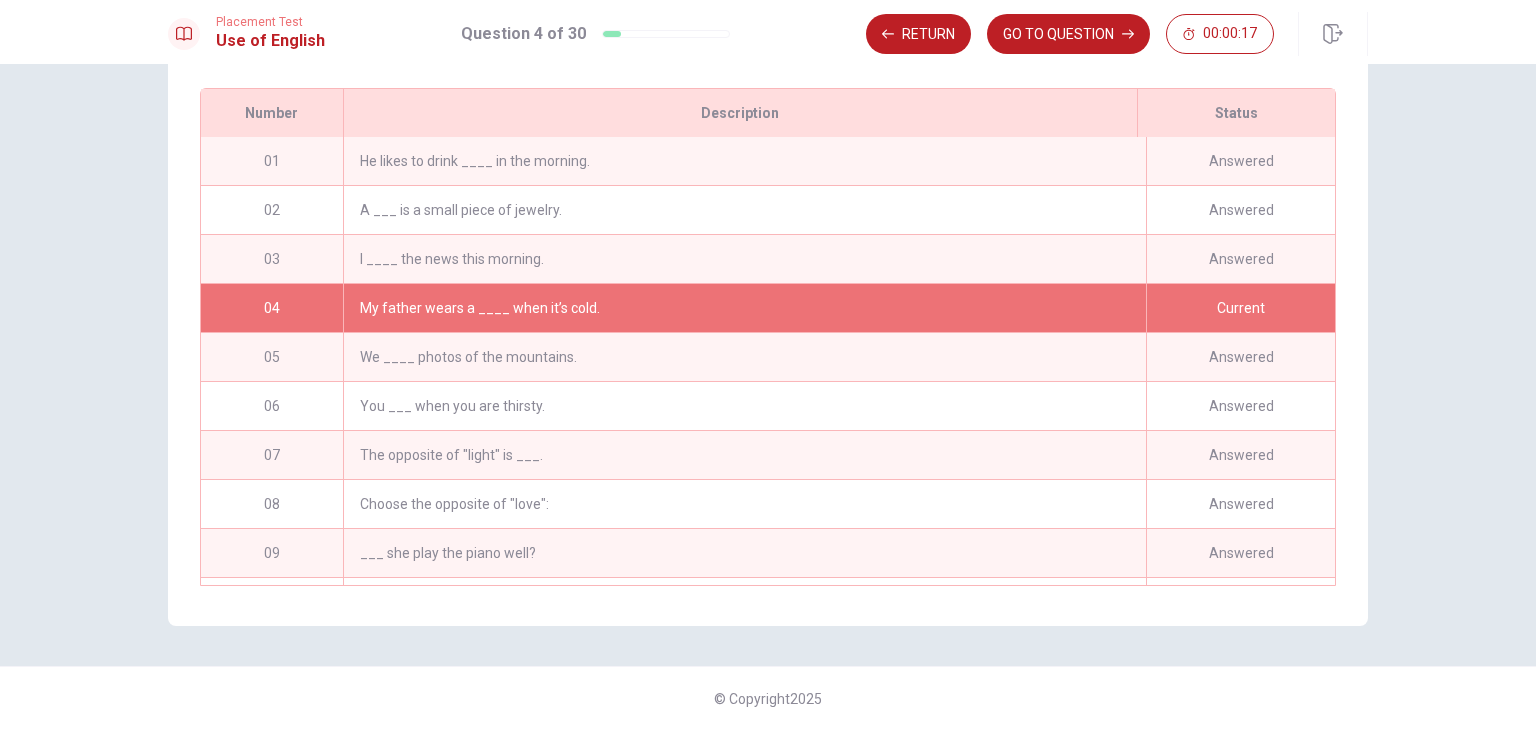 scroll, scrollTop: 280, scrollLeft: 0, axis: vertical 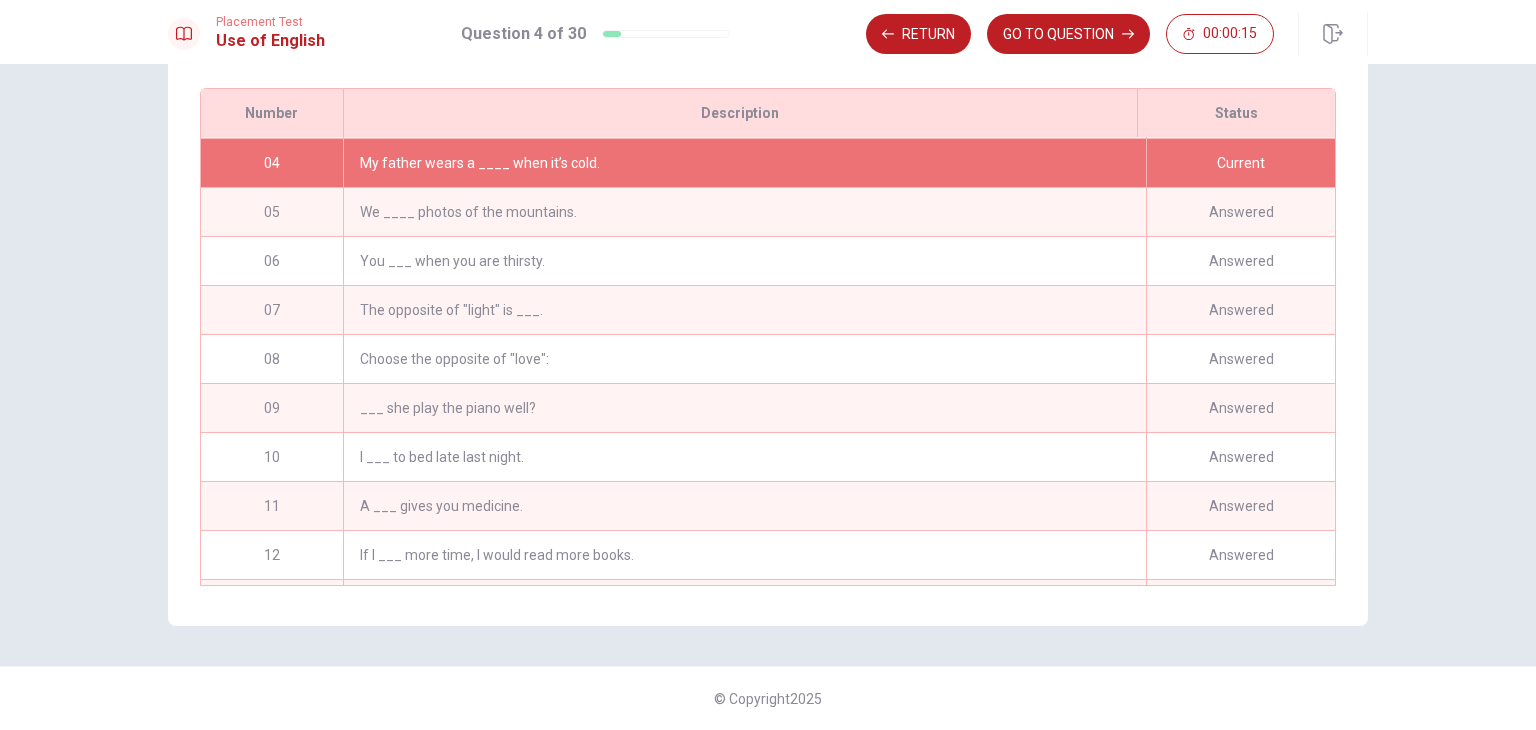click on "___ she play the piano well?" at bounding box center [744, 408] 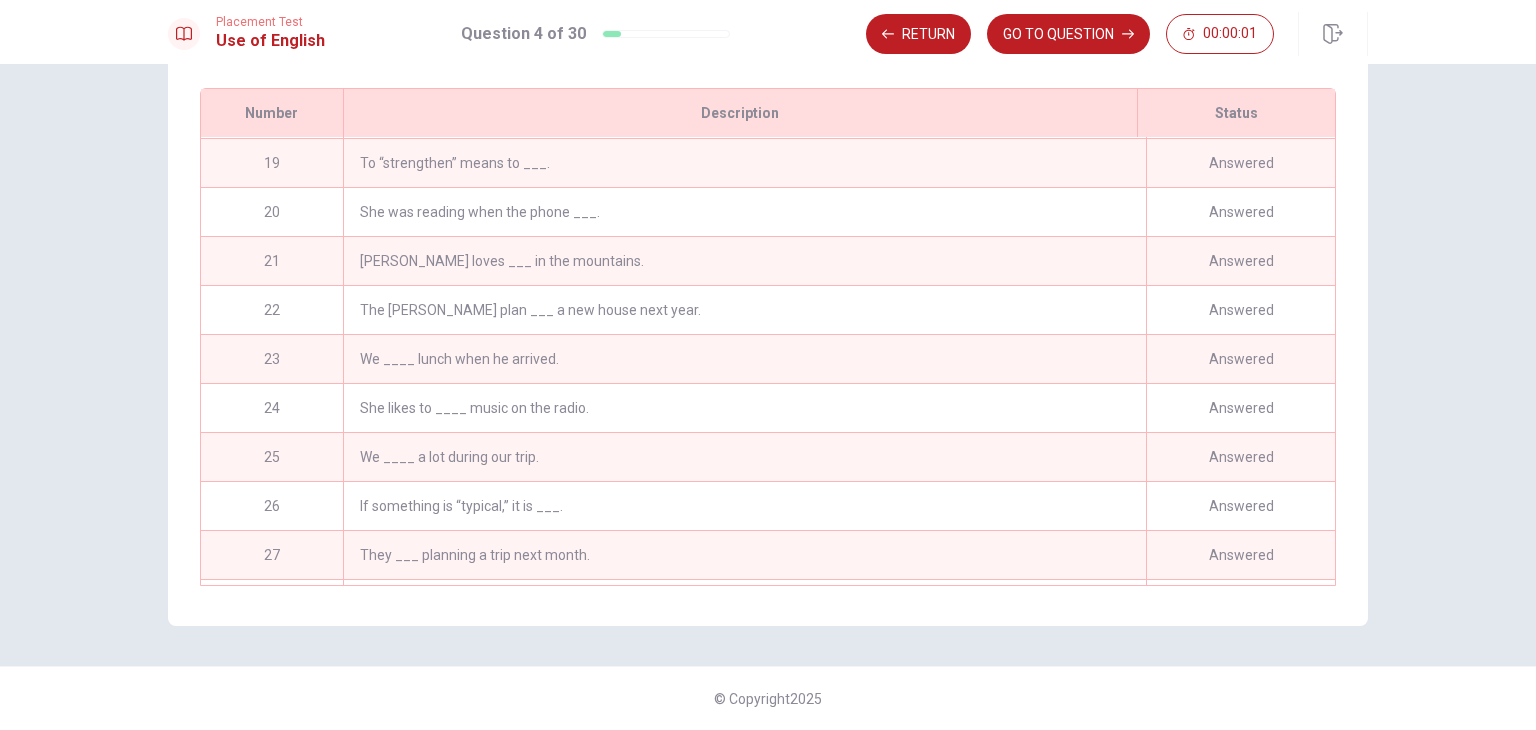 scroll, scrollTop: 1025, scrollLeft: 0, axis: vertical 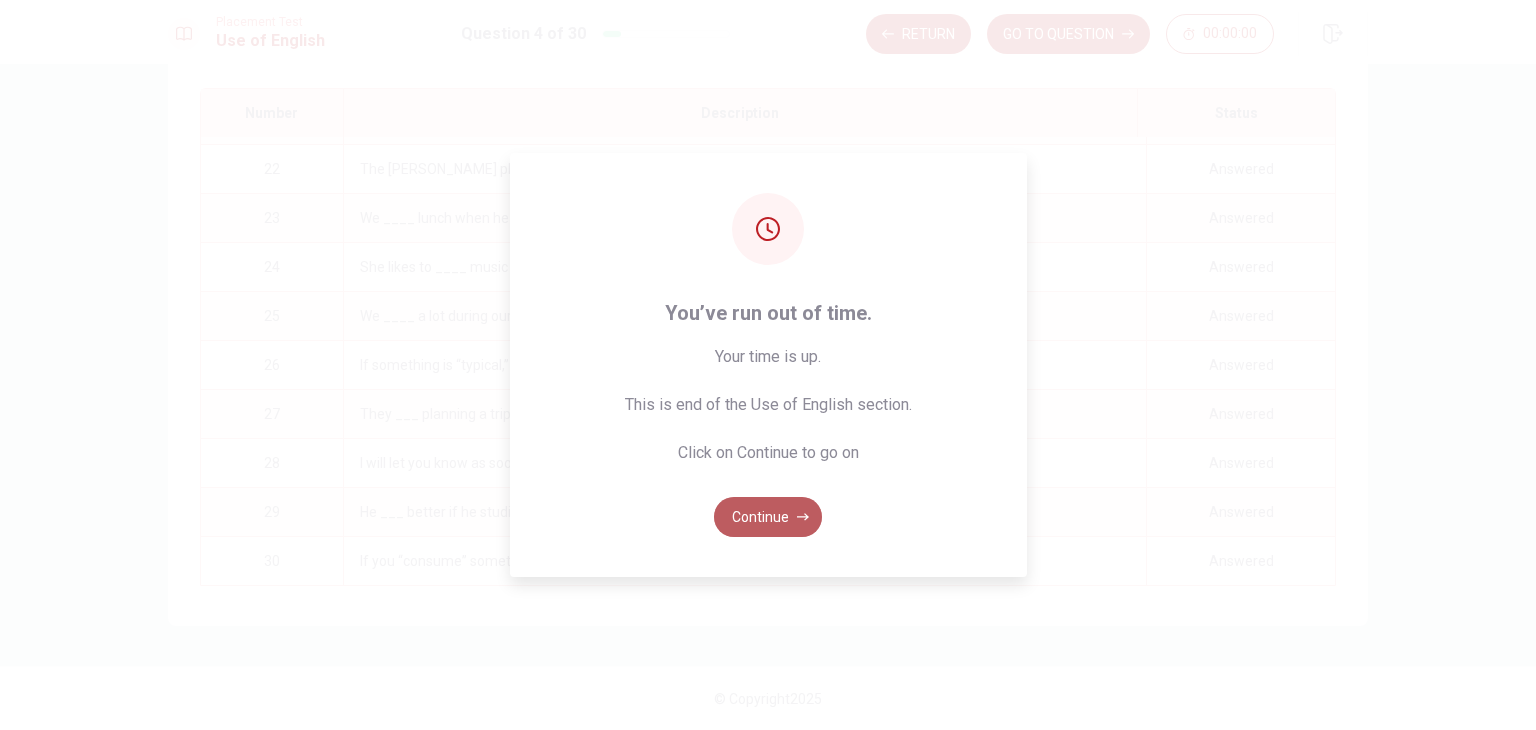 click on "Continue" at bounding box center [768, 517] 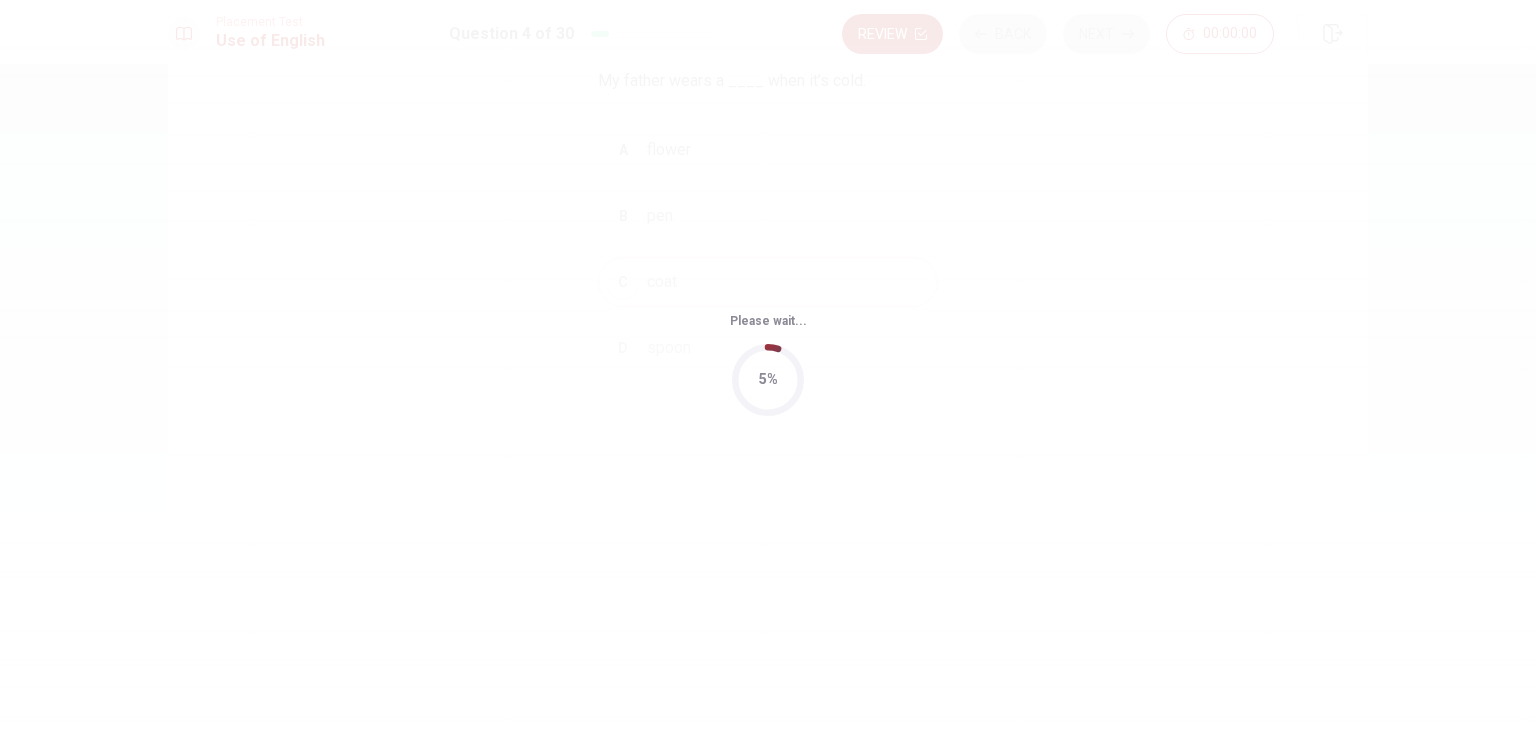 scroll, scrollTop: 0, scrollLeft: 0, axis: both 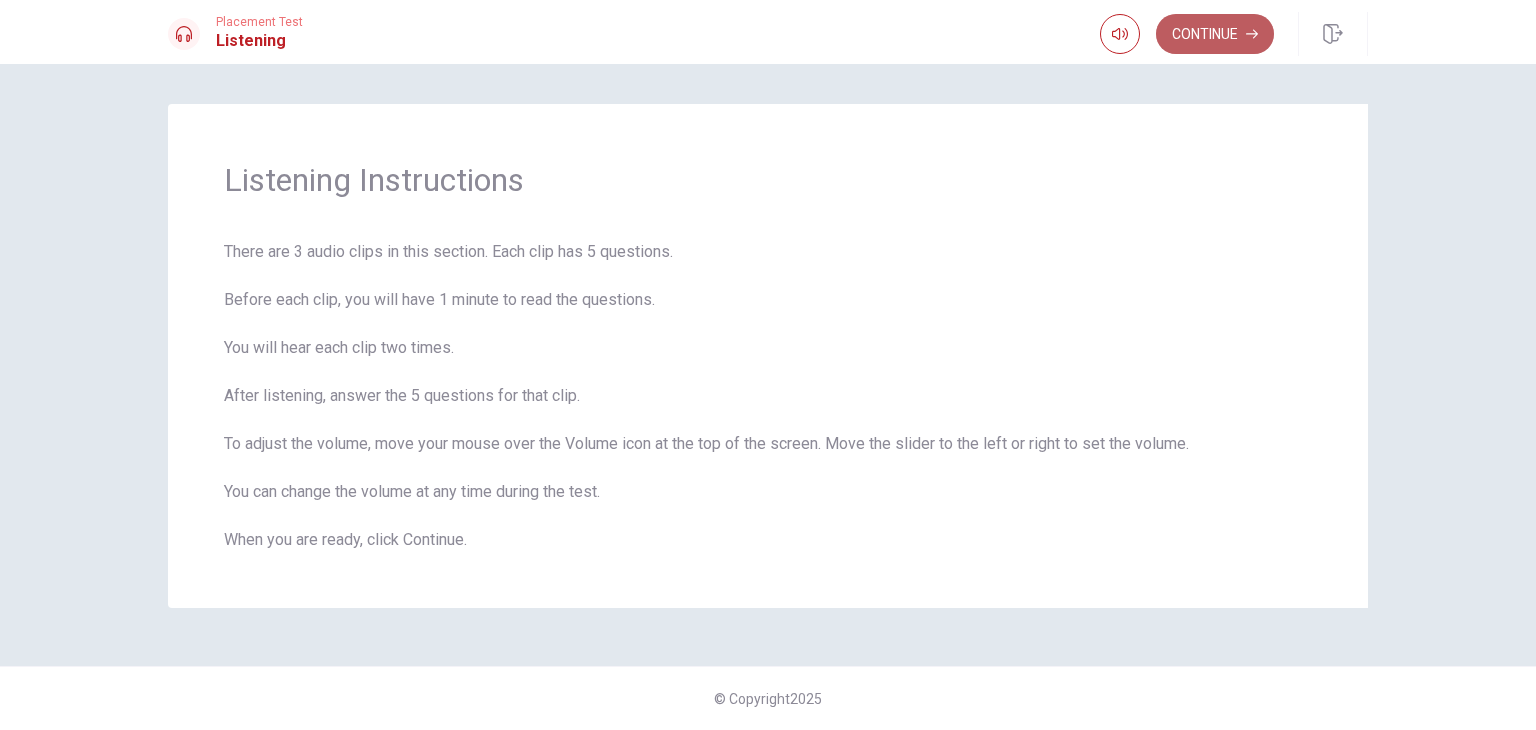 click on "Continue" at bounding box center [1215, 34] 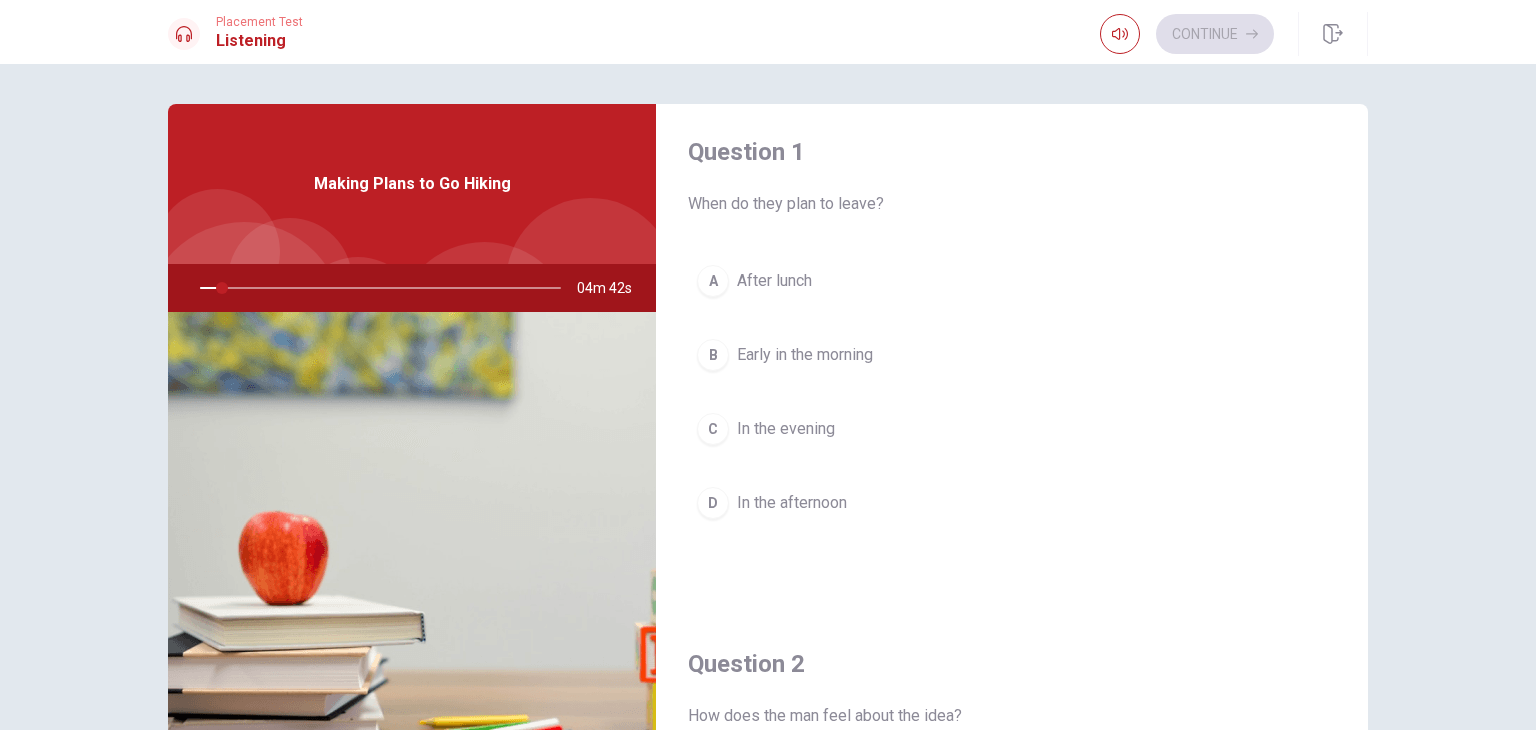 scroll, scrollTop: 0, scrollLeft: 0, axis: both 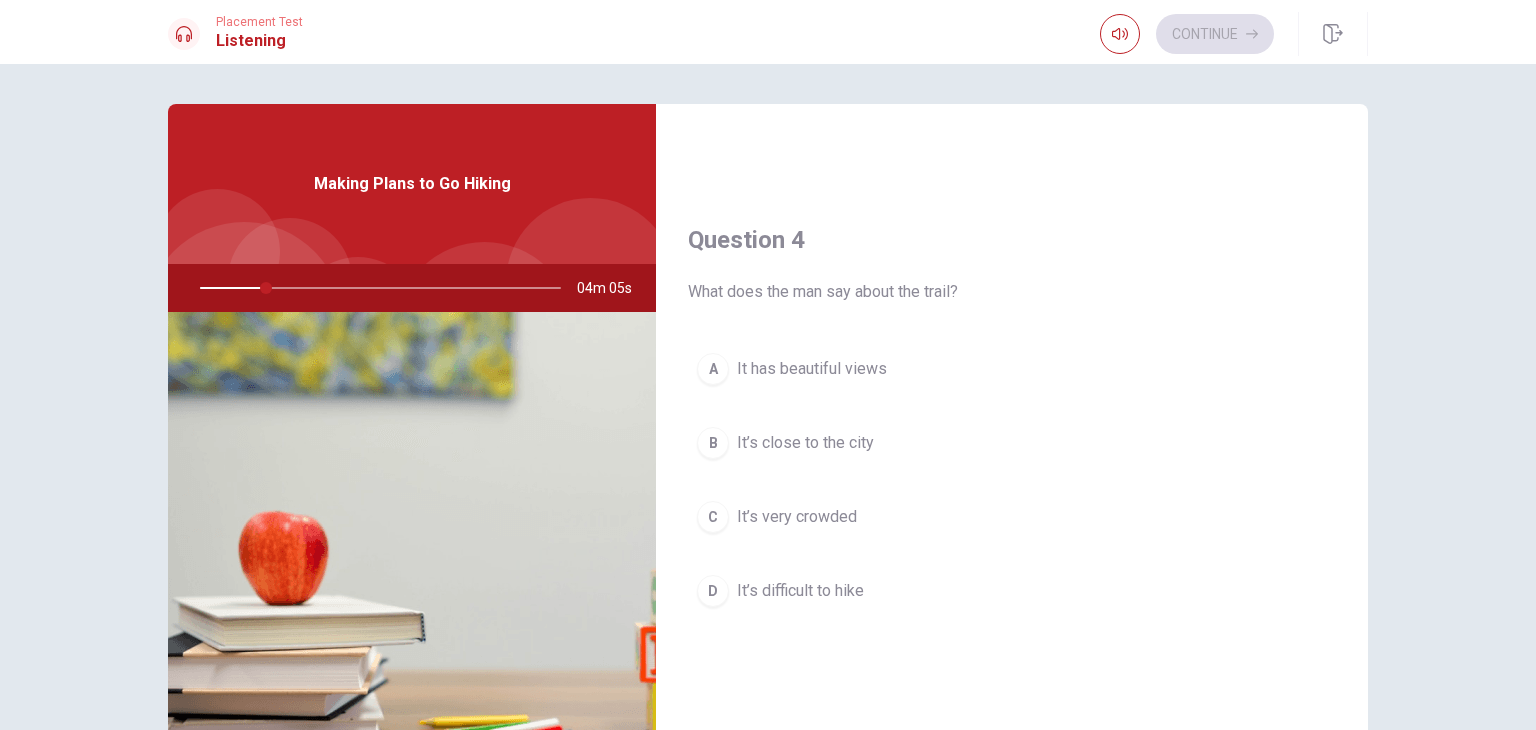 drag, startPoint x: 1340, startPoint y: 596, endPoint x: 1342, endPoint y: 606, distance: 10.198039 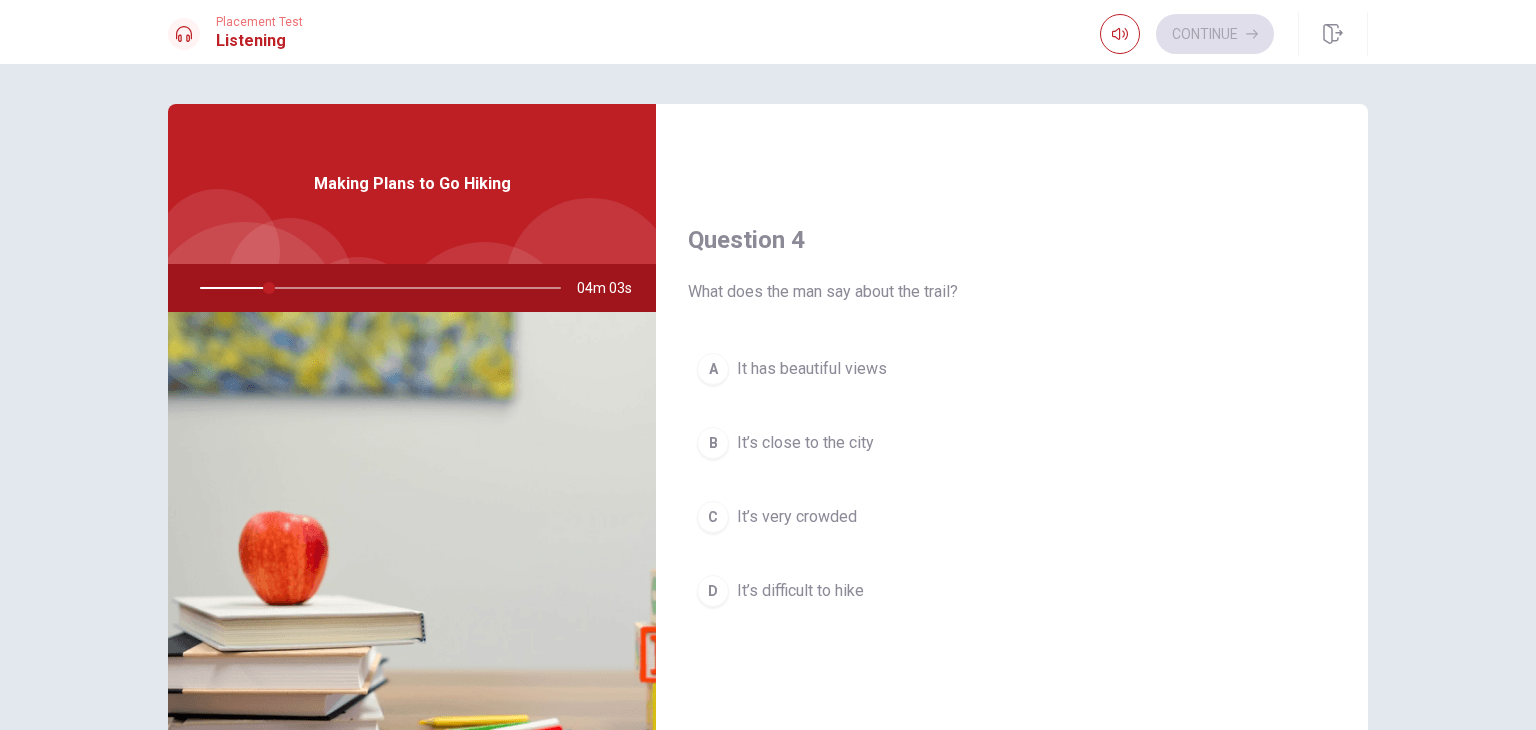 click on "Question 1 When do they plan to leave? A After lunch B Early in the morning C In the evening D In the afternoon Question 2 How does the man feel about the idea? A He is excited B He is nervous C He is confused D He is uninterested Question 3 Where is the trail located? A 30 minutes away B 10 minutes away C 45 minutes away D 20 minutes away Question 4 What does the man say about the trail? A It has beautiful views B It’s close to the city C It’s very crowded D It’s difficult to hike Question 5 What activity are they planning? A Swimming B Biking C Hiking D Running Making Plans to Go Hiking 04m 03s" at bounding box center [768, 451] 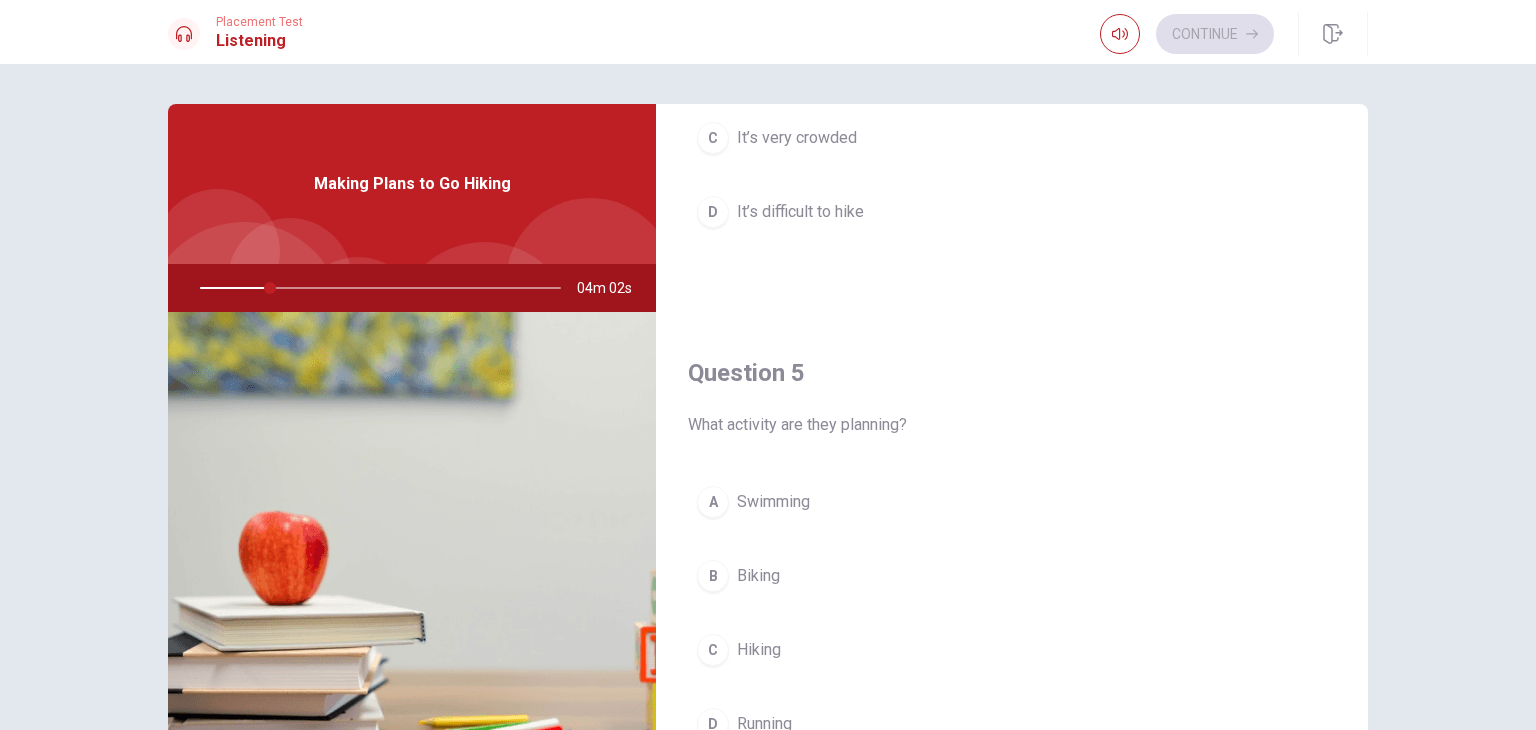 scroll, scrollTop: 1856, scrollLeft: 0, axis: vertical 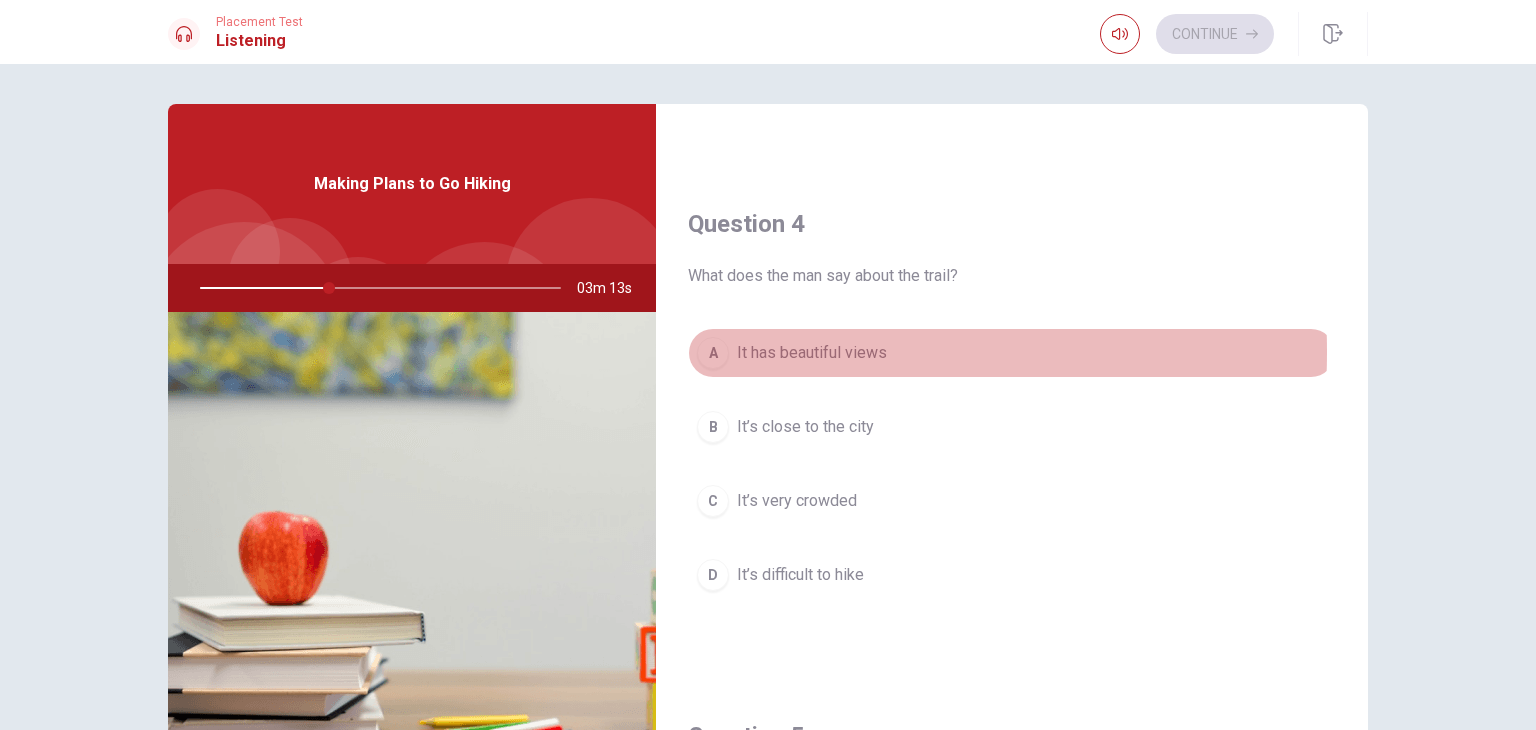 click on "A" at bounding box center [713, 353] 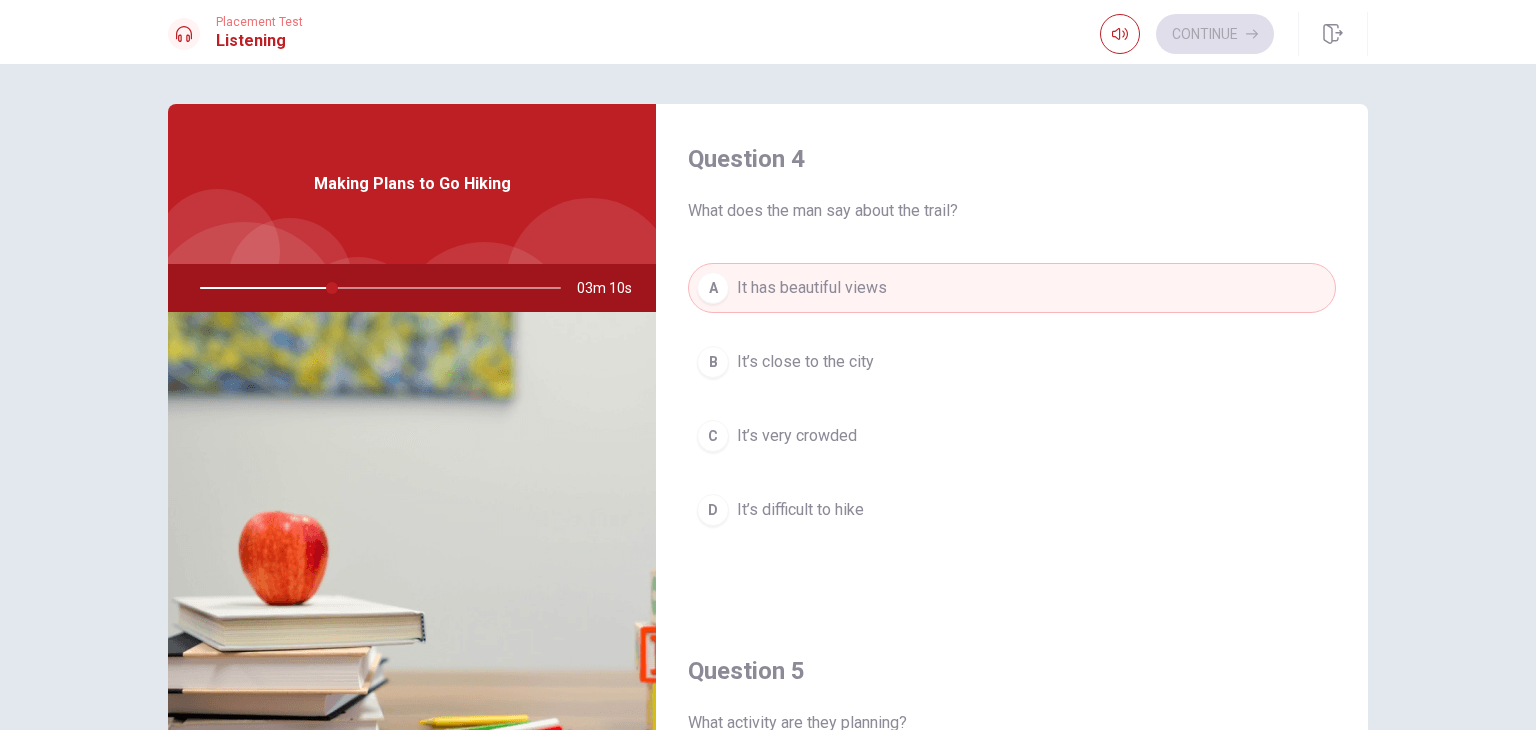 drag, startPoint x: 1362, startPoint y: 533, endPoint x: 1361, endPoint y: 556, distance: 23.021729 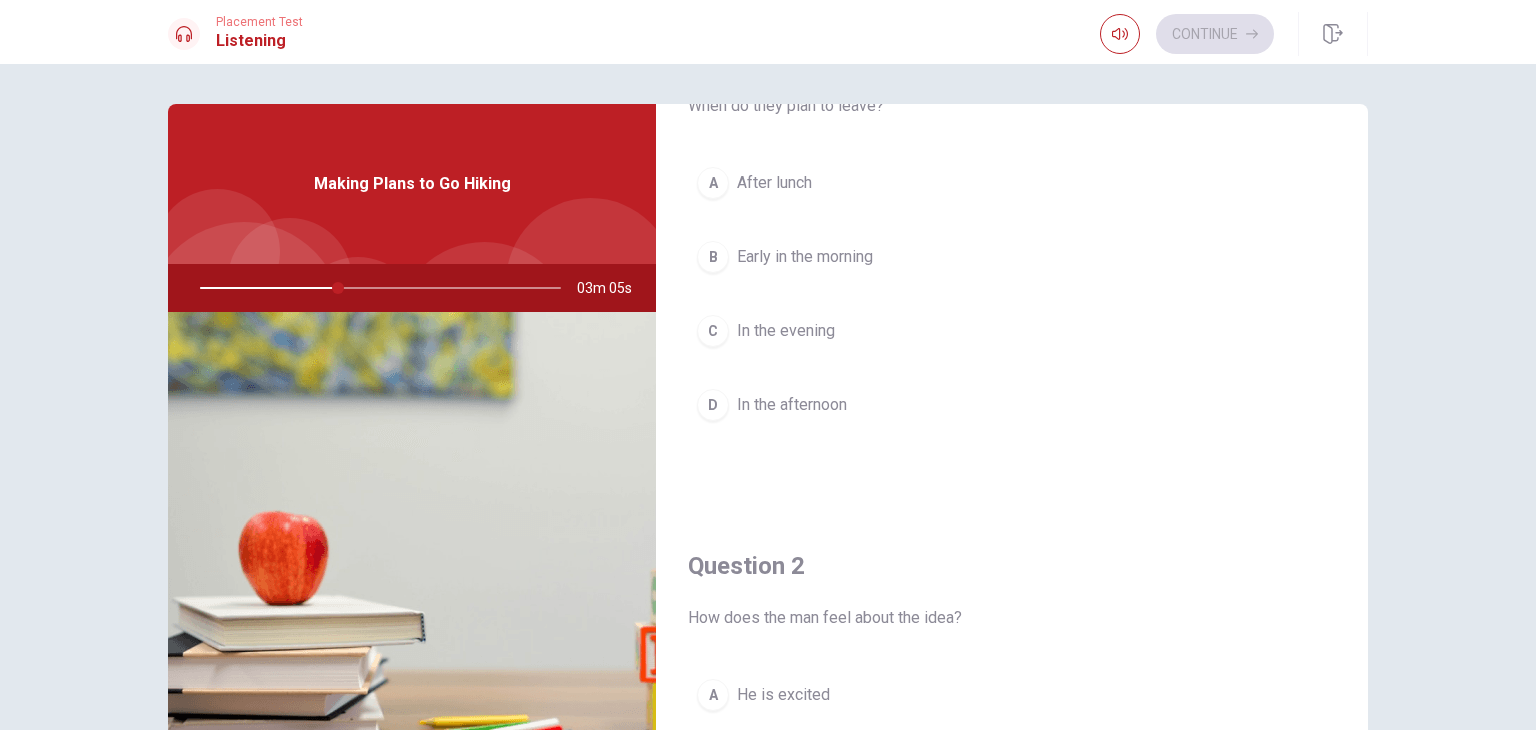 scroll, scrollTop: 0, scrollLeft: 0, axis: both 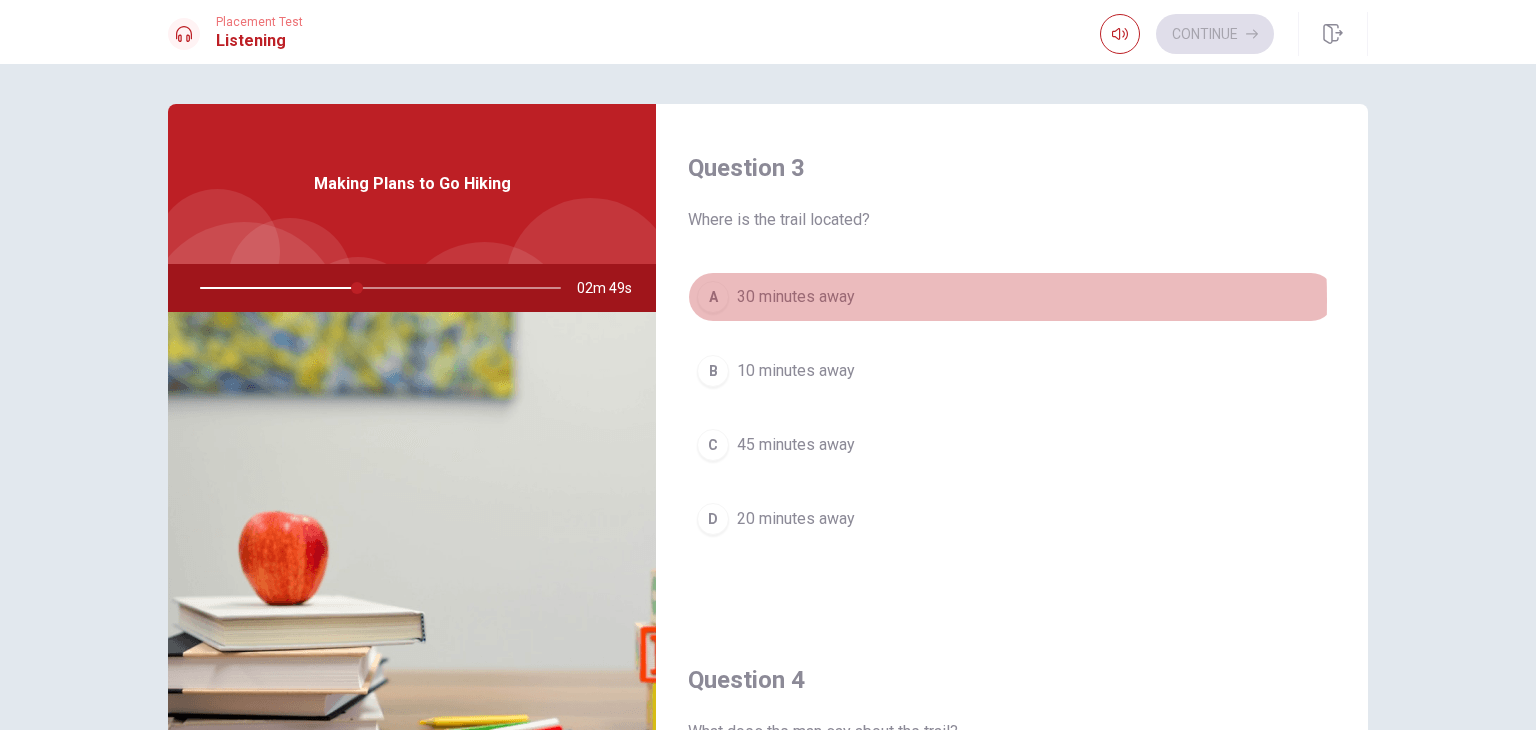 click on "30 minutes away" at bounding box center [796, 297] 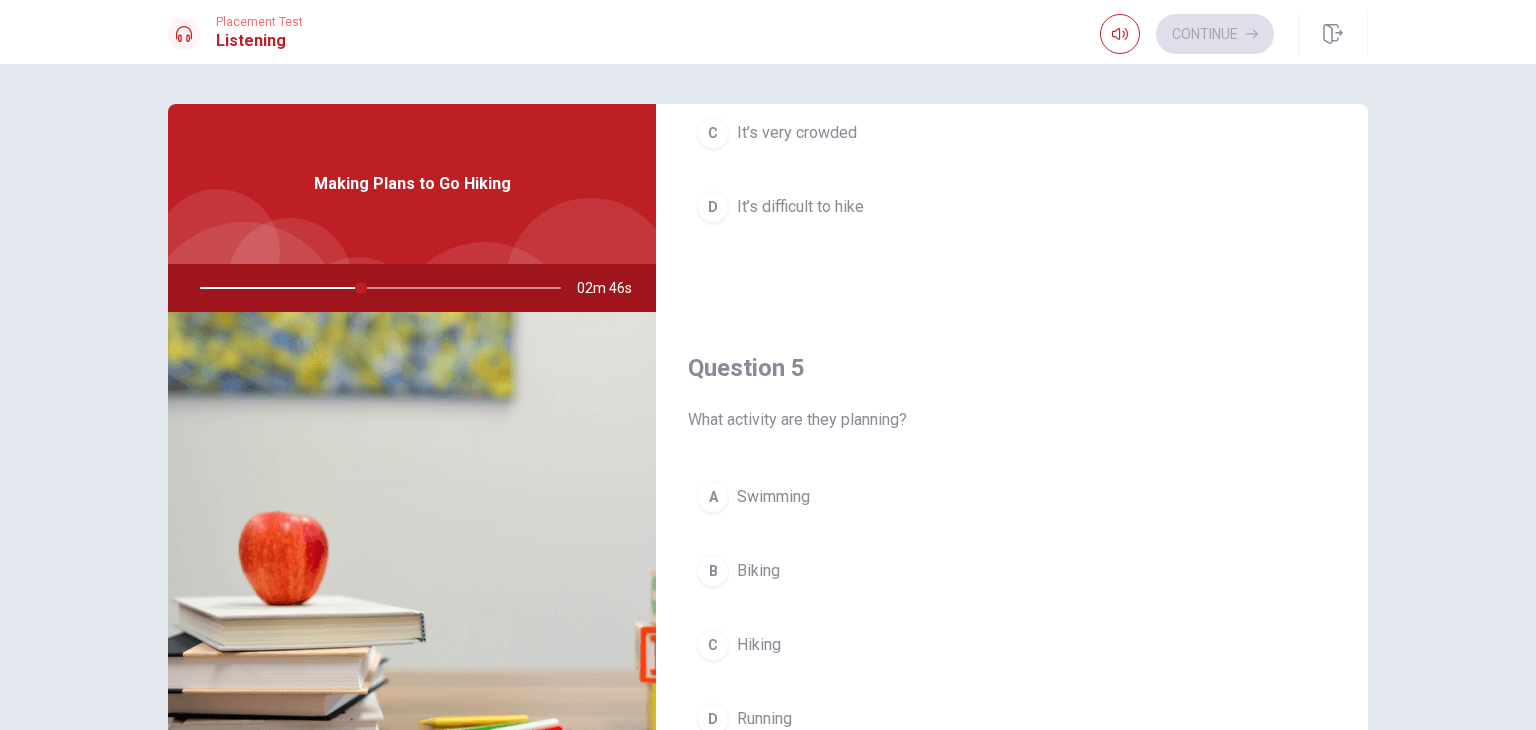 scroll, scrollTop: 1856, scrollLeft: 0, axis: vertical 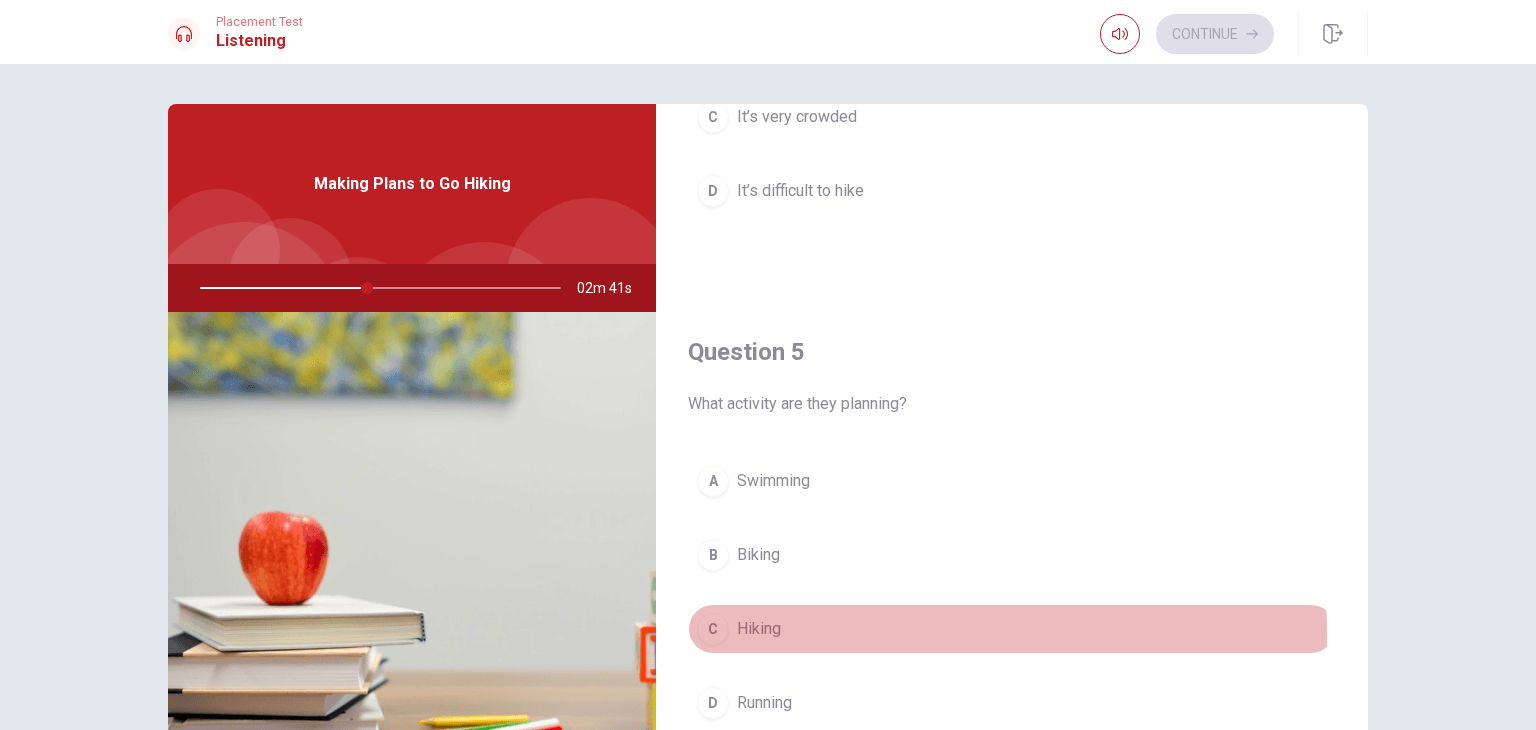 click on "C Hiking" at bounding box center (1012, 629) 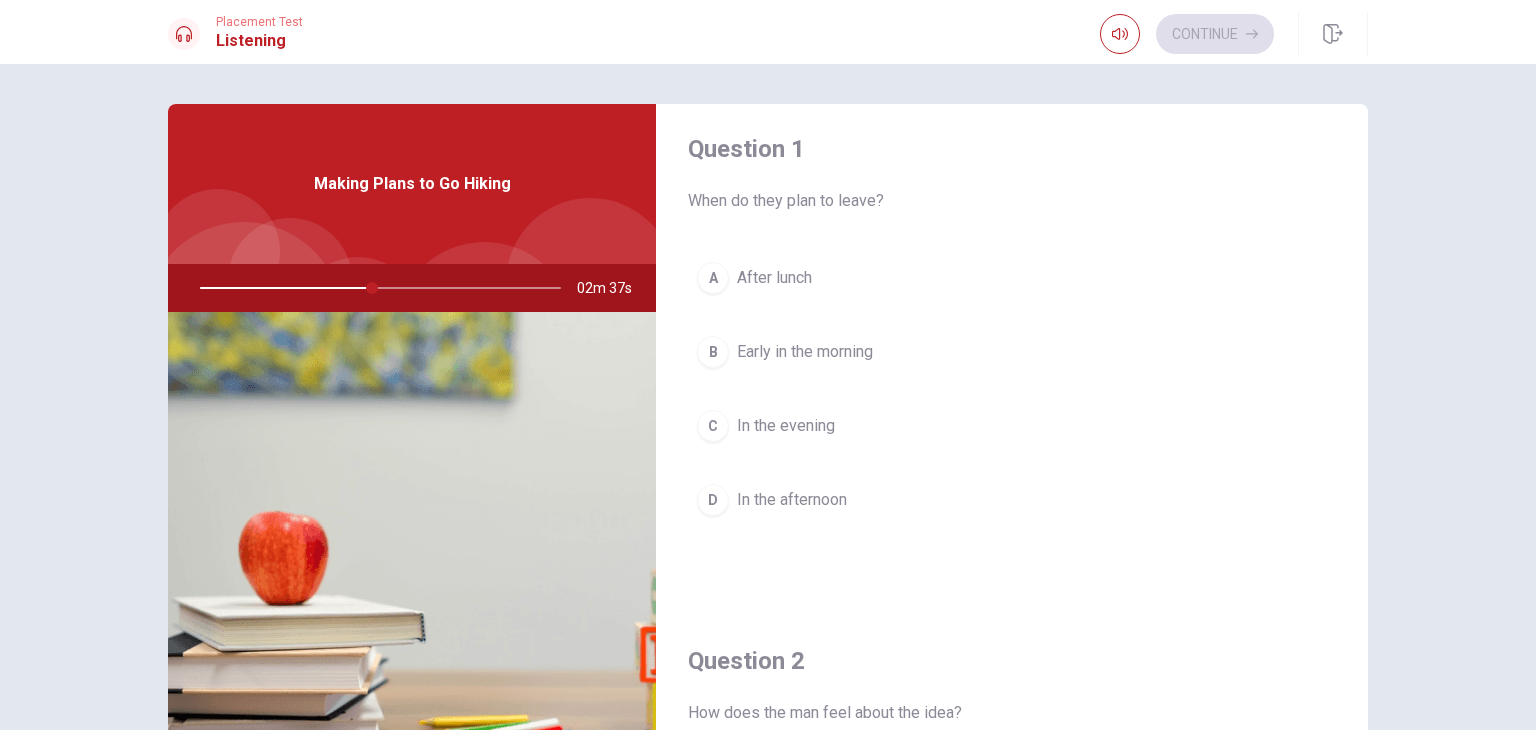 scroll, scrollTop: 0, scrollLeft: 0, axis: both 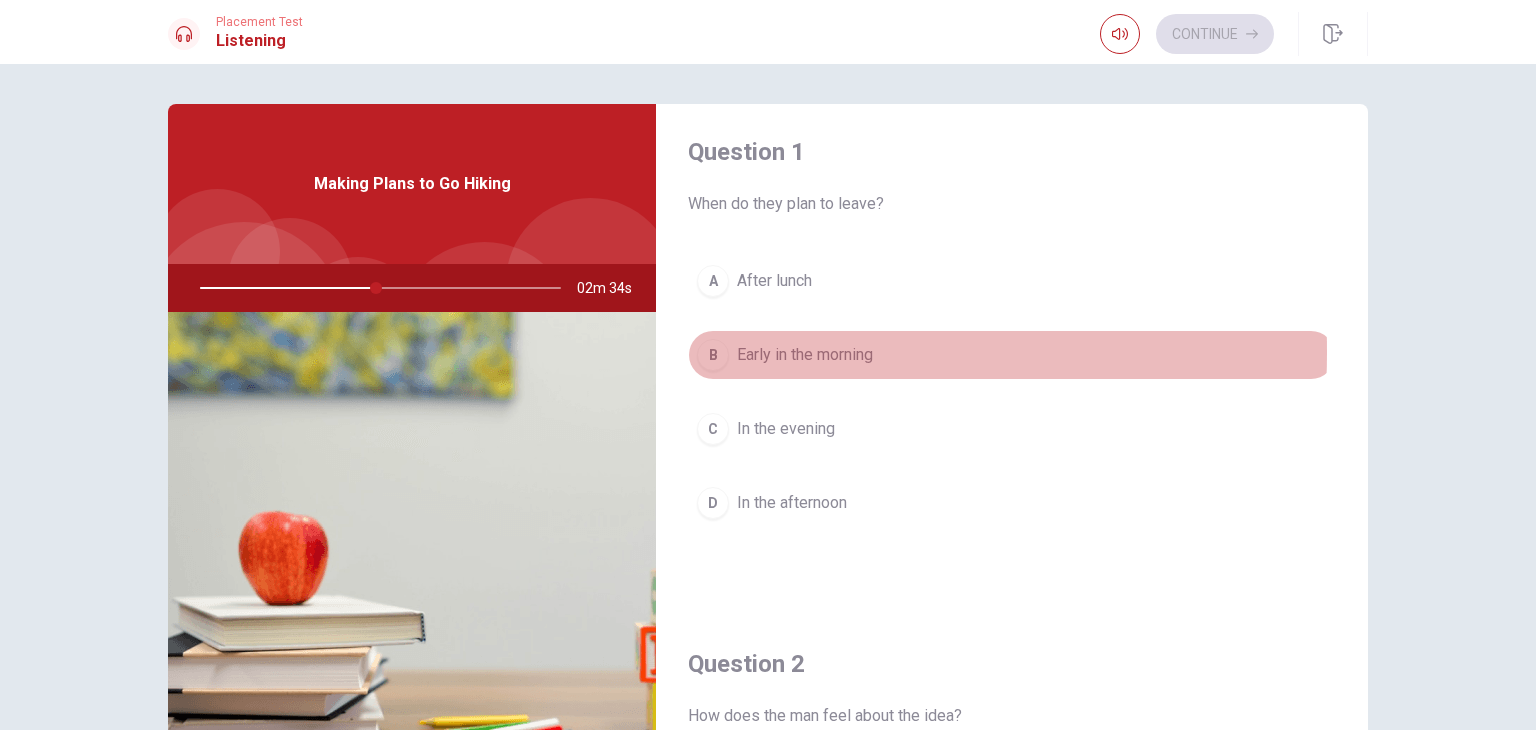 click on "B" at bounding box center (713, 355) 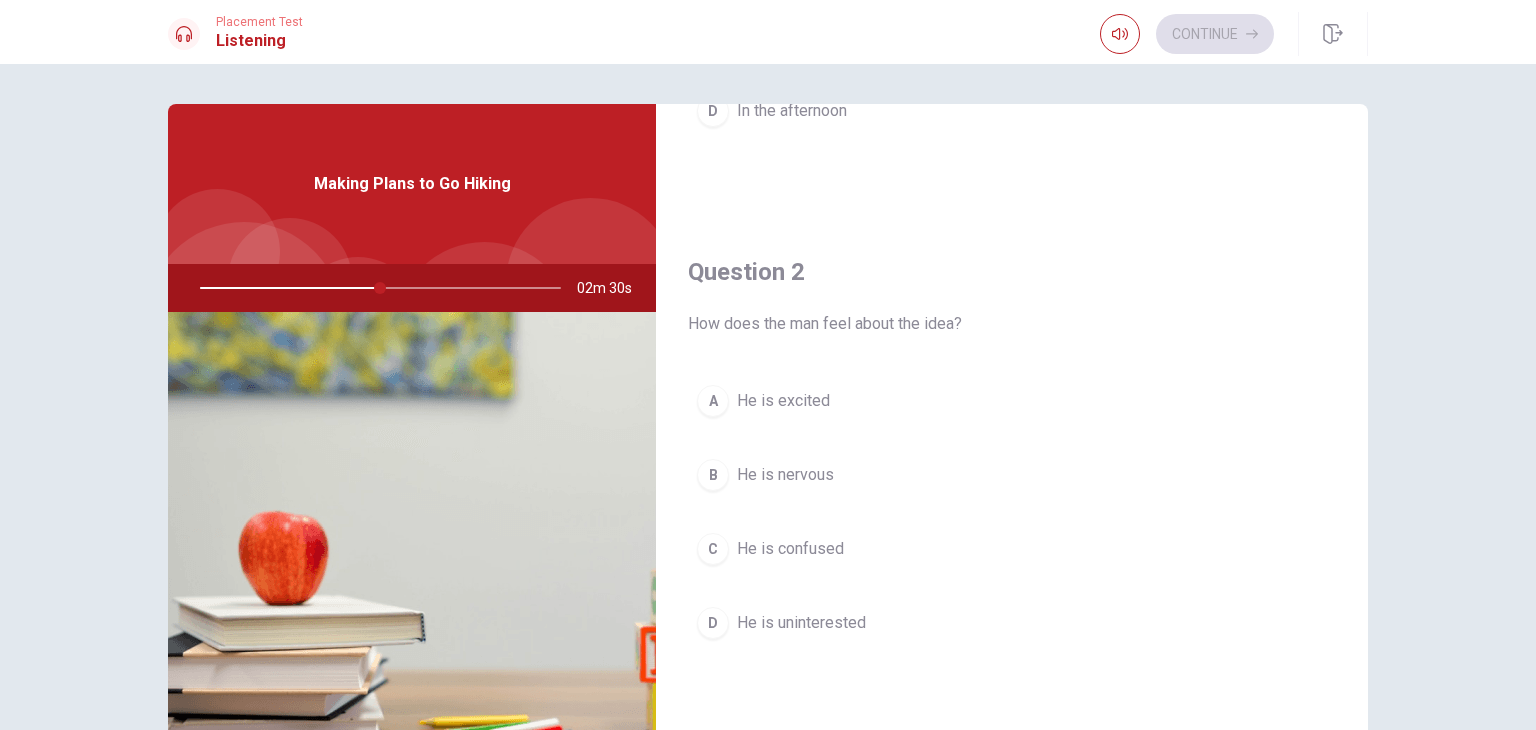 scroll, scrollTop: 412, scrollLeft: 0, axis: vertical 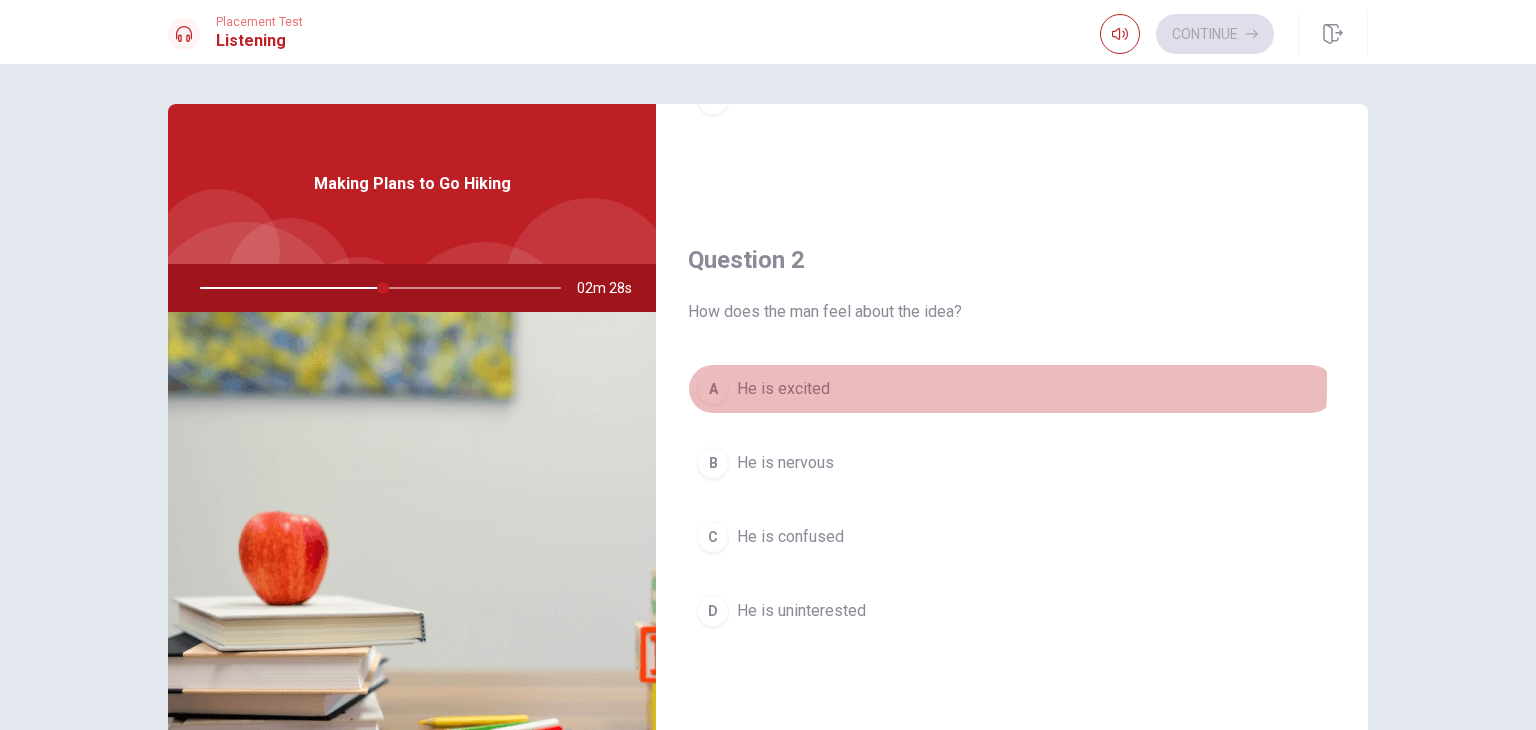 click on "A He is excited" at bounding box center (1012, 389) 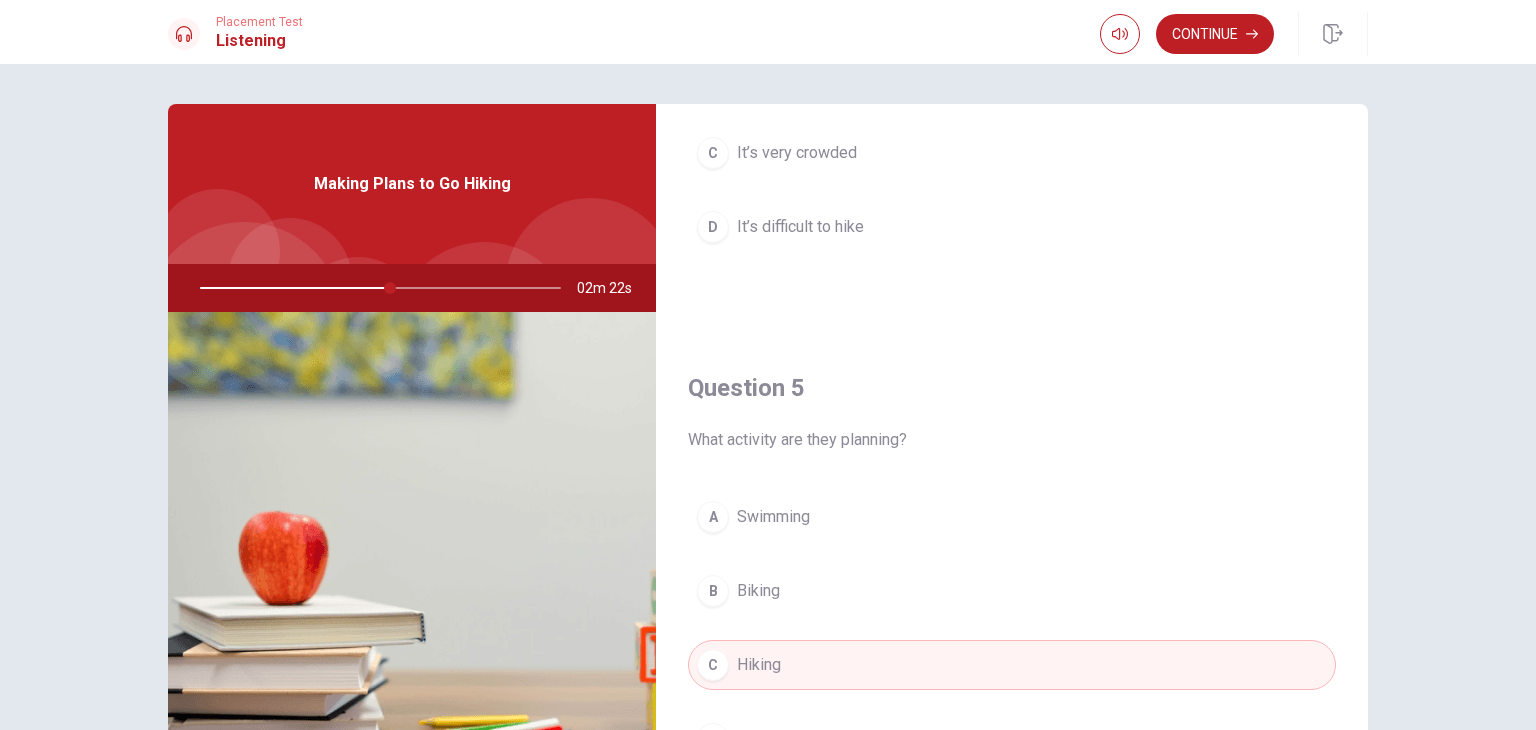 scroll, scrollTop: 1856, scrollLeft: 0, axis: vertical 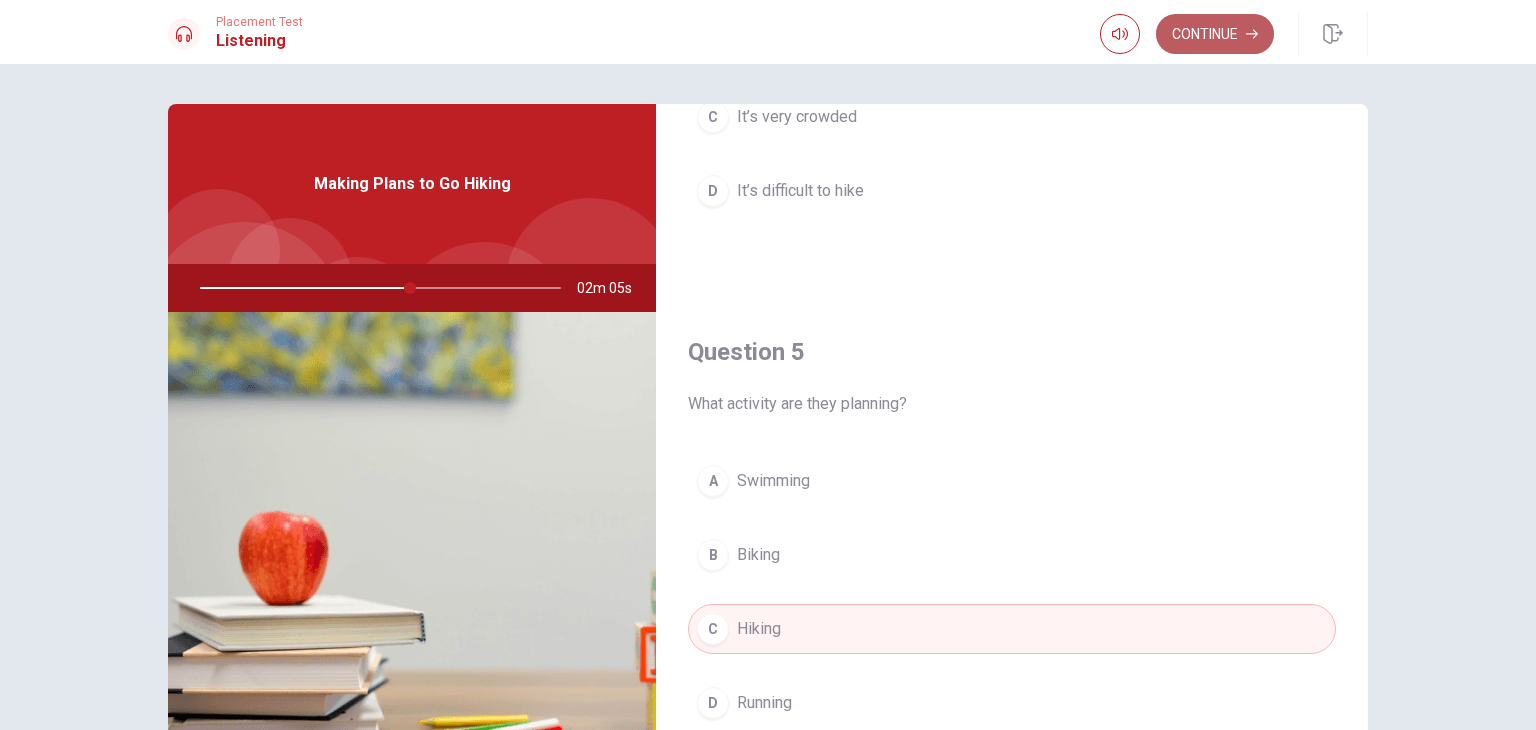 click on "Continue" at bounding box center [1215, 34] 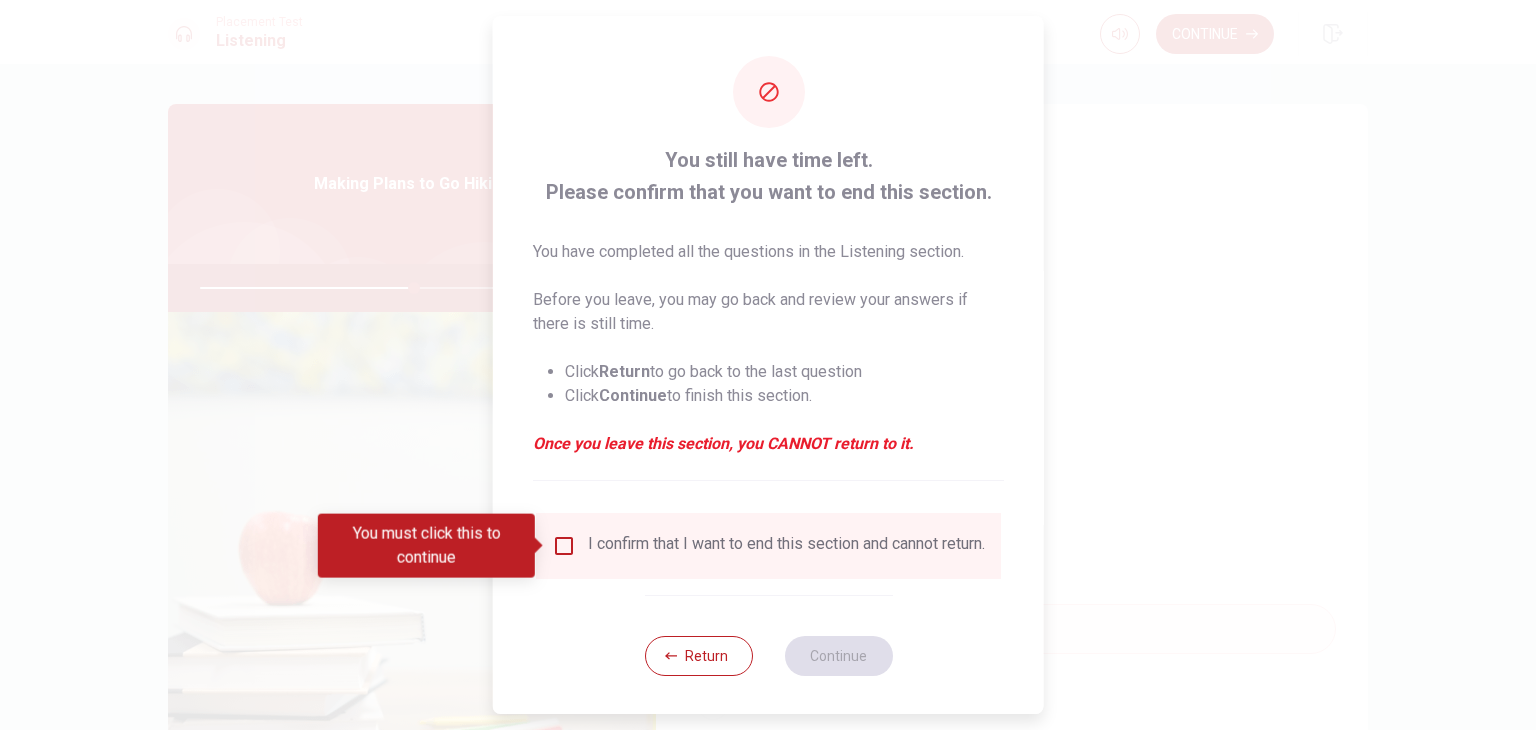 click at bounding box center (768, 365) 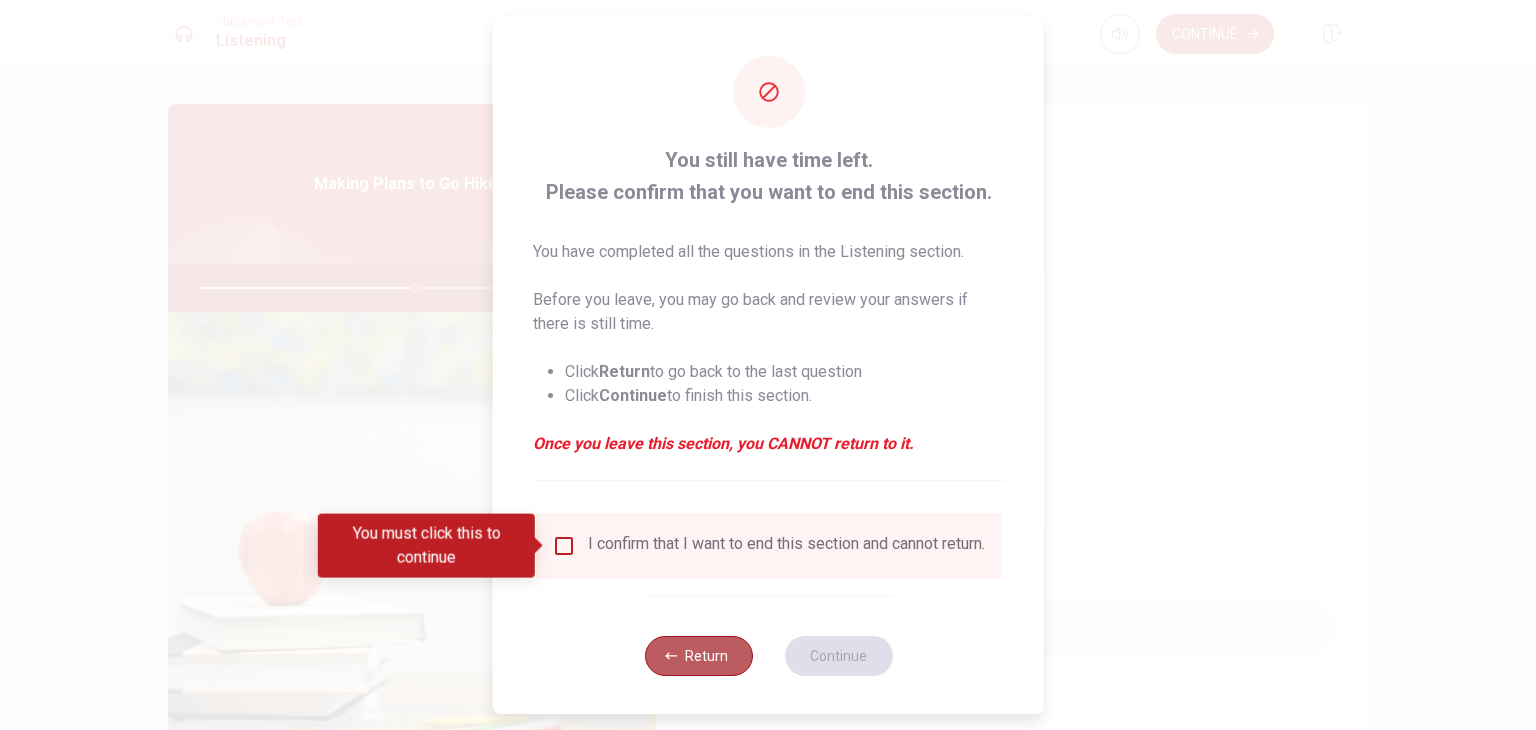 click on "Return" at bounding box center [698, 656] 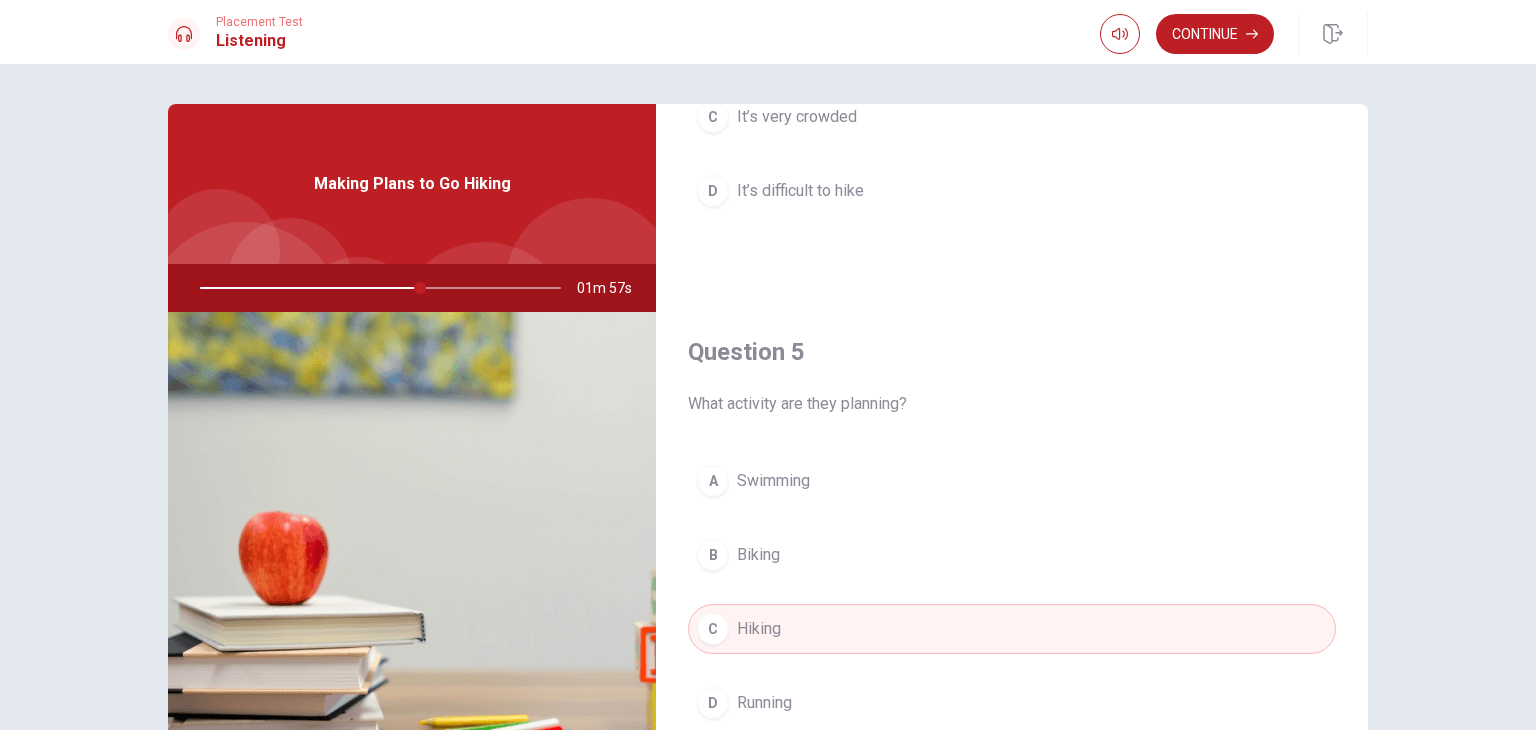 drag, startPoint x: 411, startPoint y: 289, endPoint x: 359, endPoint y: 291, distance: 52.03845 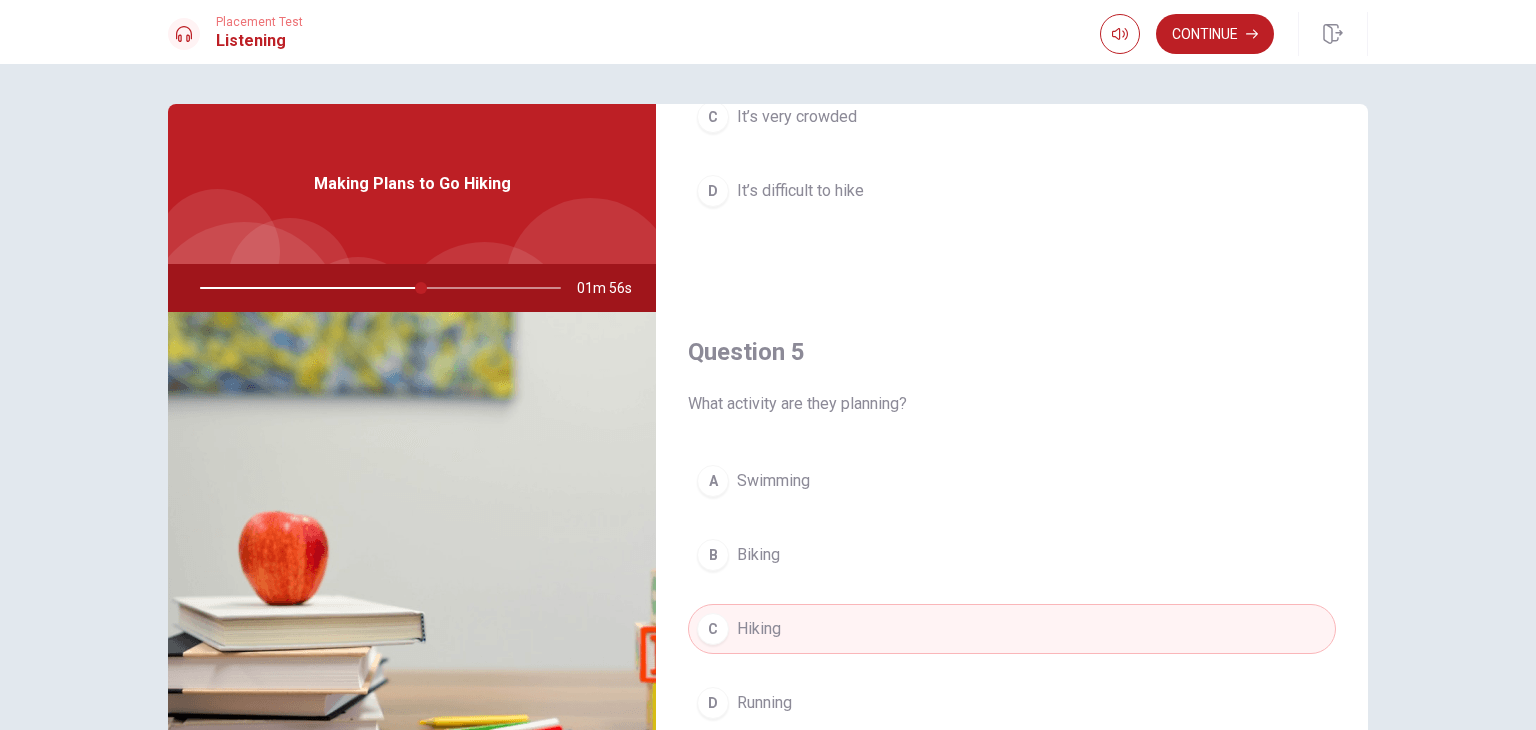 click at bounding box center (376, 288) 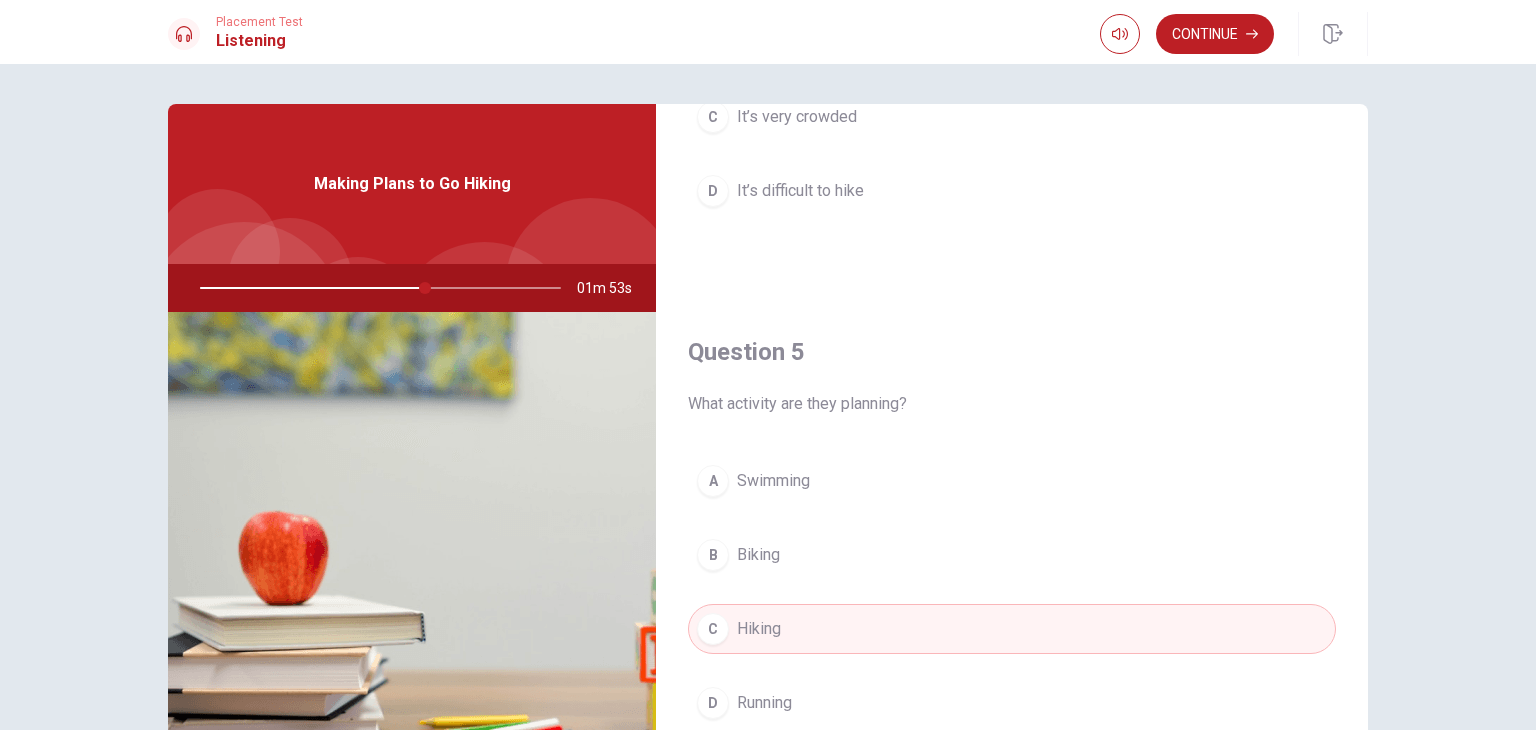 drag, startPoint x: 1350, startPoint y: 638, endPoint x: 1354, endPoint y: 673, distance: 35.22783 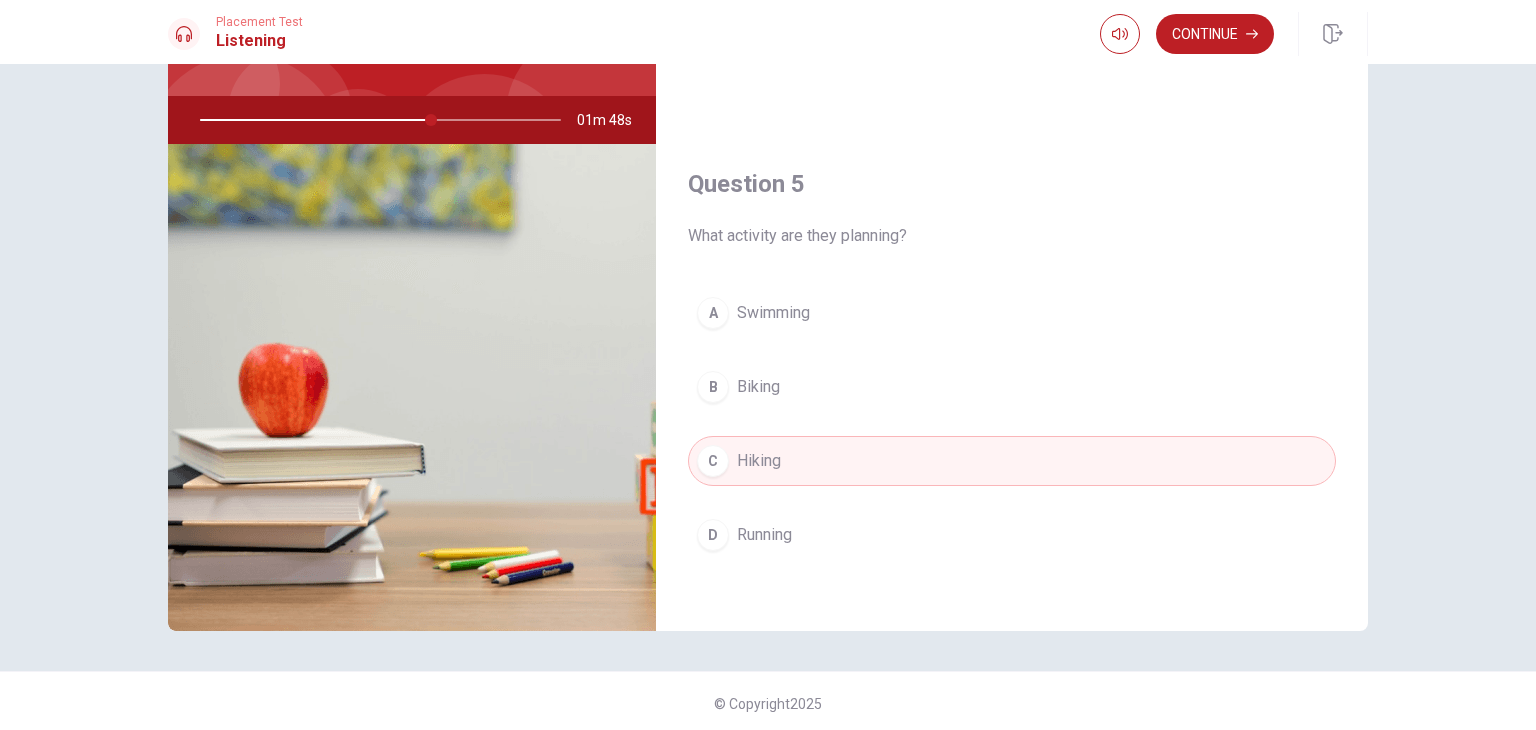 scroll, scrollTop: 173, scrollLeft: 0, axis: vertical 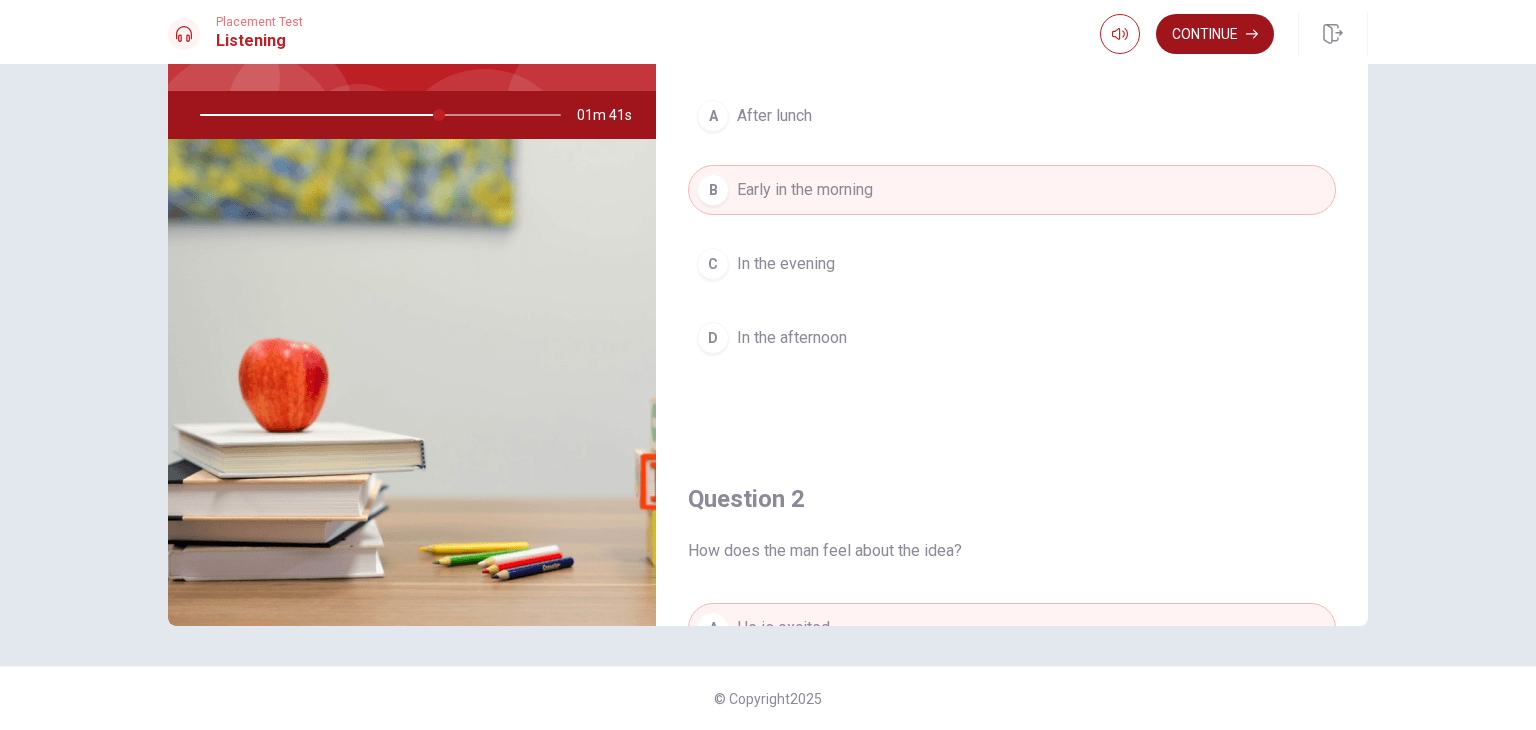 click on "Continue" at bounding box center (1215, 34) 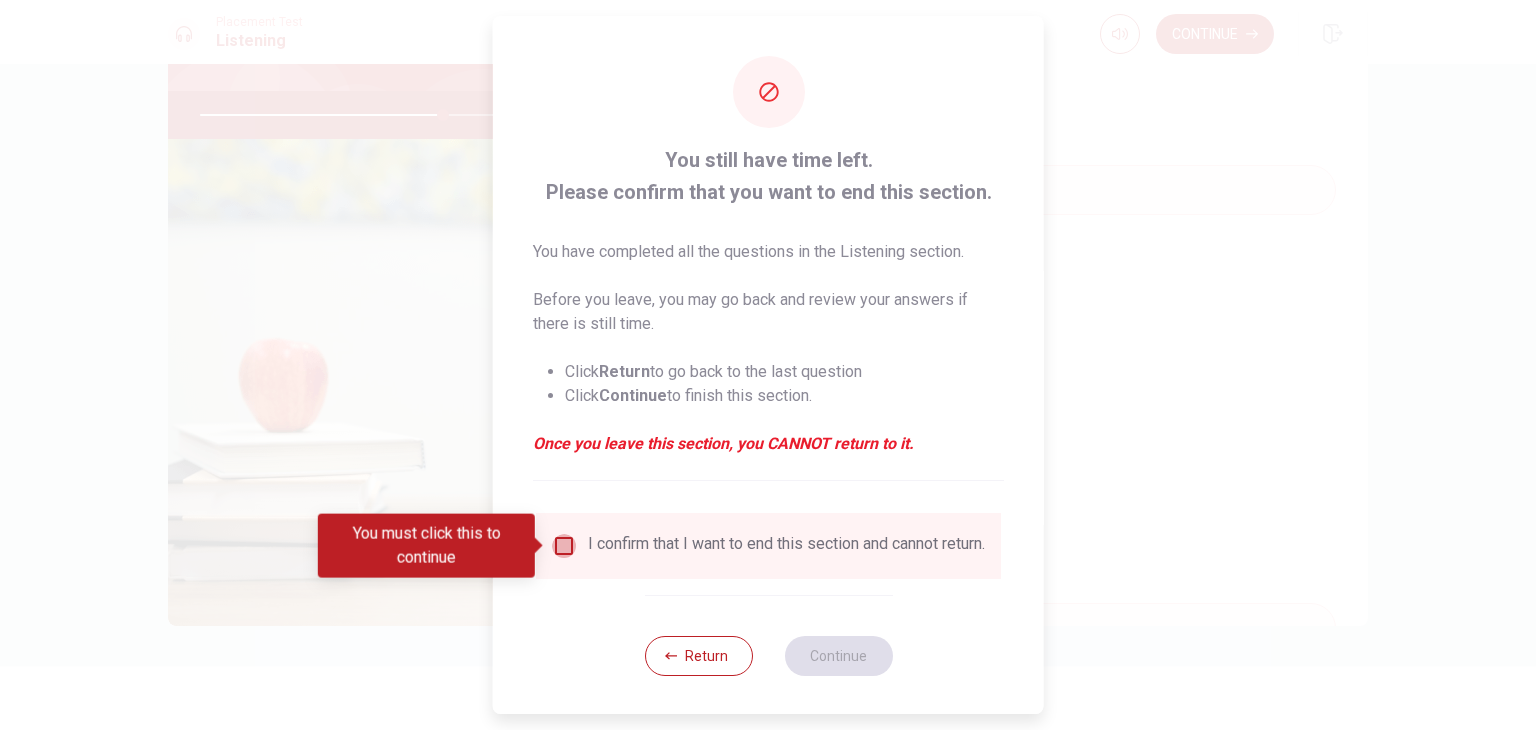 click at bounding box center [564, 546] 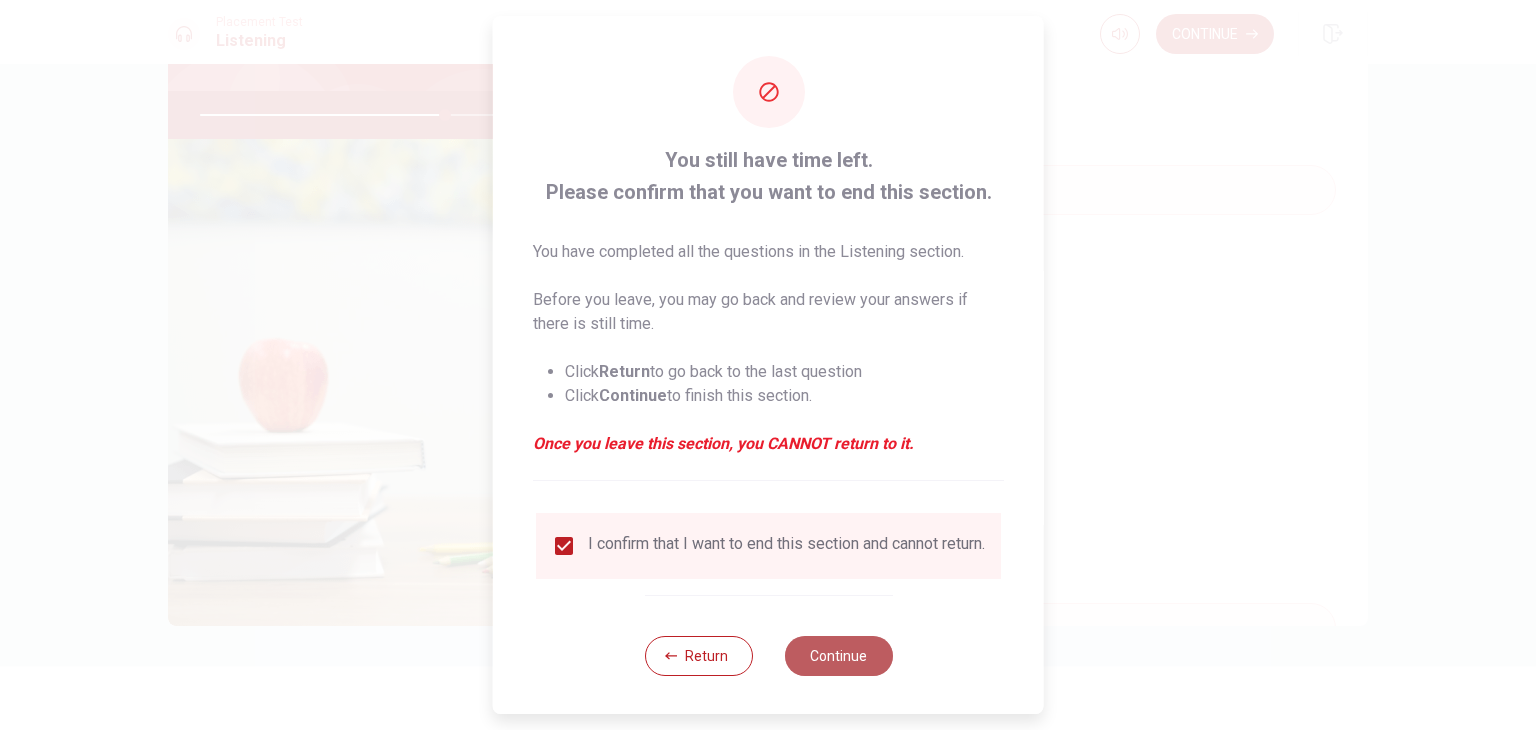 click on "Continue" at bounding box center (838, 656) 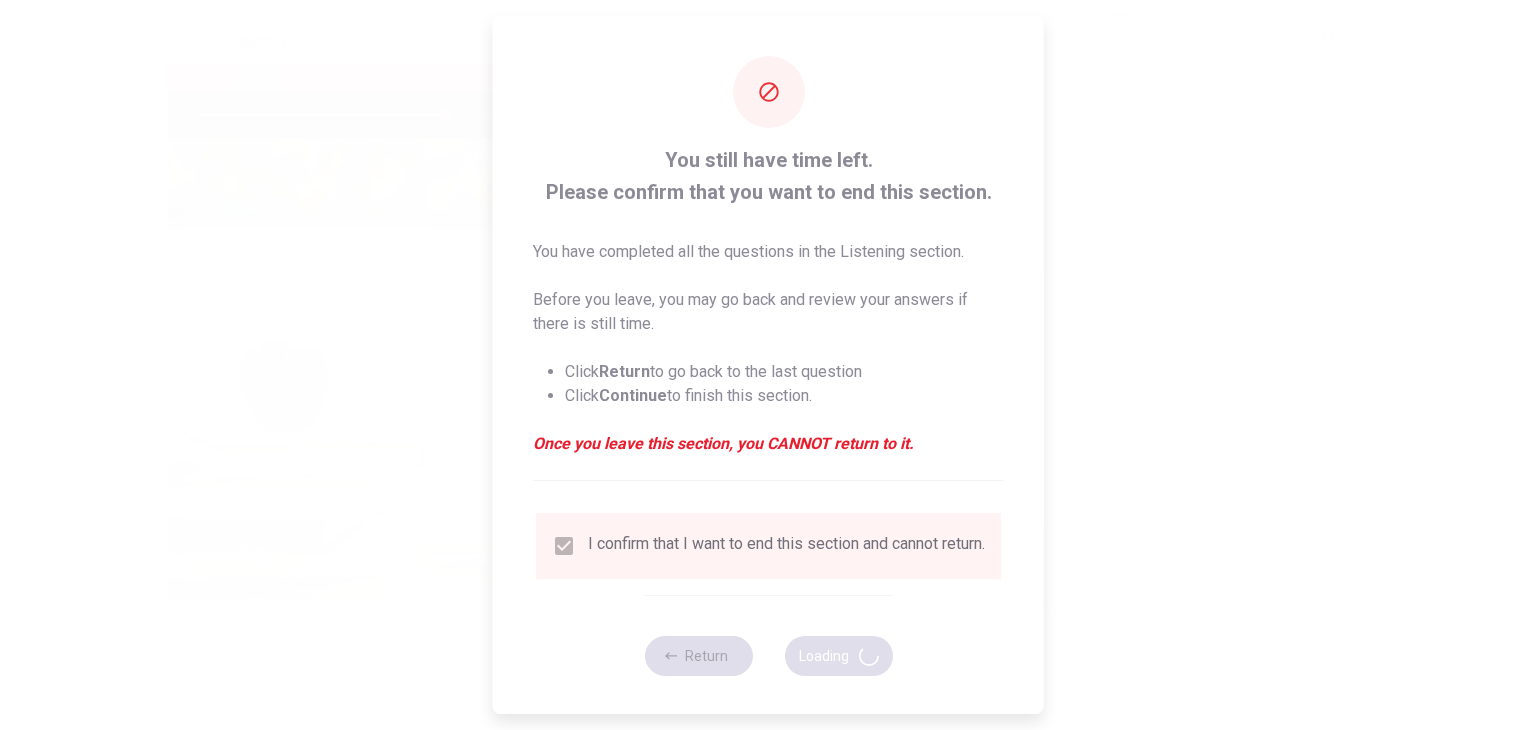 type on "69" 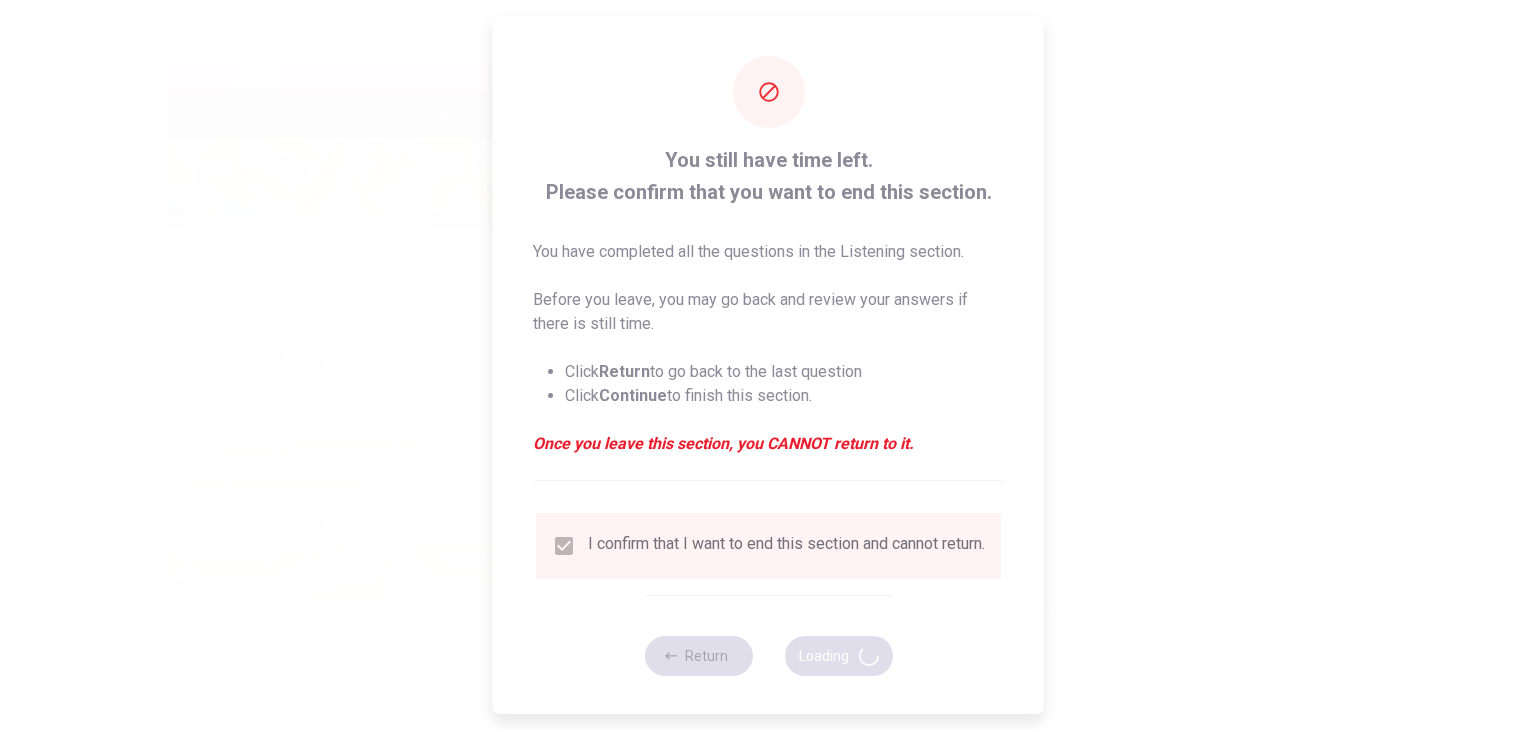 scroll, scrollTop: 0, scrollLeft: 0, axis: both 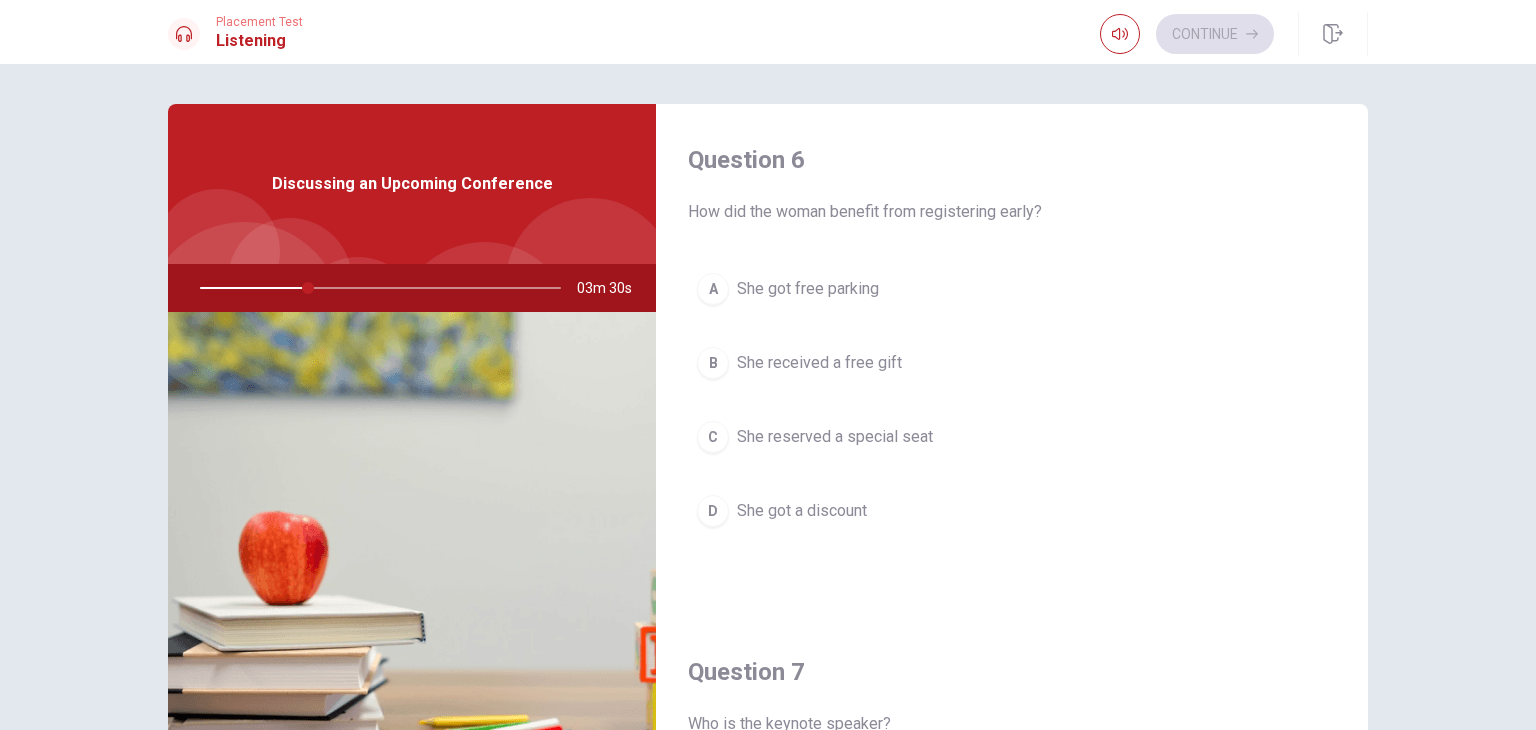 click on "Question 6 How did the woman benefit from registering early? A She got free parking B She received a free gift C She reserved a special seat D She got a discount" at bounding box center (1012, 360) 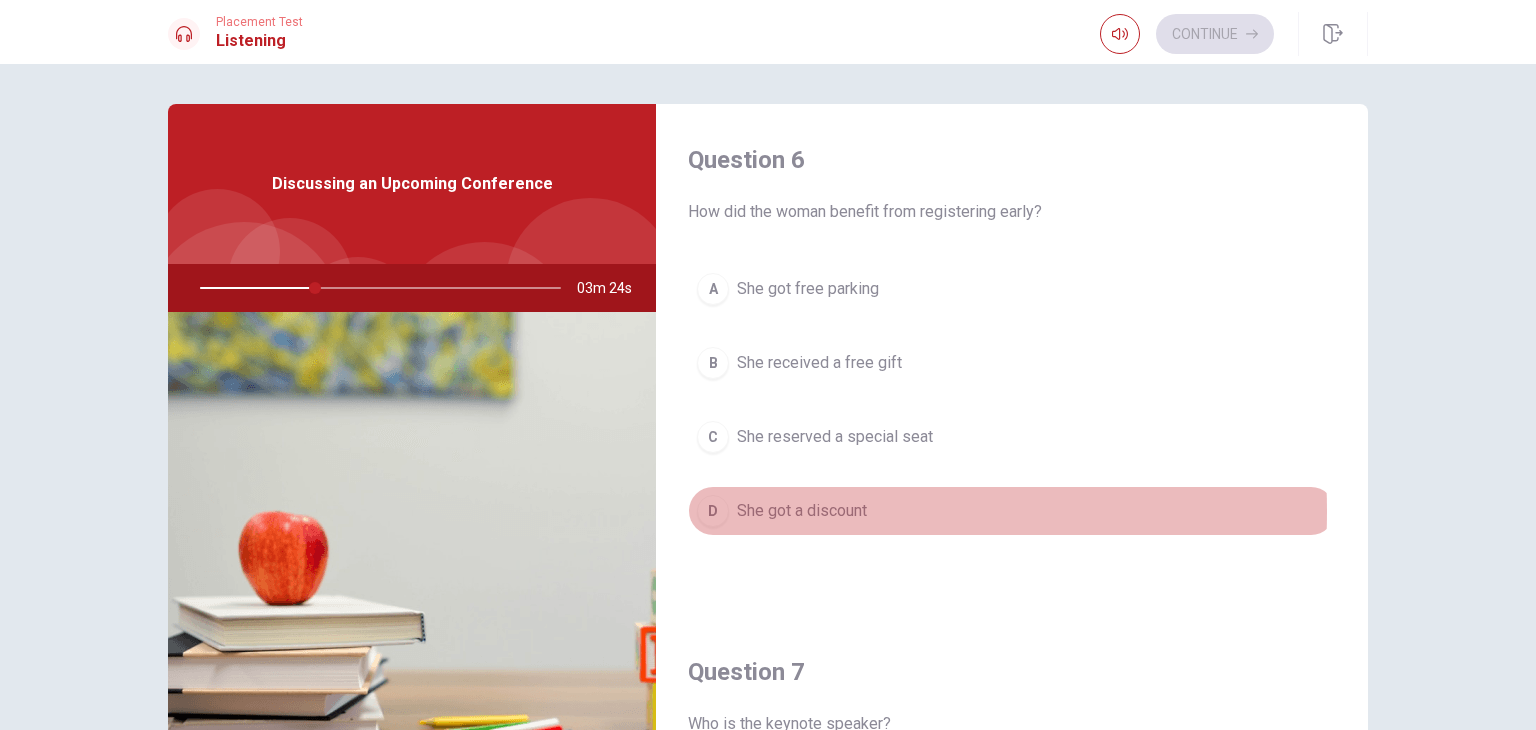 click on "D" at bounding box center [713, 511] 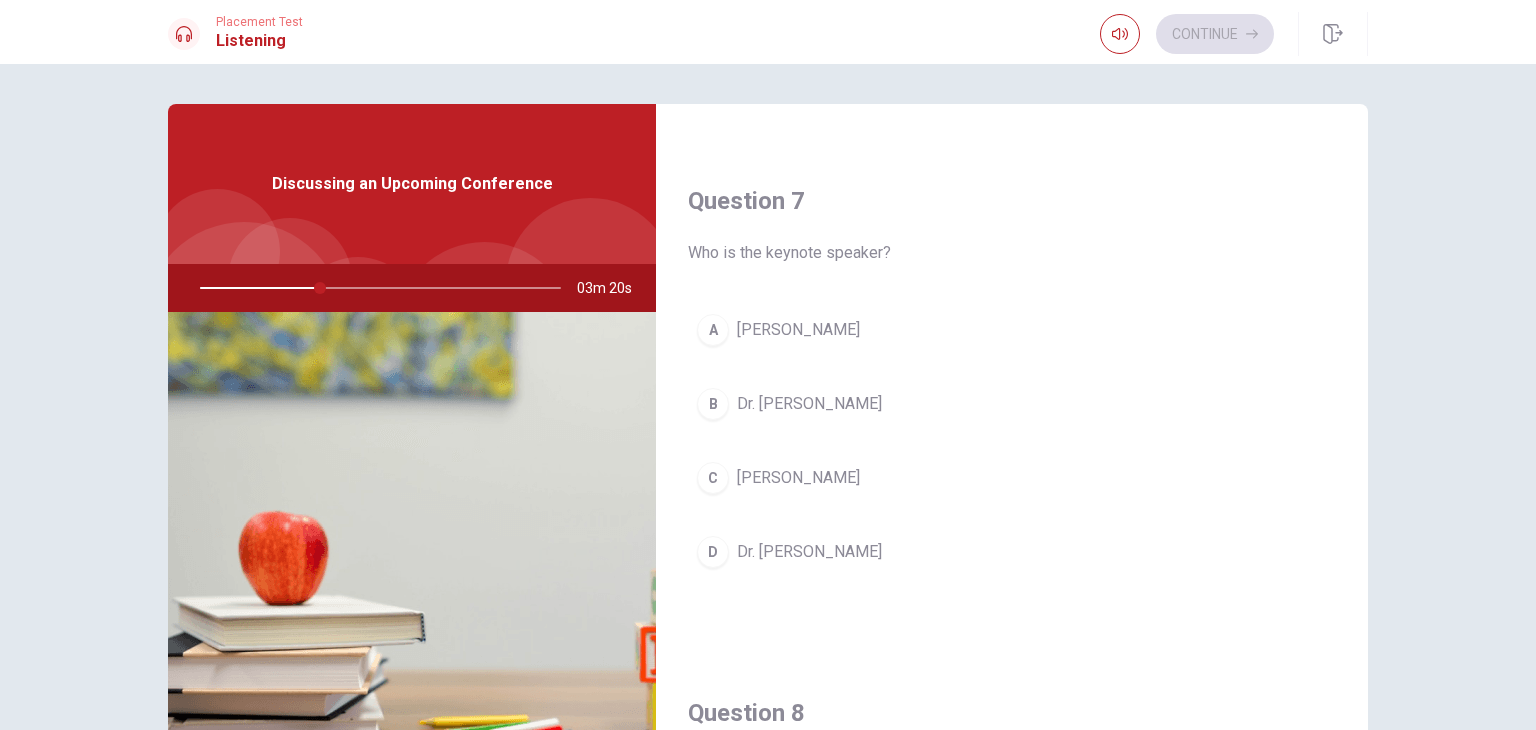 scroll, scrollTop: 480, scrollLeft: 0, axis: vertical 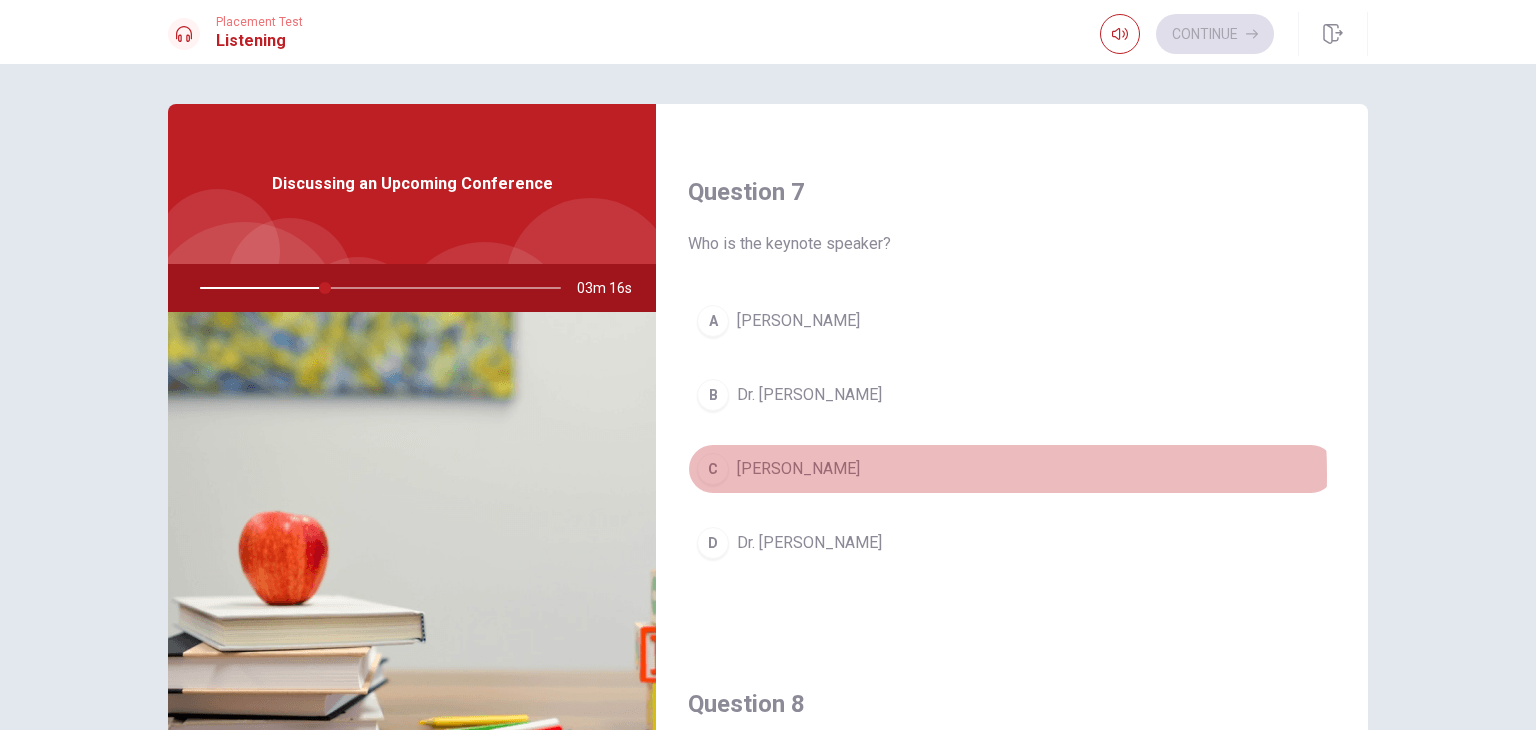 click on "[PERSON_NAME]" at bounding box center [798, 469] 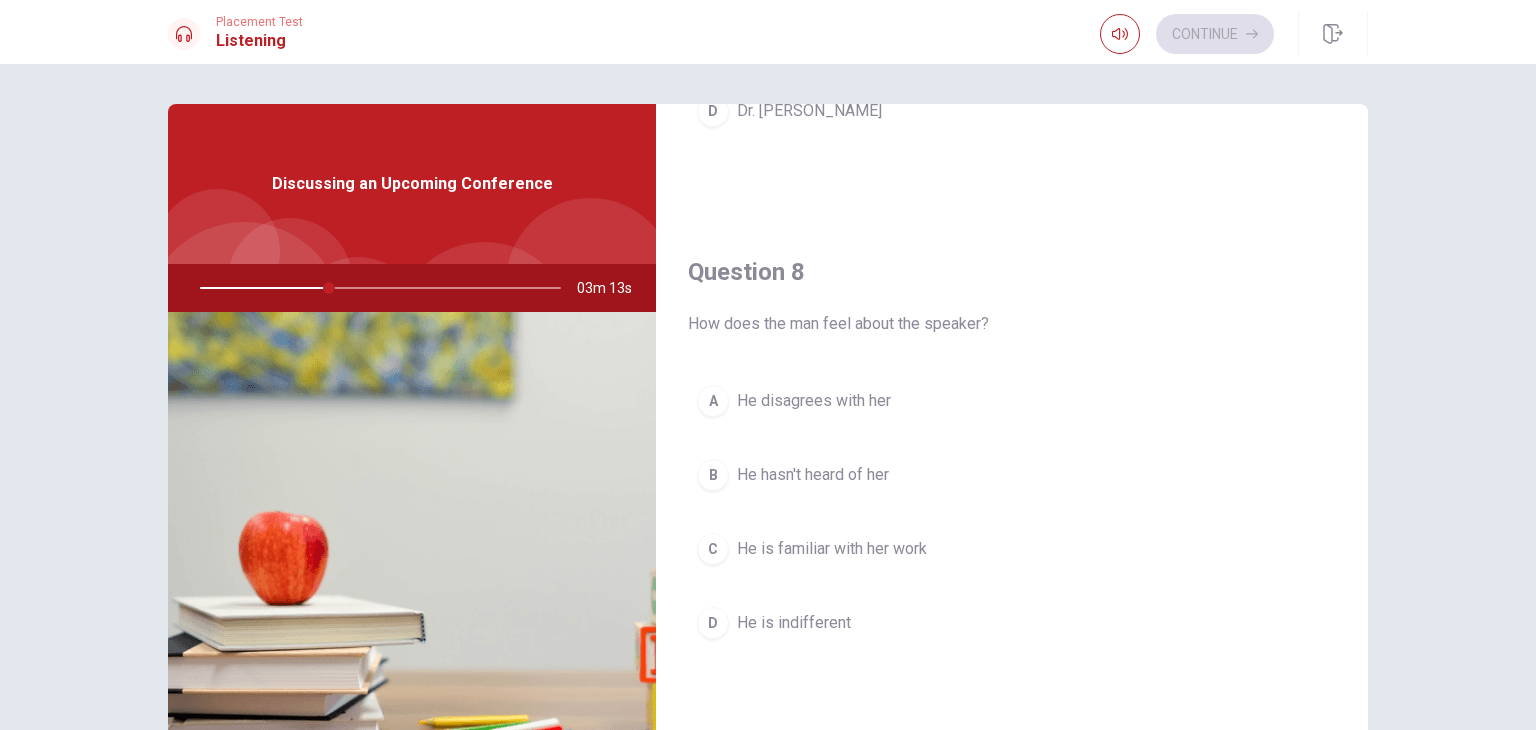 scroll, scrollTop: 917, scrollLeft: 0, axis: vertical 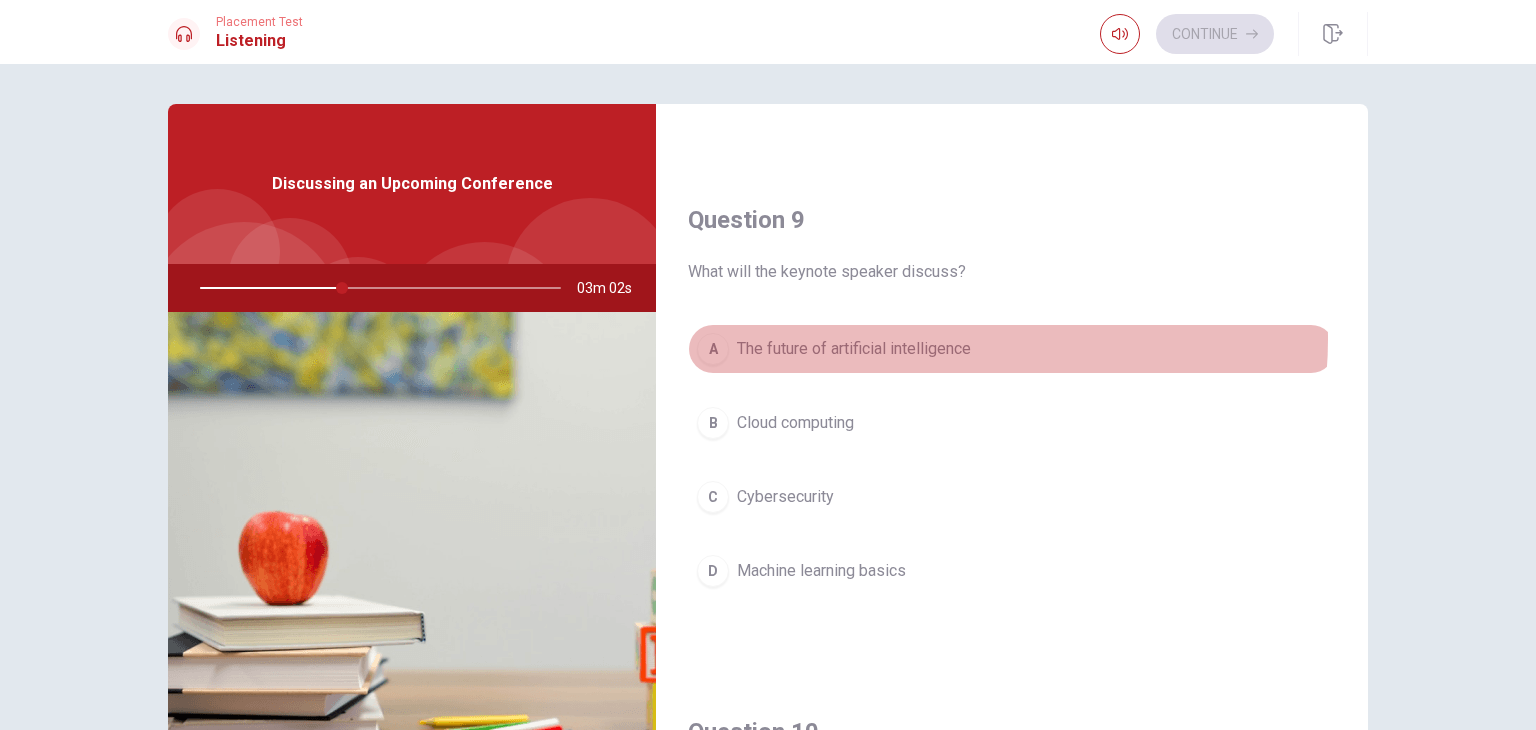 click on "The future of artificial intelligence" at bounding box center (854, 349) 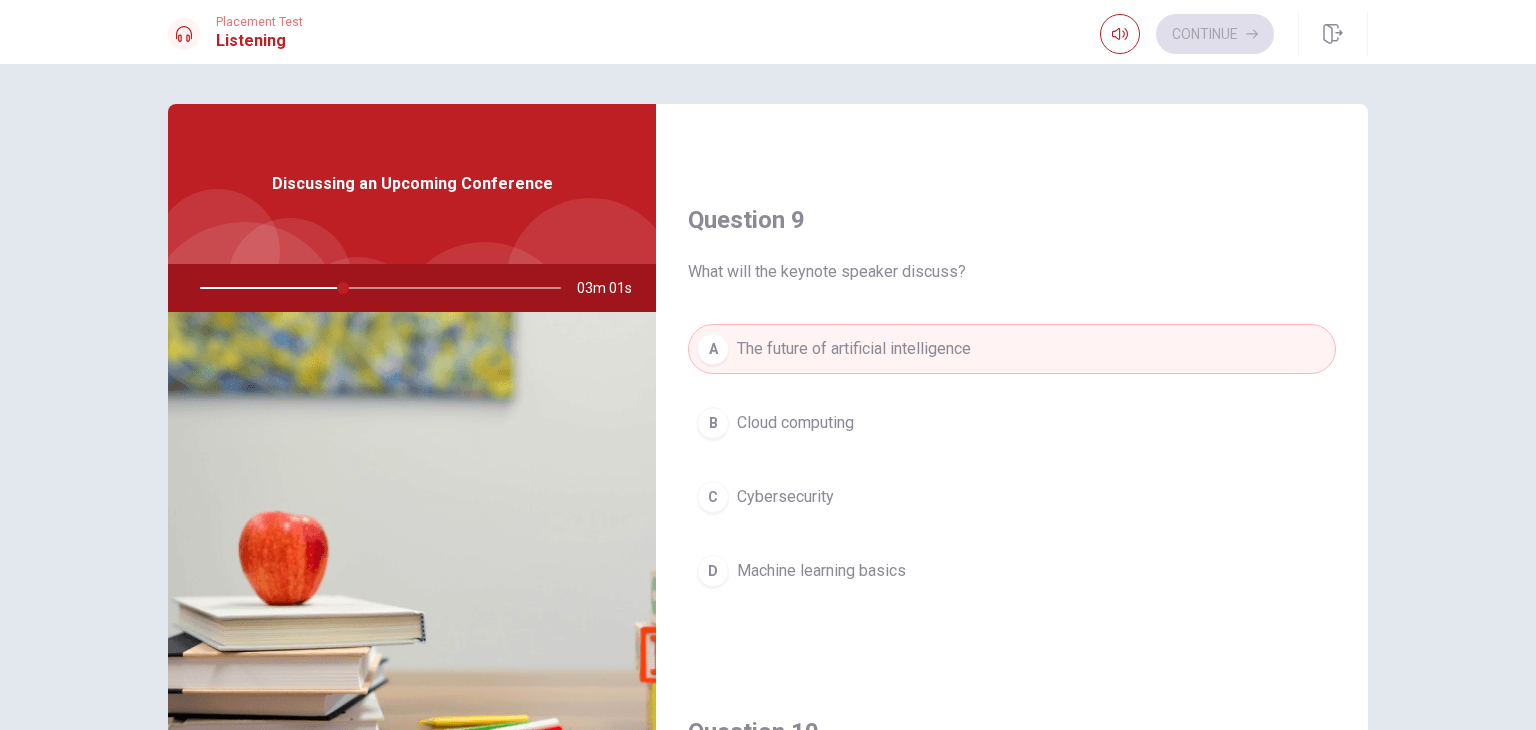 scroll, scrollTop: 0, scrollLeft: 0, axis: both 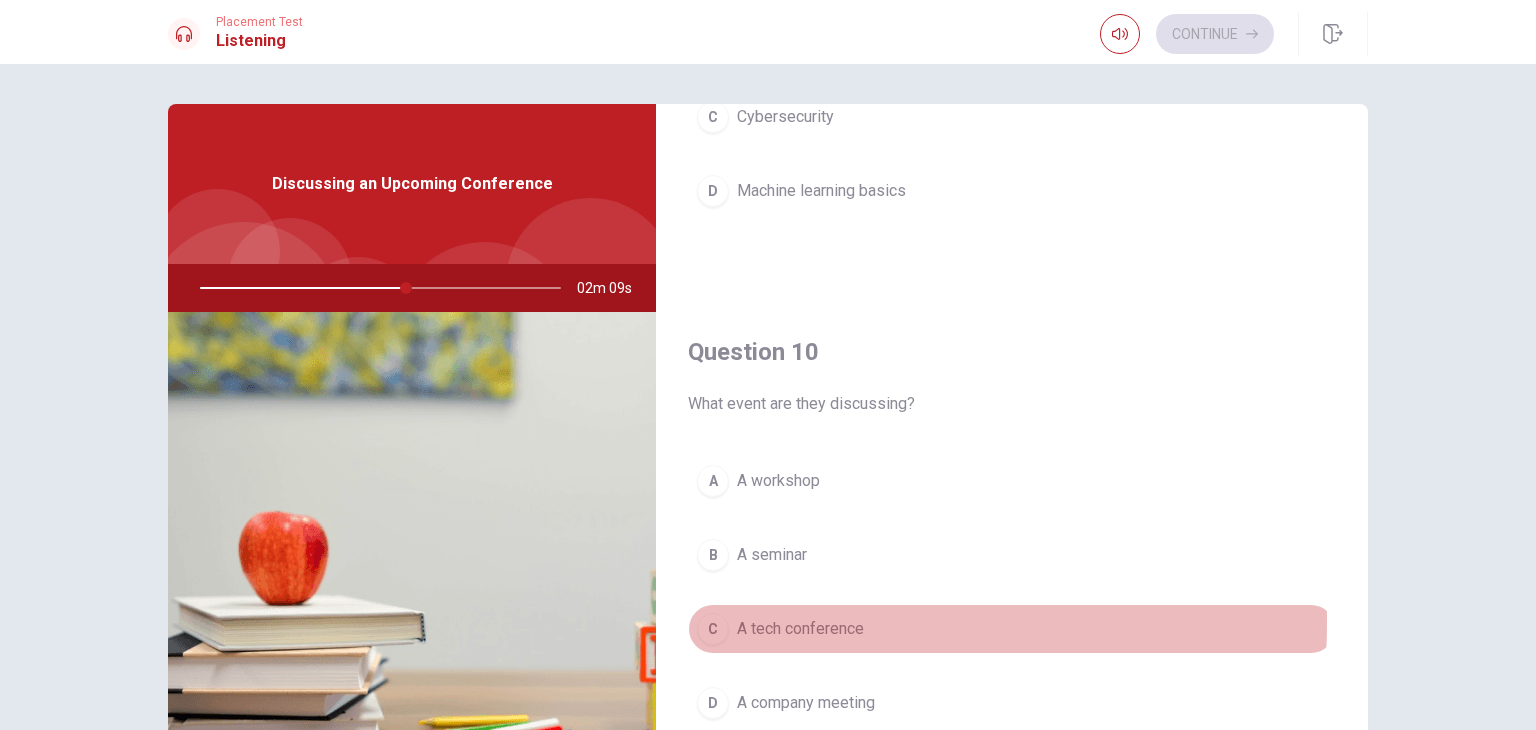 click on "C" at bounding box center (713, 629) 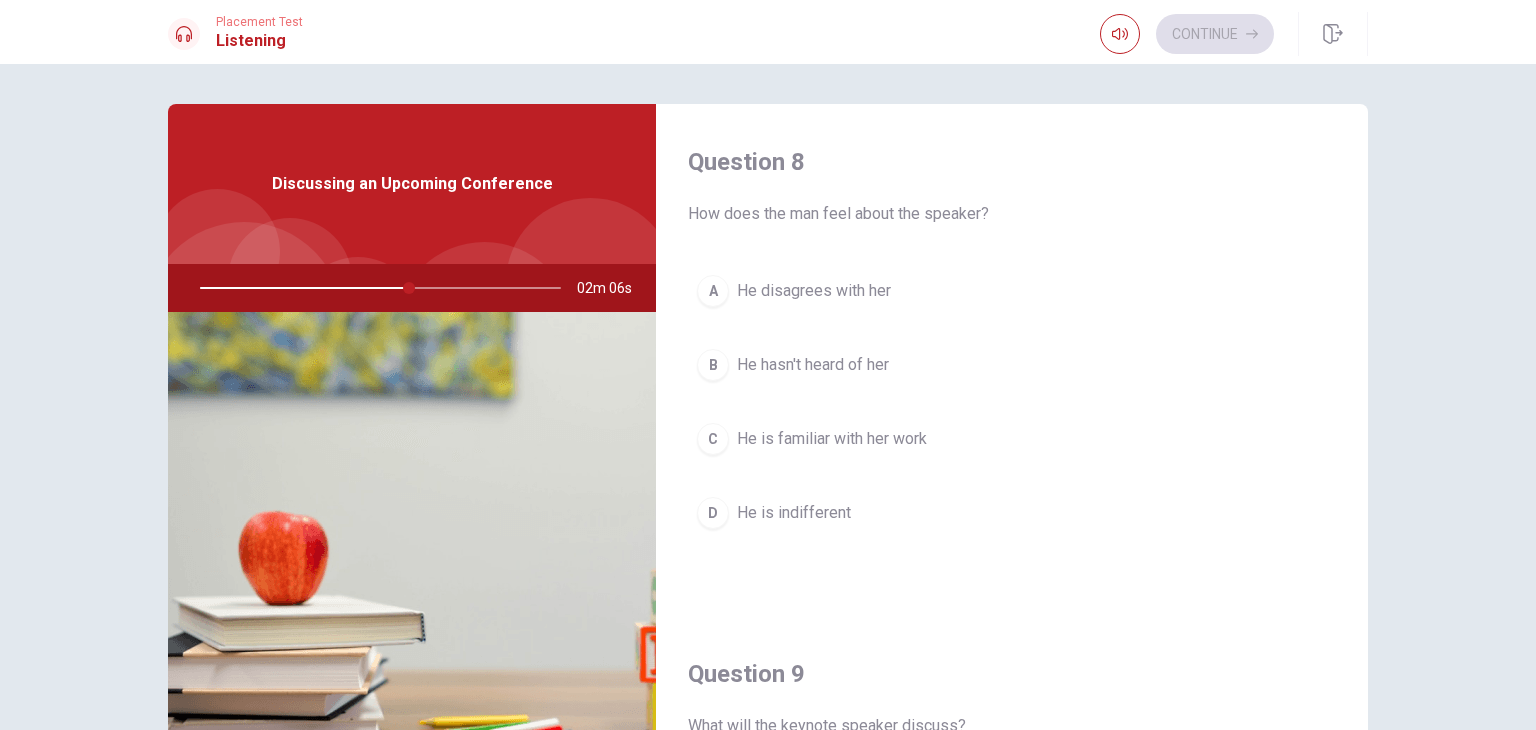 scroll, scrollTop: 1009, scrollLeft: 0, axis: vertical 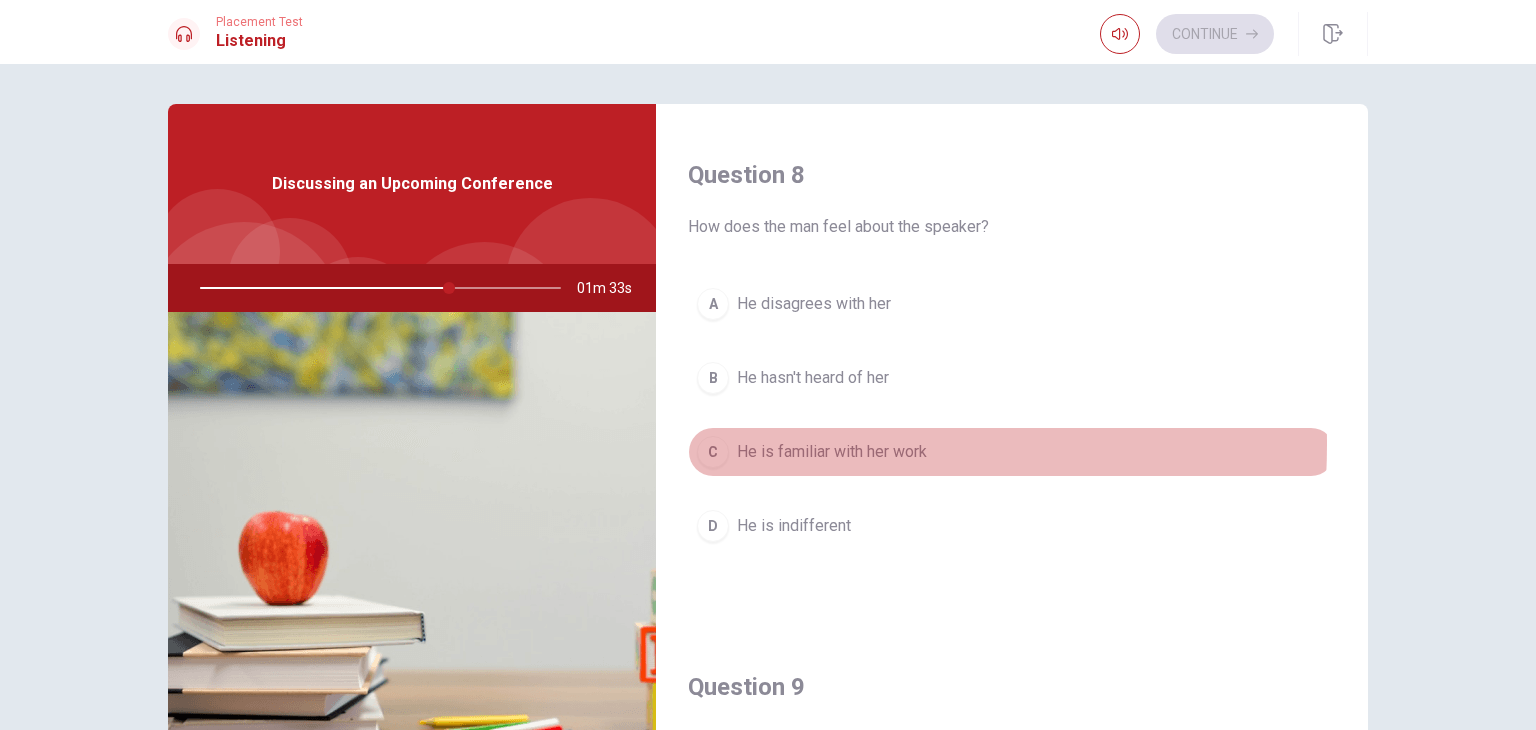 click on "C" at bounding box center [713, 452] 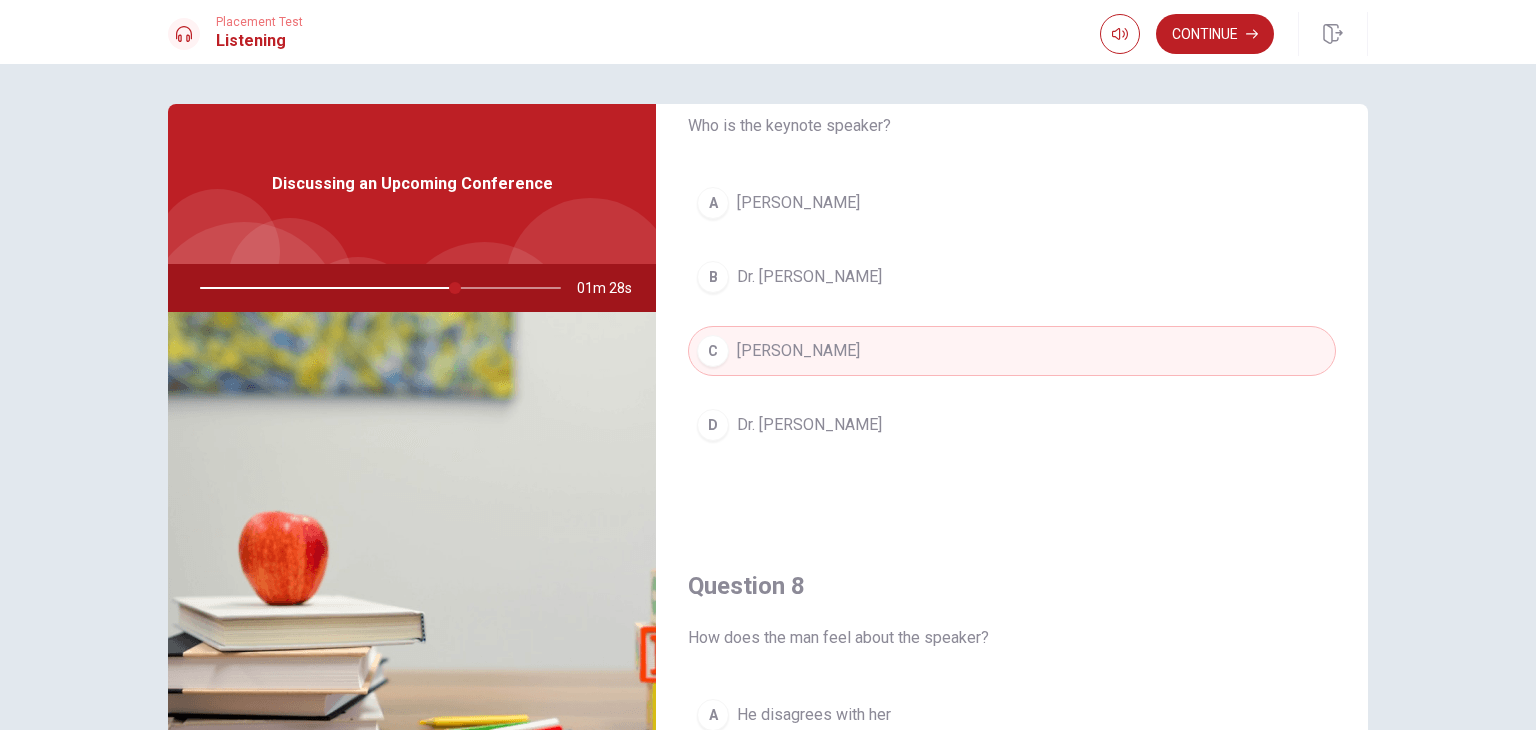 scroll, scrollTop: 0, scrollLeft: 0, axis: both 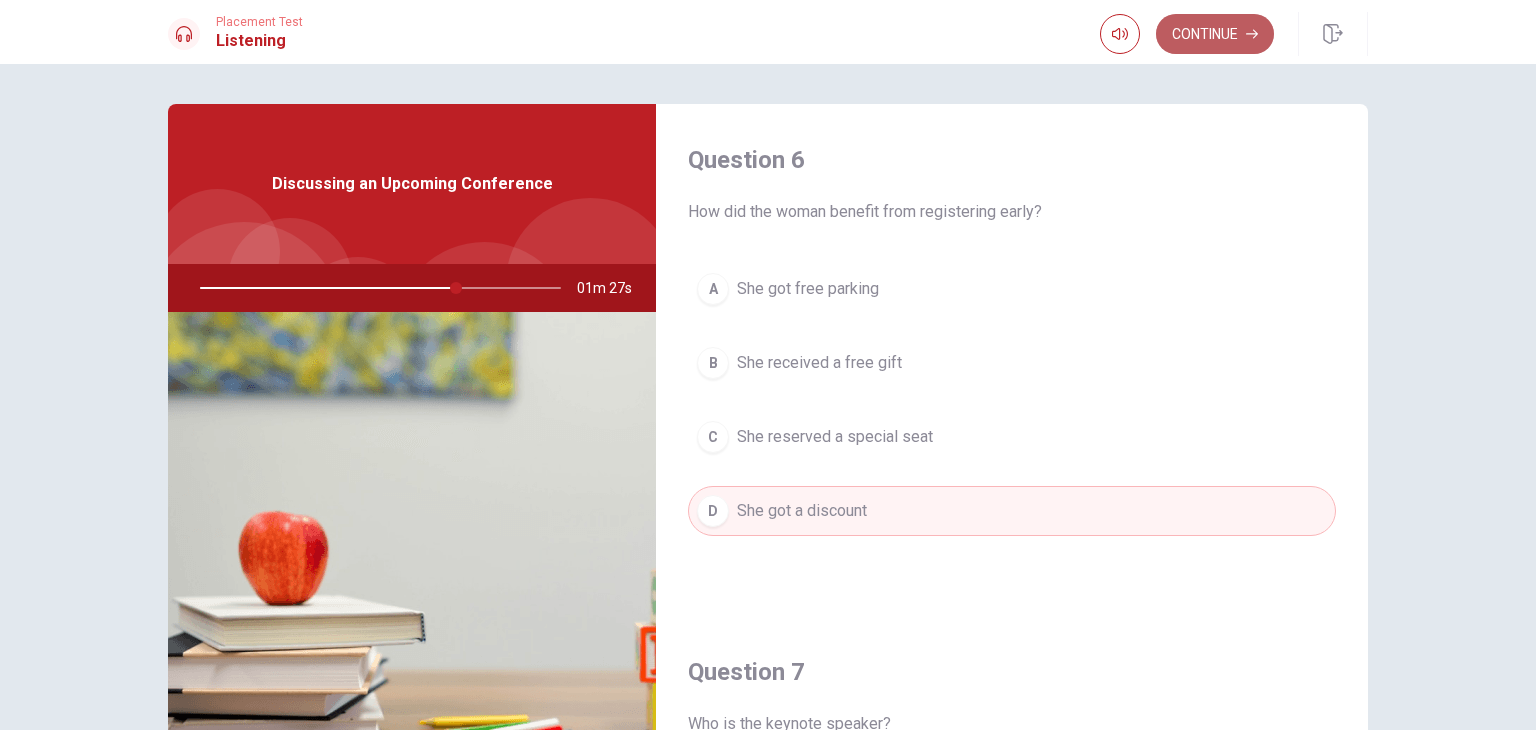 click on "Continue" at bounding box center (1215, 34) 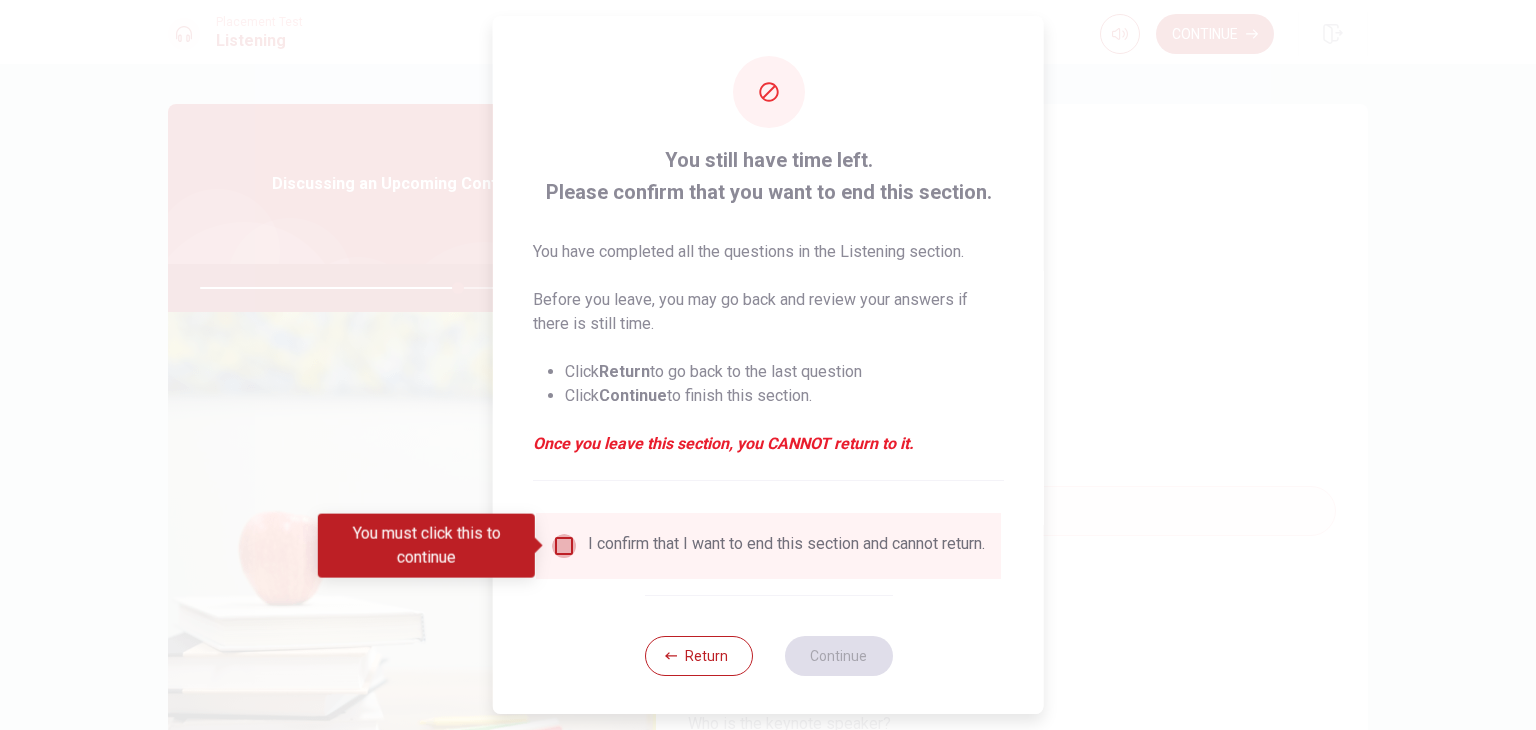 click at bounding box center (564, 546) 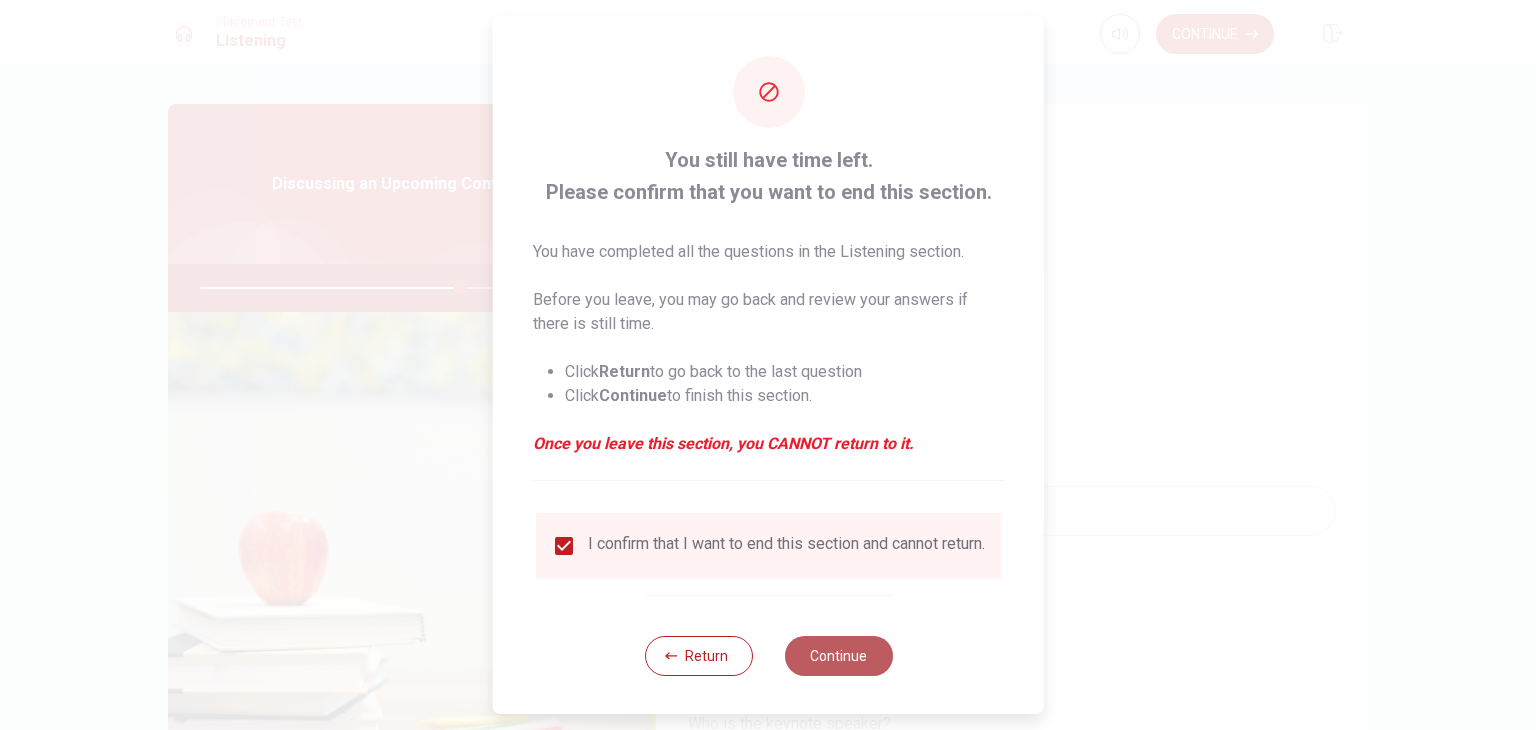 click on "Continue" at bounding box center [838, 656] 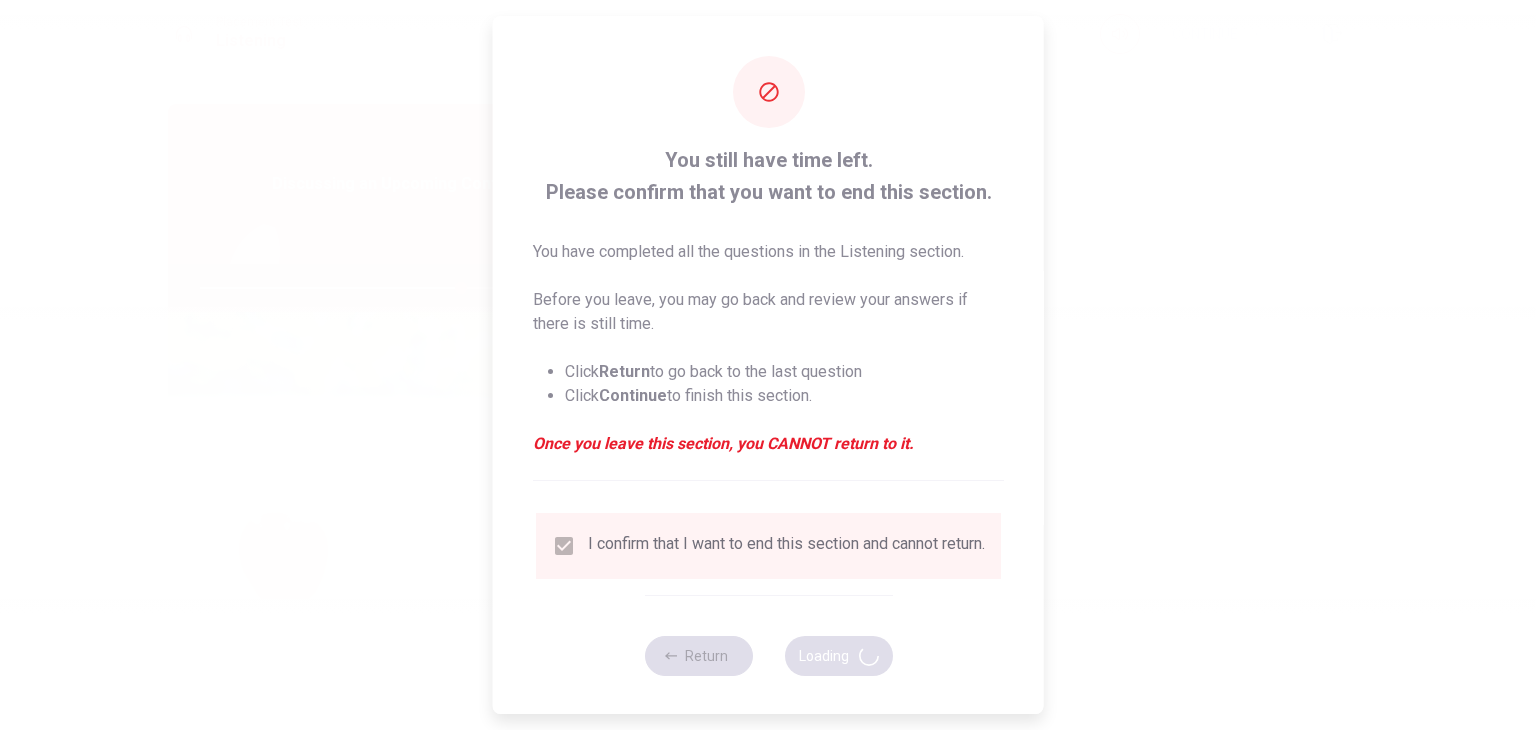 type on "73" 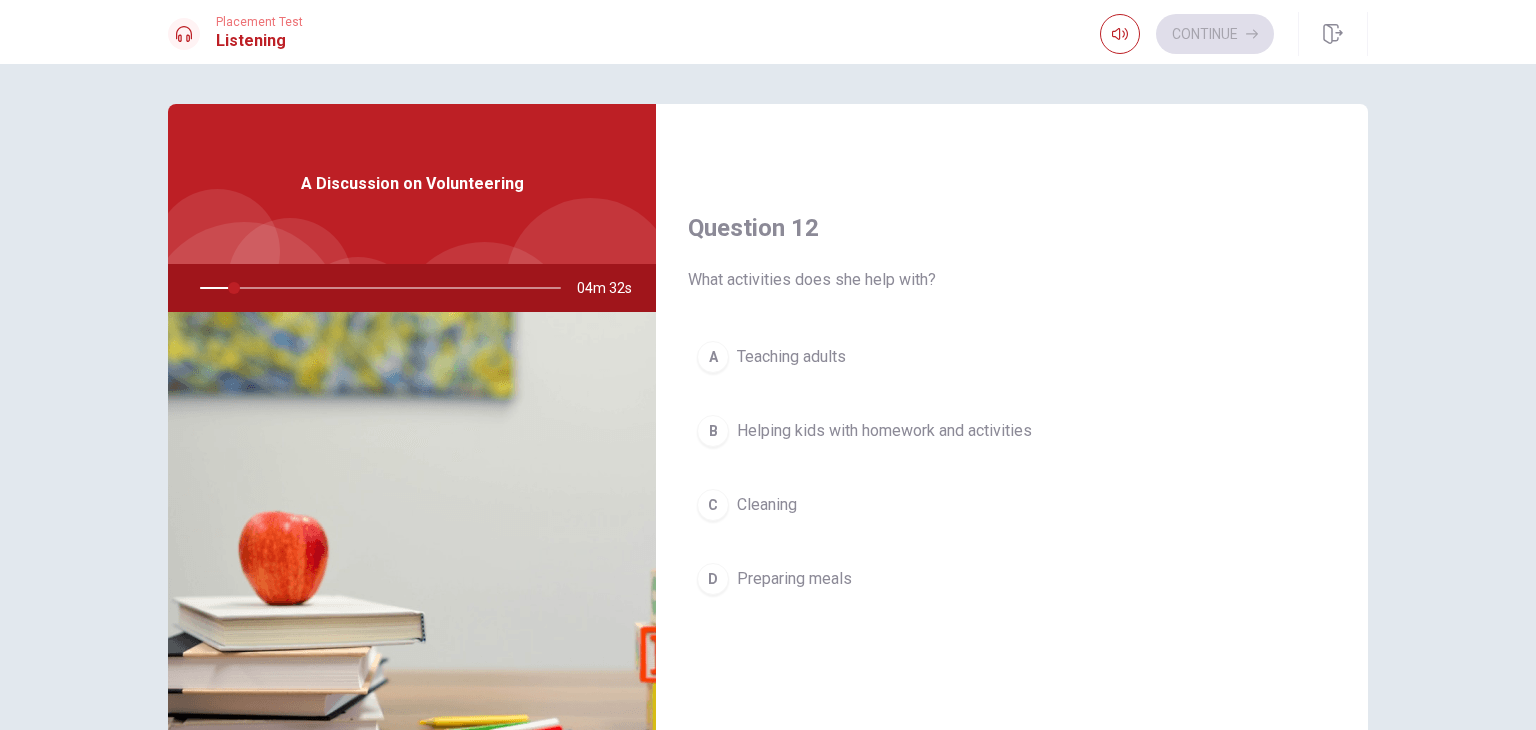 scroll, scrollTop: 471, scrollLeft: 0, axis: vertical 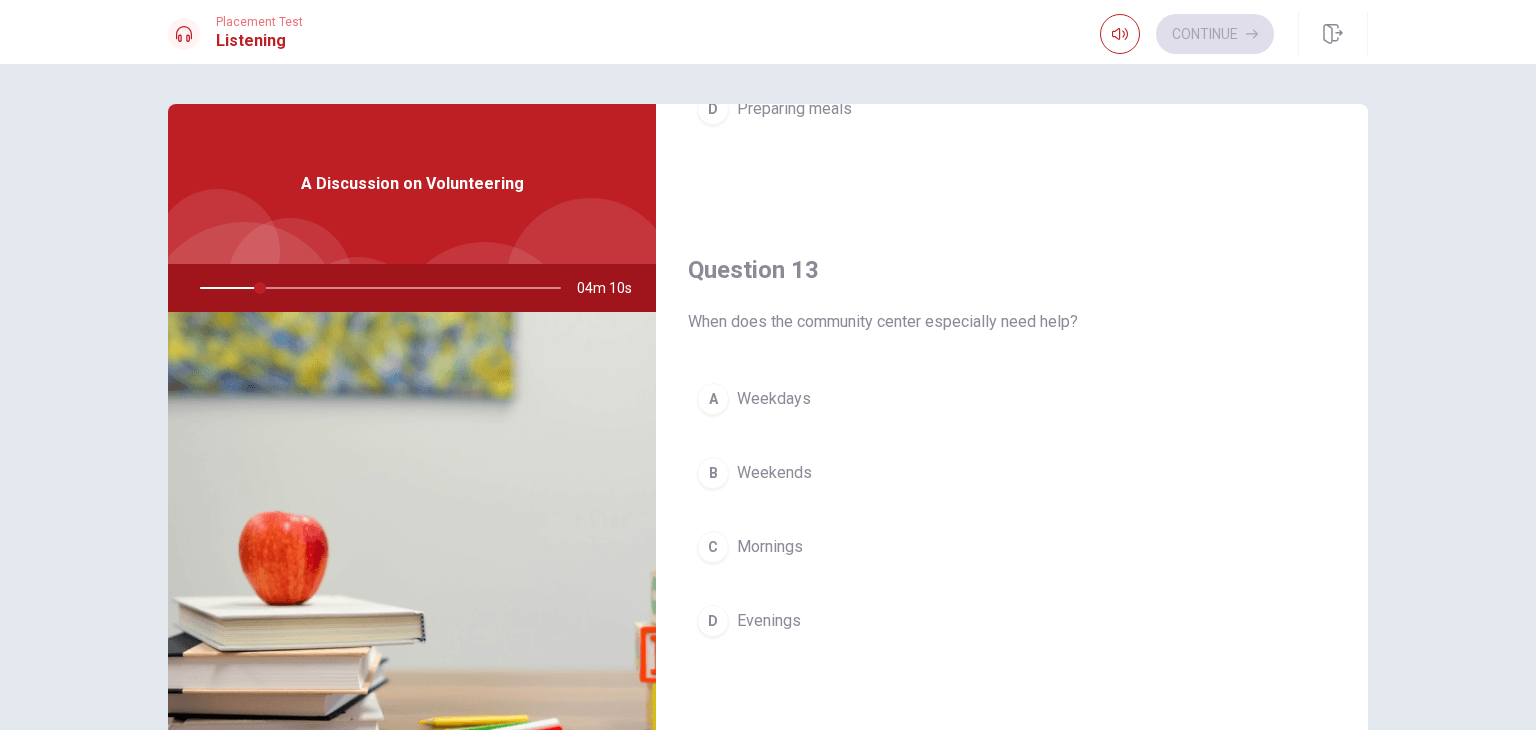 drag, startPoint x: 1349, startPoint y: 491, endPoint x: 1350, endPoint y: 502, distance: 11.045361 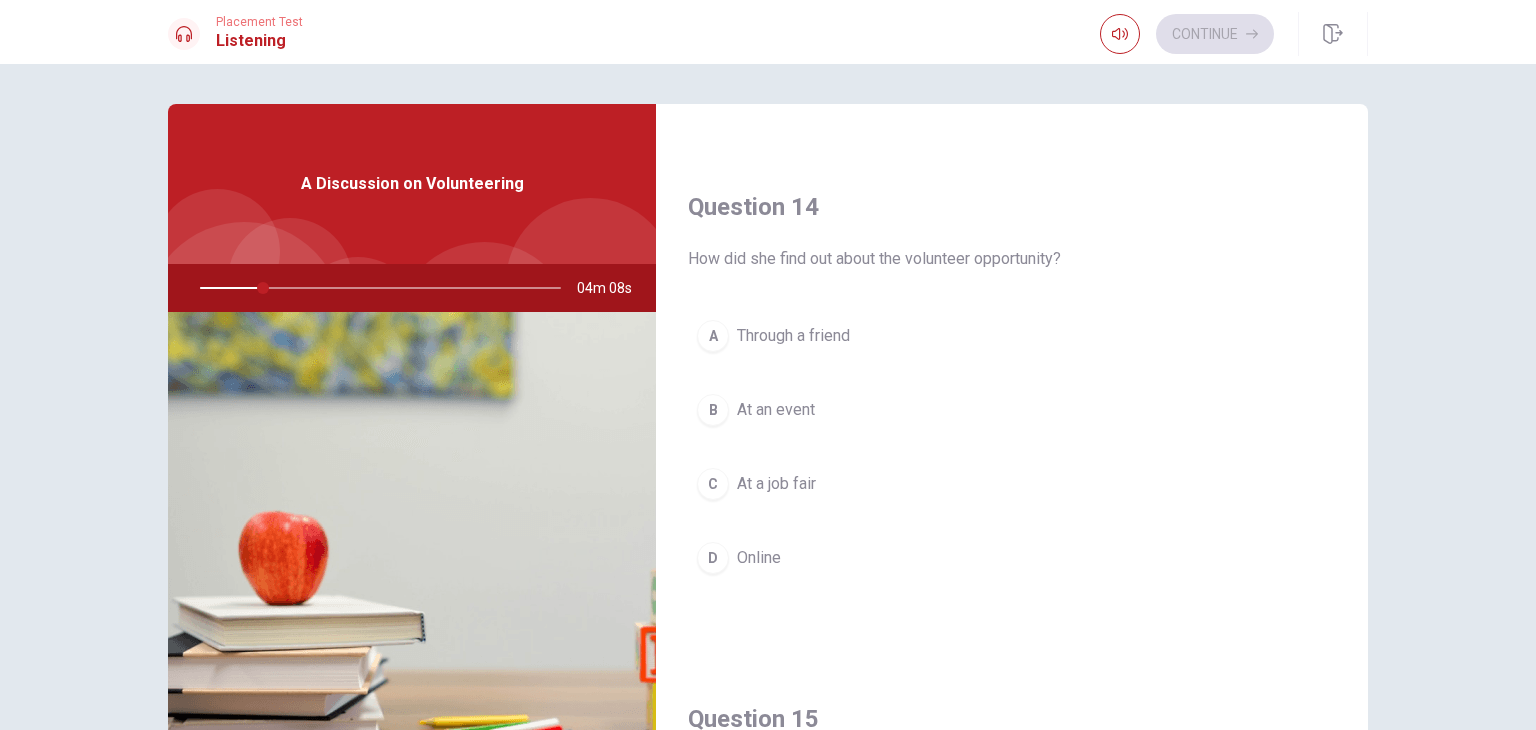 scroll, scrollTop: 1492, scrollLeft: 0, axis: vertical 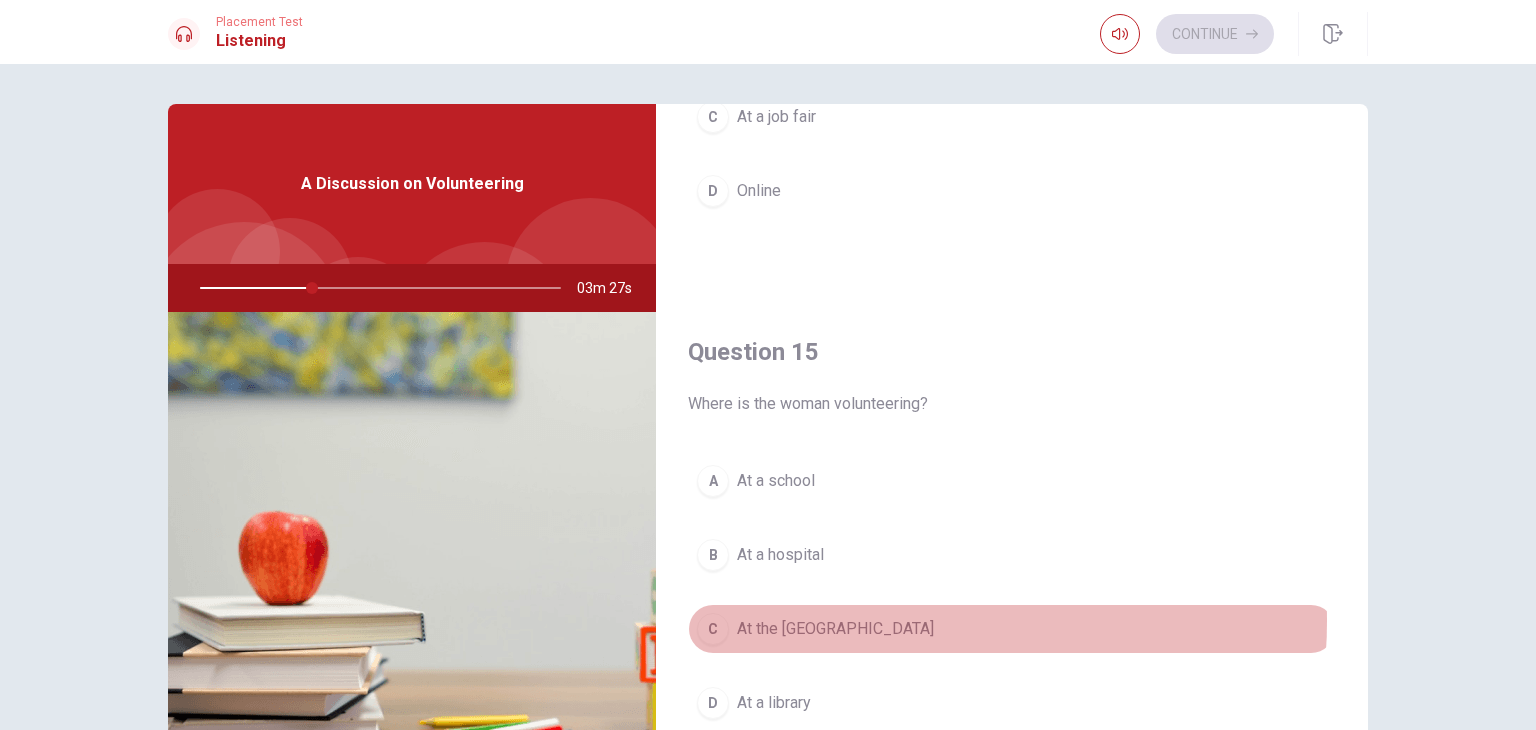 click on "At the [GEOGRAPHIC_DATA]" at bounding box center (835, 629) 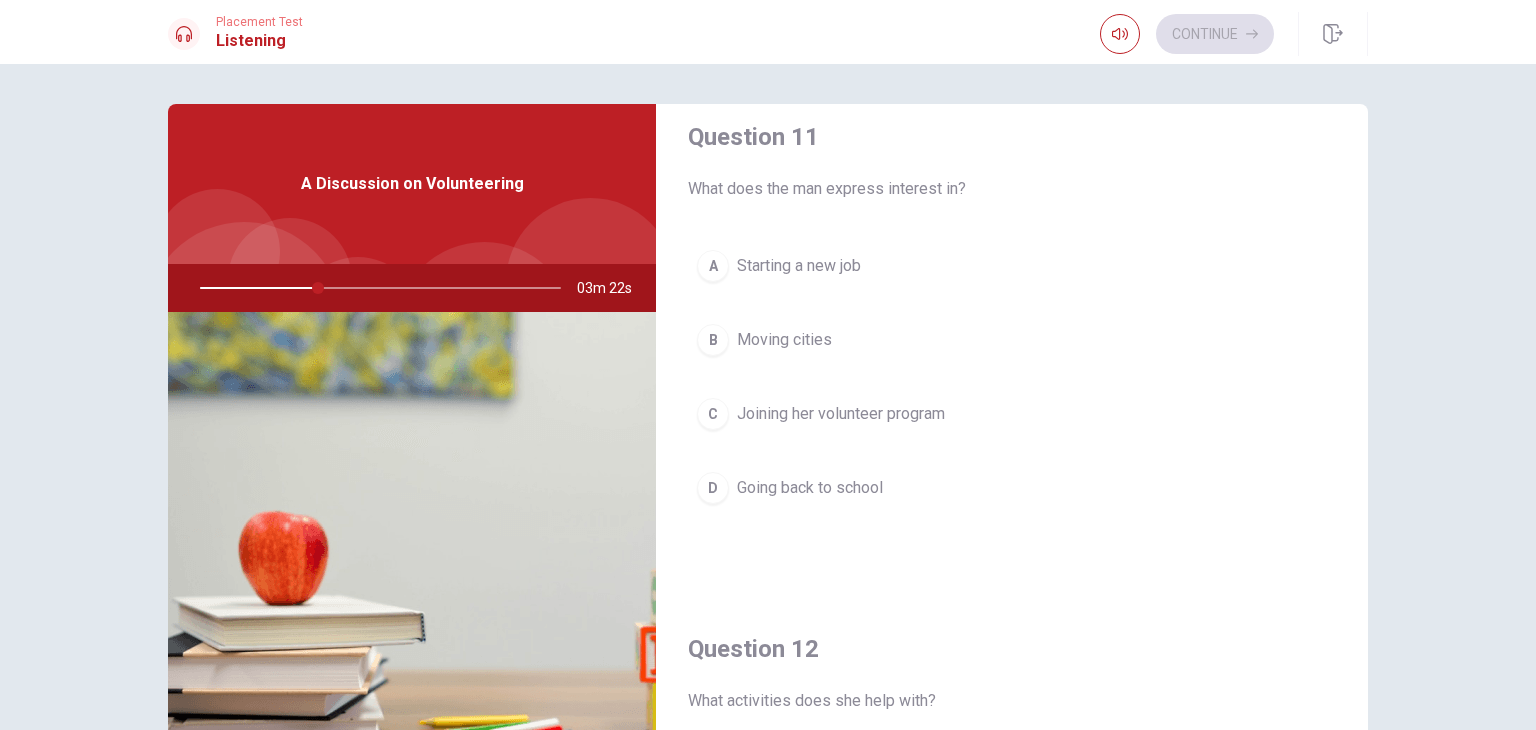 scroll, scrollTop: 0, scrollLeft: 0, axis: both 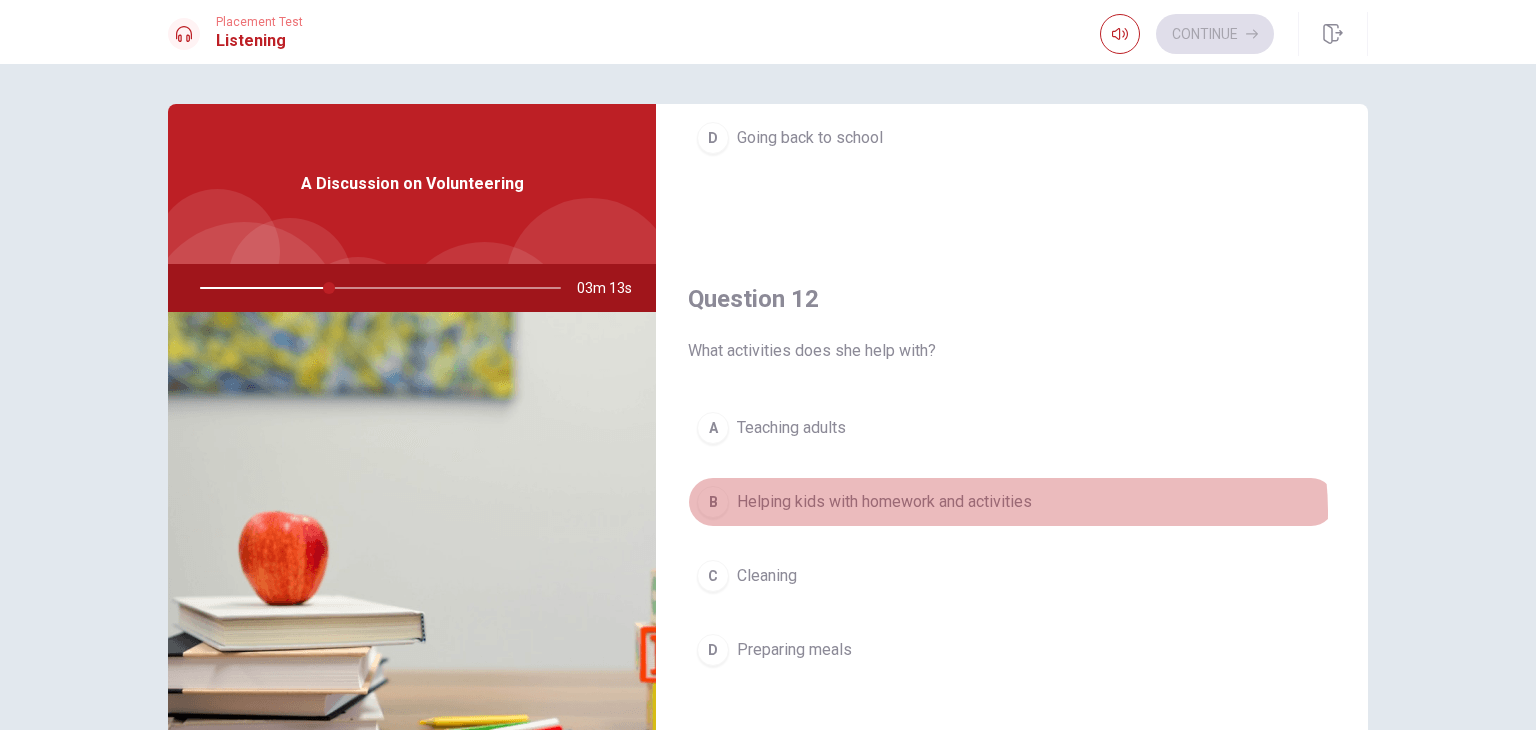 click on "B Helping kids with homework and activities" at bounding box center [1012, 502] 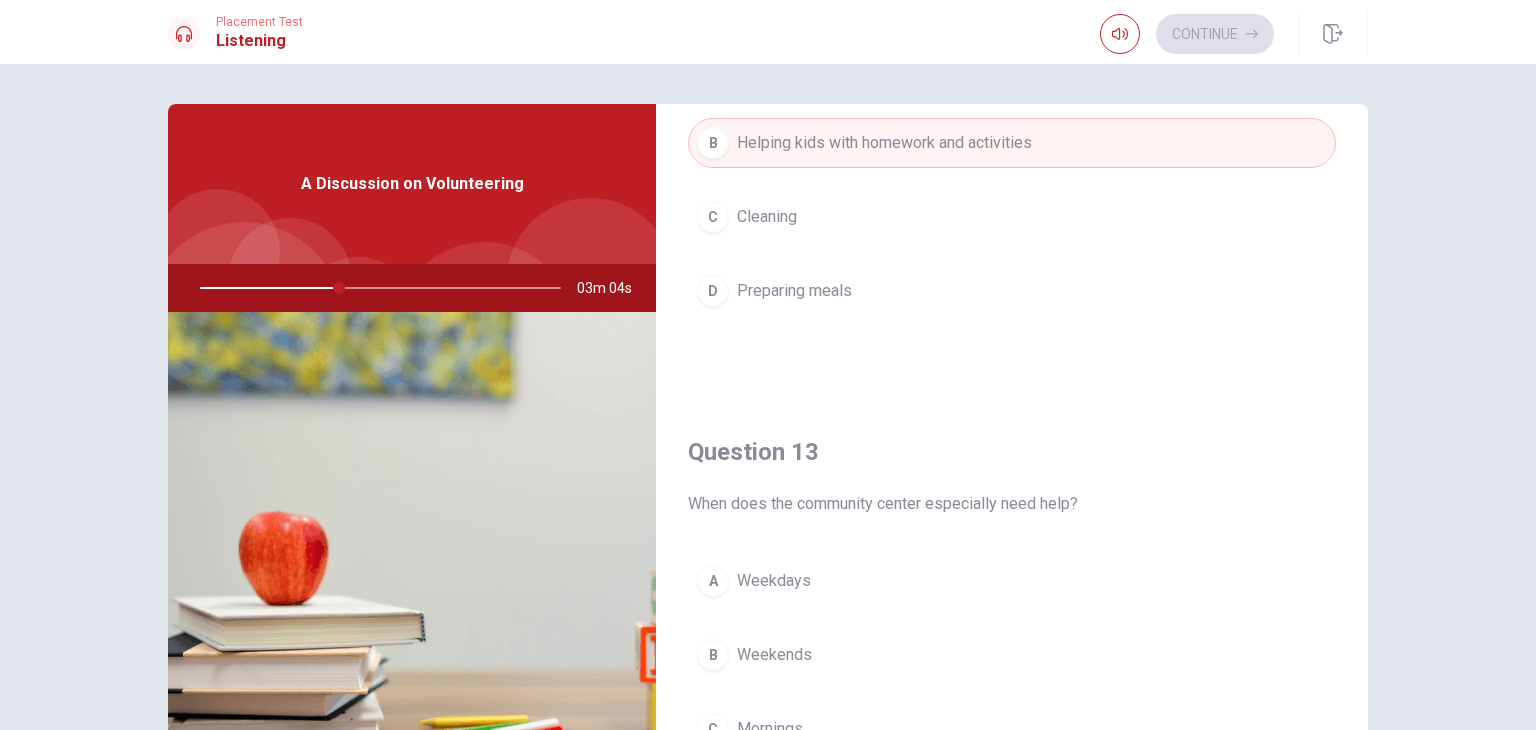 scroll, scrollTop: 0, scrollLeft: 0, axis: both 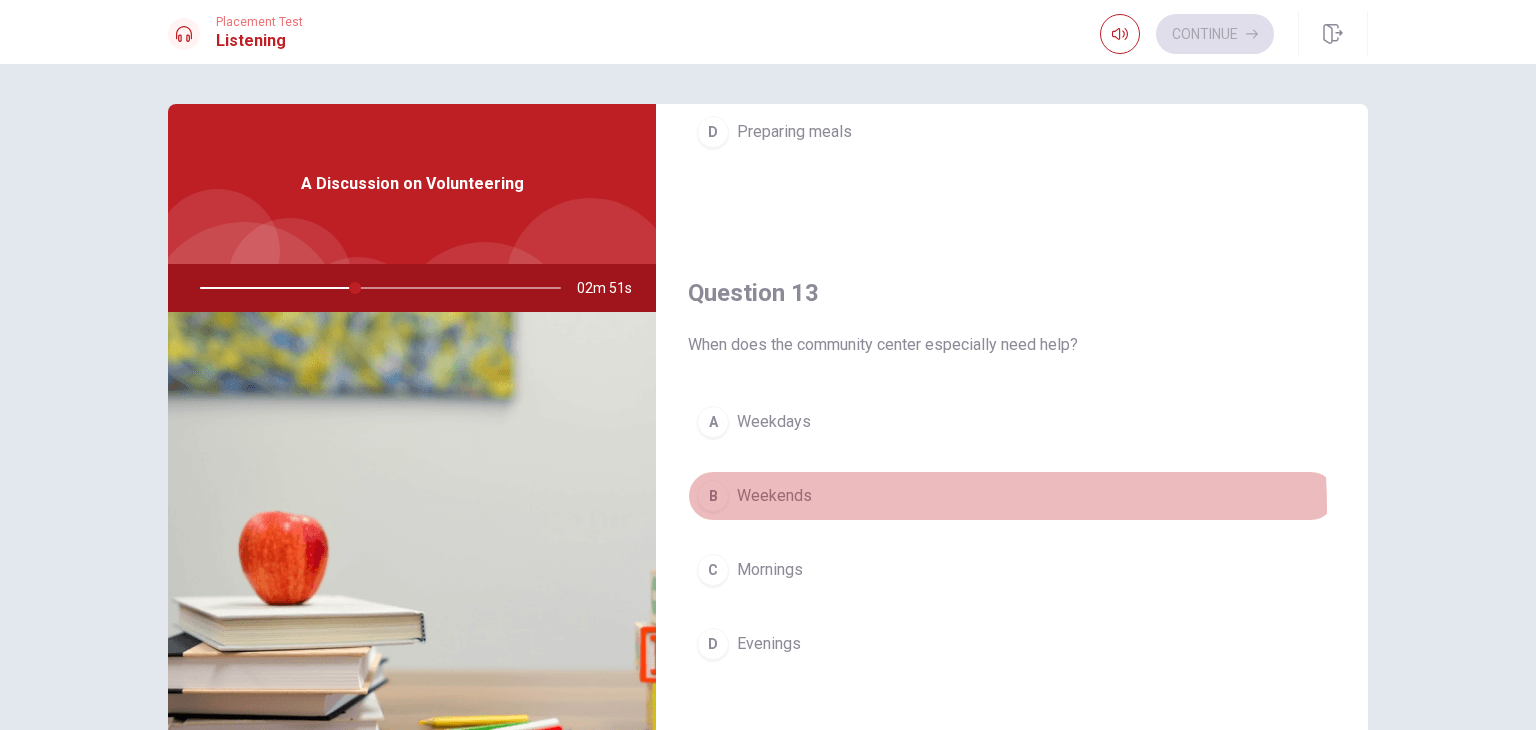 click on "B Weekends" at bounding box center [1012, 496] 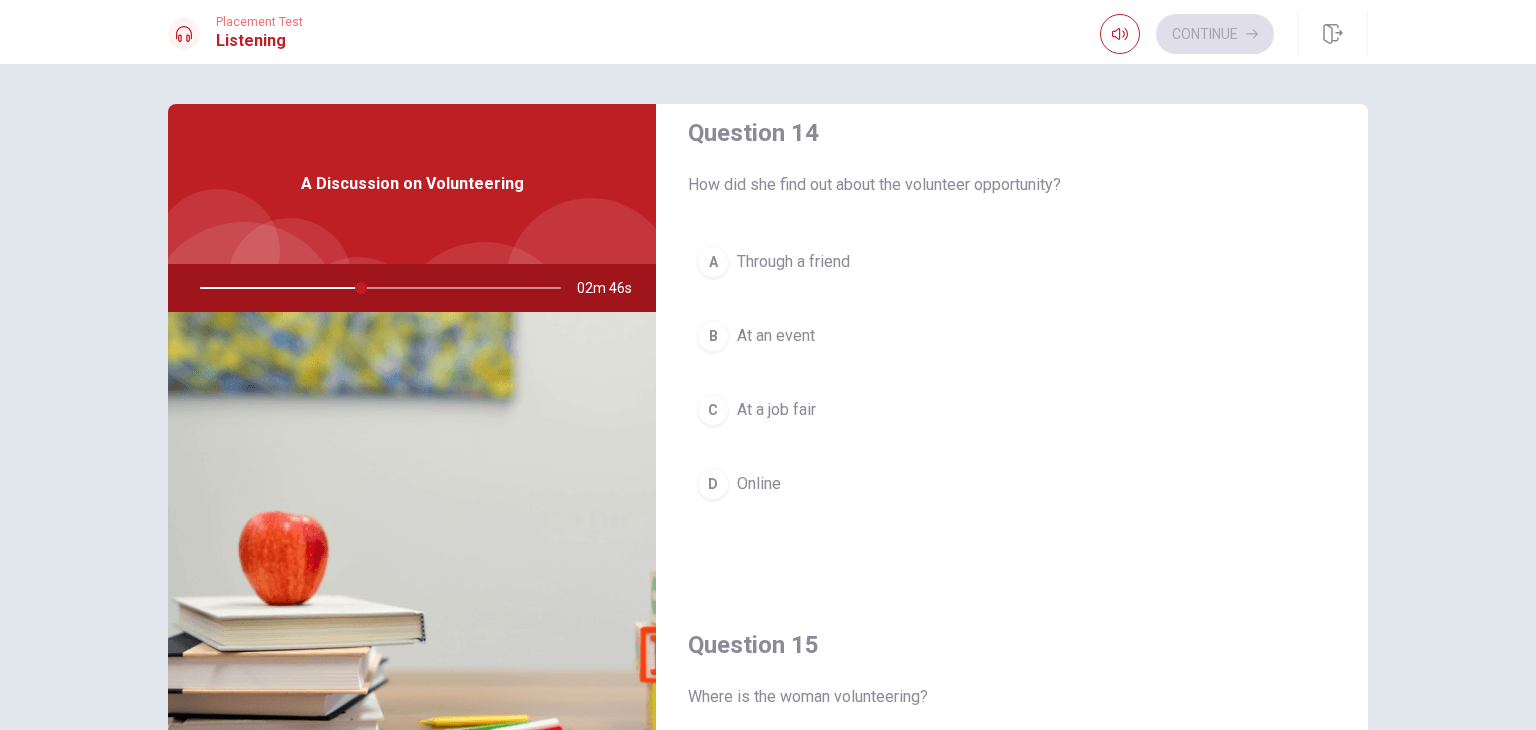 scroll, scrollTop: 1560, scrollLeft: 0, axis: vertical 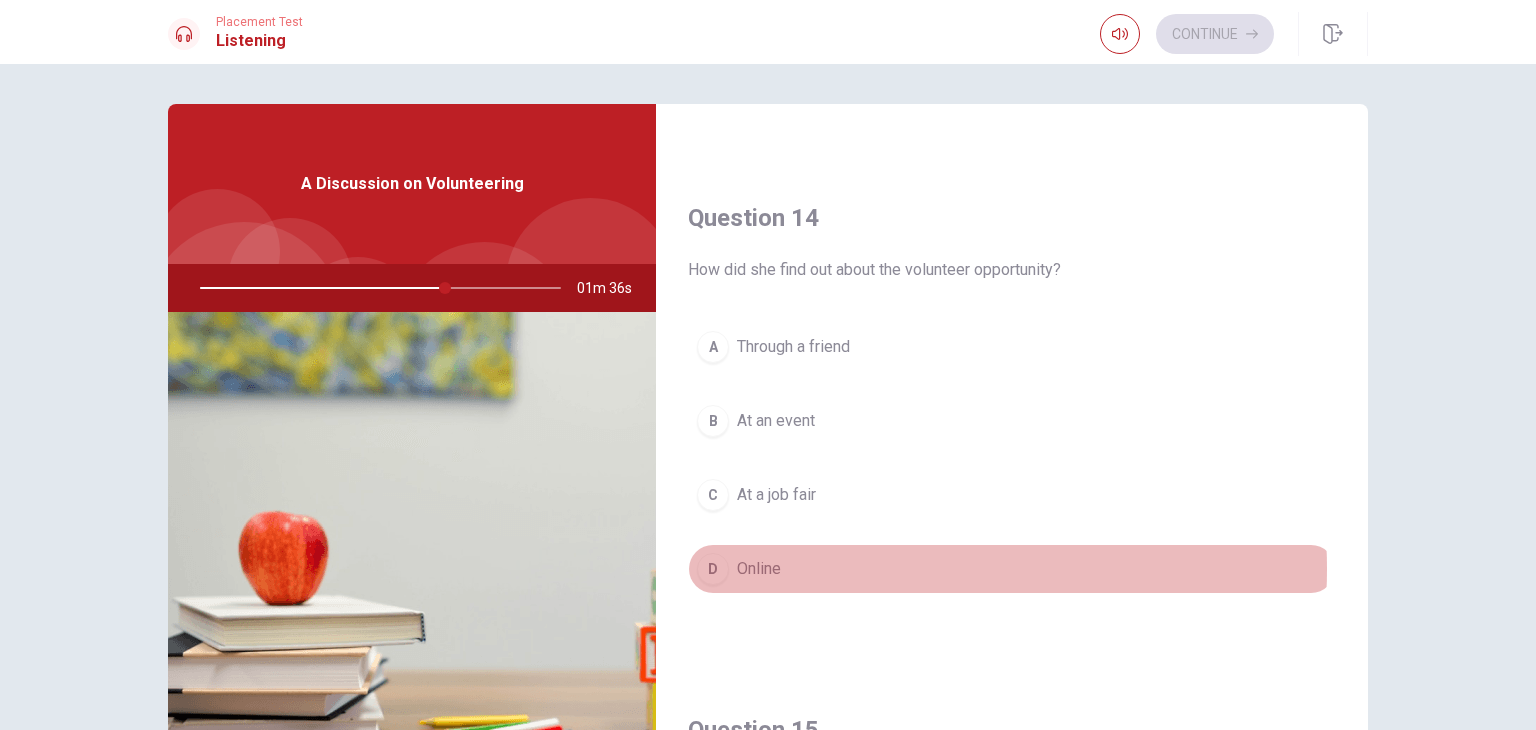 click on "D Online" at bounding box center (1012, 569) 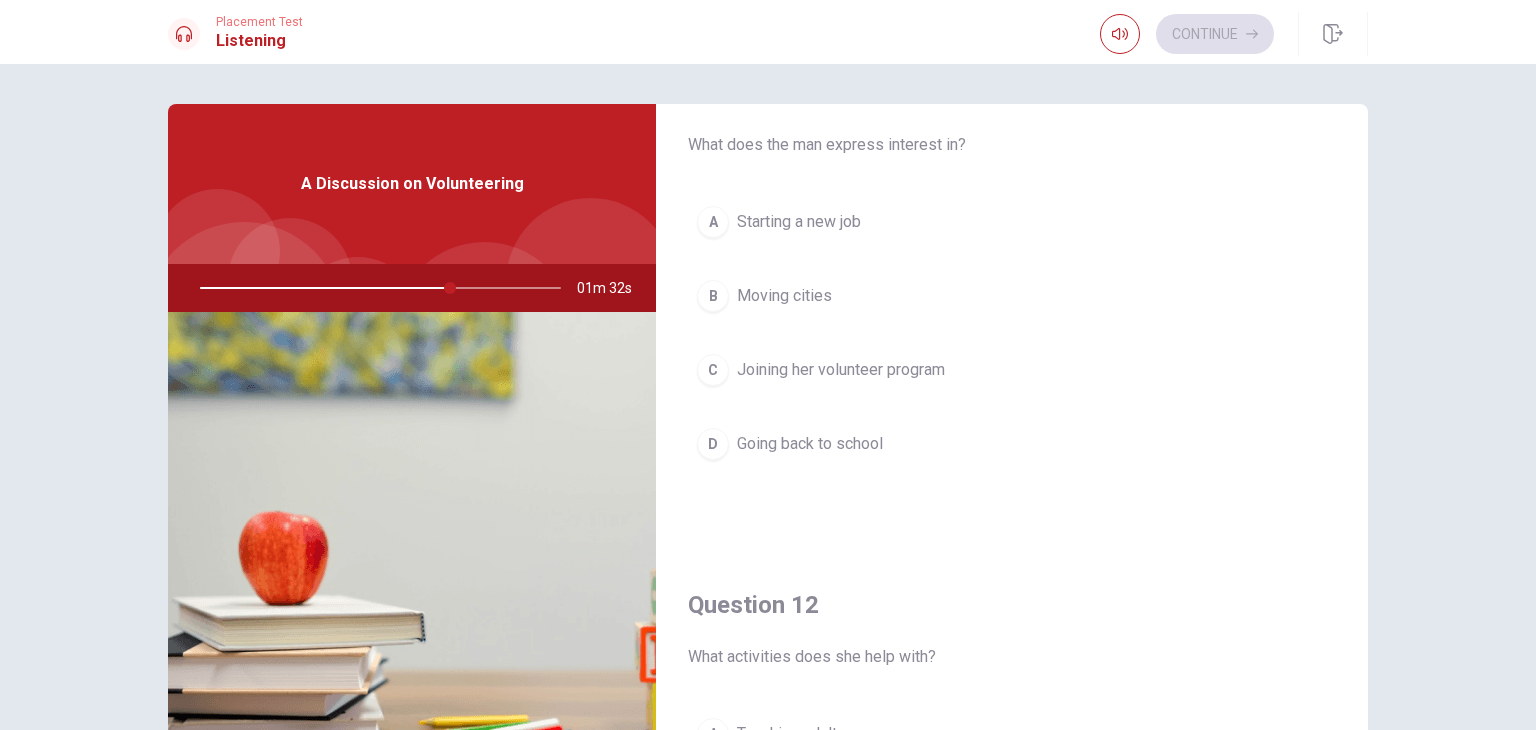 scroll, scrollTop: 0, scrollLeft: 0, axis: both 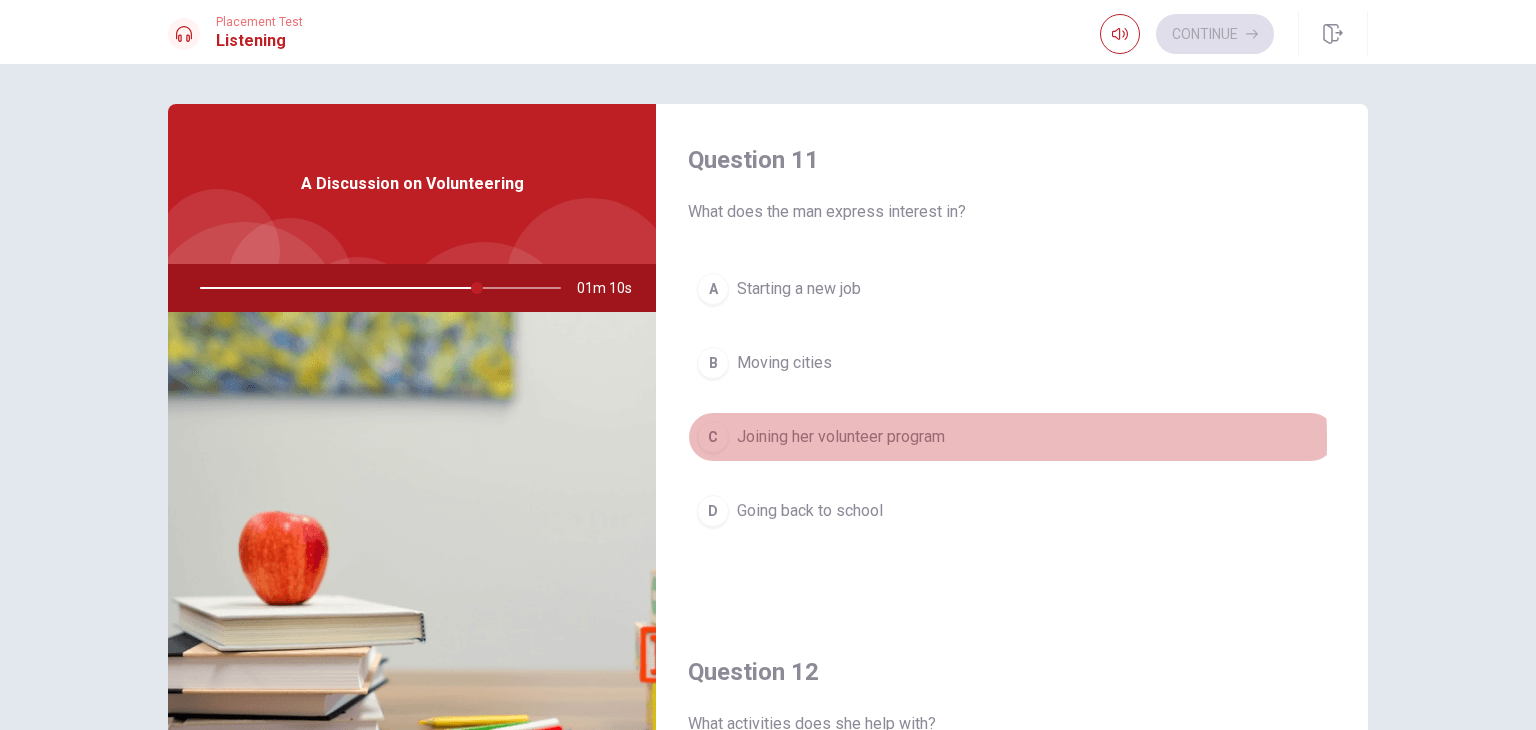 click on "Joining her volunteer program" at bounding box center (841, 437) 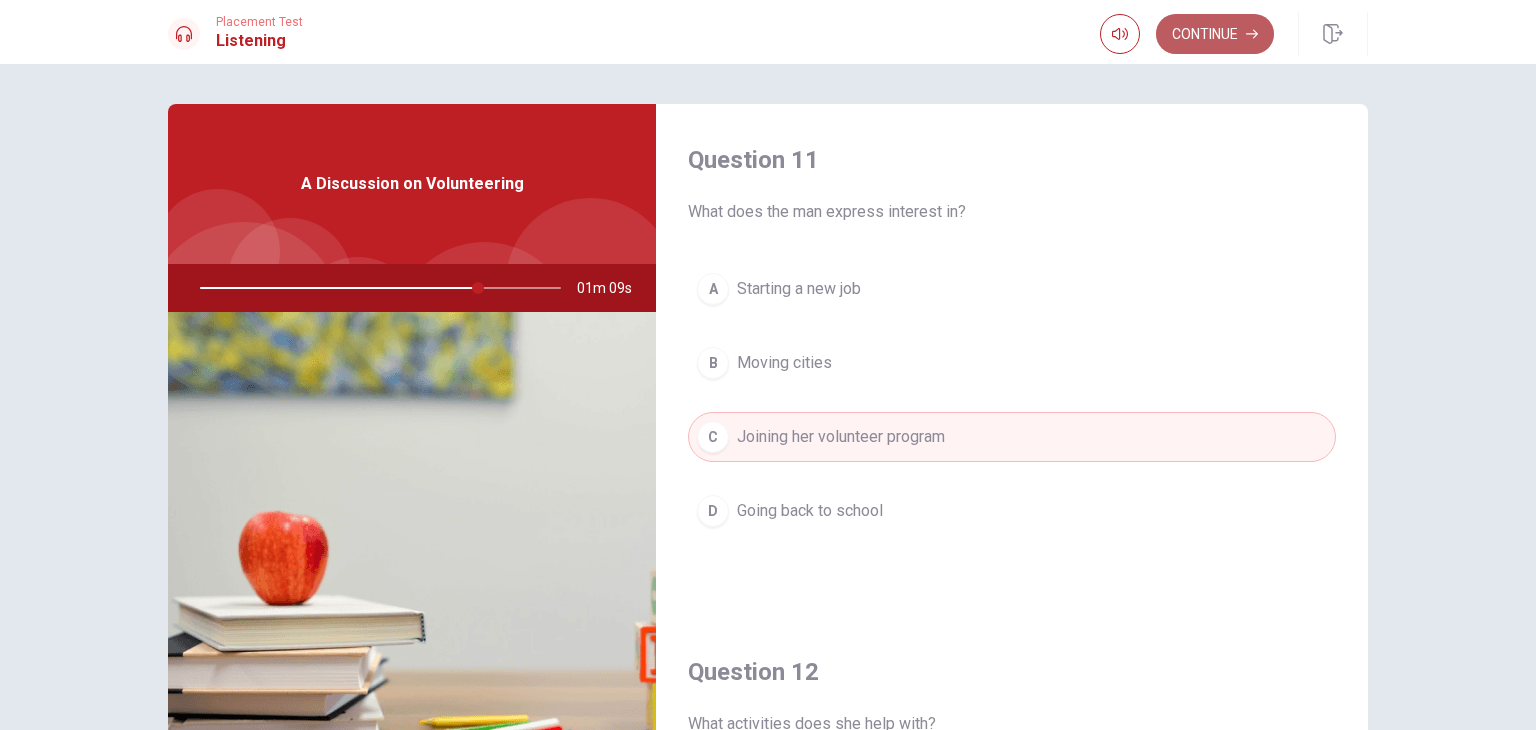 click on "Continue" at bounding box center [1215, 34] 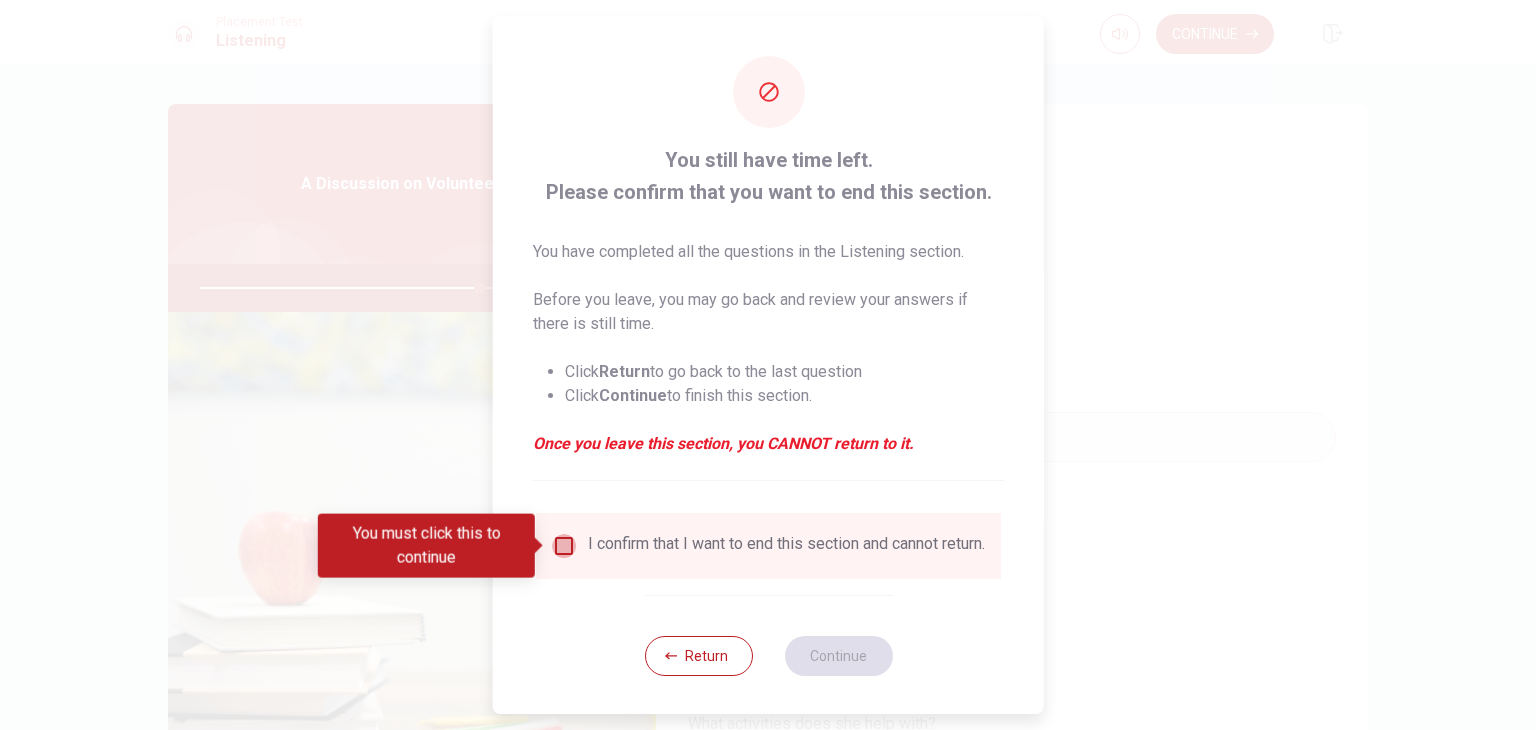 click at bounding box center [564, 546] 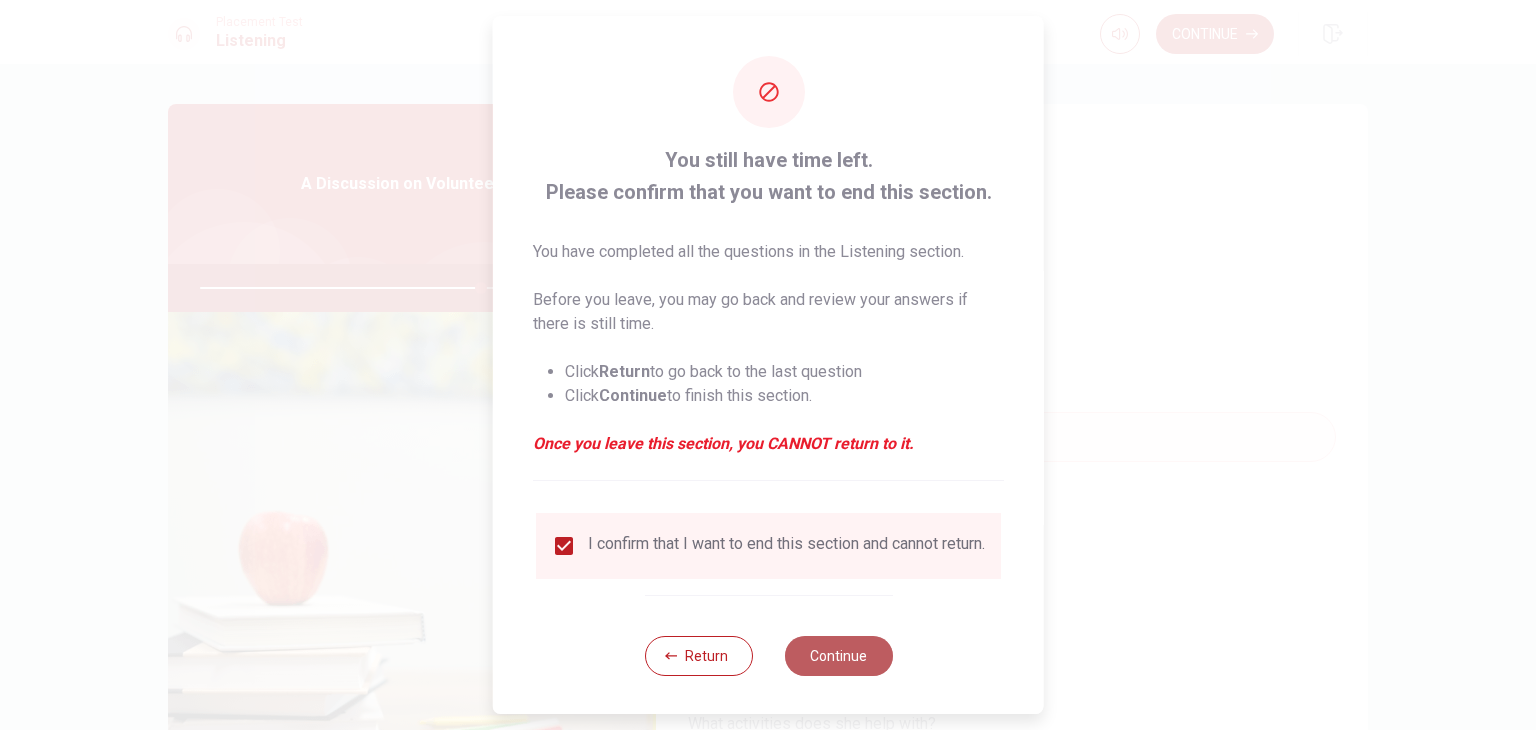 click on "Continue" at bounding box center (838, 656) 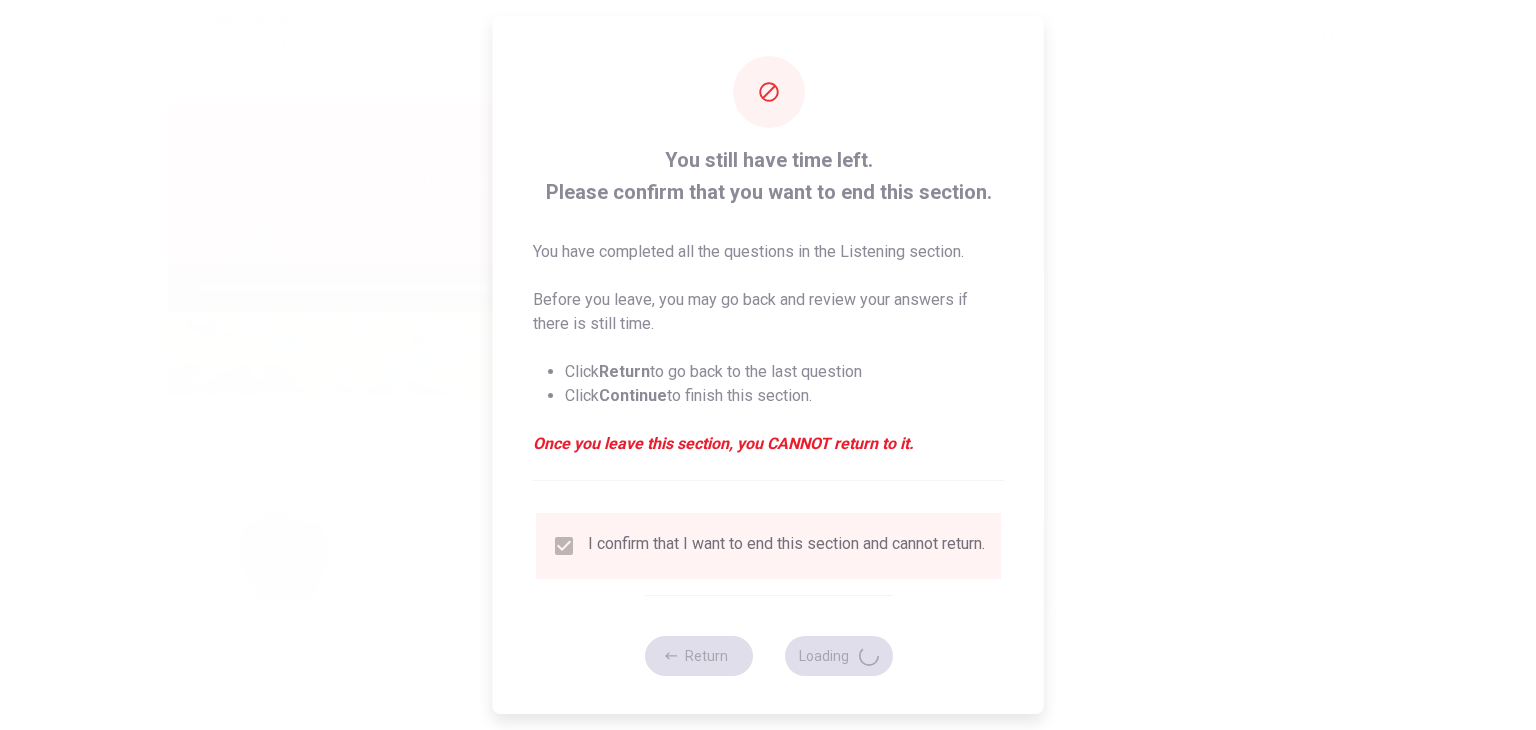 type on "79" 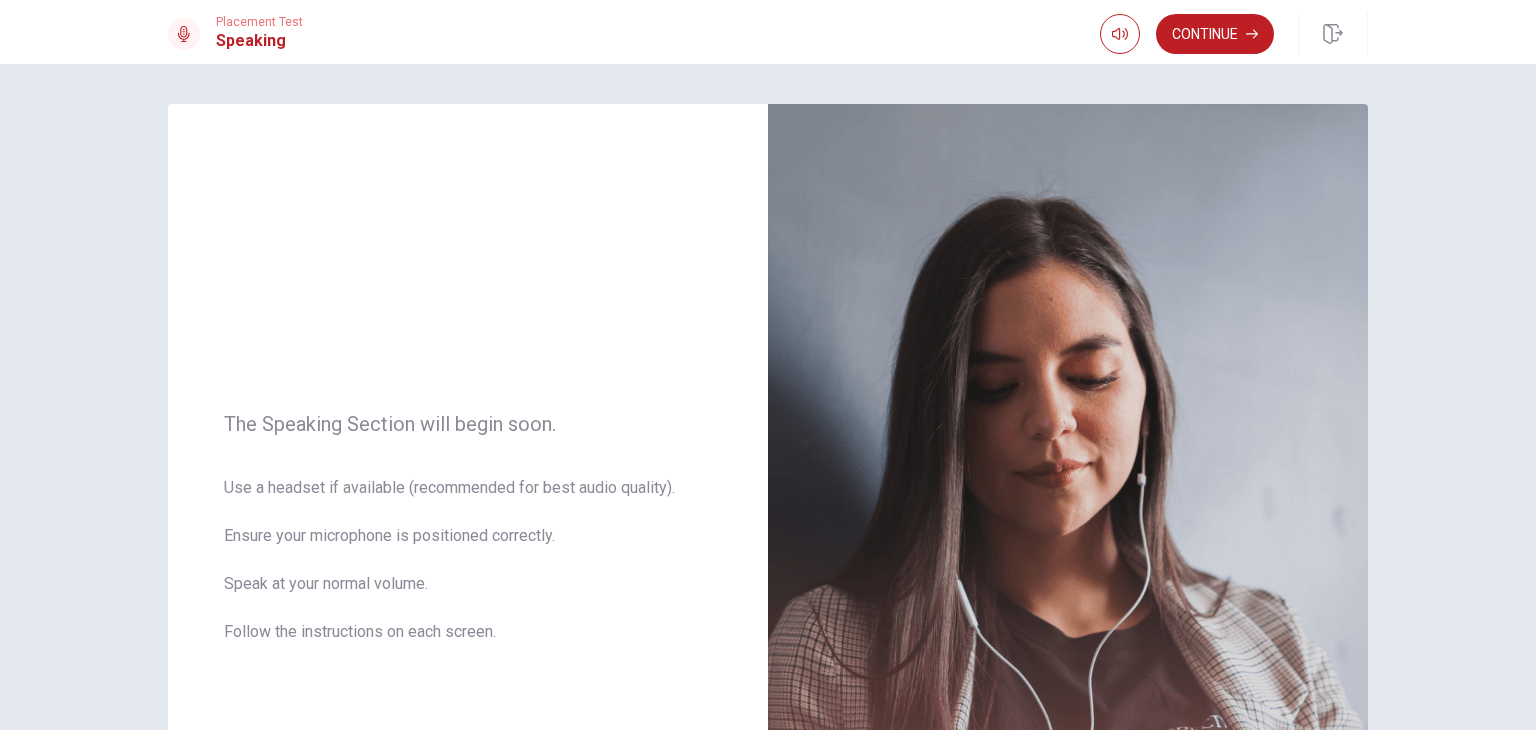 click on "The Speaking Section will begin soon. Use a headset if available (recommended for best audio quality).
Ensure your microphone is positioned correctly.
Speak at your normal volume.
Follow the instructions on each screen." at bounding box center (768, 540) 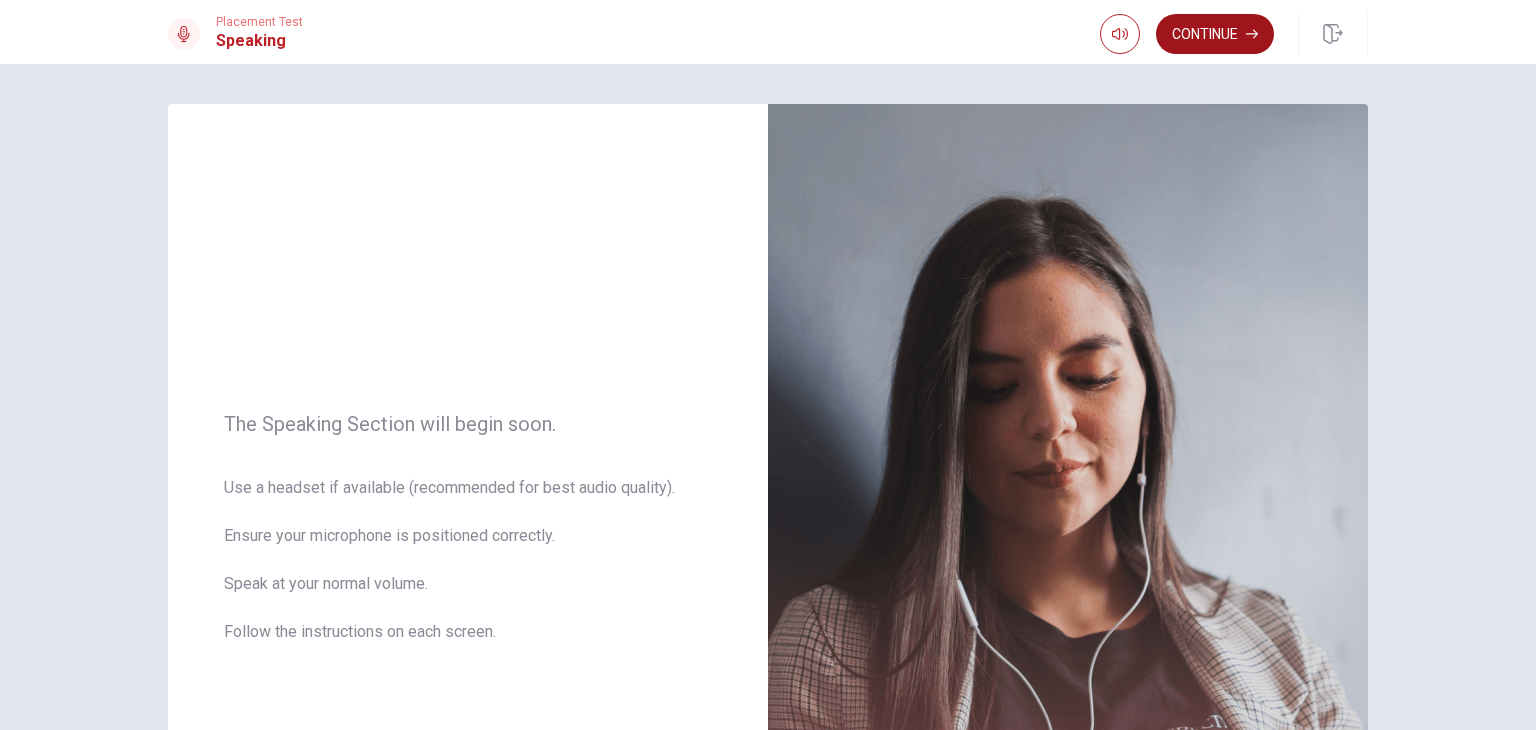 click on "Continue" at bounding box center (1215, 34) 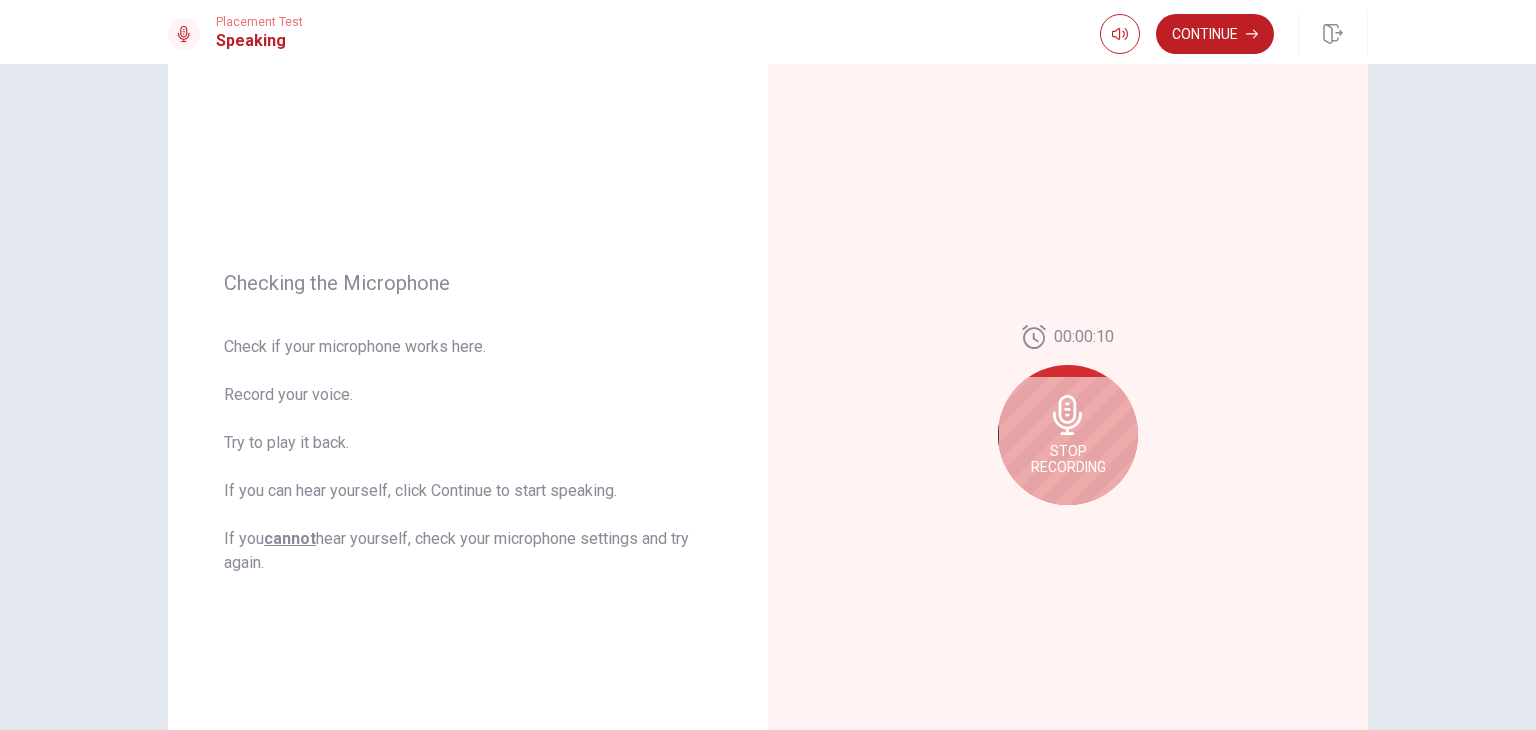 scroll, scrollTop: 120, scrollLeft: 0, axis: vertical 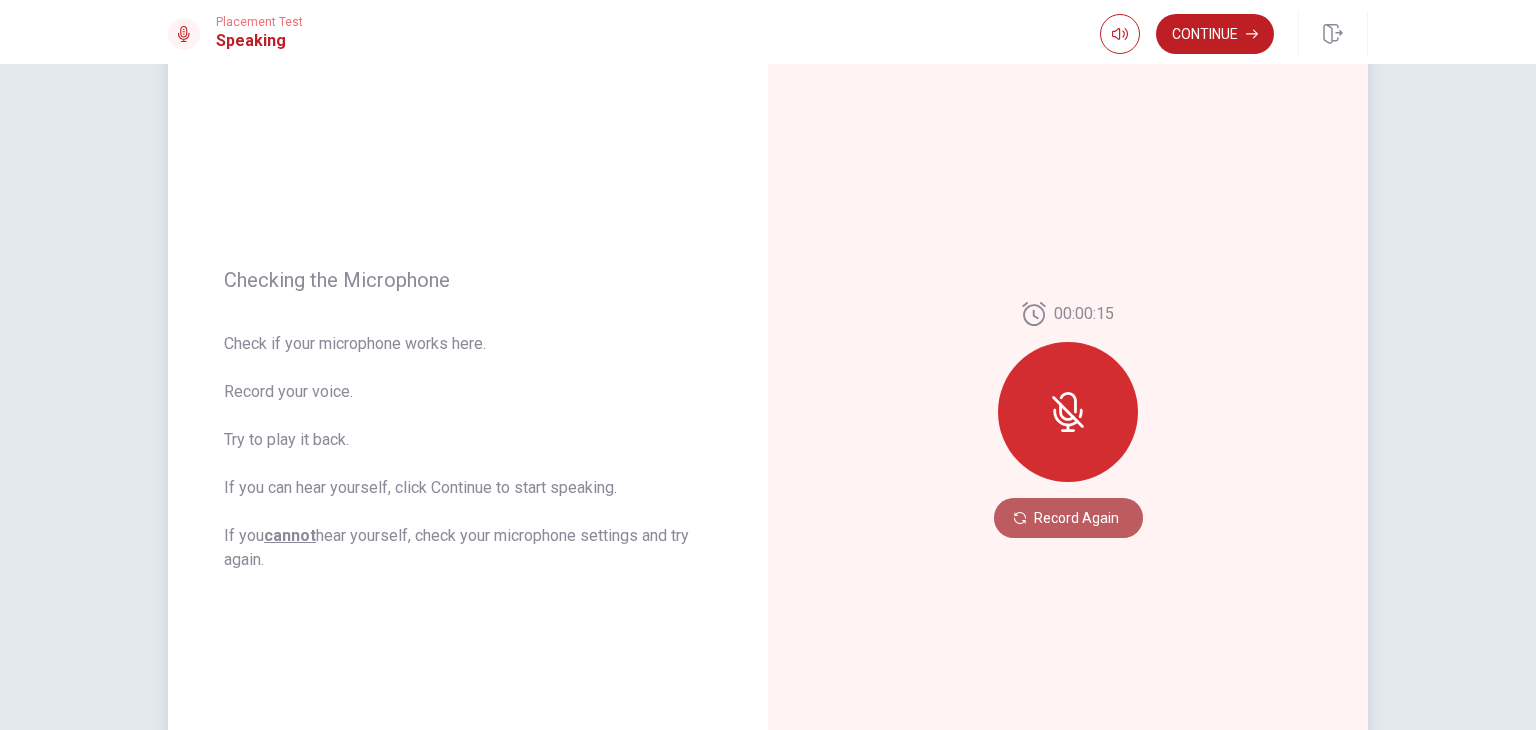 click on "Record Again" at bounding box center [1068, 518] 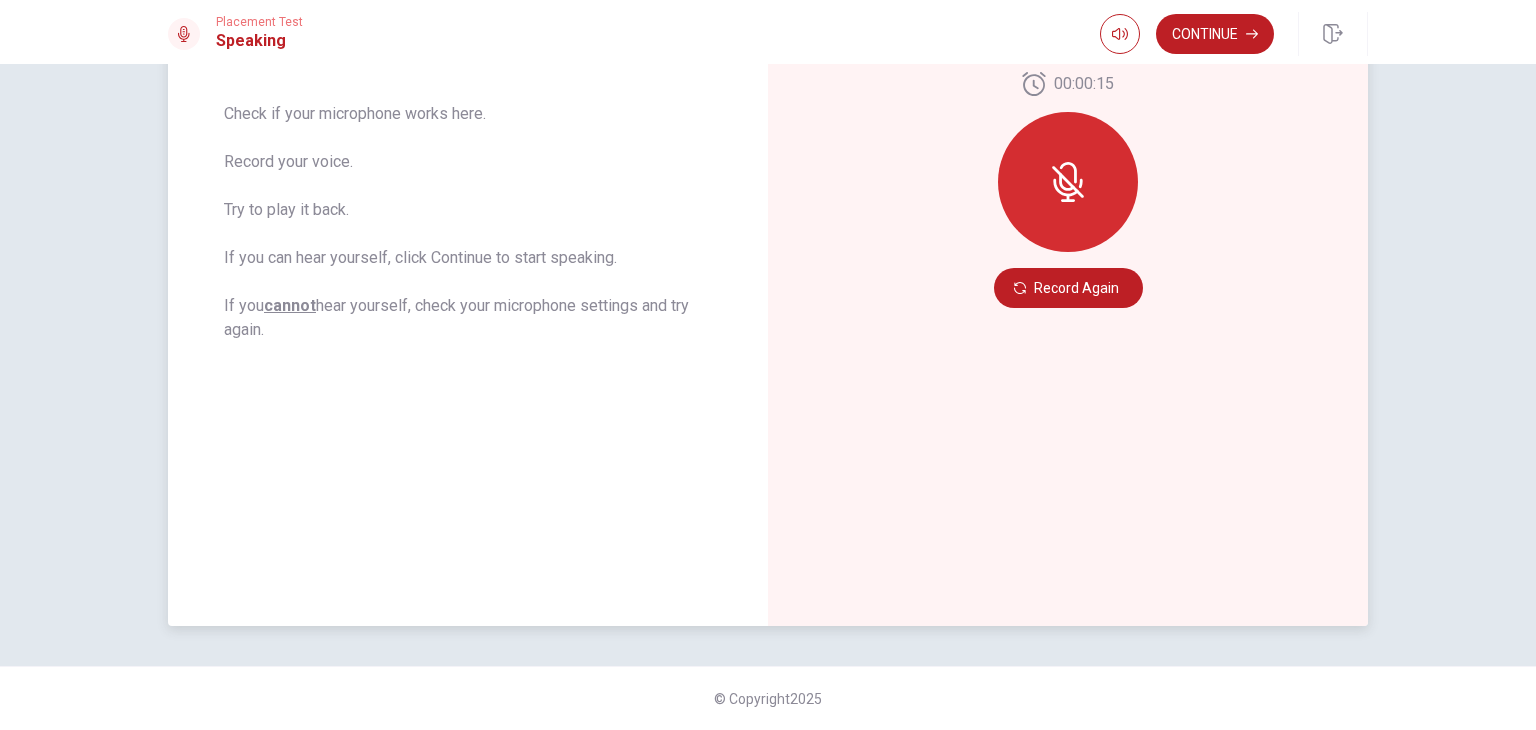 scroll, scrollTop: 98, scrollLeft: 0, axis: vertical 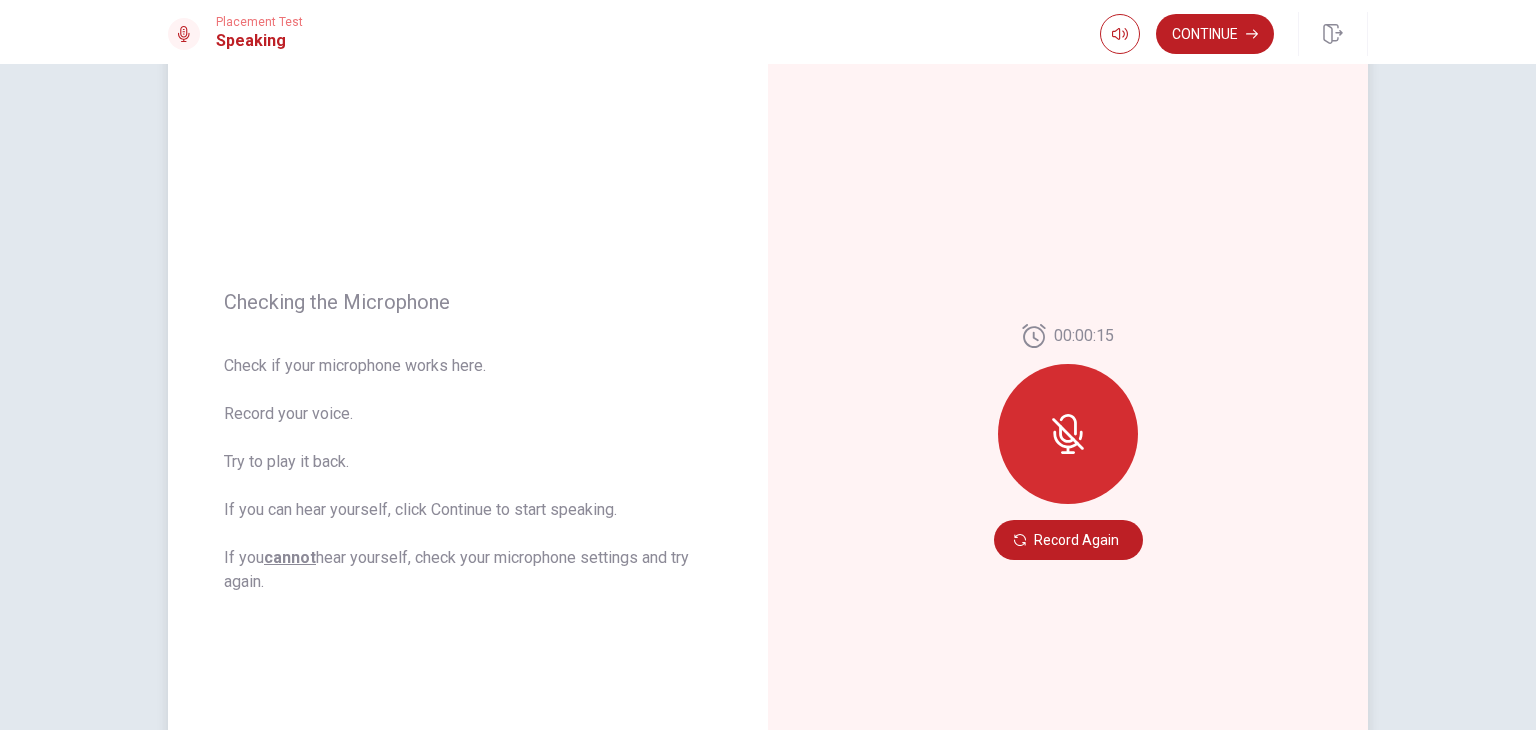 click 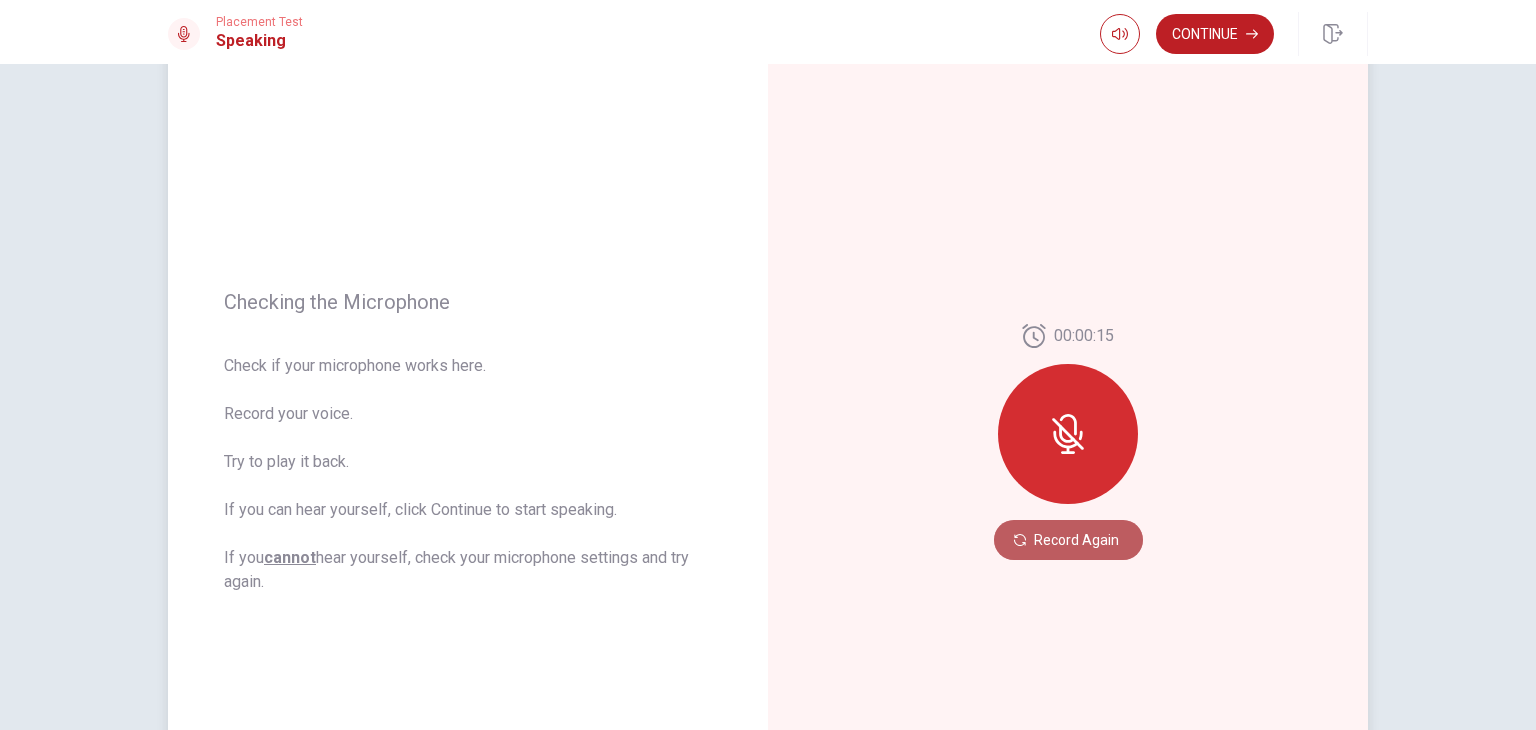 click on "Record Again" at bounding box center (1068, 540) 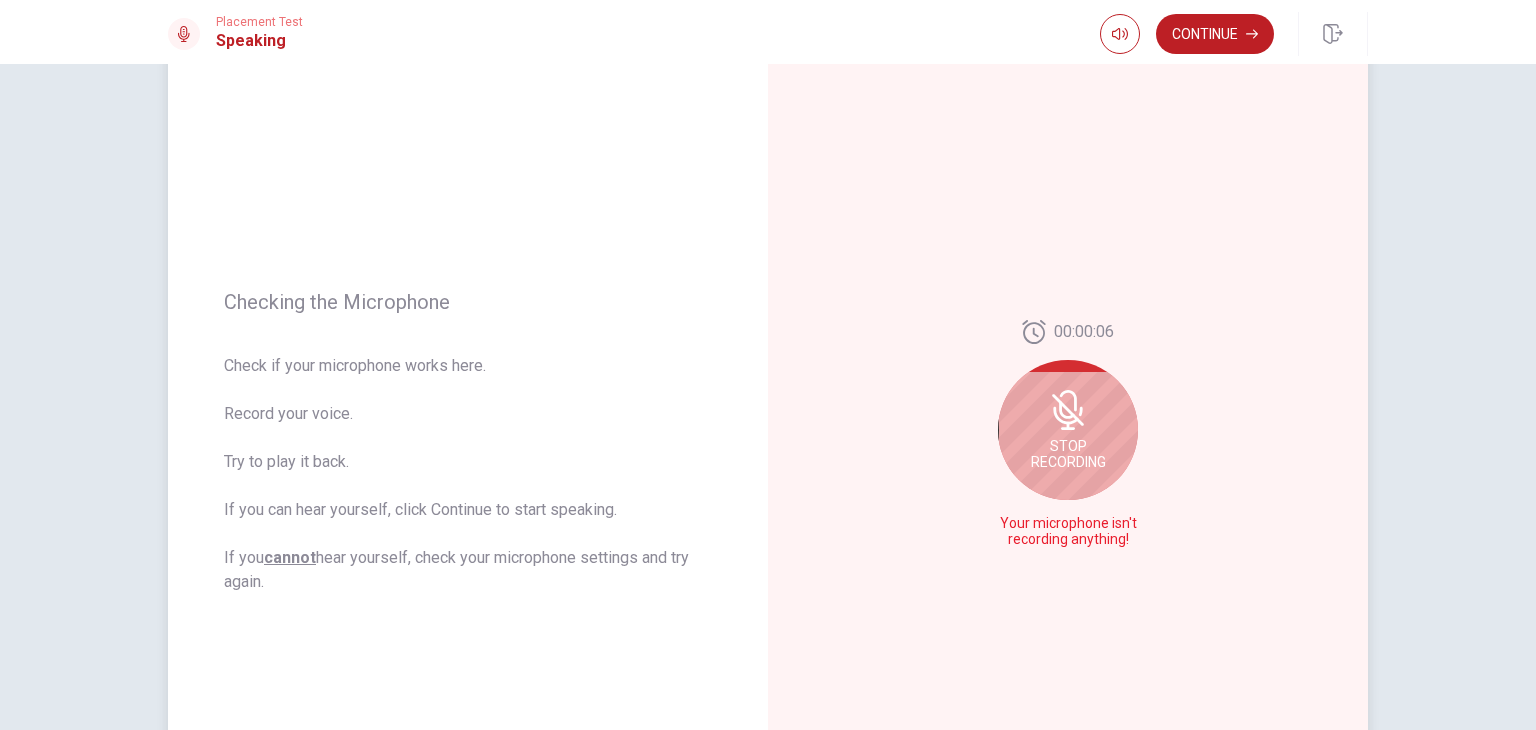 click on "Stop   Recording" at bounding box center (1068, 430) 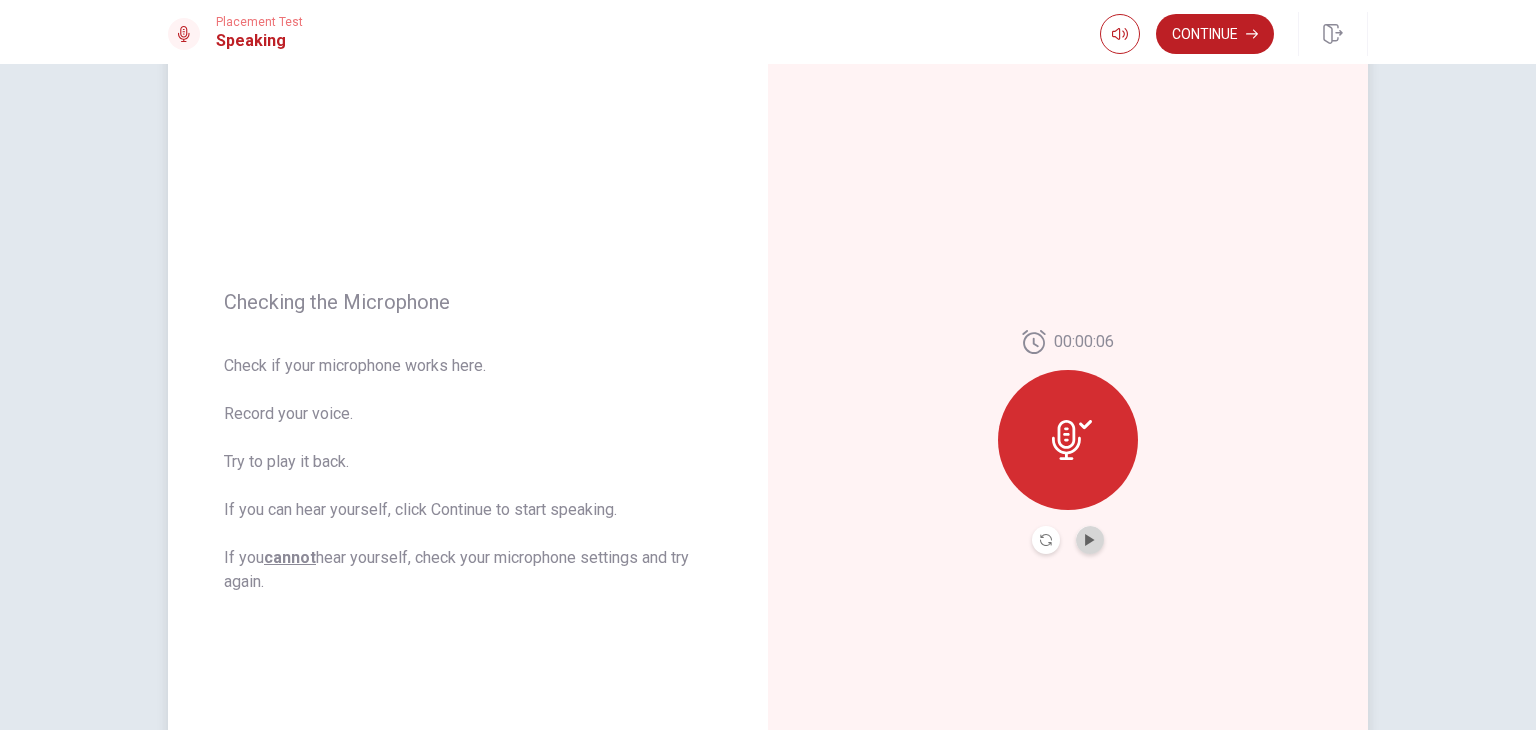 click at bounding box center (1090, 540) 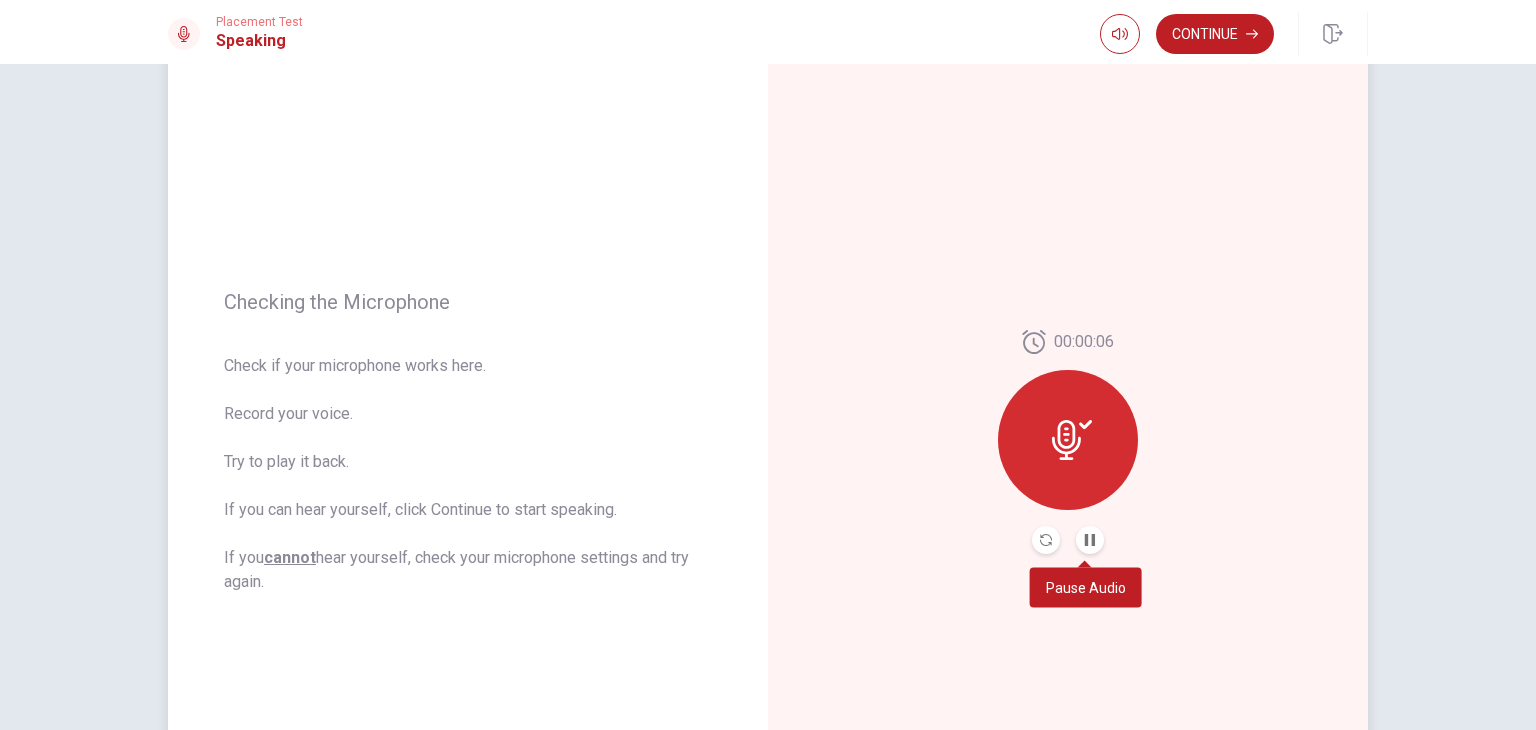 type 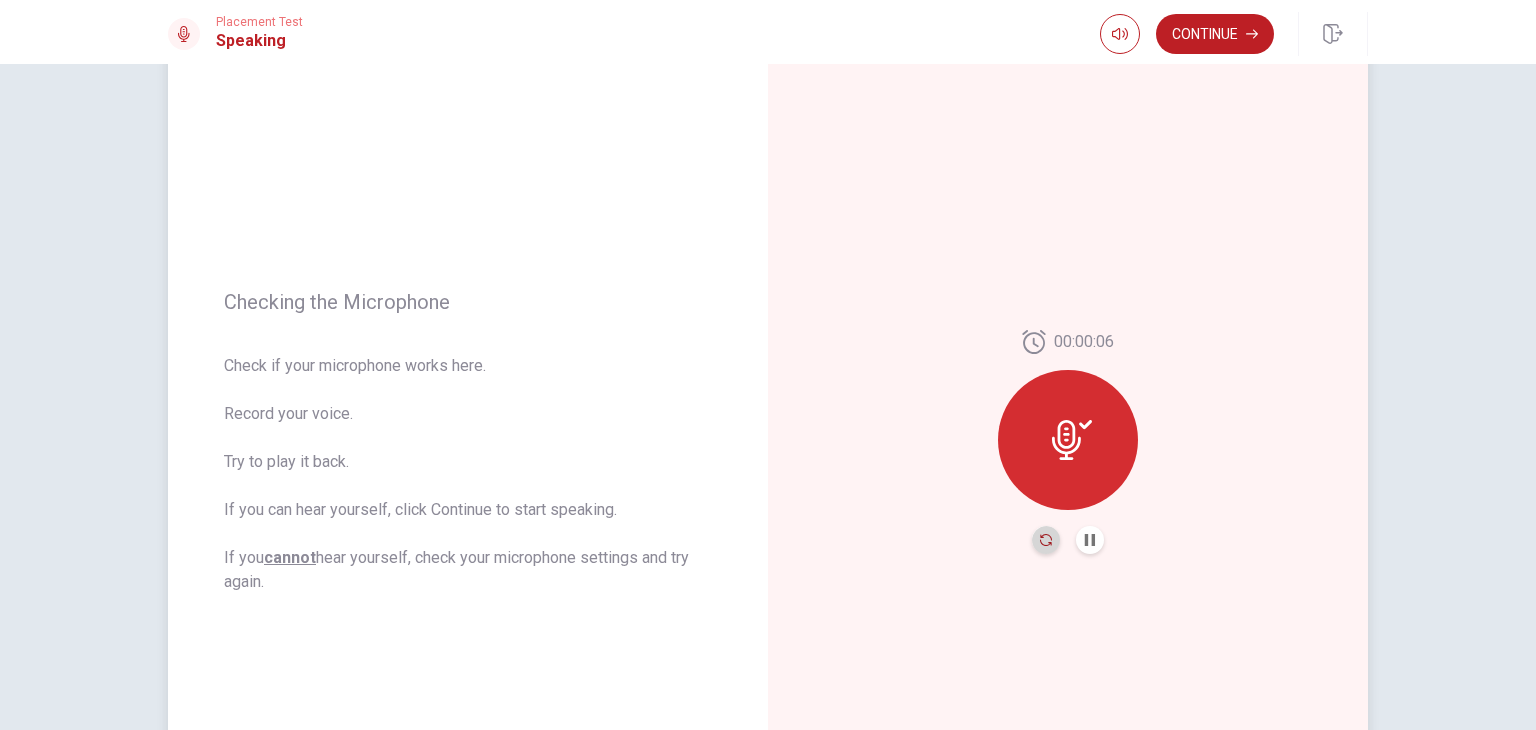 click 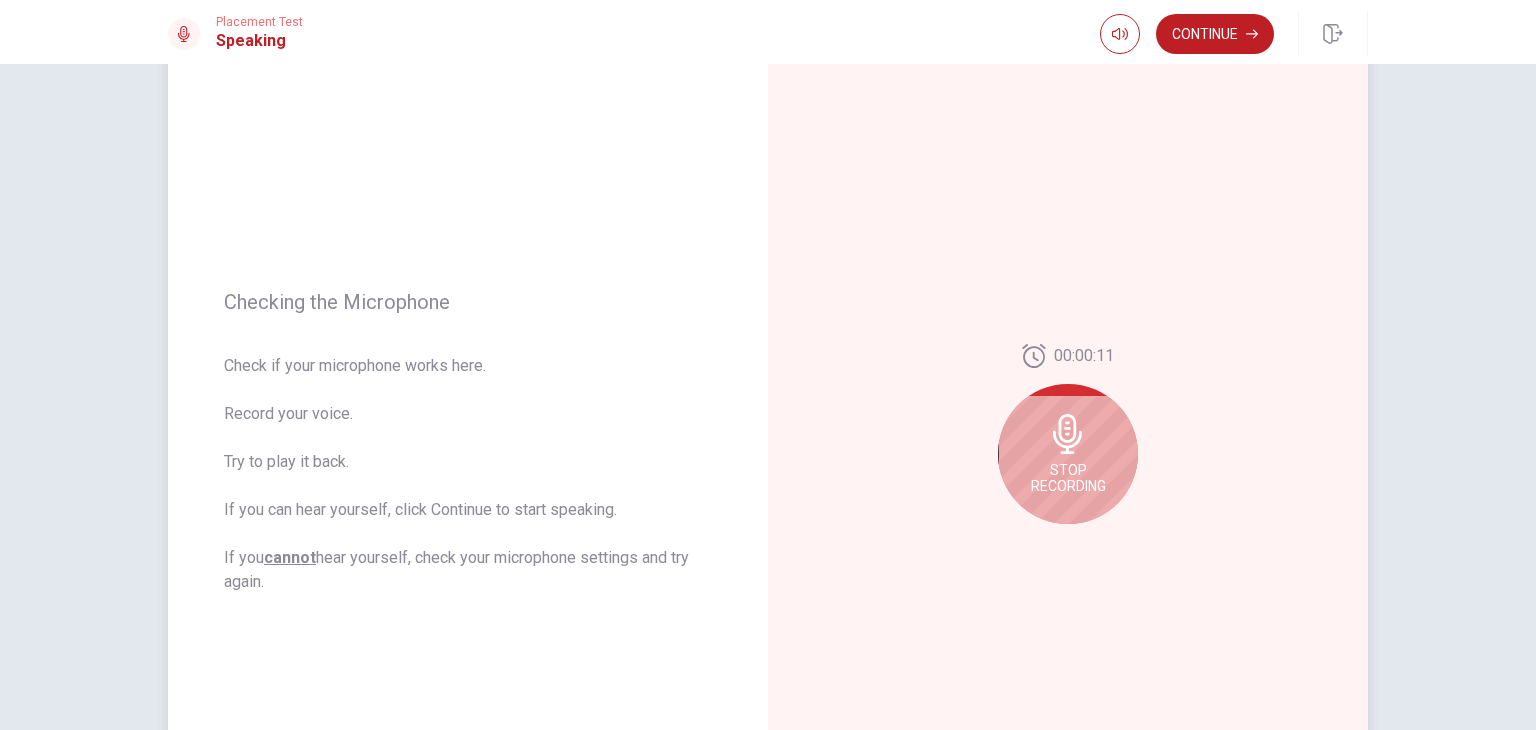 click on "Stop   Recording" at bounding box center (1068, 454) 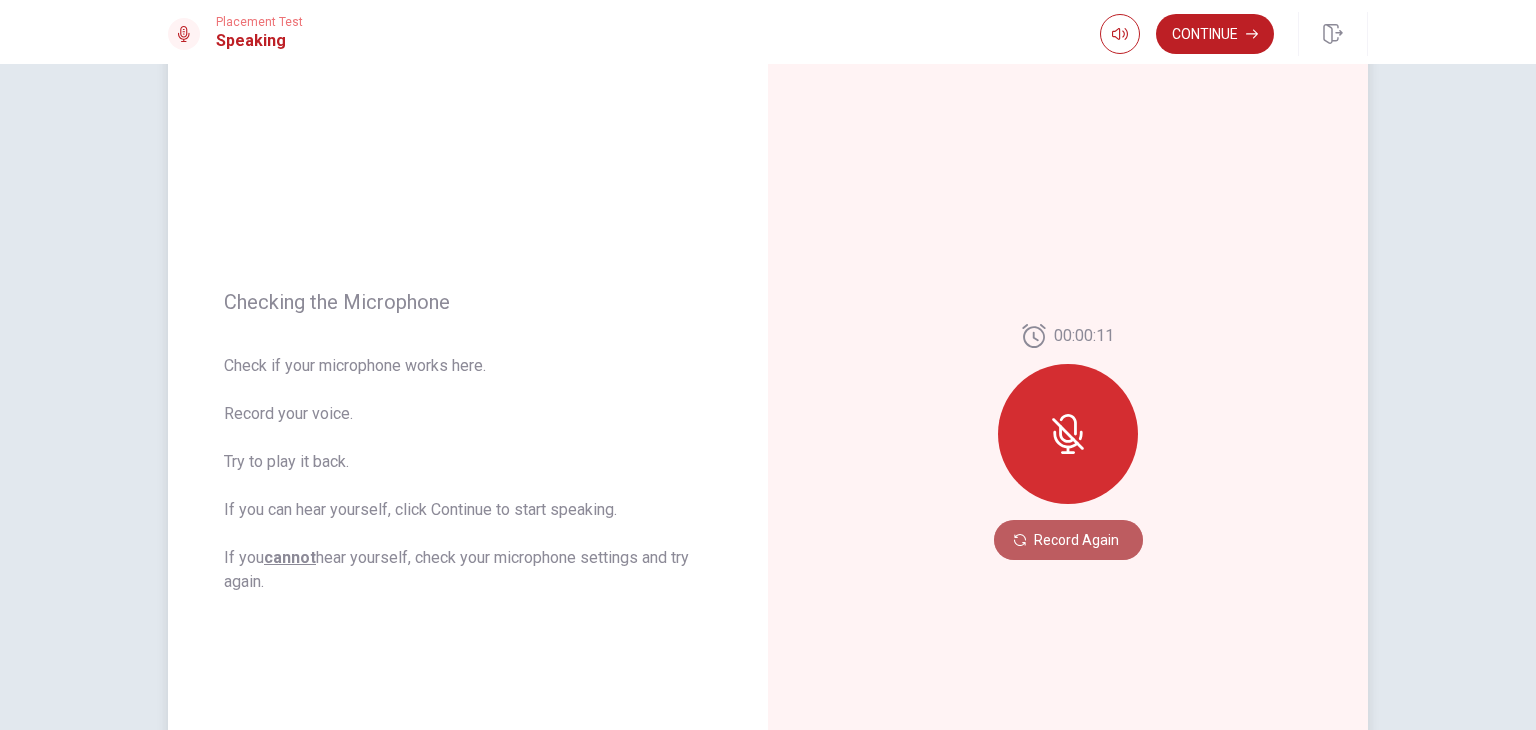 click on "Record Again" at bounding box center (1068, 540) 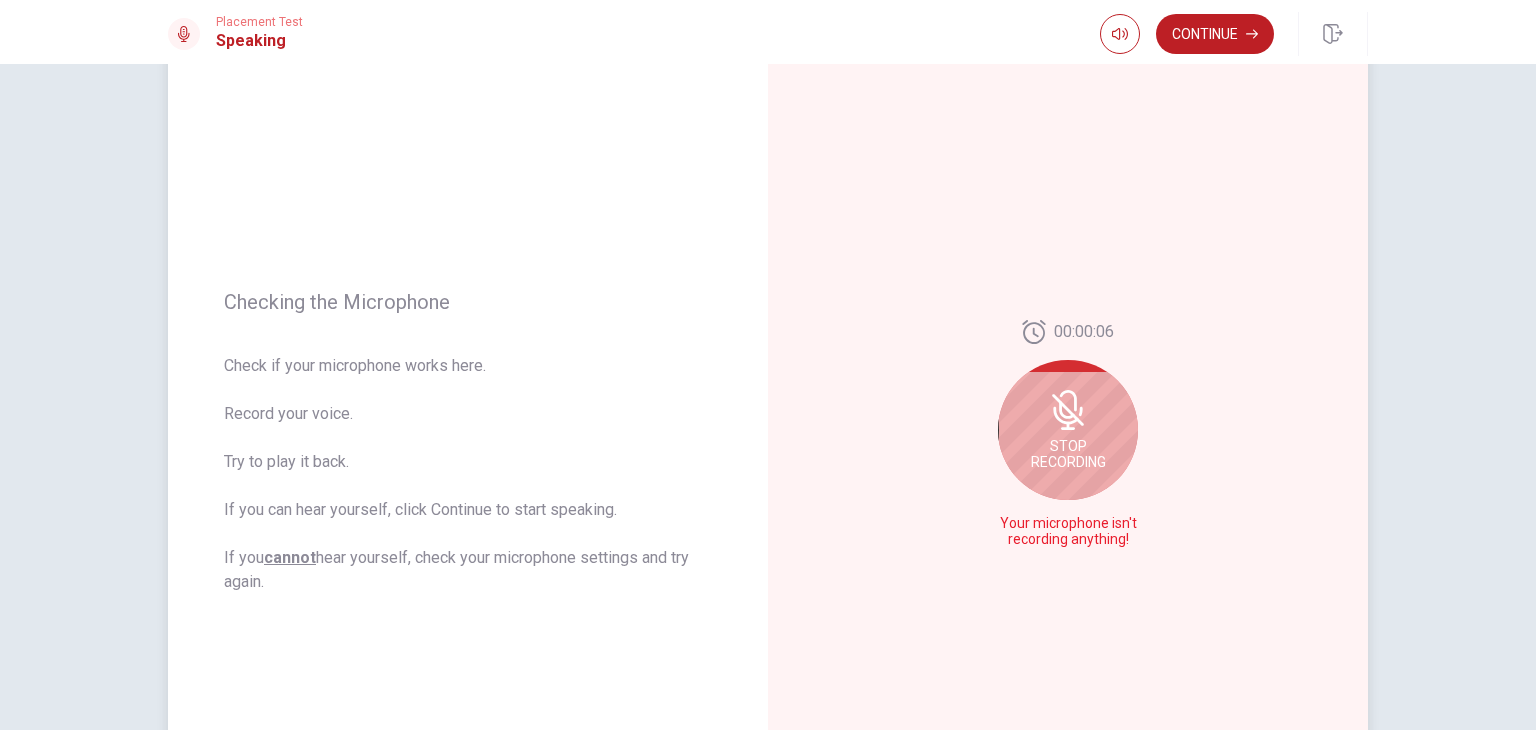 click on "Stop   Recording" at bounding box center [1068, 430] 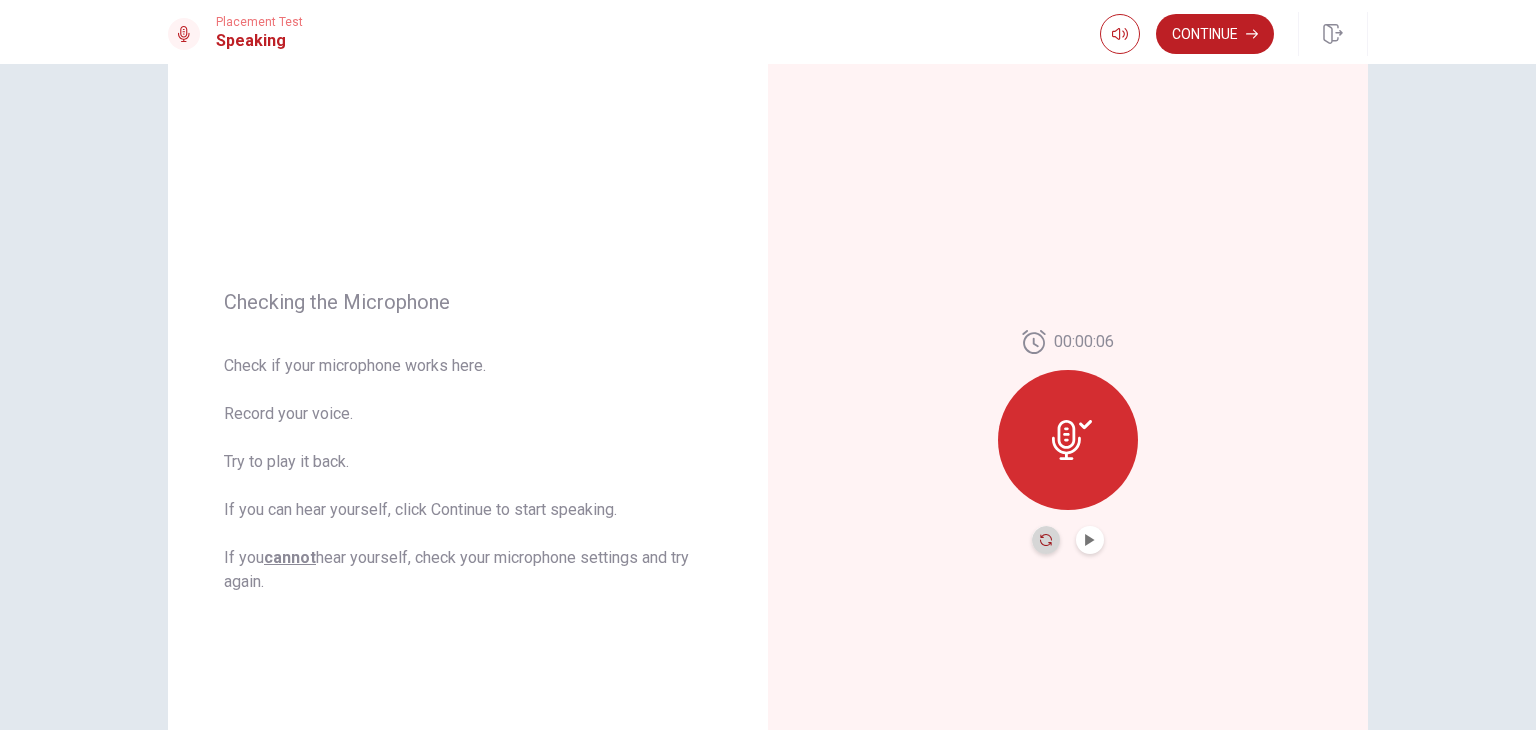click 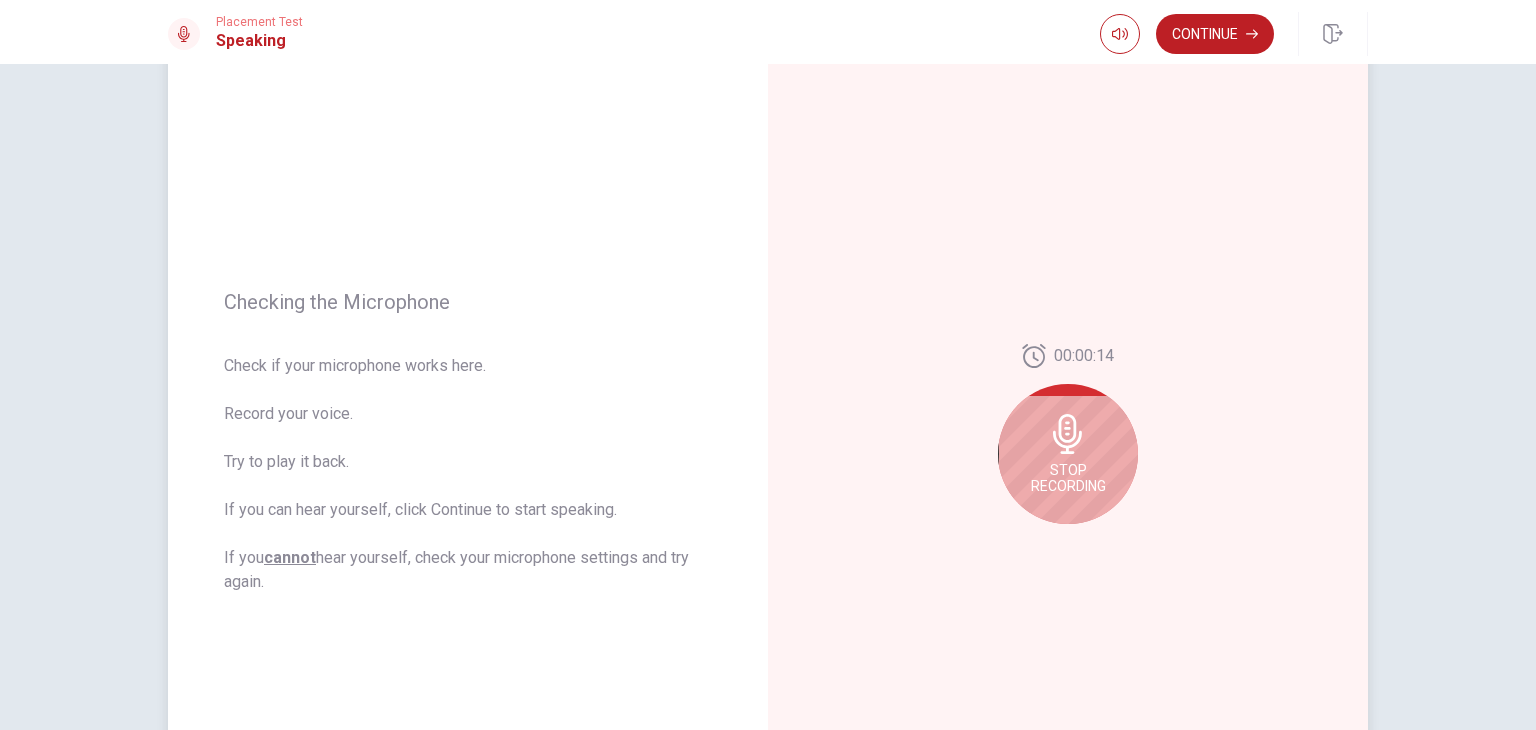 click on "Stop   Recording" at bounding box center (1068, 454) 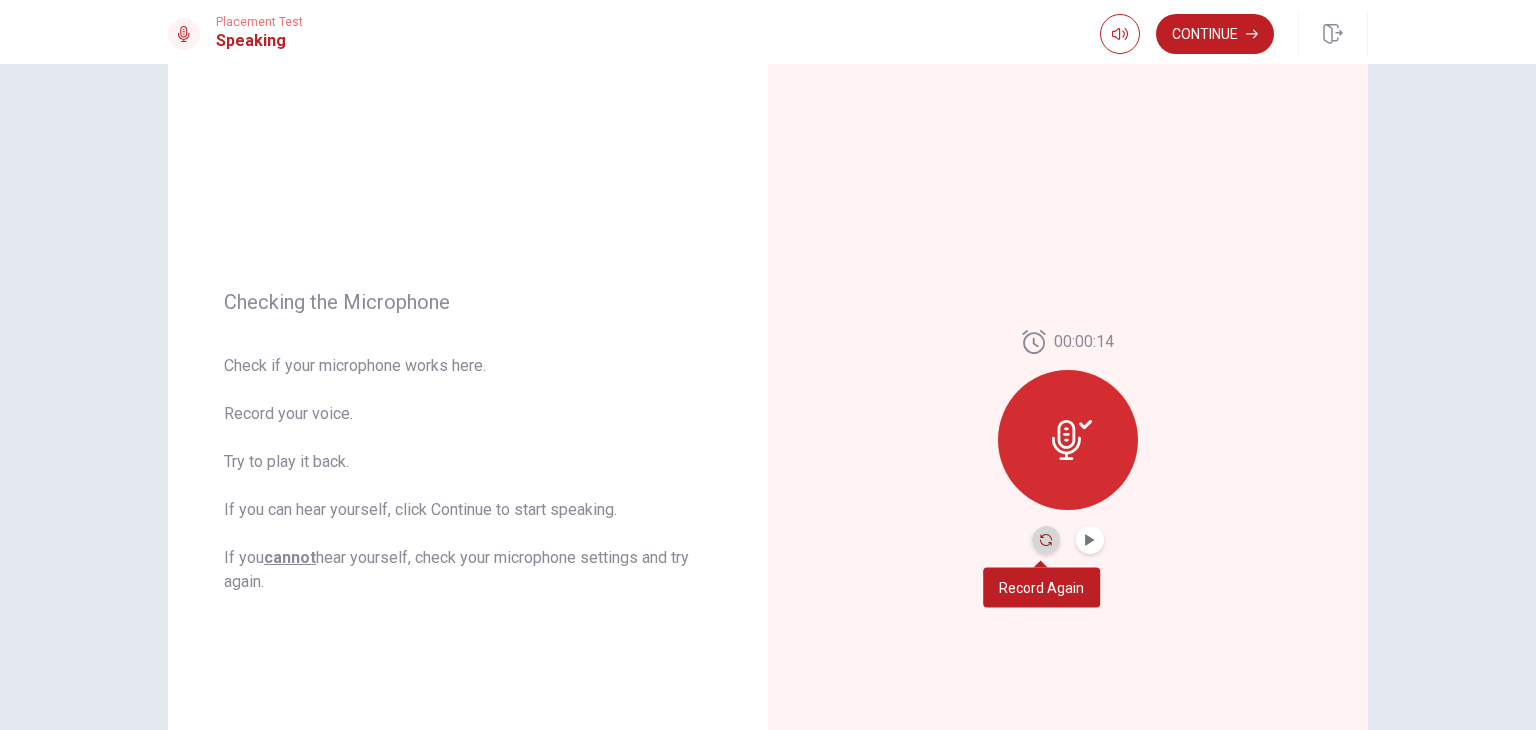 click 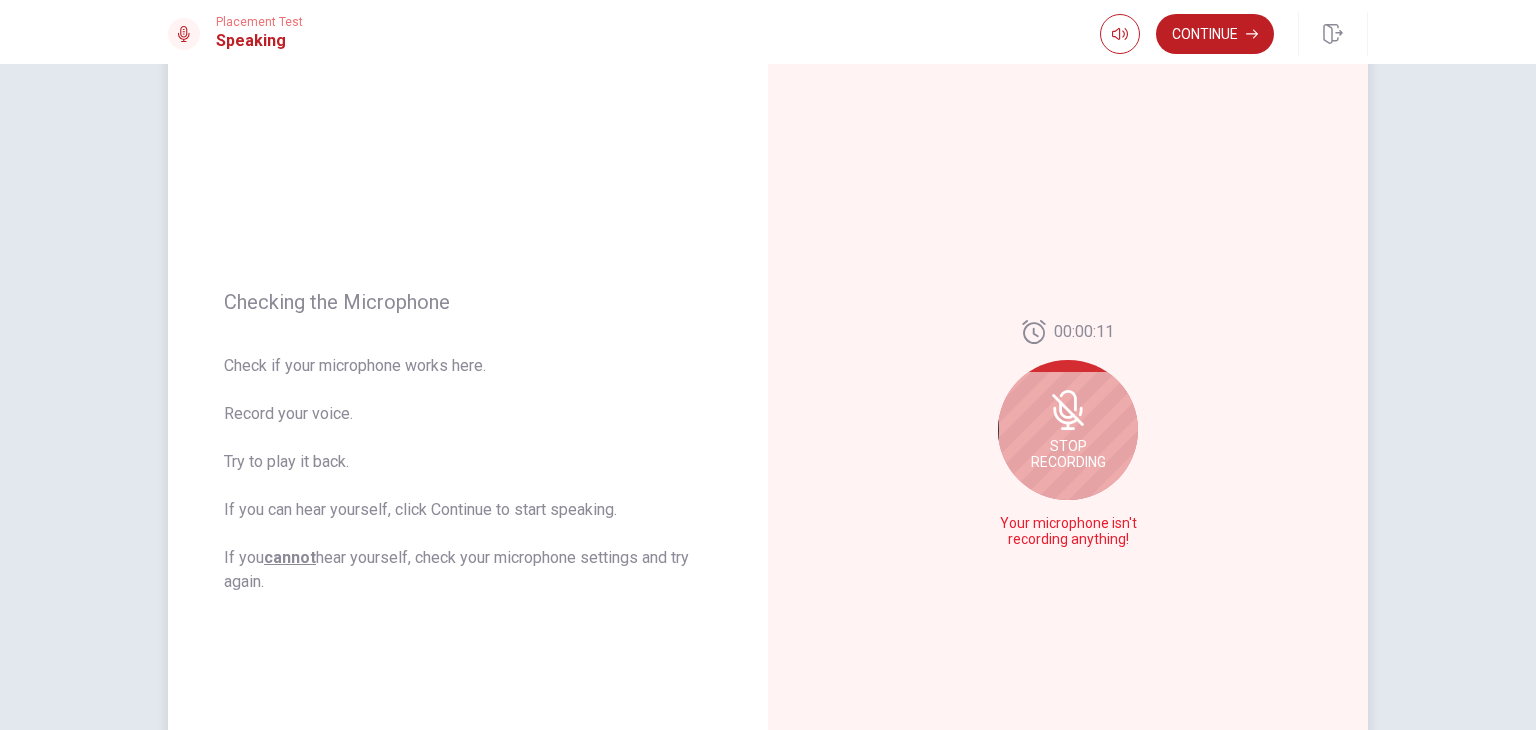 click on "Stop   Recording" at bounding box center (1068, 430) 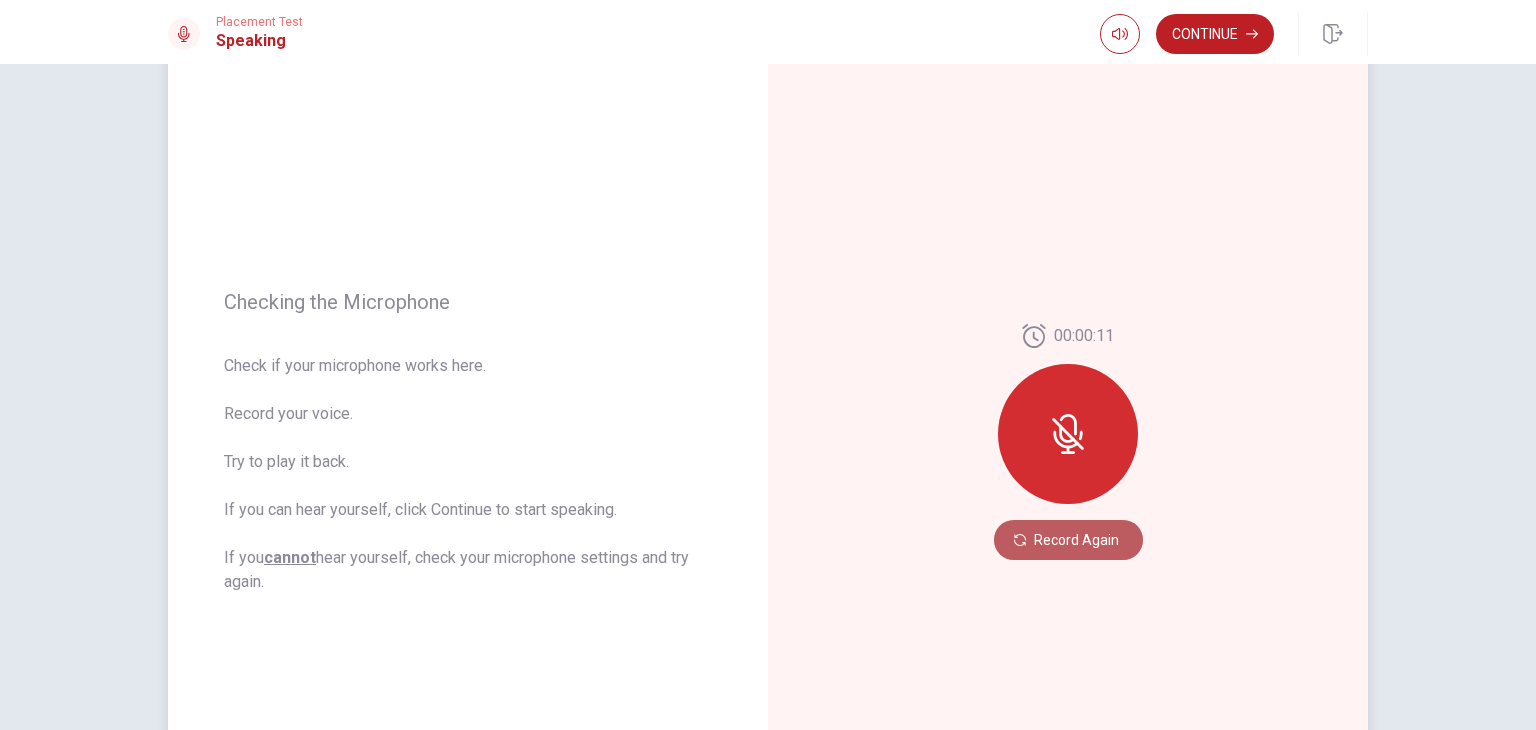 click on "Record Again" at bounding box center (1068, 540) 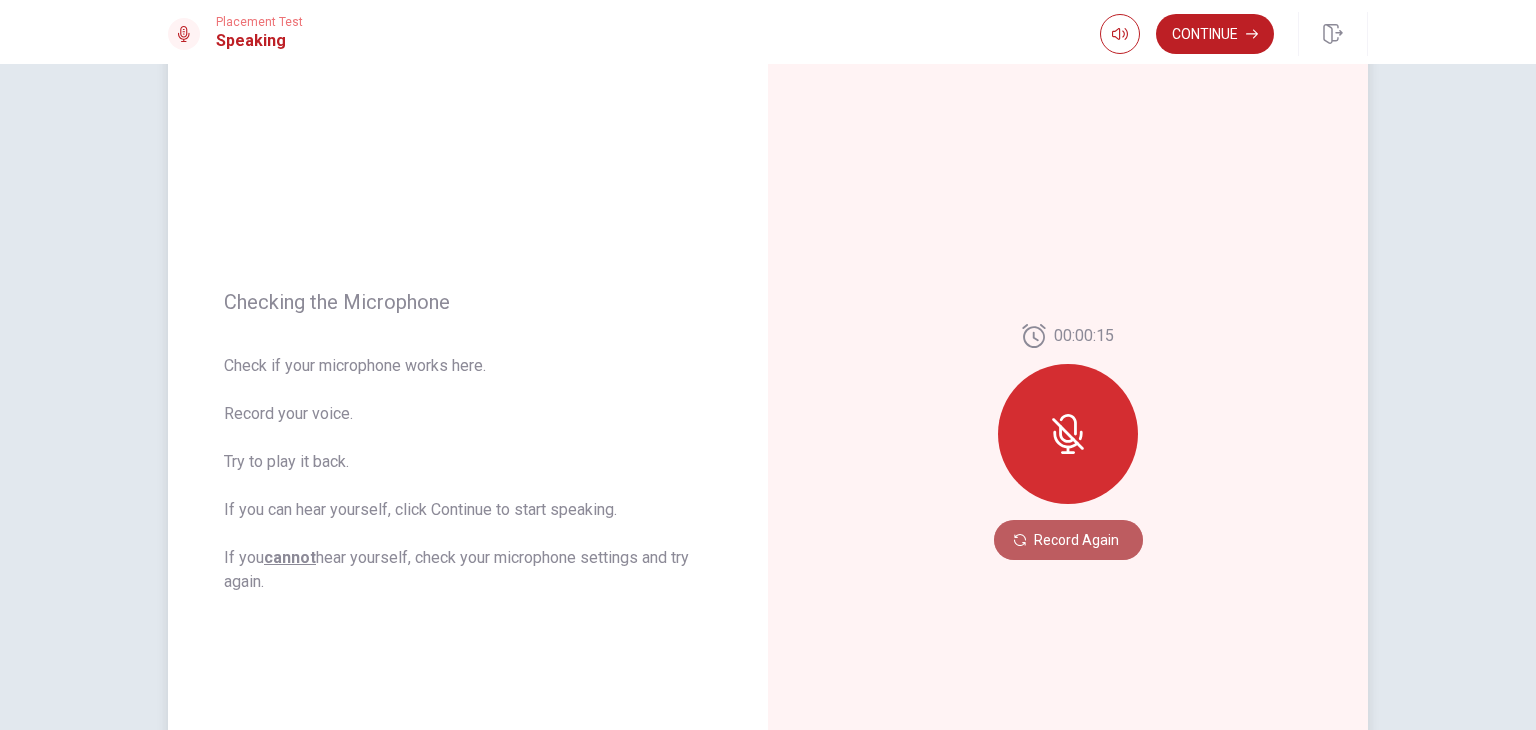 click on "Record Again" at bounding box center (1068, 540) 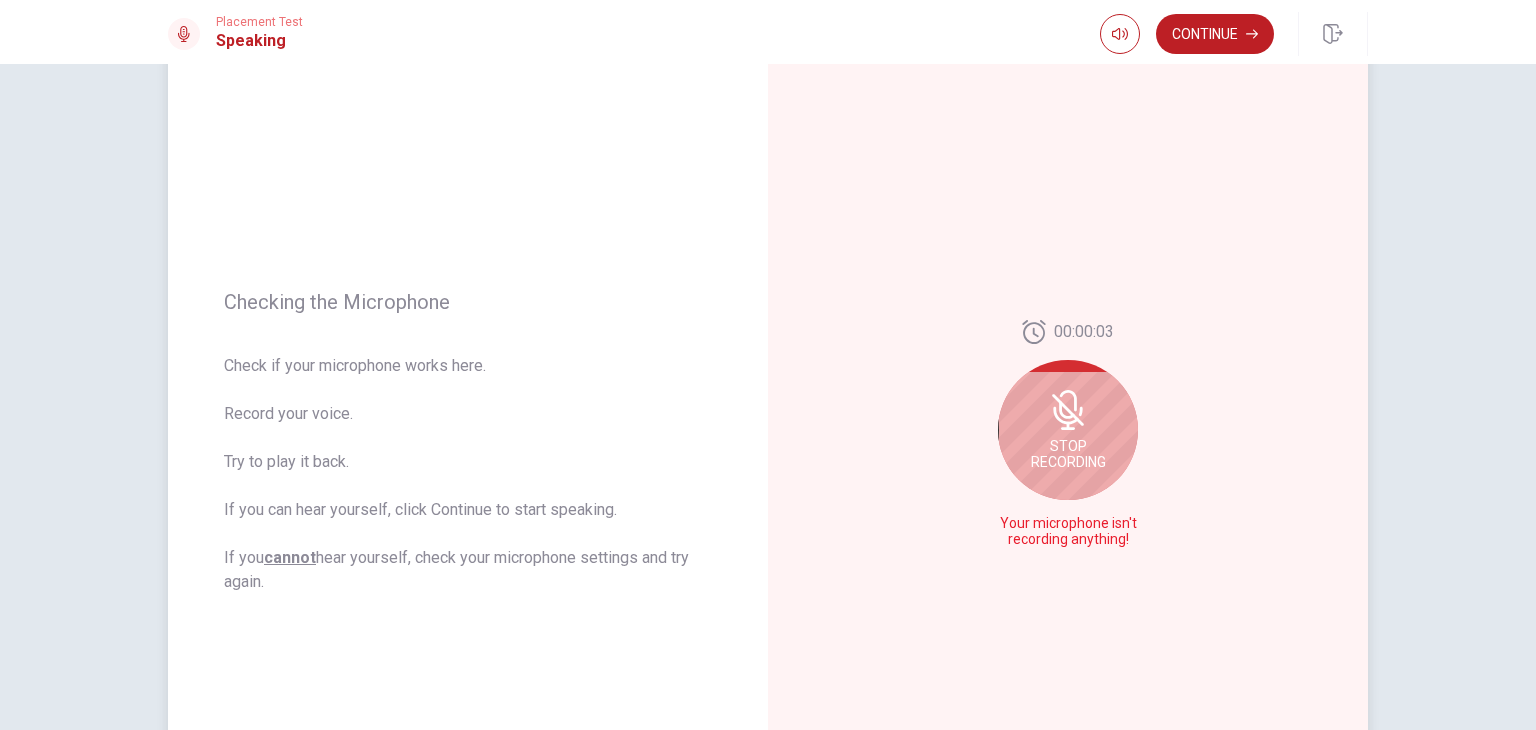 click on "Stop   Recording" at bounding box center [1068, 430] 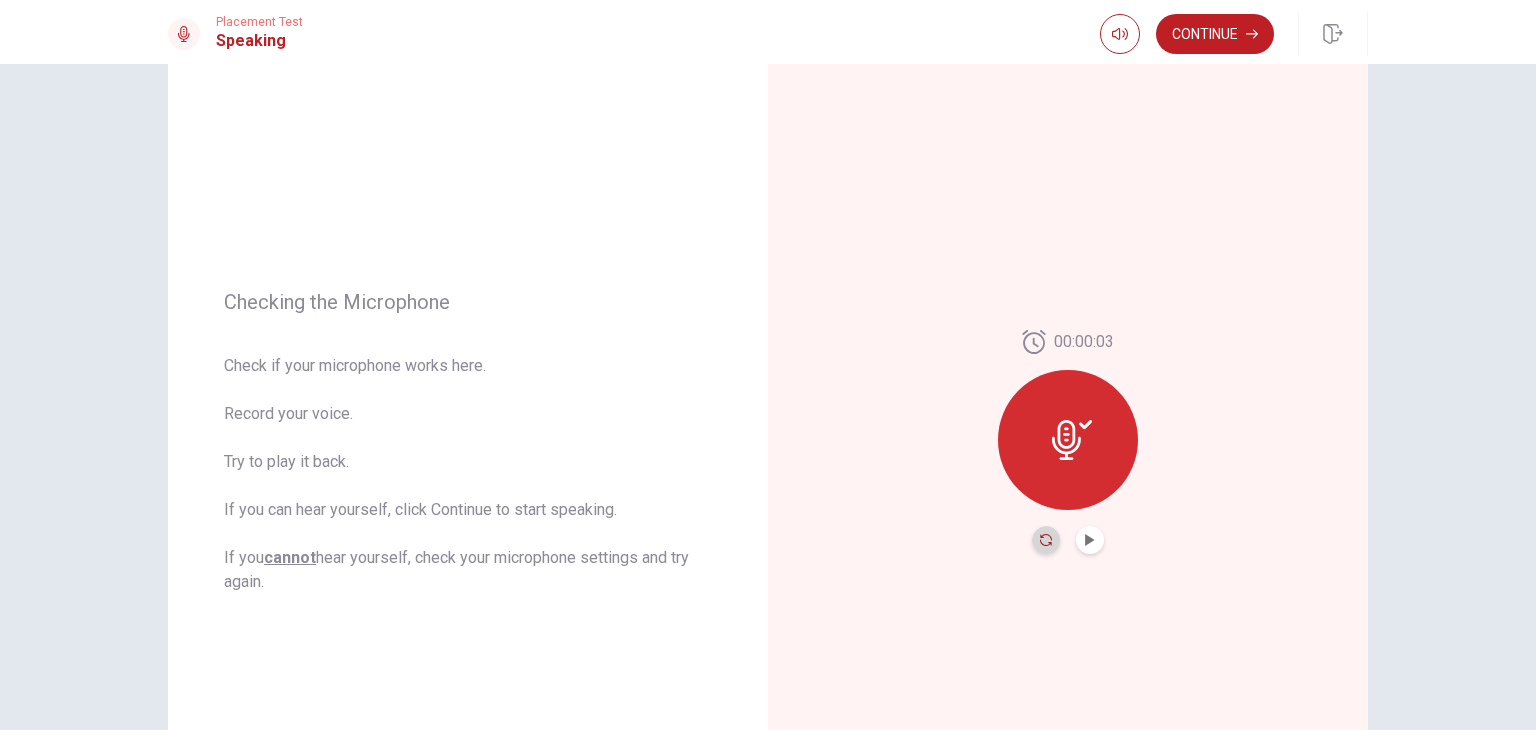 click 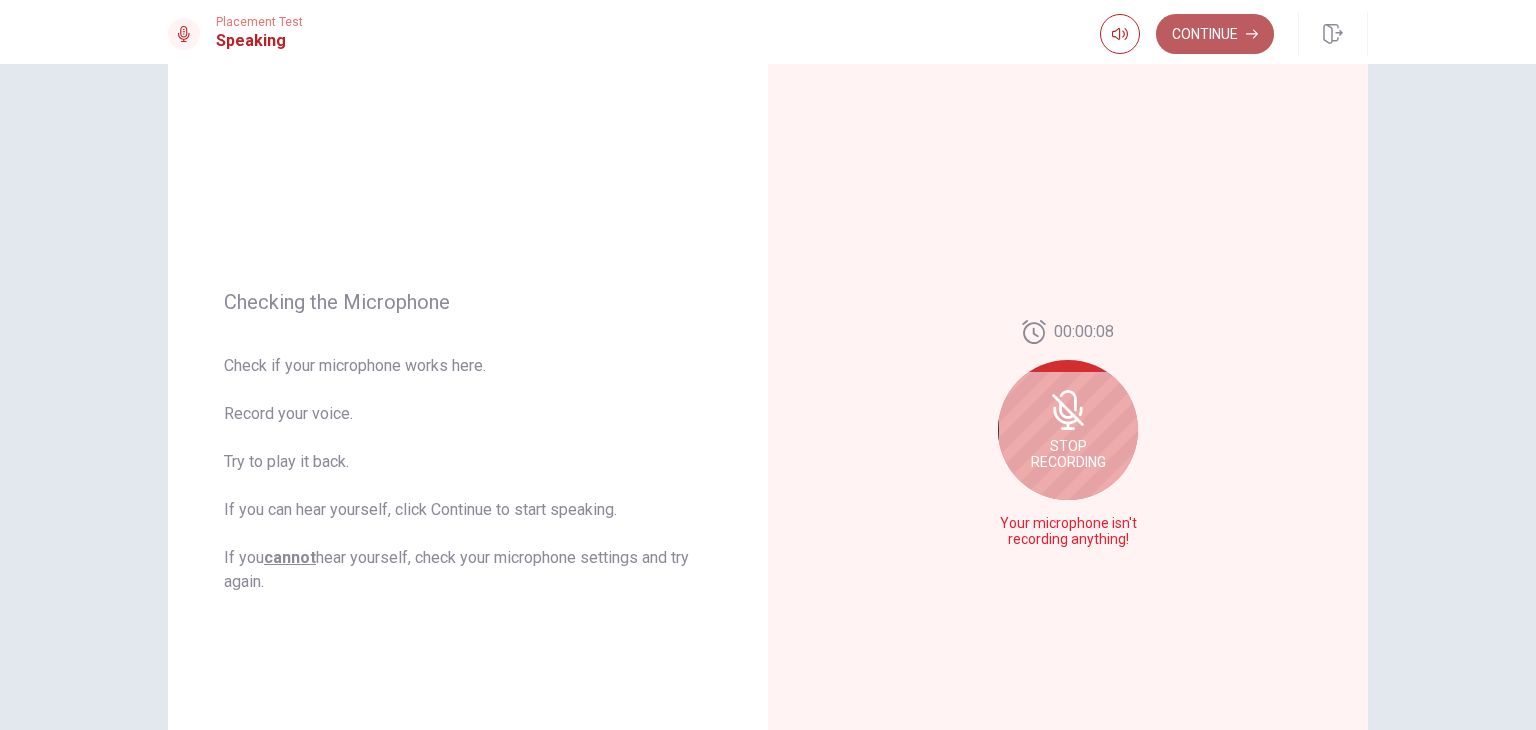 click on "Continue" at bounding box center (1215, 34) 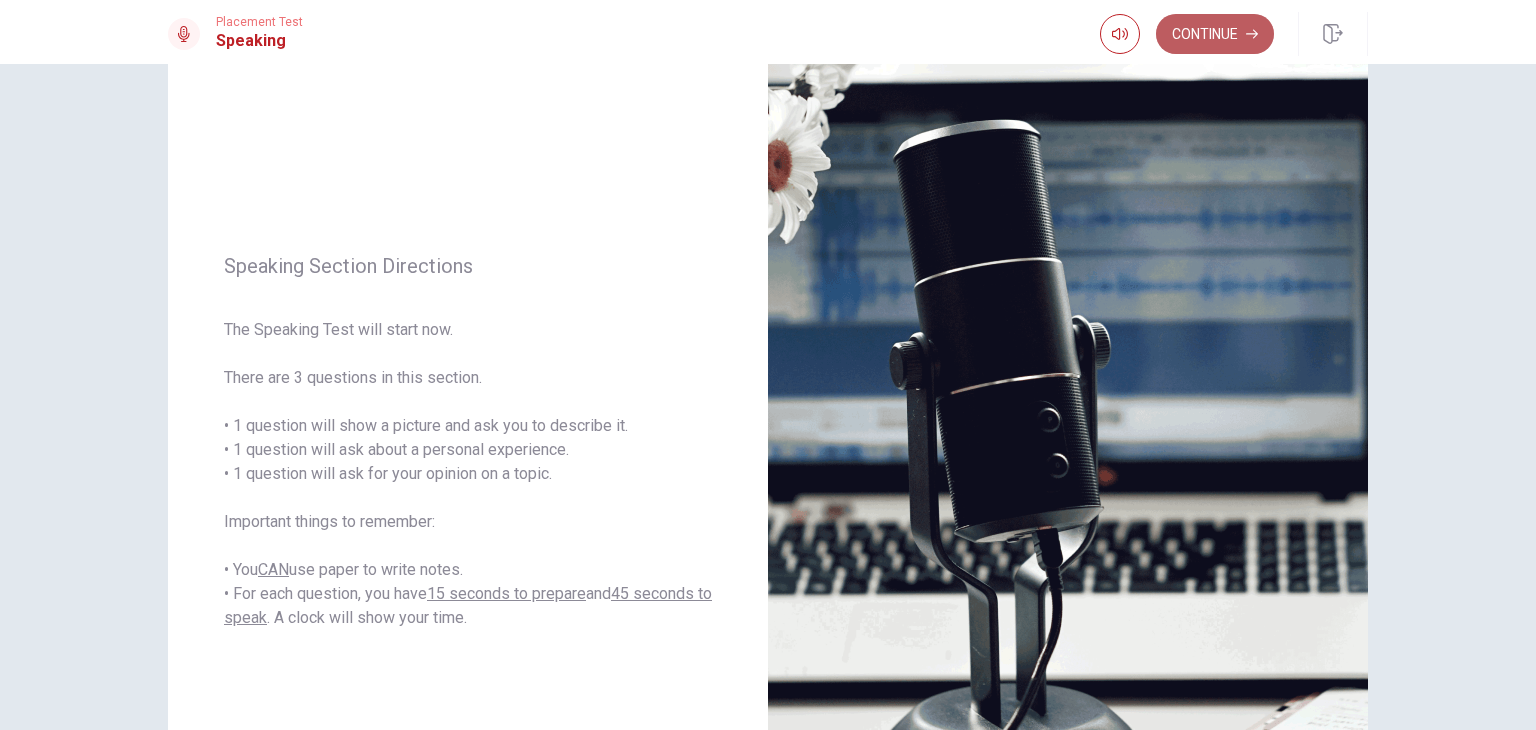 click on "Continue" at bounding box center (1215, 34) 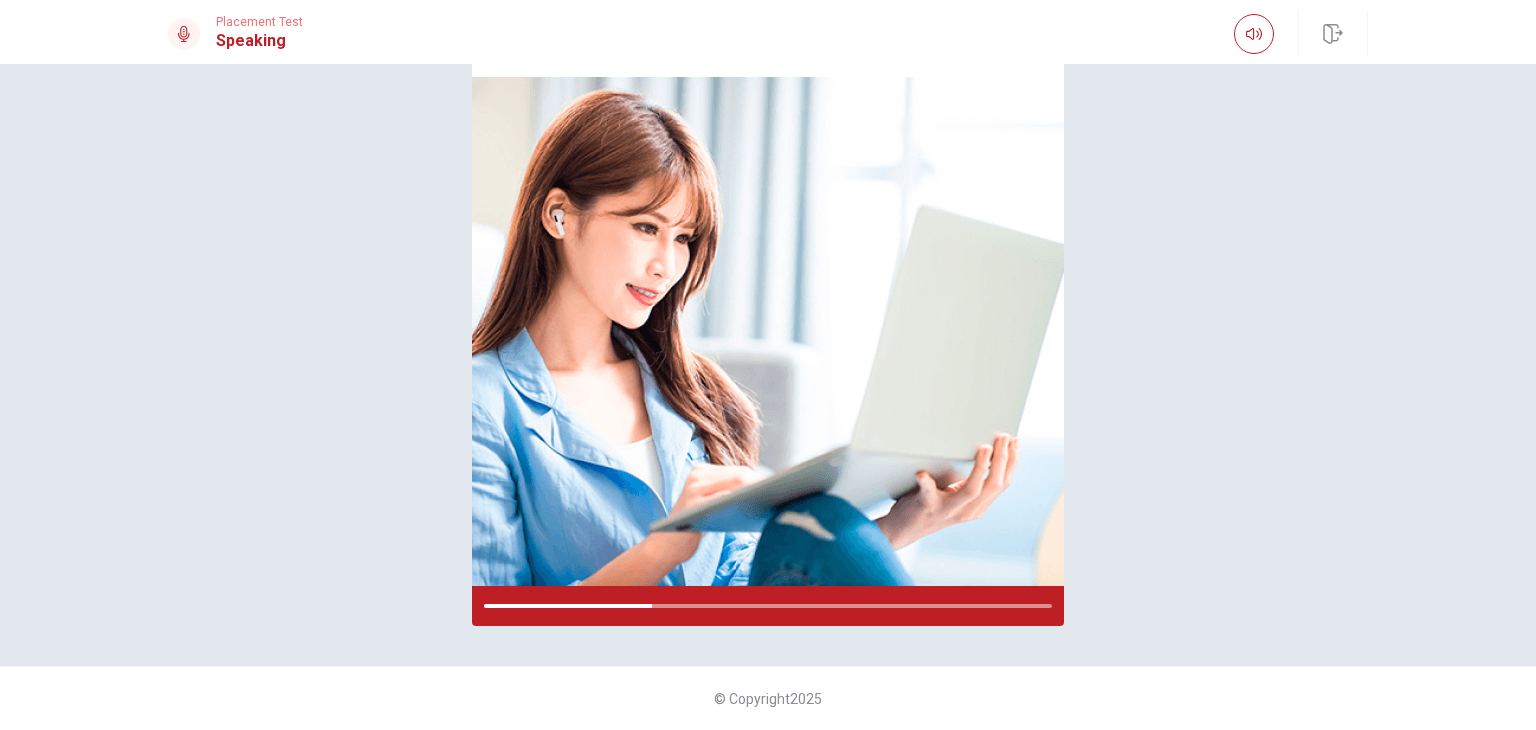 scroll, scrollTop: 0, scrollLeft: 0, axis: both 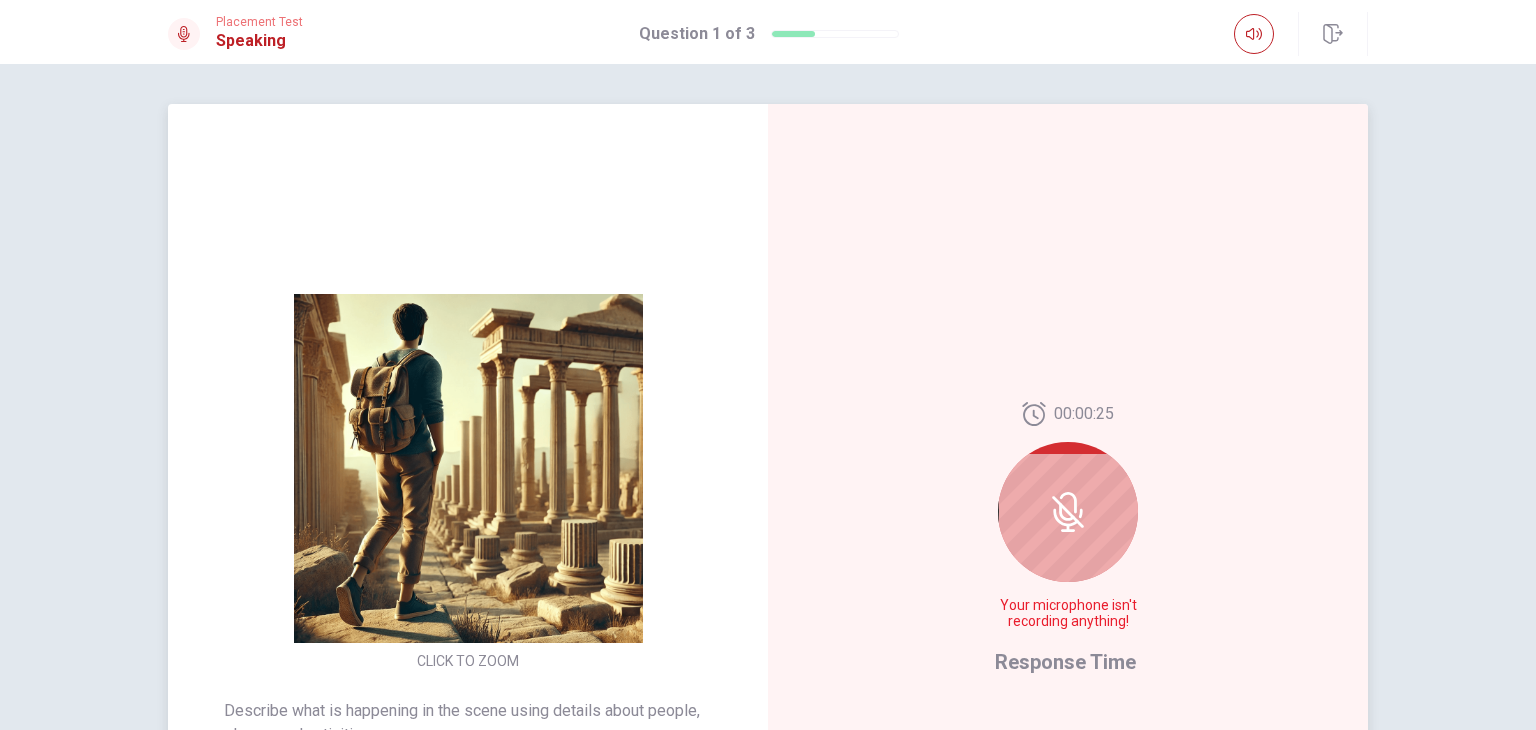 click at bounding box center (1068, 512) 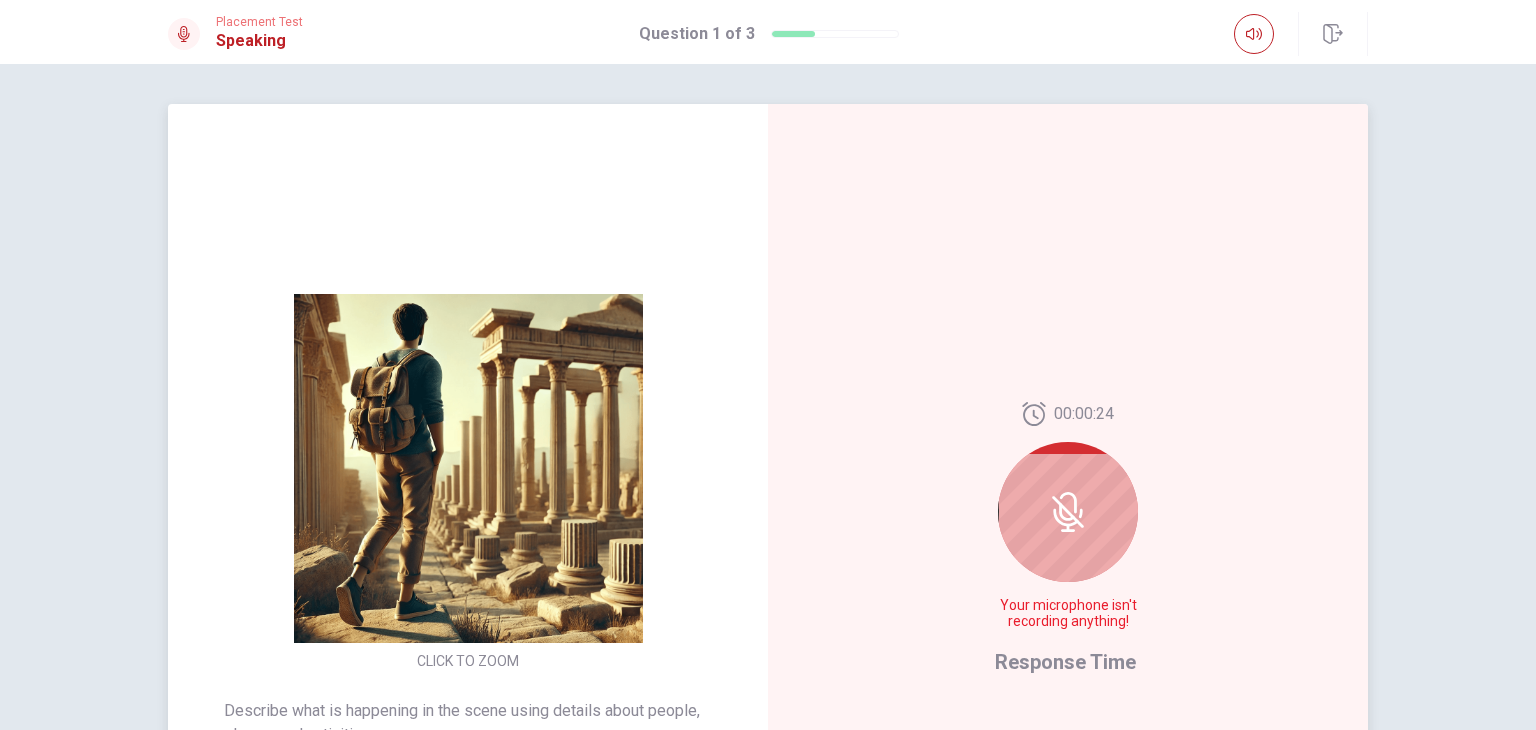 click at bounding box center (1068, 512) 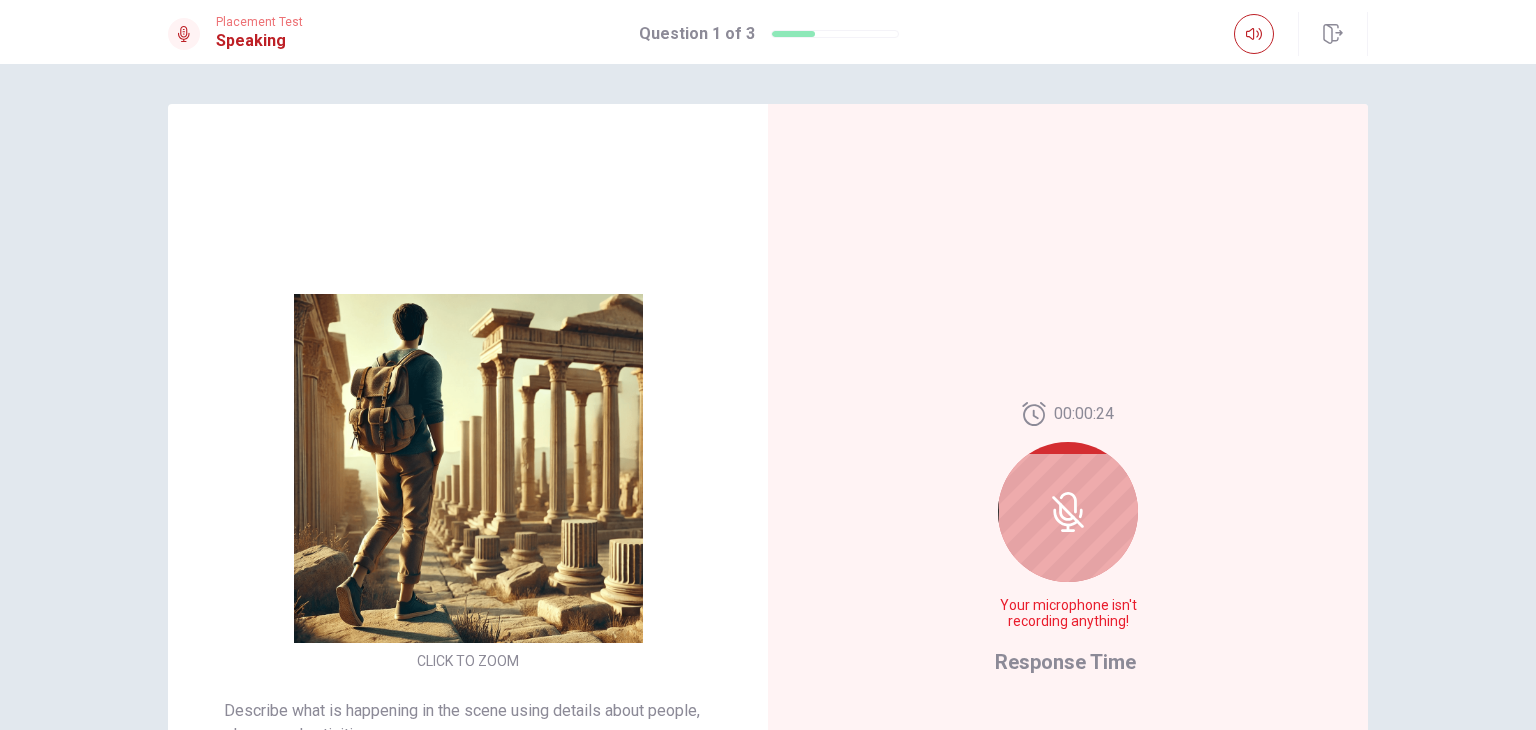 drag, startPoint x: 1025, startPoint y: 518, endPoint x: 994, endPoint y: 776, distance: 259.85574 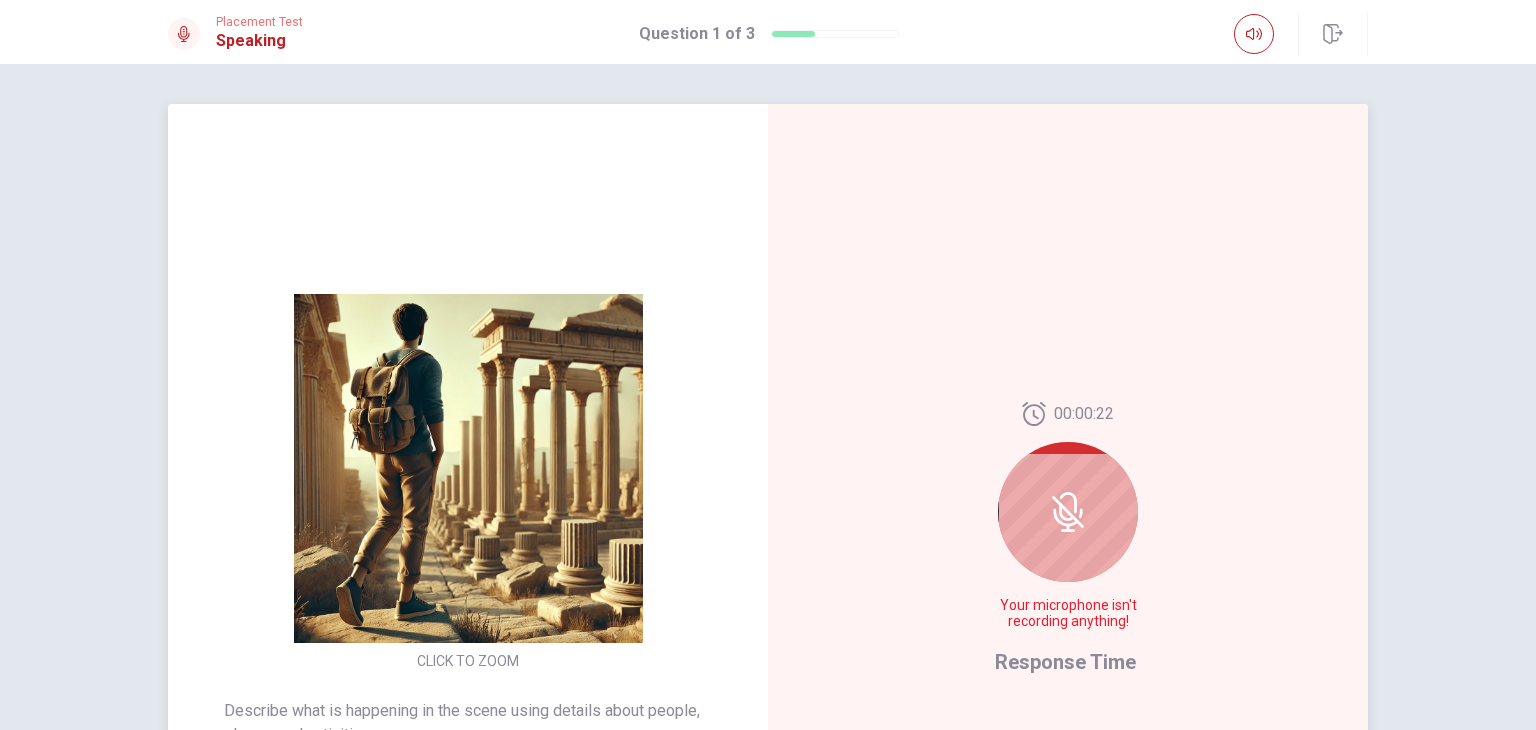 click at bounding box center [468, 468] 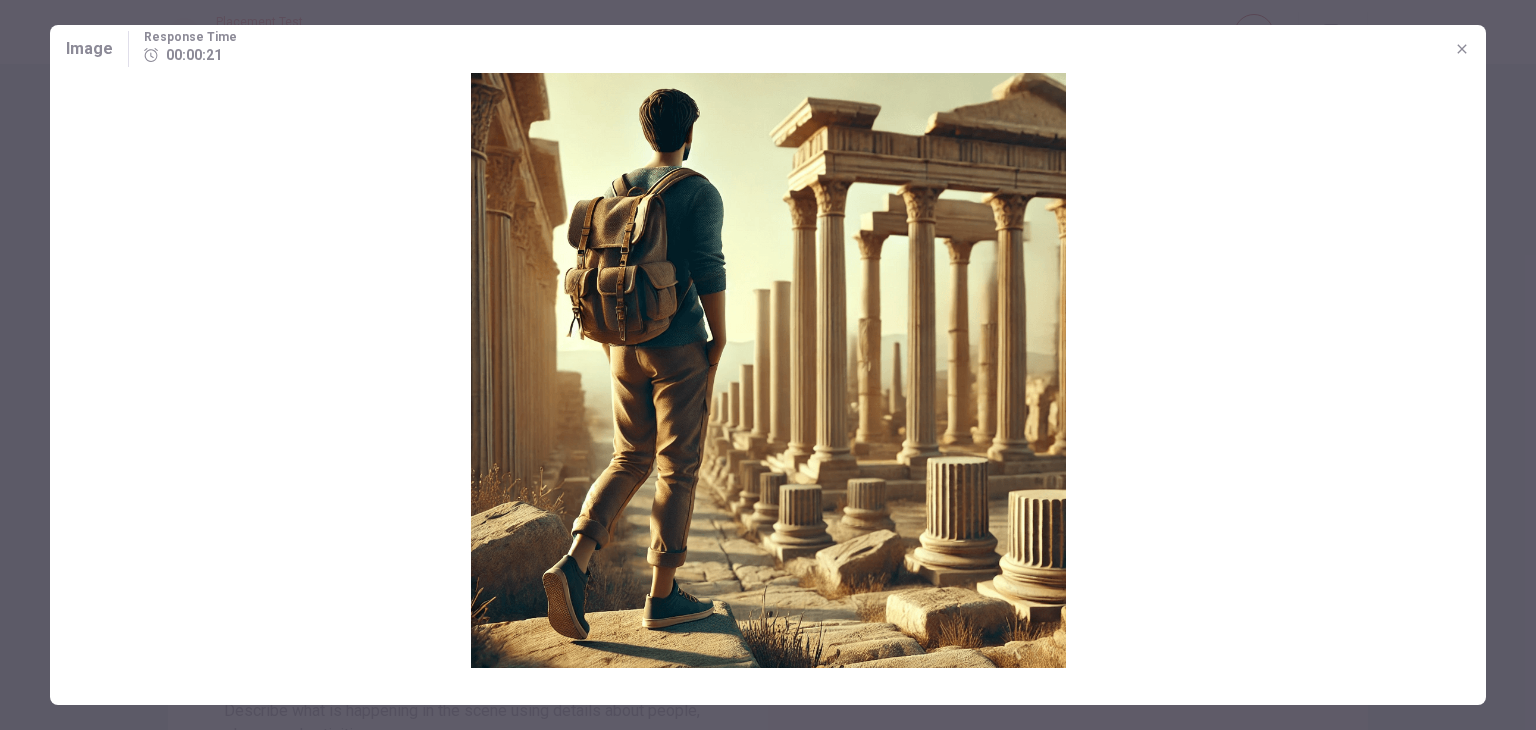 click at bounding box center [768, 370] 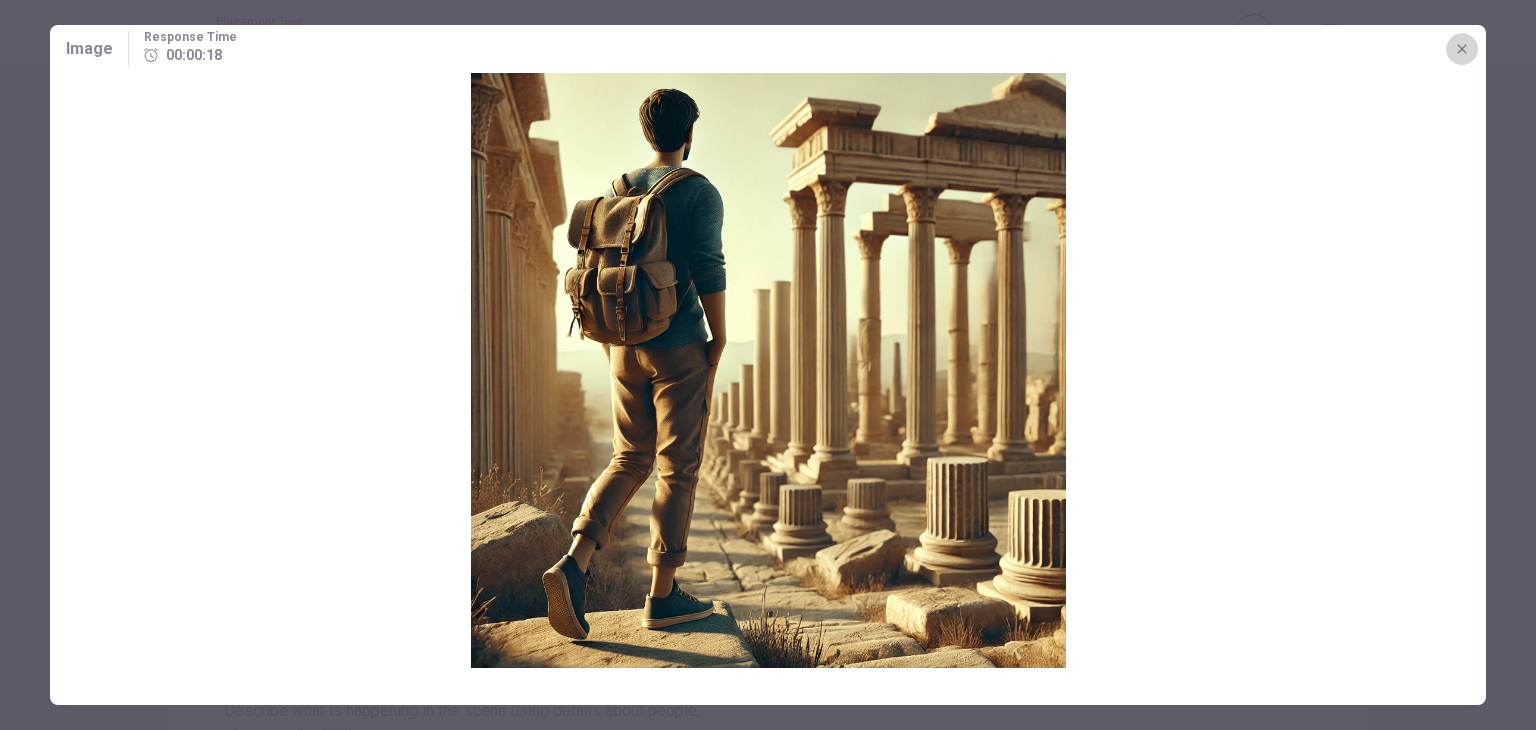 click at bounding box center (1462, 49) 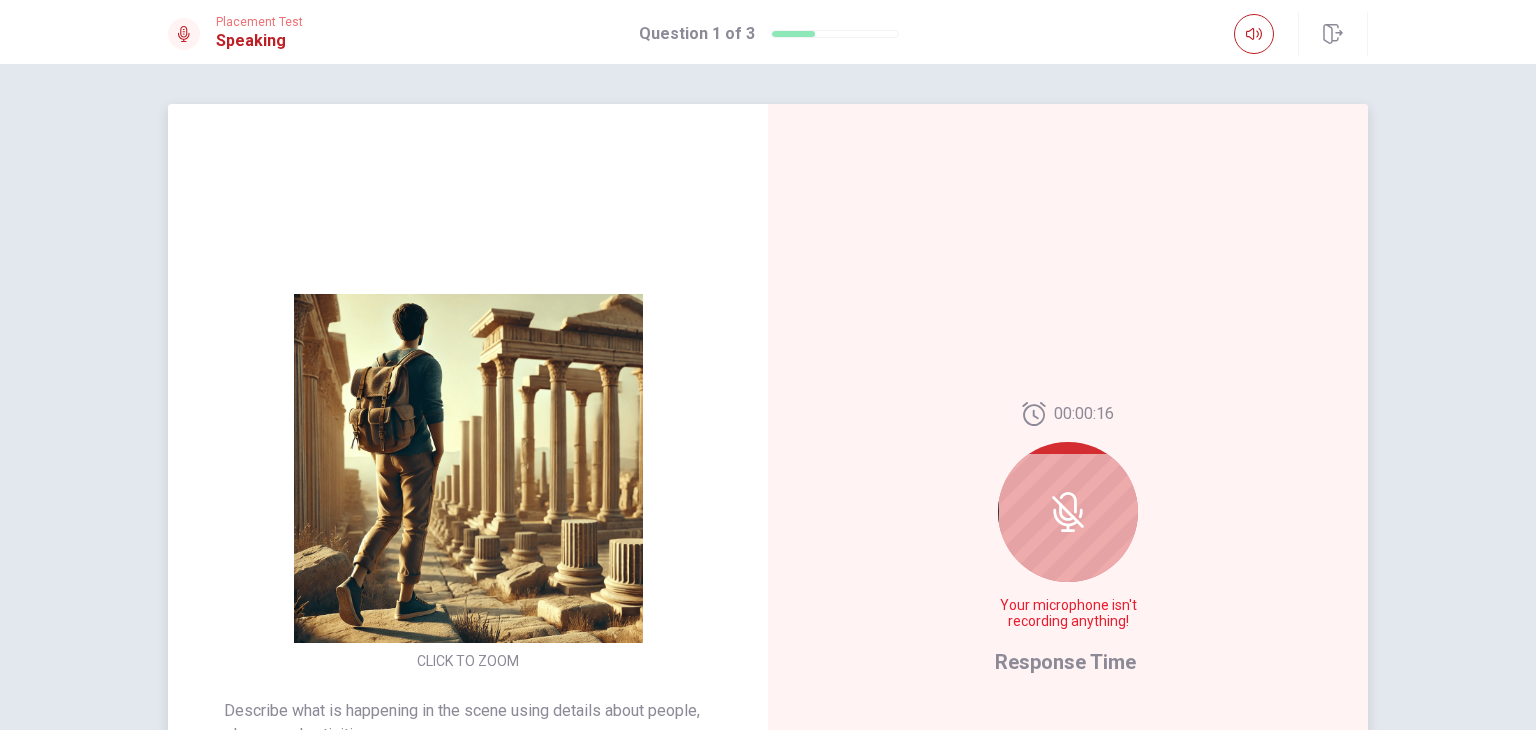 click at bounding box center (1068, 512) 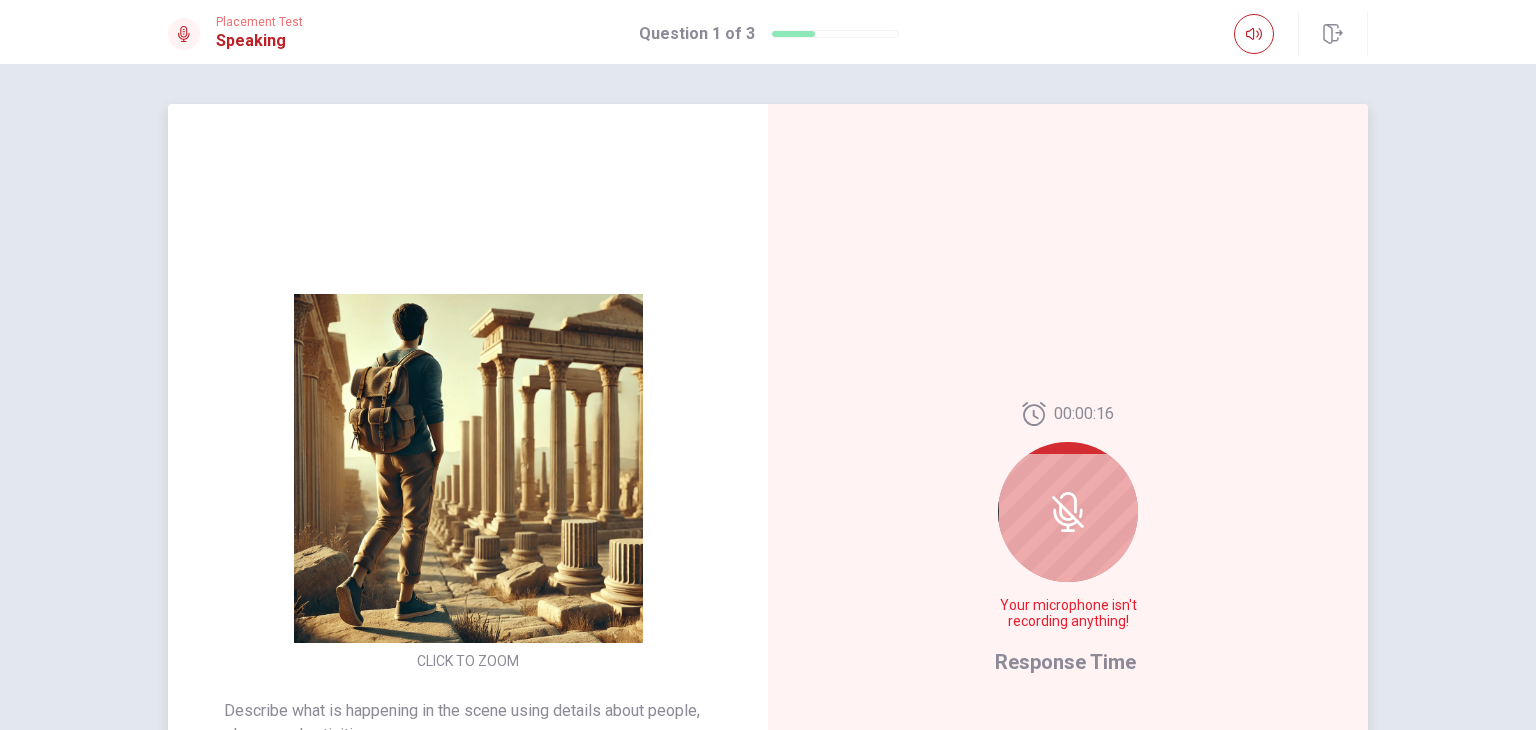 click at bounding box center [1068, 512] 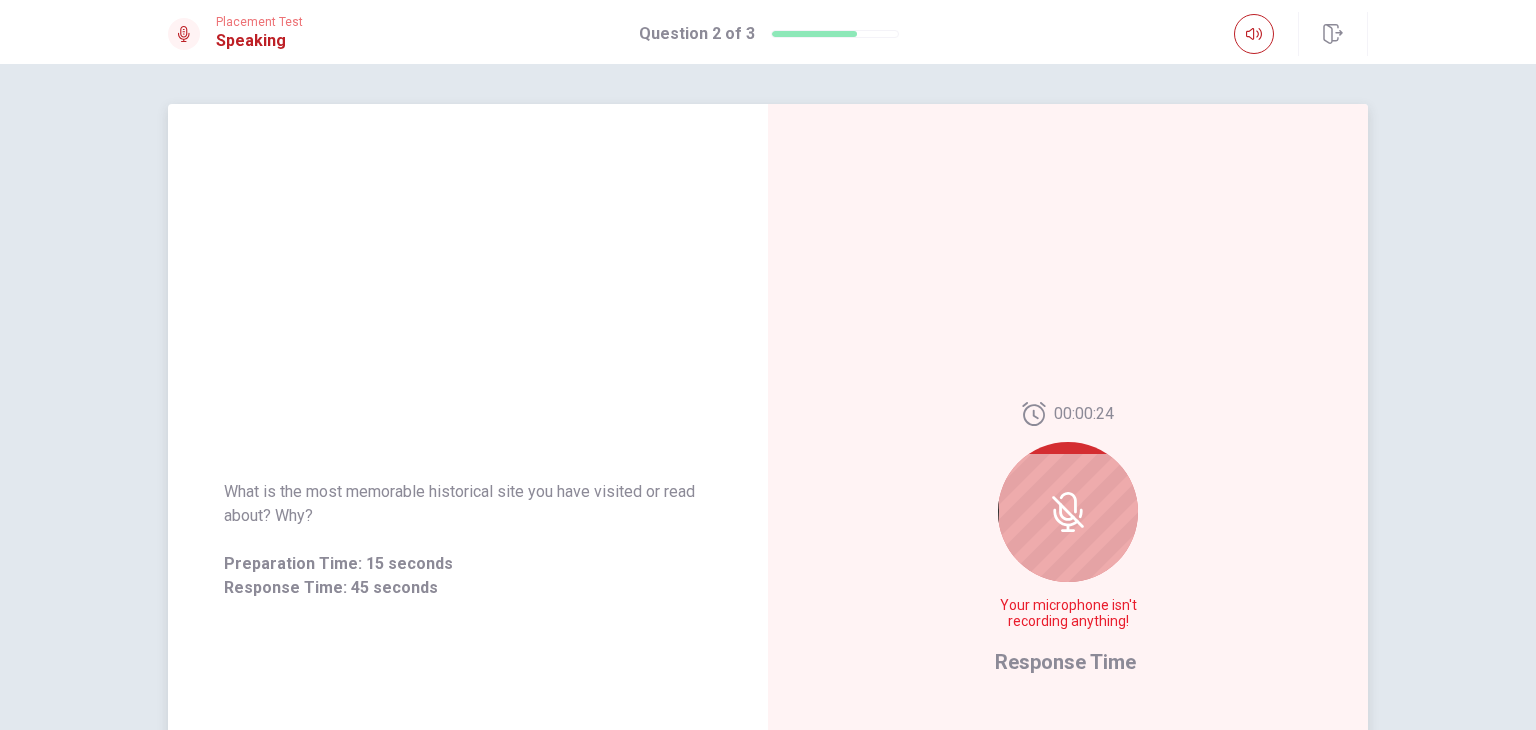 click 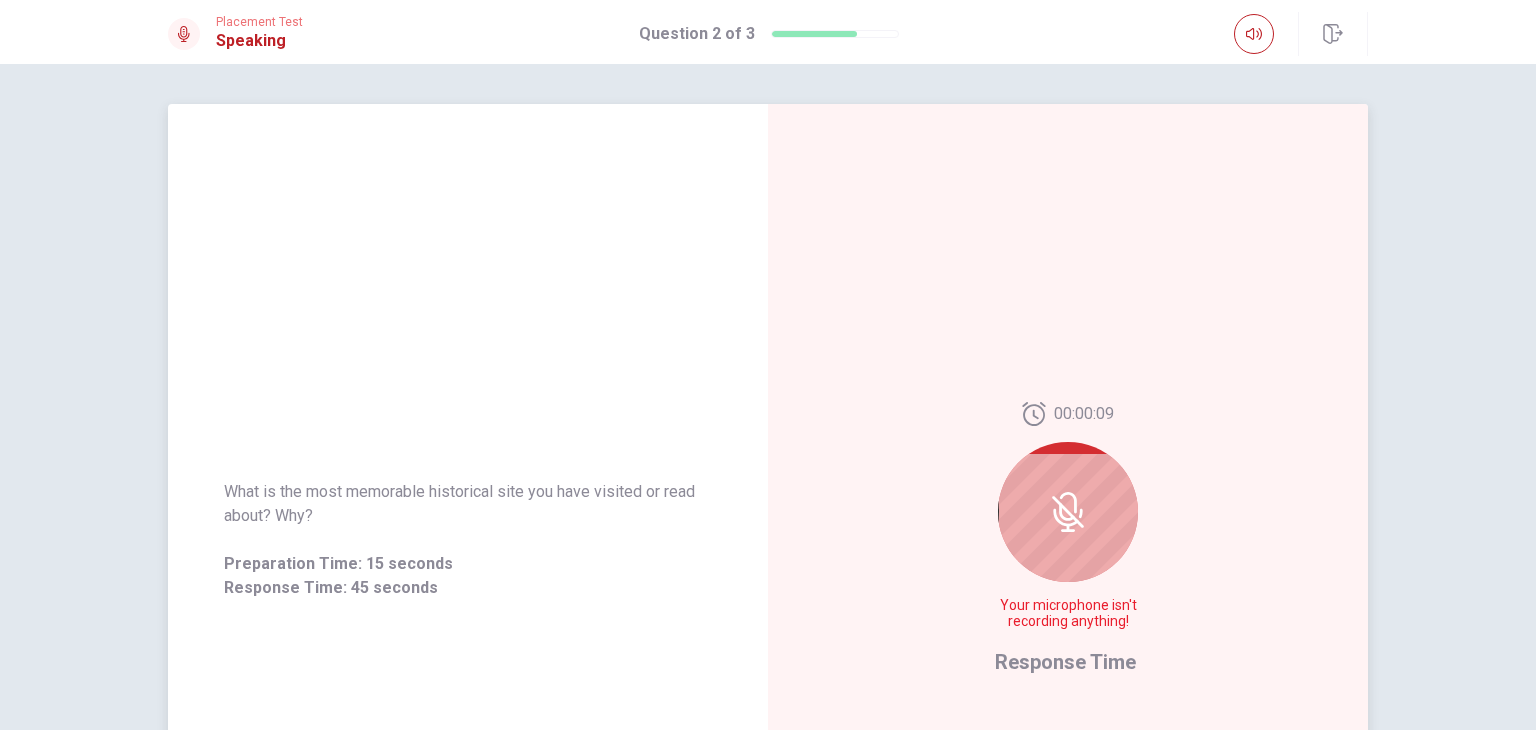 drag, startPoint x: 1016, startPoint y: 531, endPoint x: 1027, endPoint y: 611, distance: 80.75271 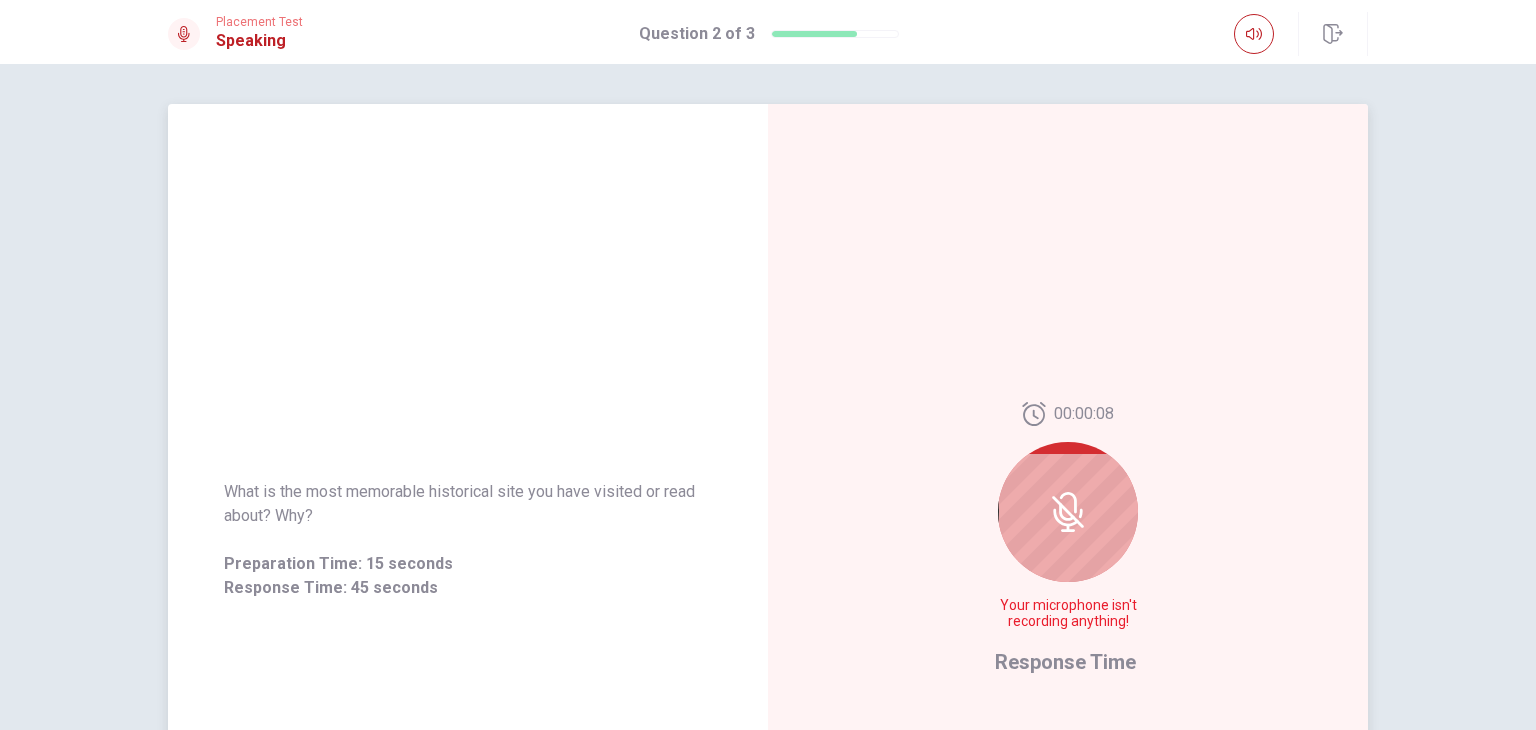 drag, startPoint x: 1027, startPoint y: 611, endPoint x: 1134, endPoint y: 601, distance: 107.46627 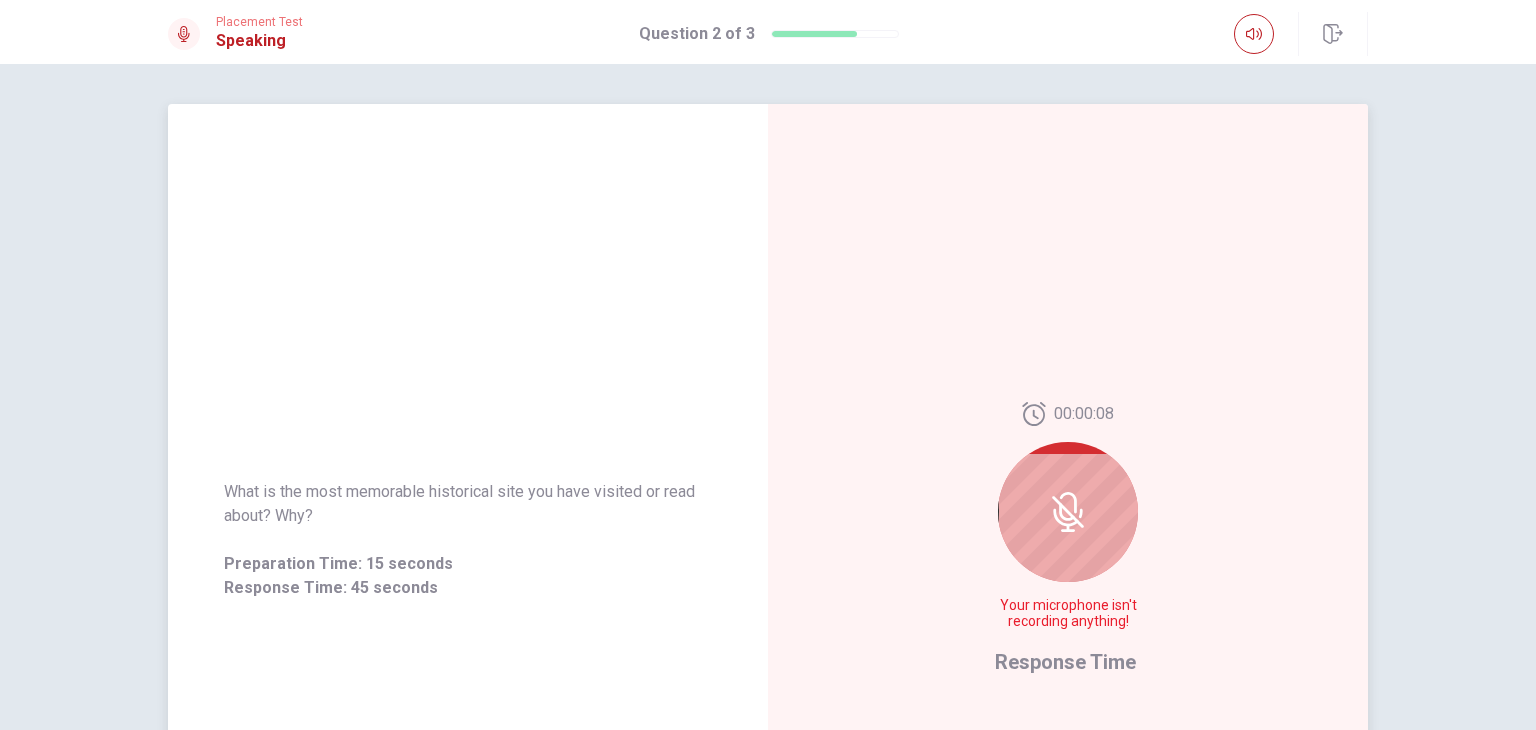 drag, startPoint x: 1134, startPoint y: 601, endPoint x: 1022, endPoint y: 490, distance: 157.6864 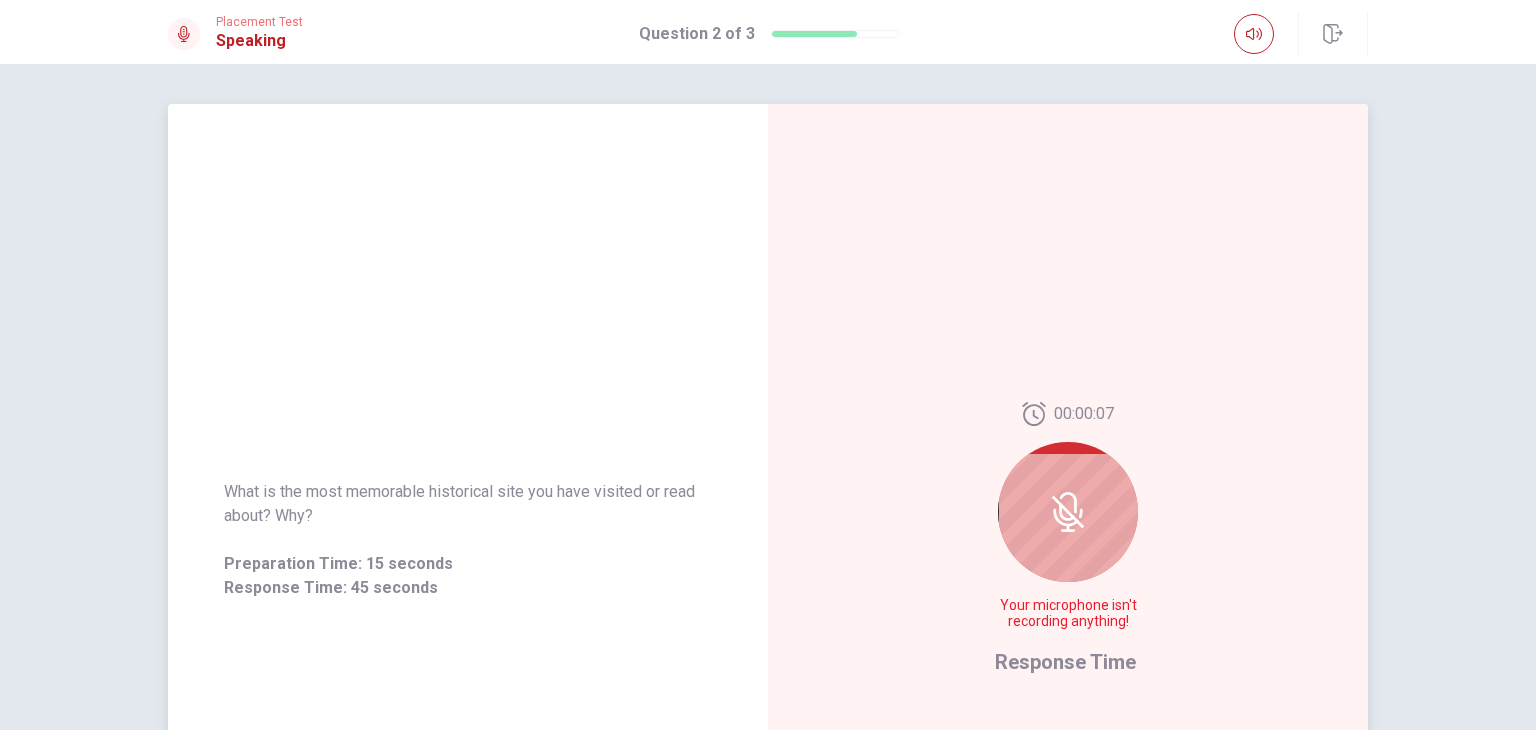 click at bounding box center [1068, 512] 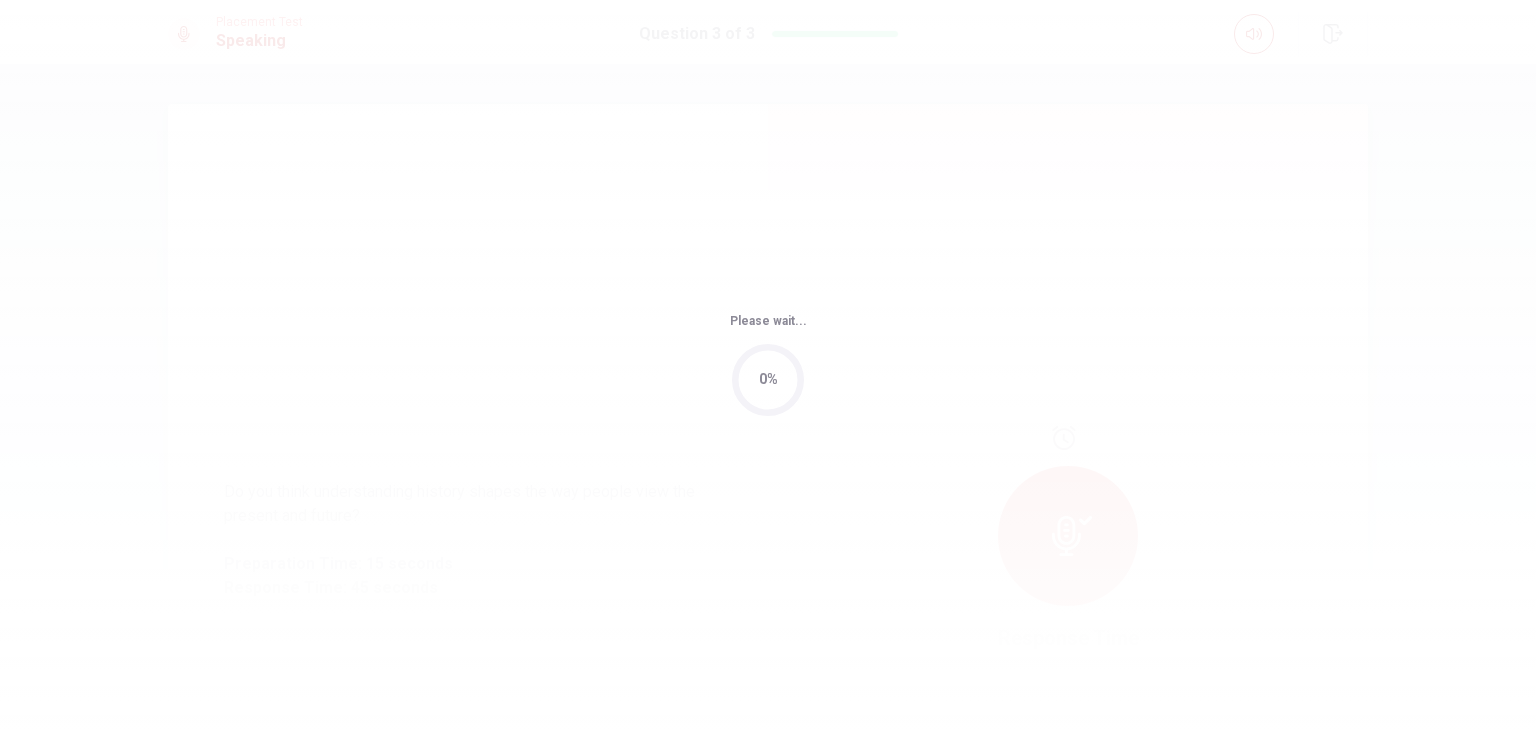 click on "Please wait... 0%" at bounding box center [768, 365] 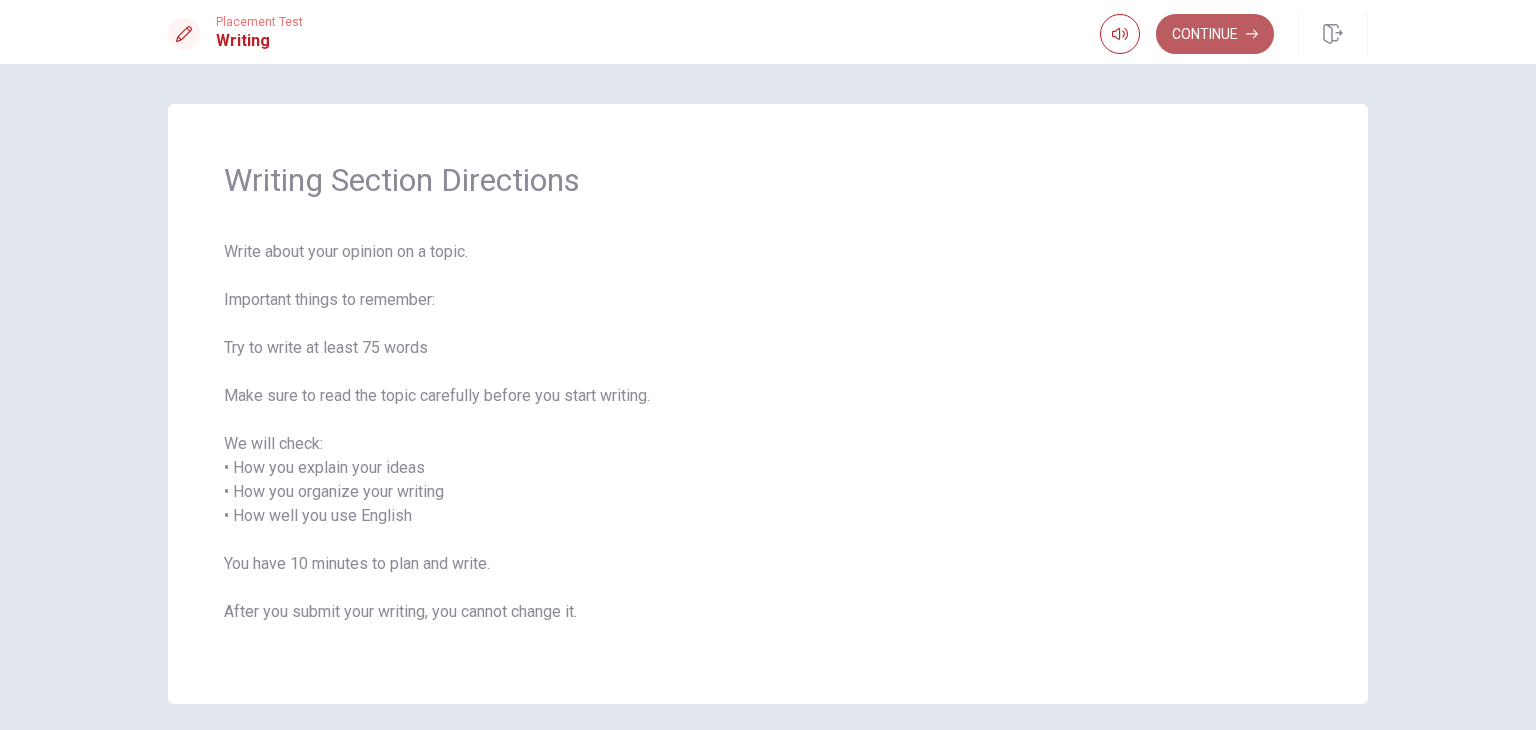 click on "Continue" at bounding box center [1215, 34] 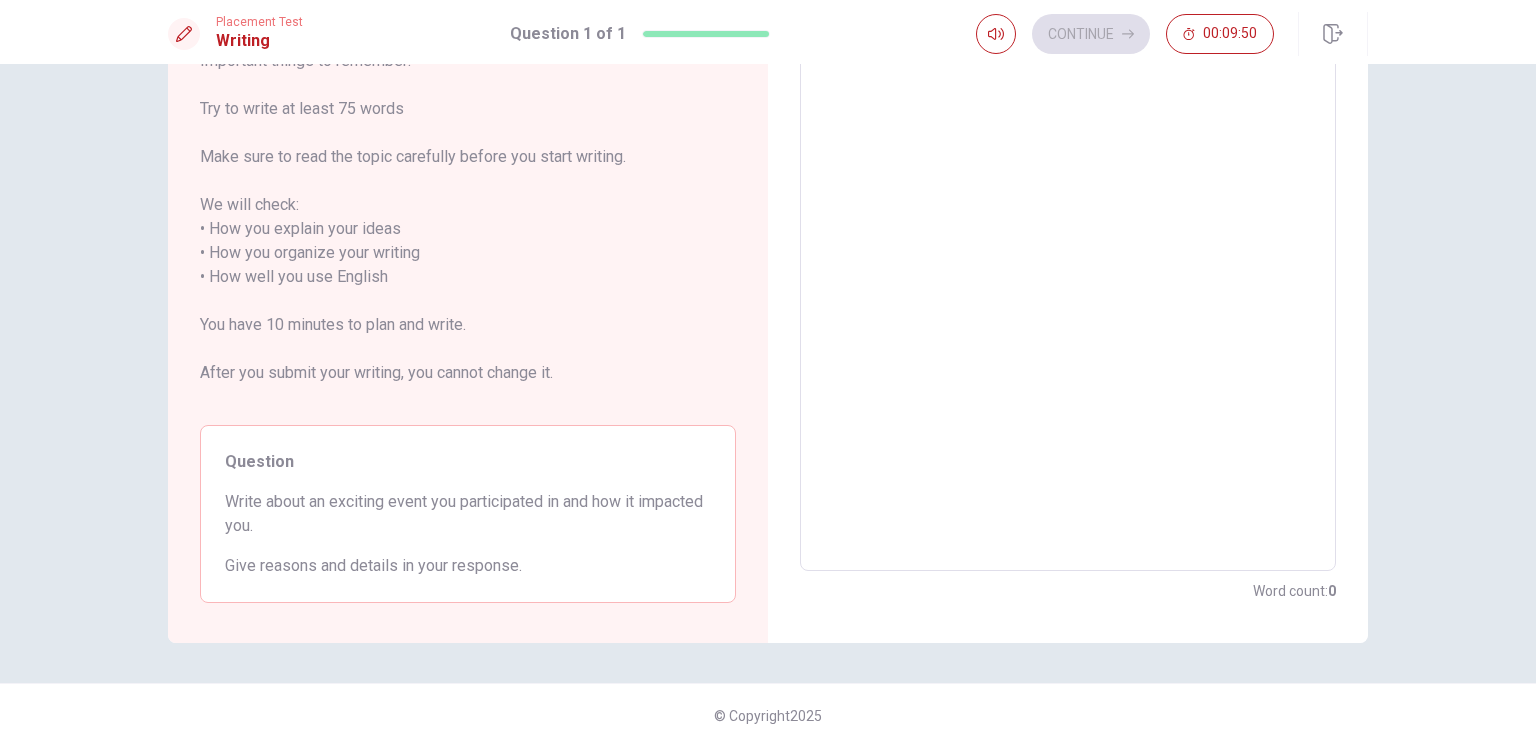 scroll, scrollTop: 194, scrollLeft: 0, axis: vertical 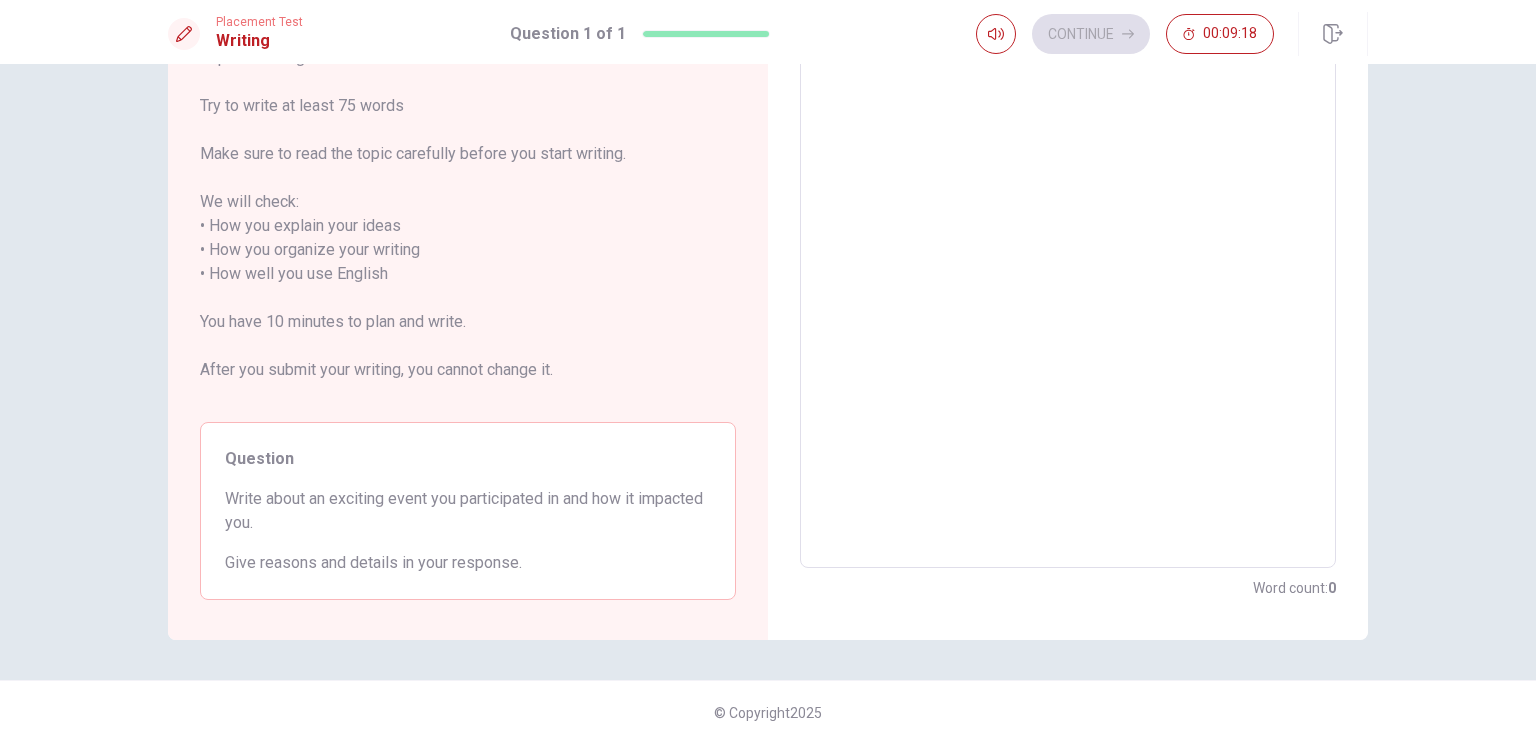 drag, startPoint x: 1524, startPoint y: 437, endPoint x: 1535, endPoint y: 234, distance: 203.2978 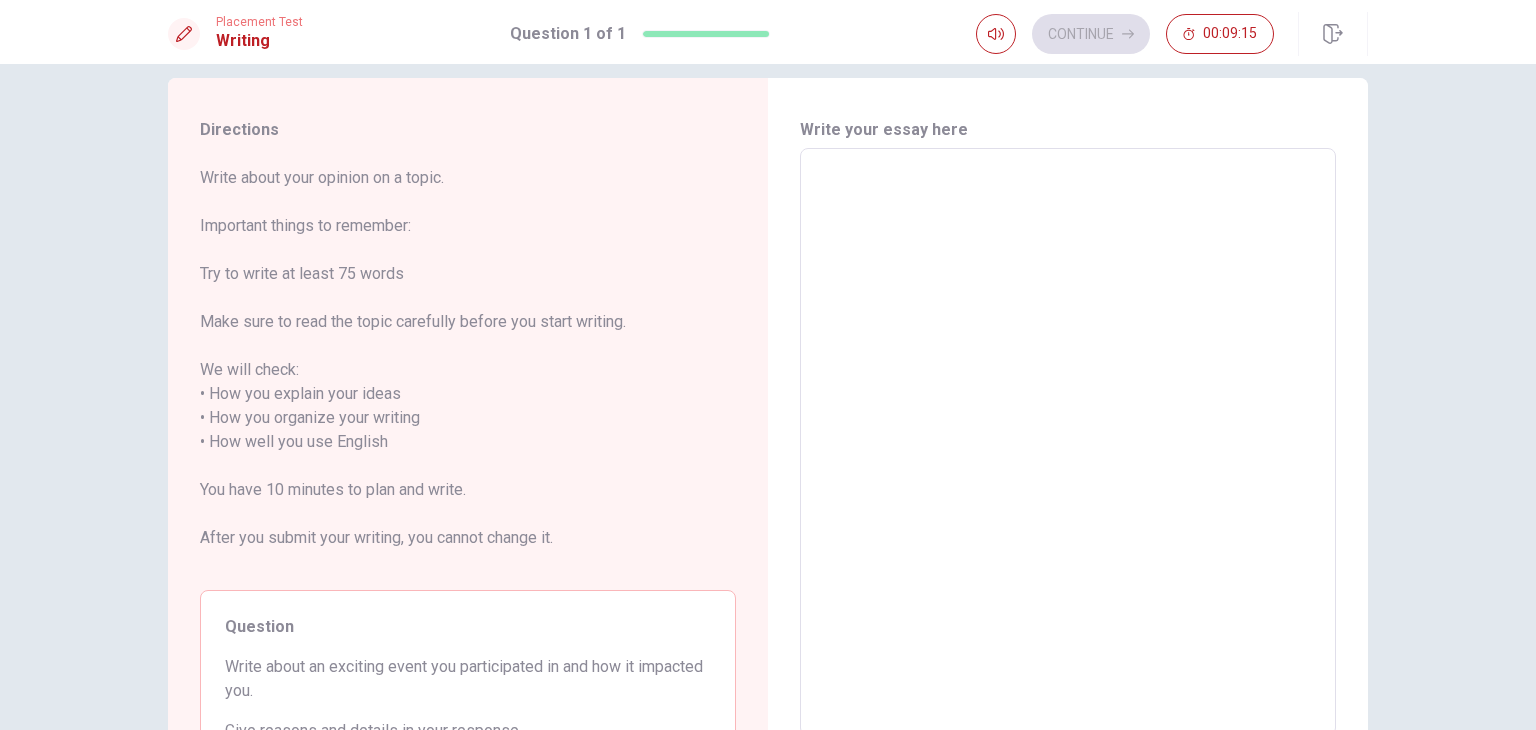 scroll, scrollTop: 13, scrollLeft: 0, axis: vertical 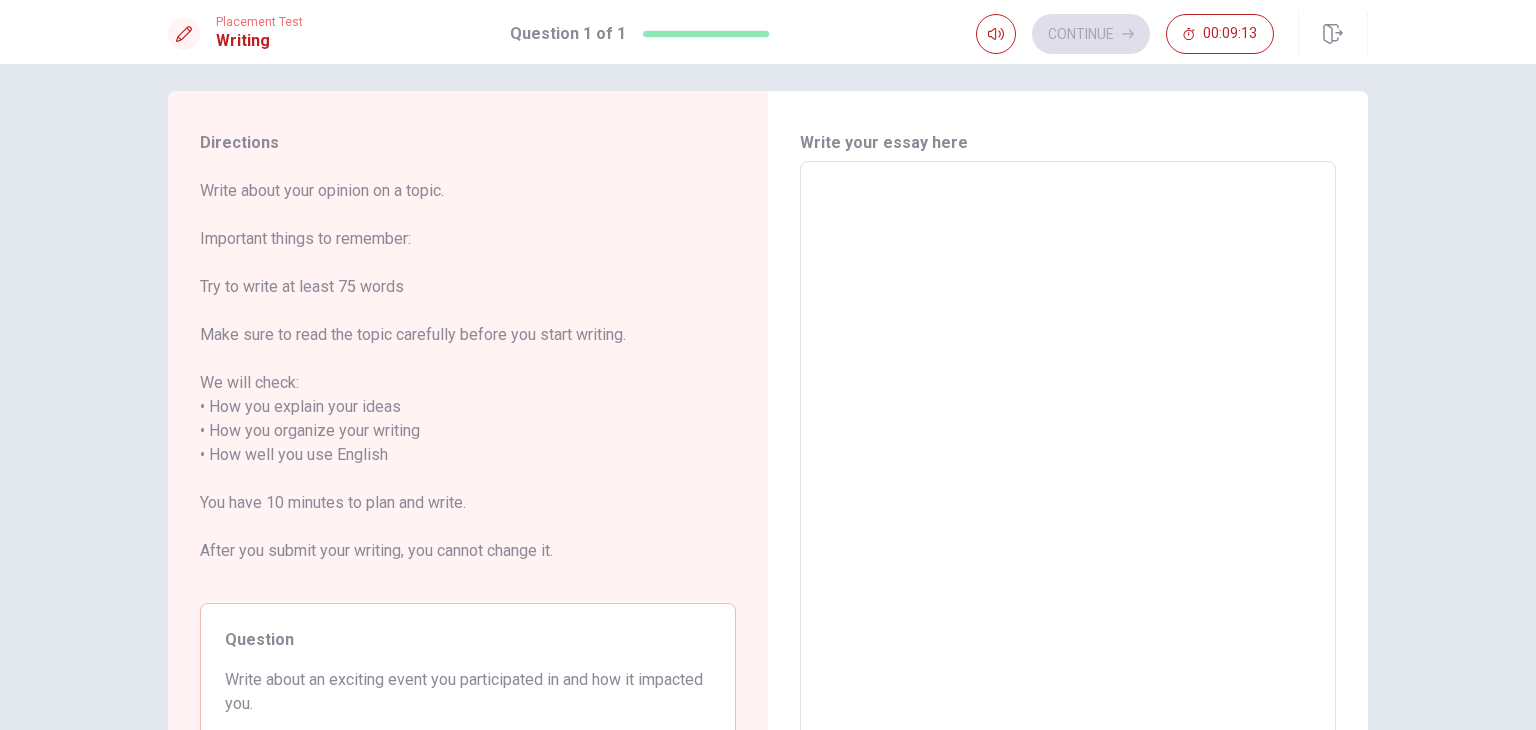 click at bounding box center [1068, 455] 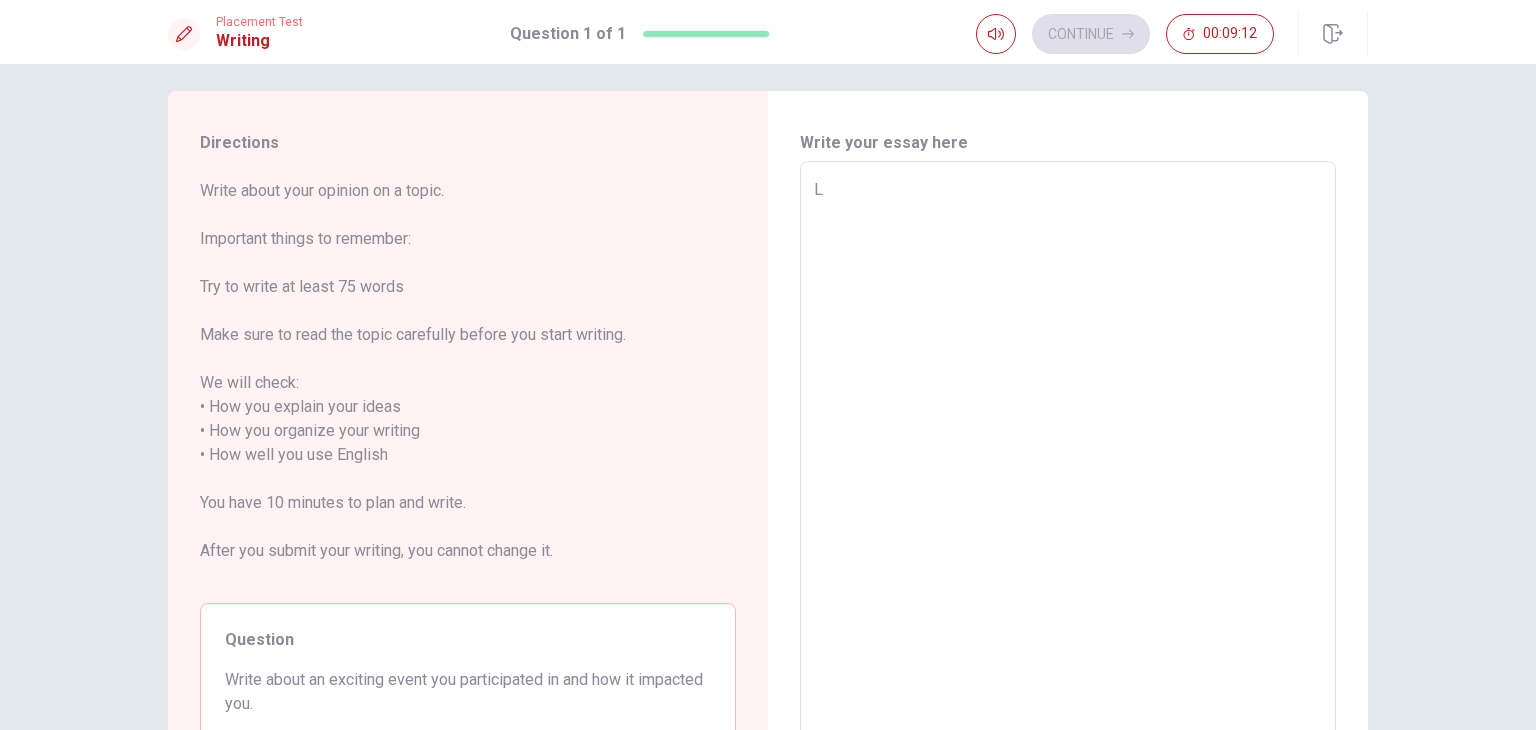 type on "L" 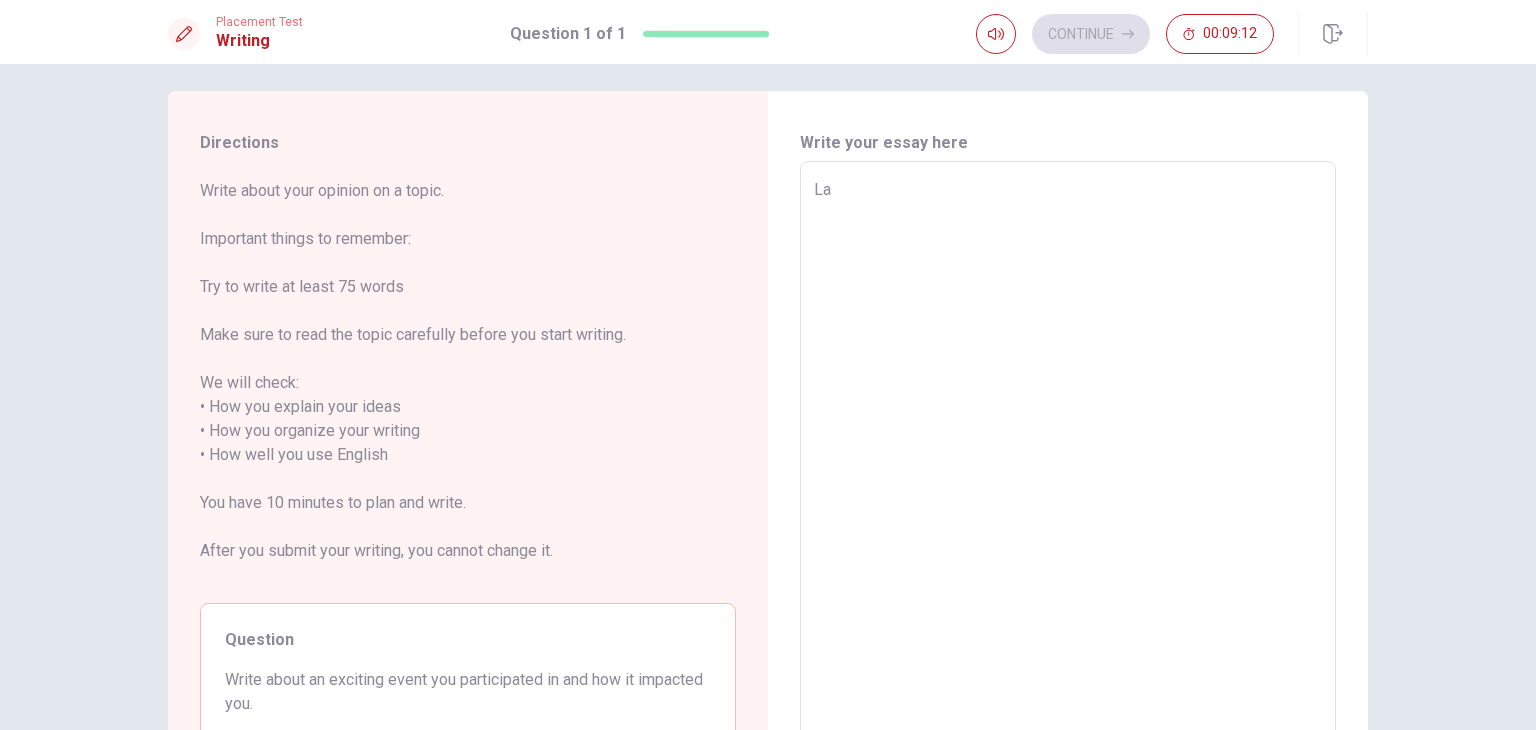 type on "x" 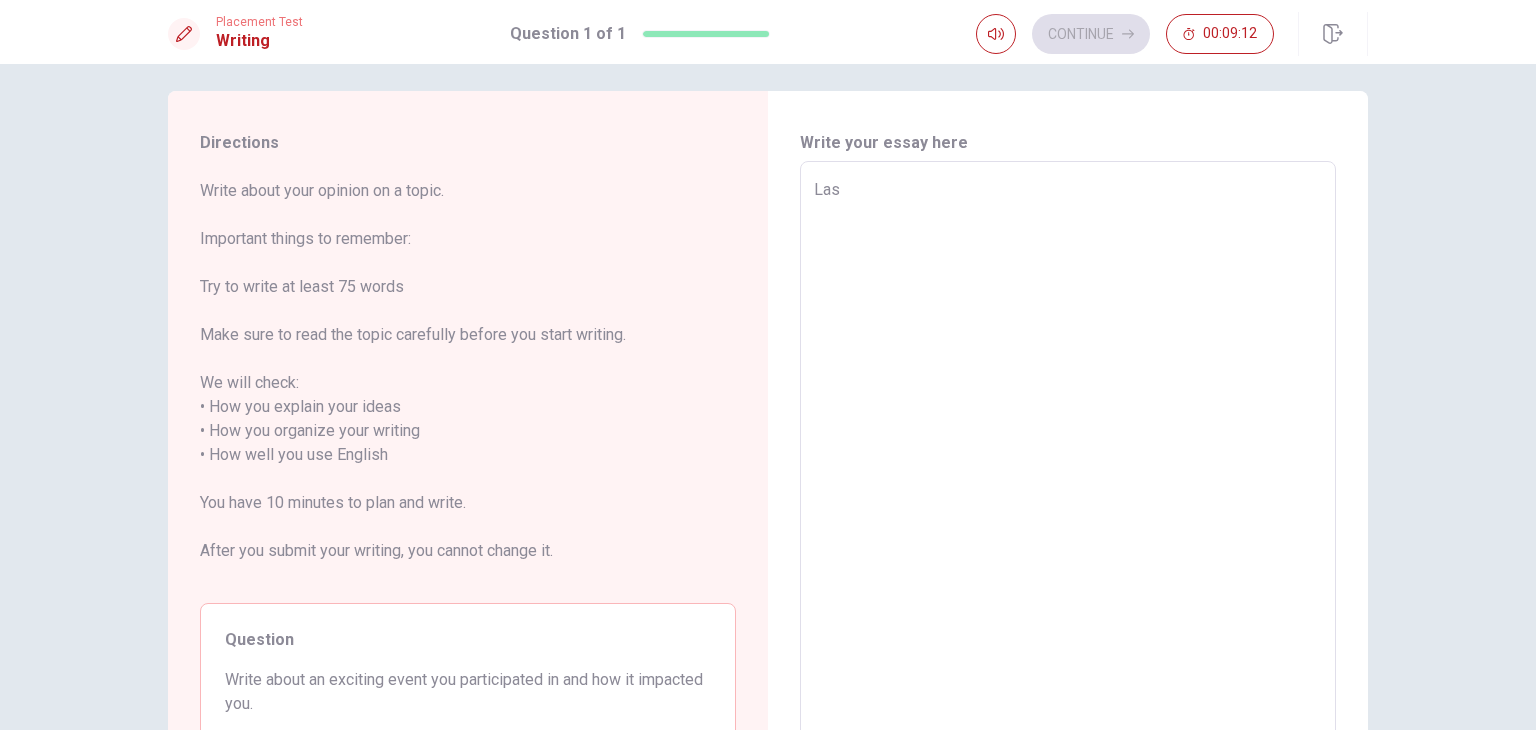 type on "x" 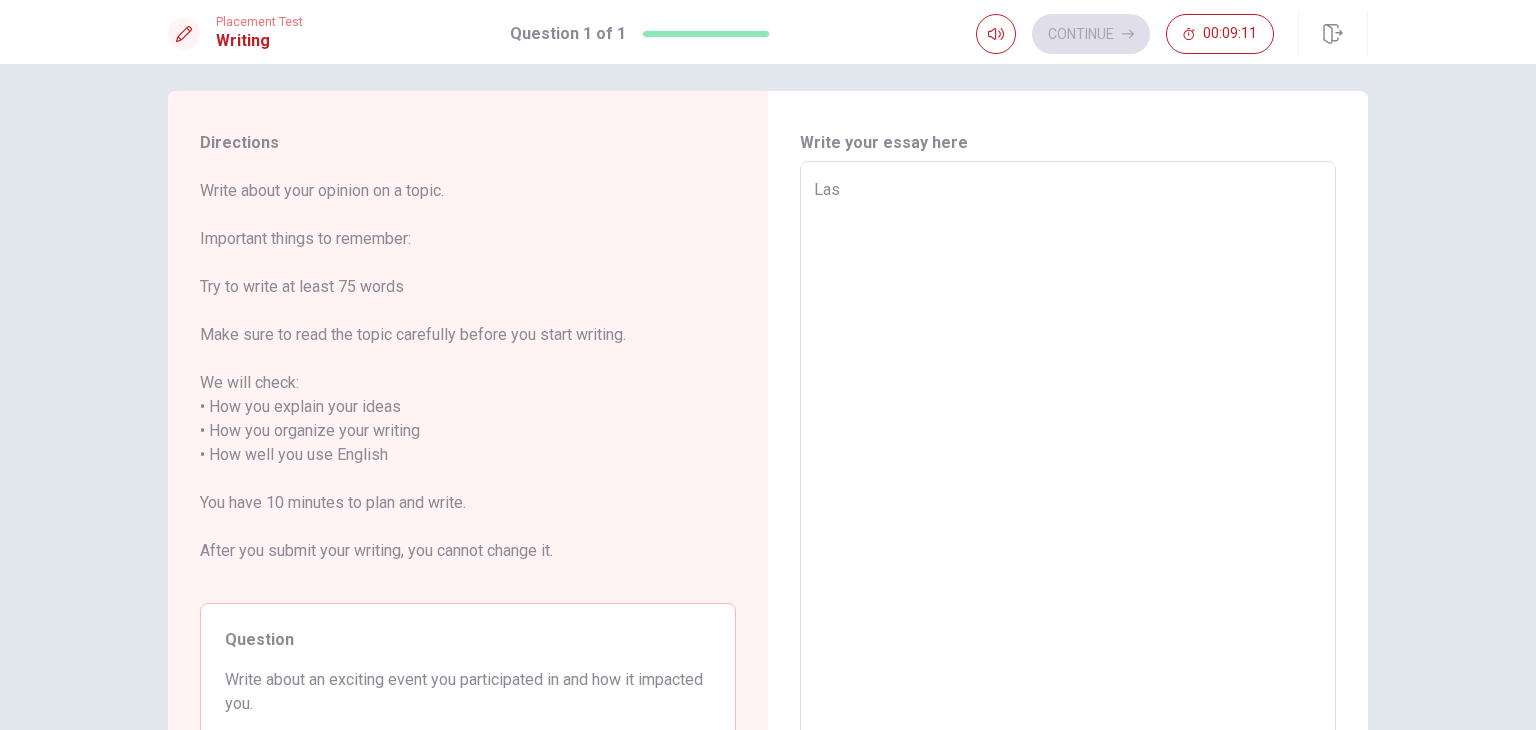 type on "Las" 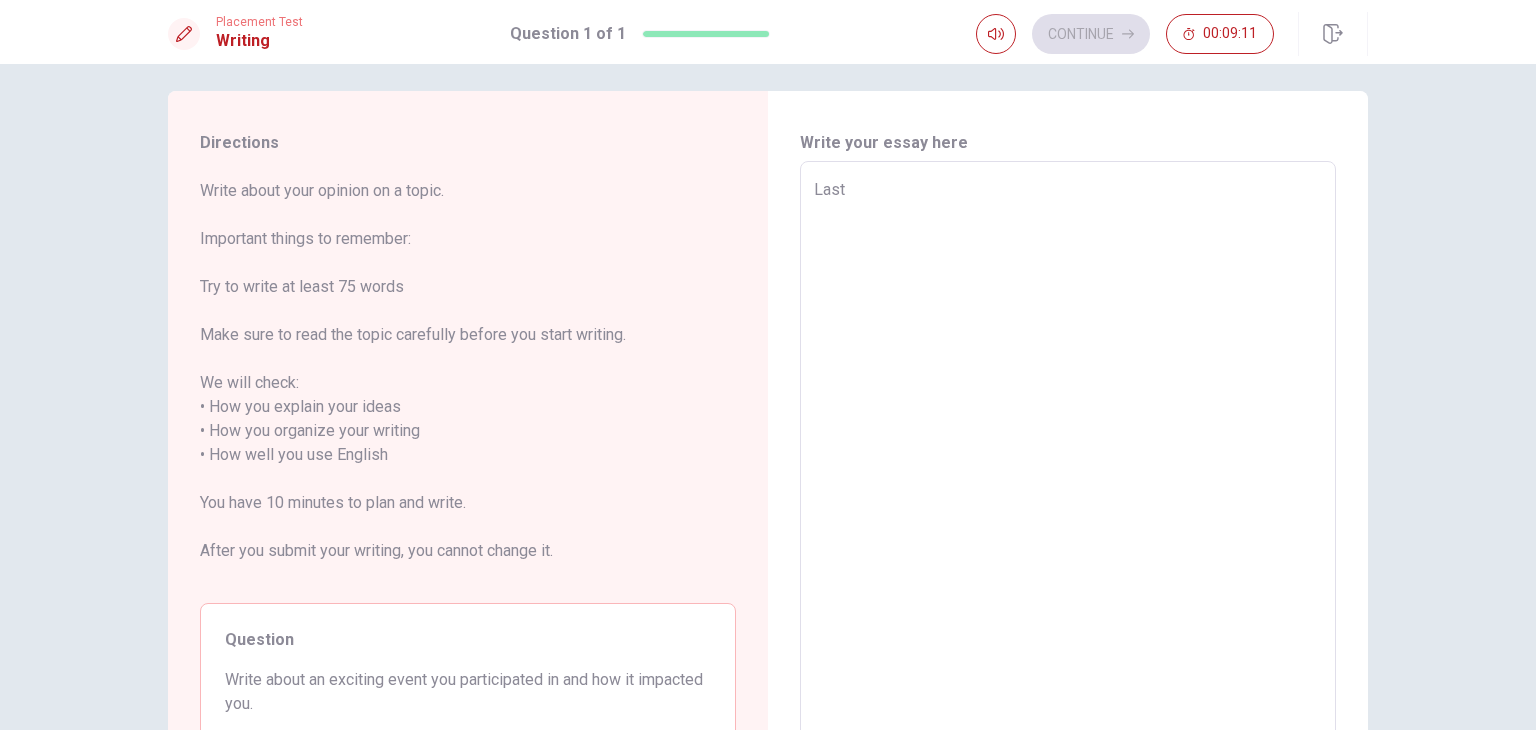 type on "x" 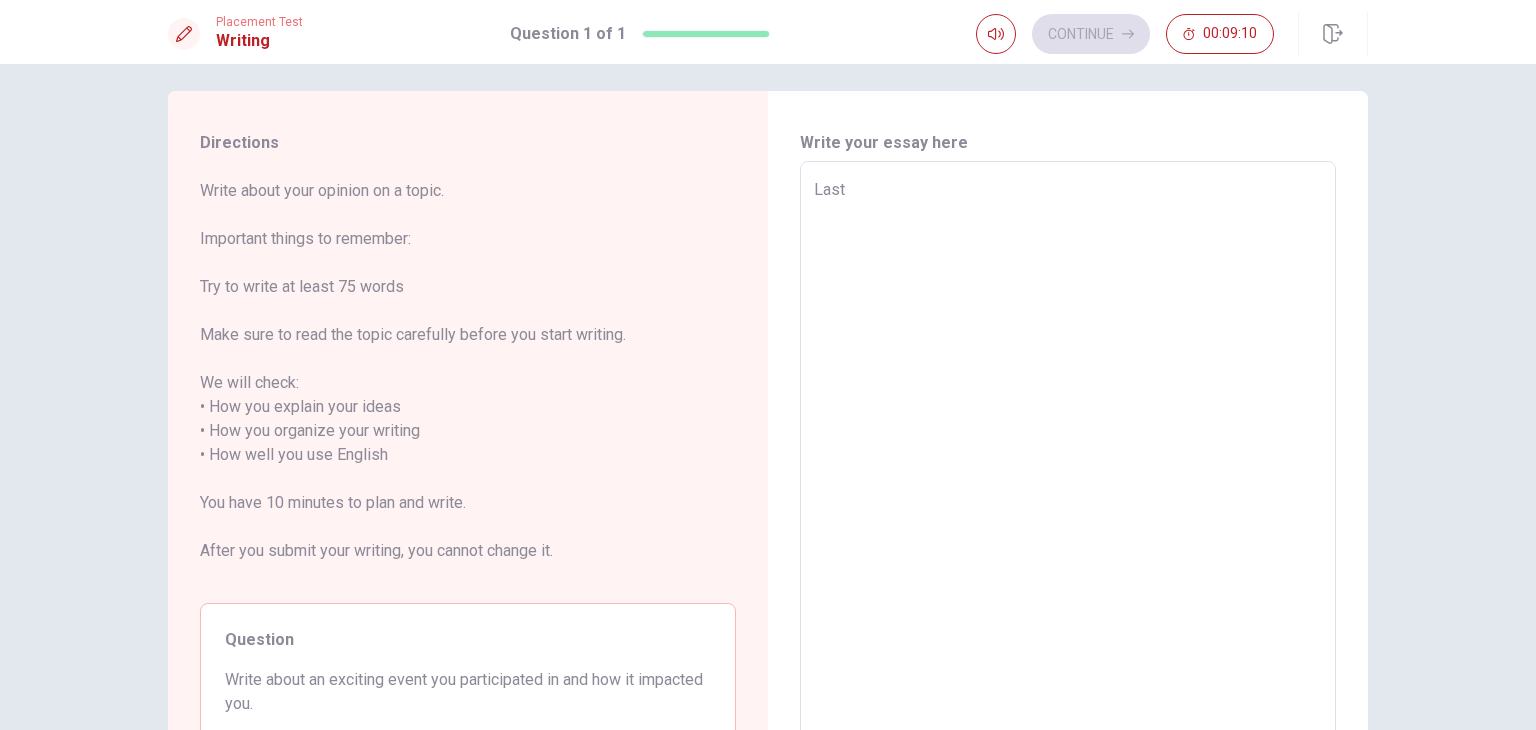 type on "Last w" 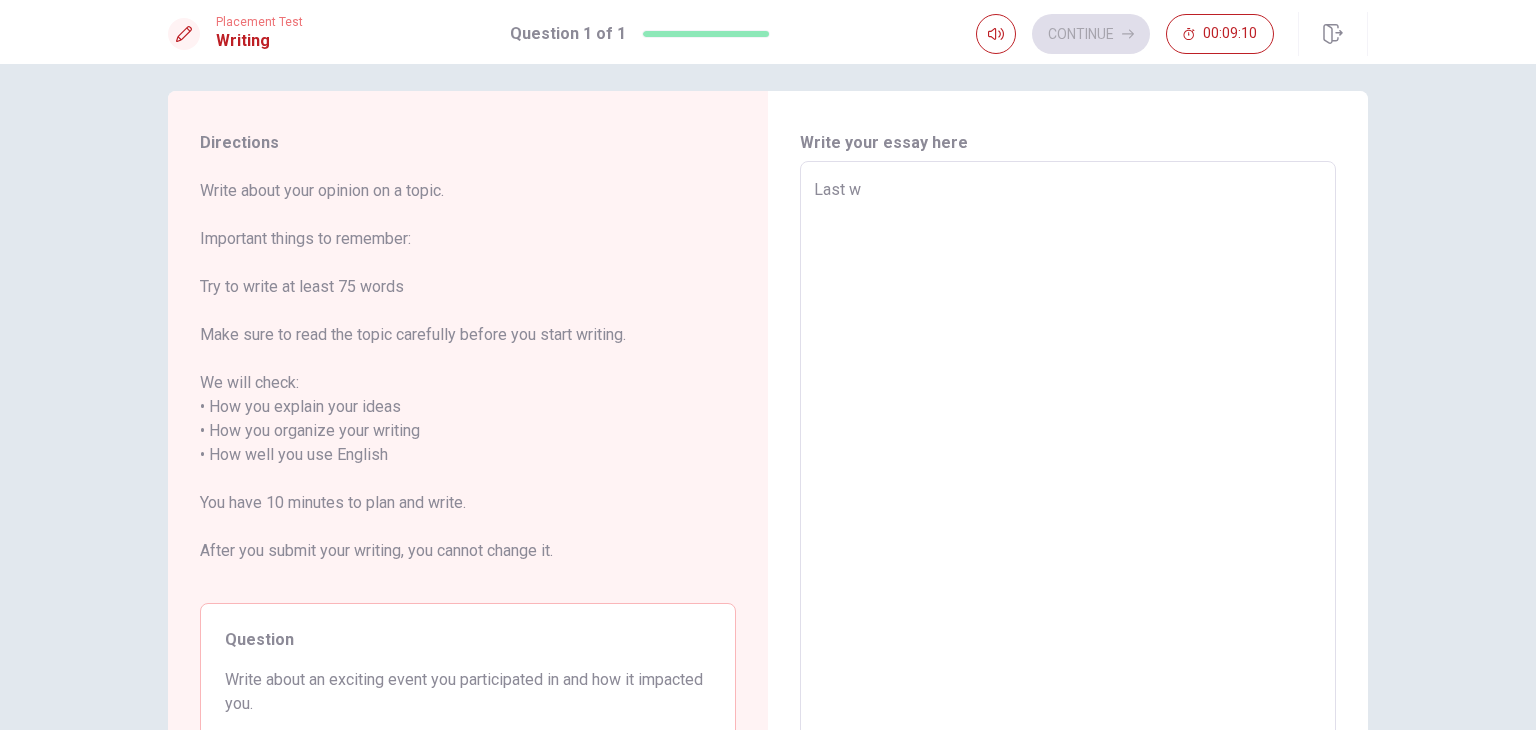 type on "x" 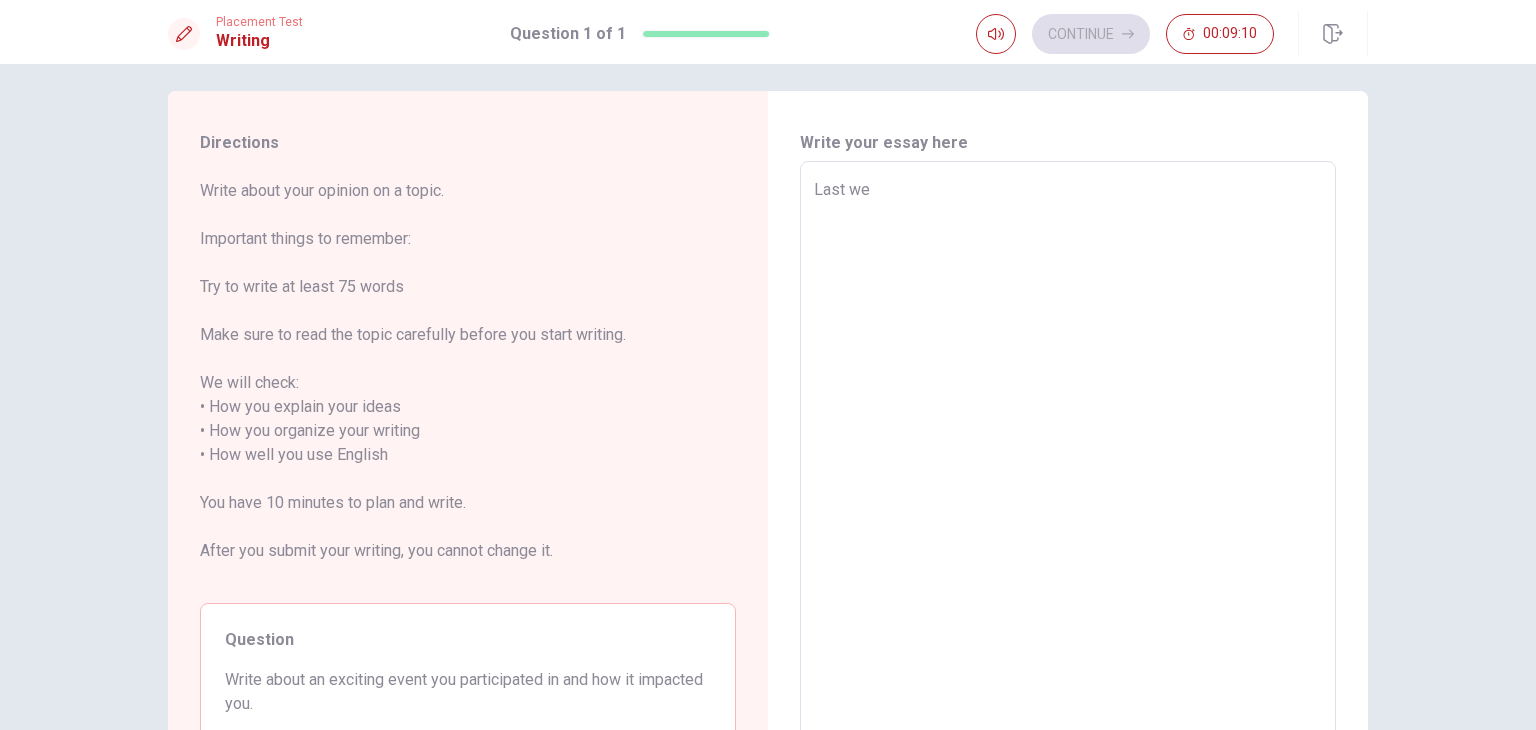 type on "x" 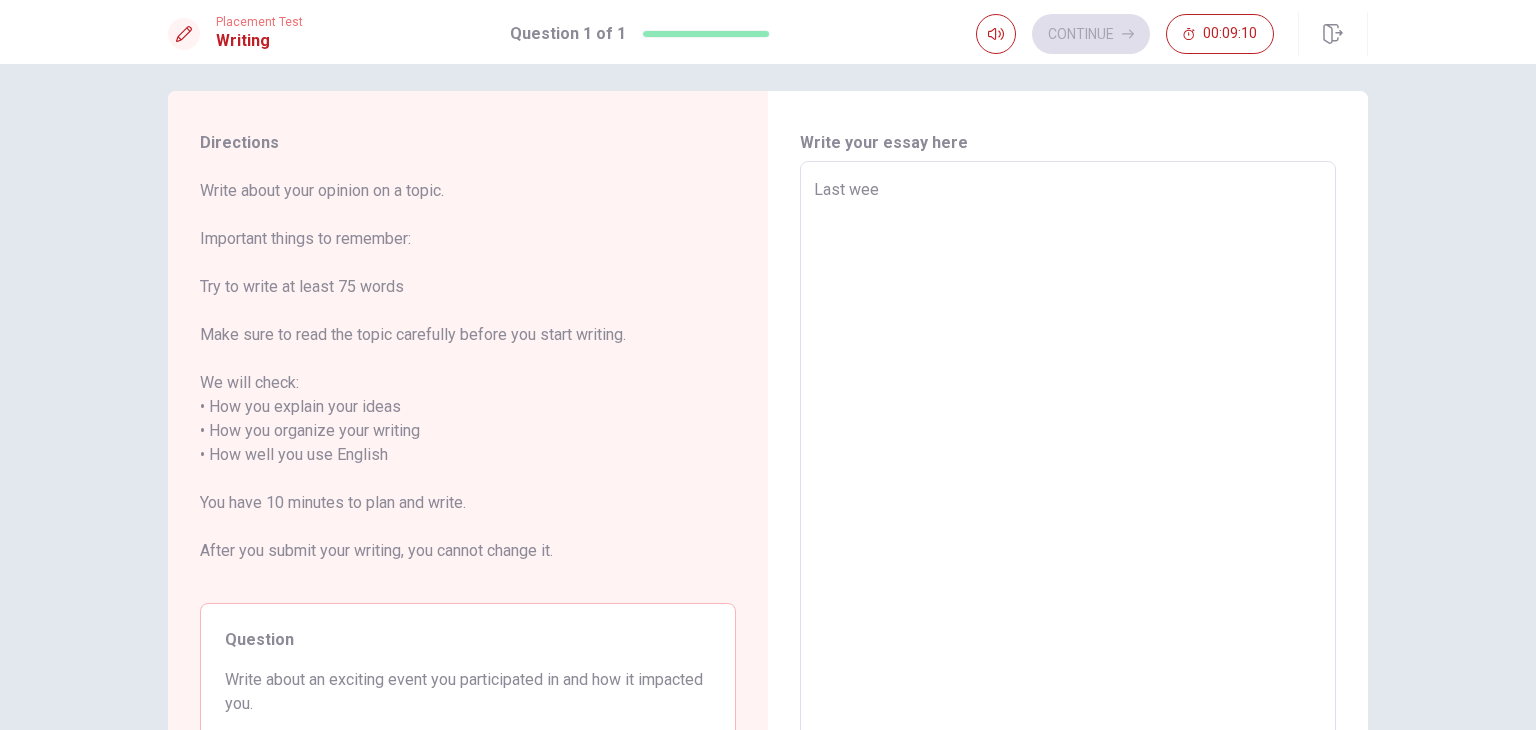type on "x" 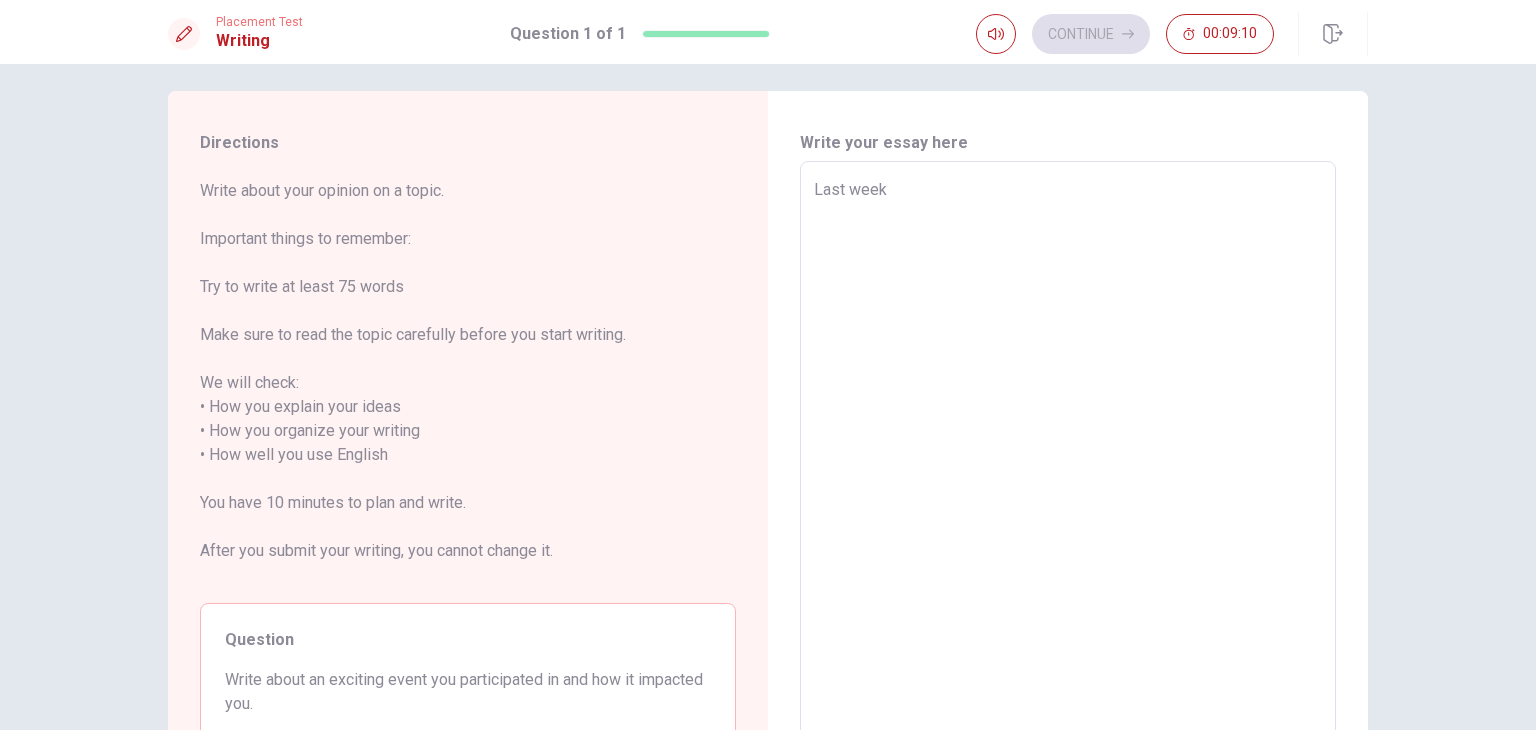 type on "x" 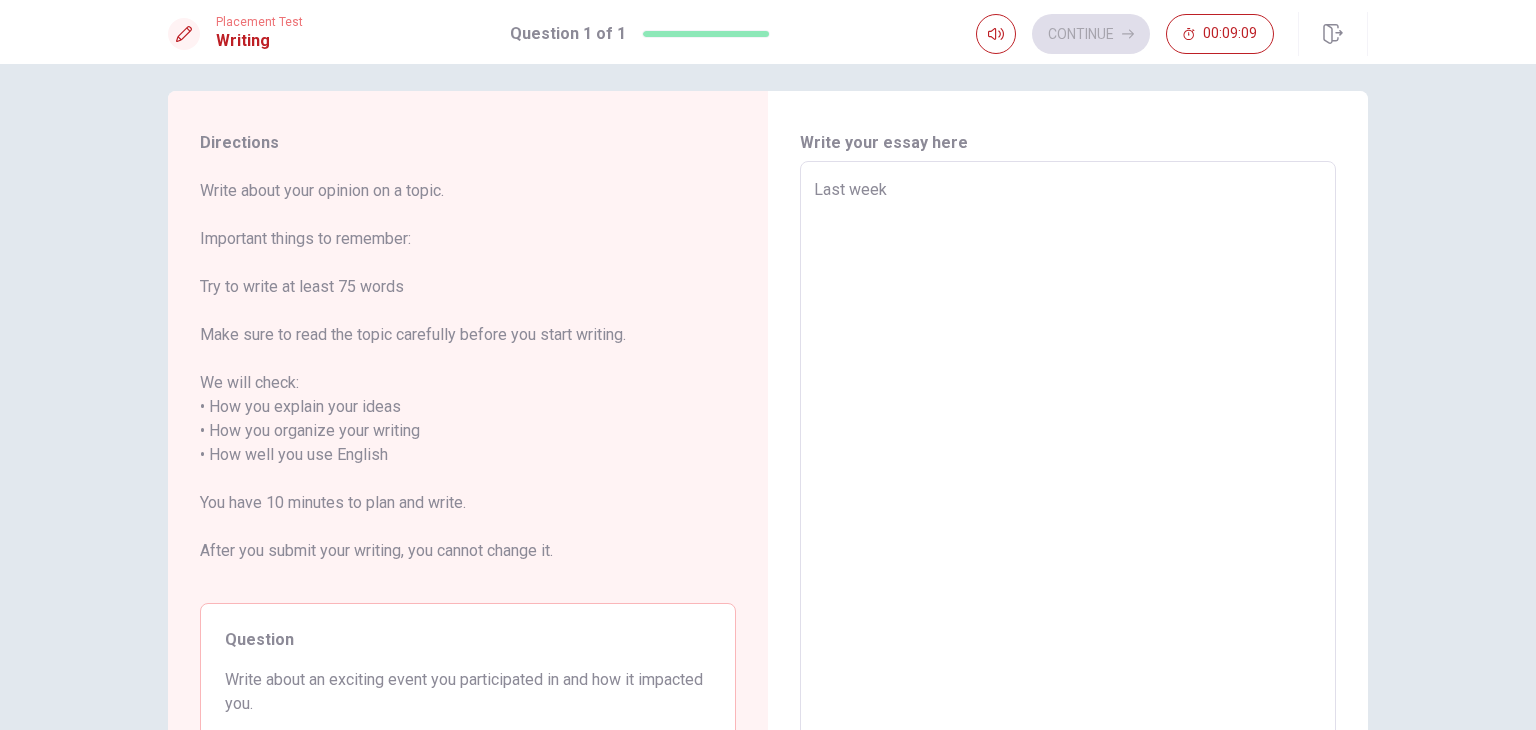 type on "x" 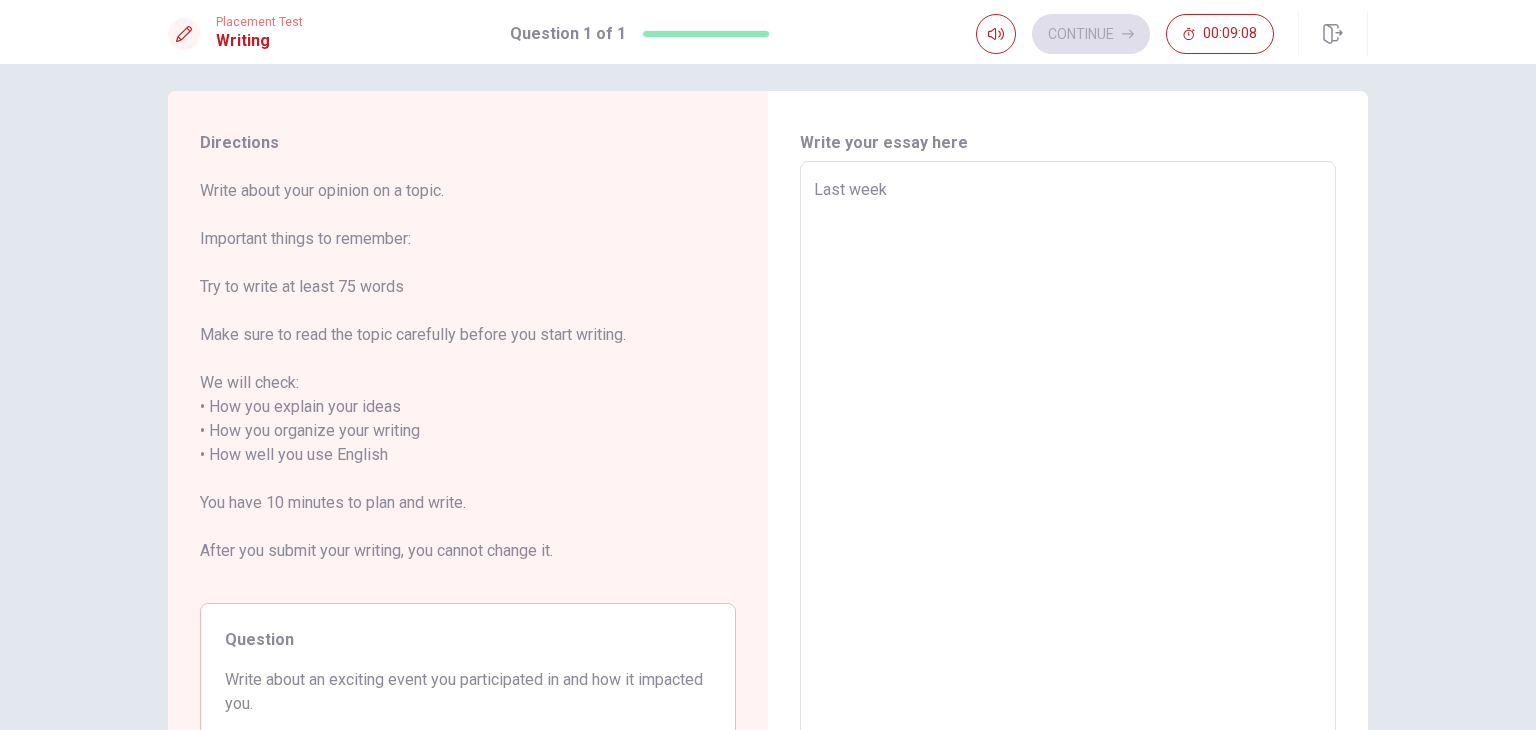 type on "Last week I" 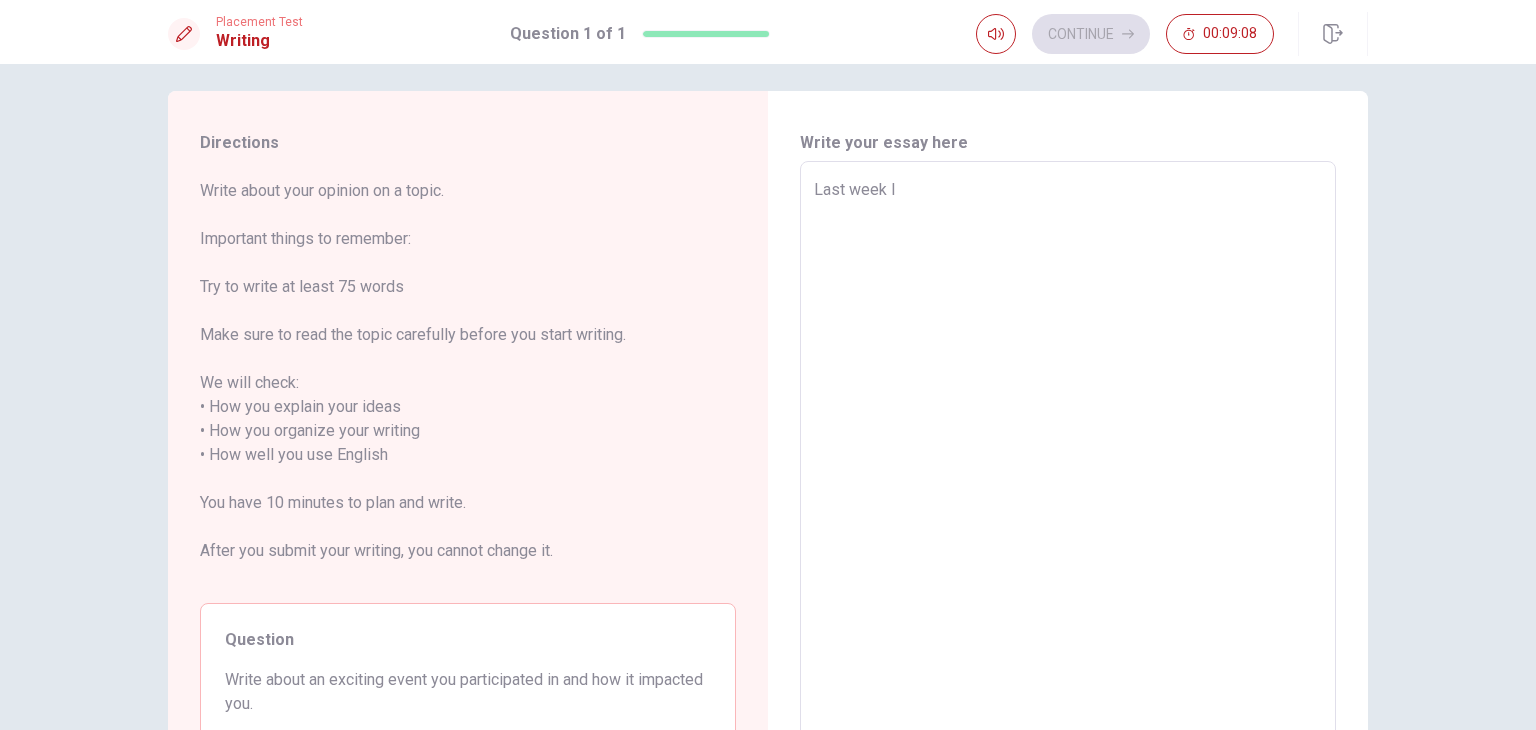 type on "x" 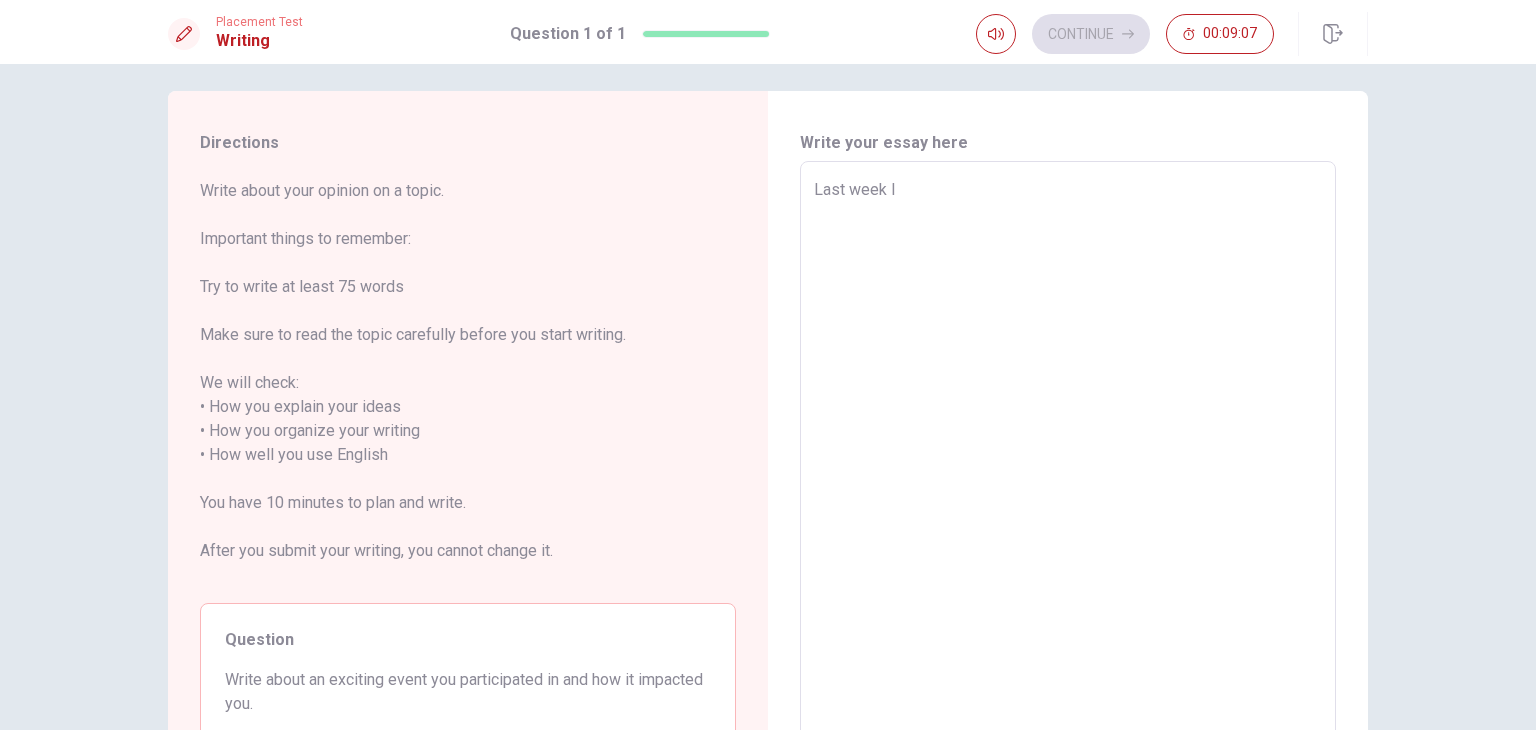 type on "Last week I w" 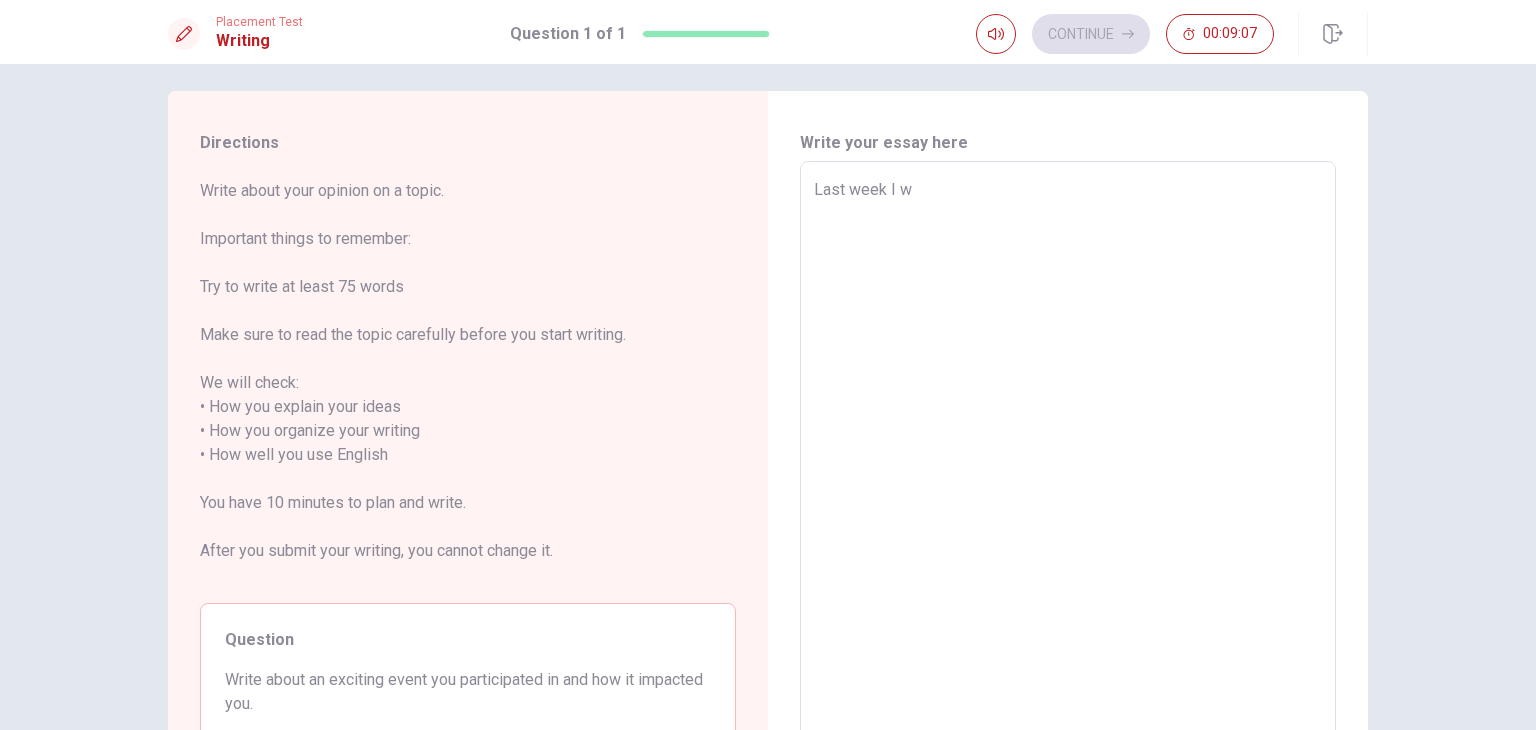type on "x" 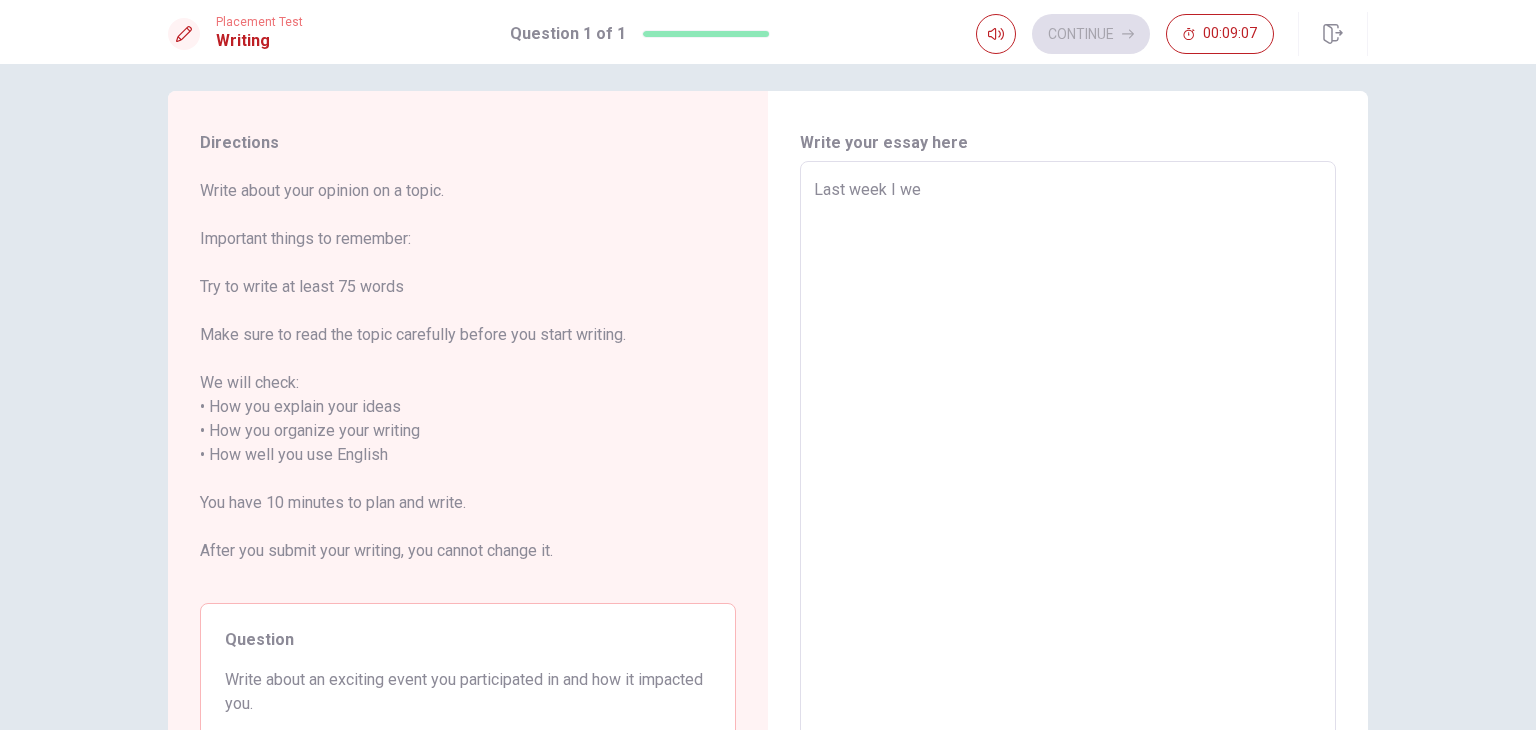 type on "x" 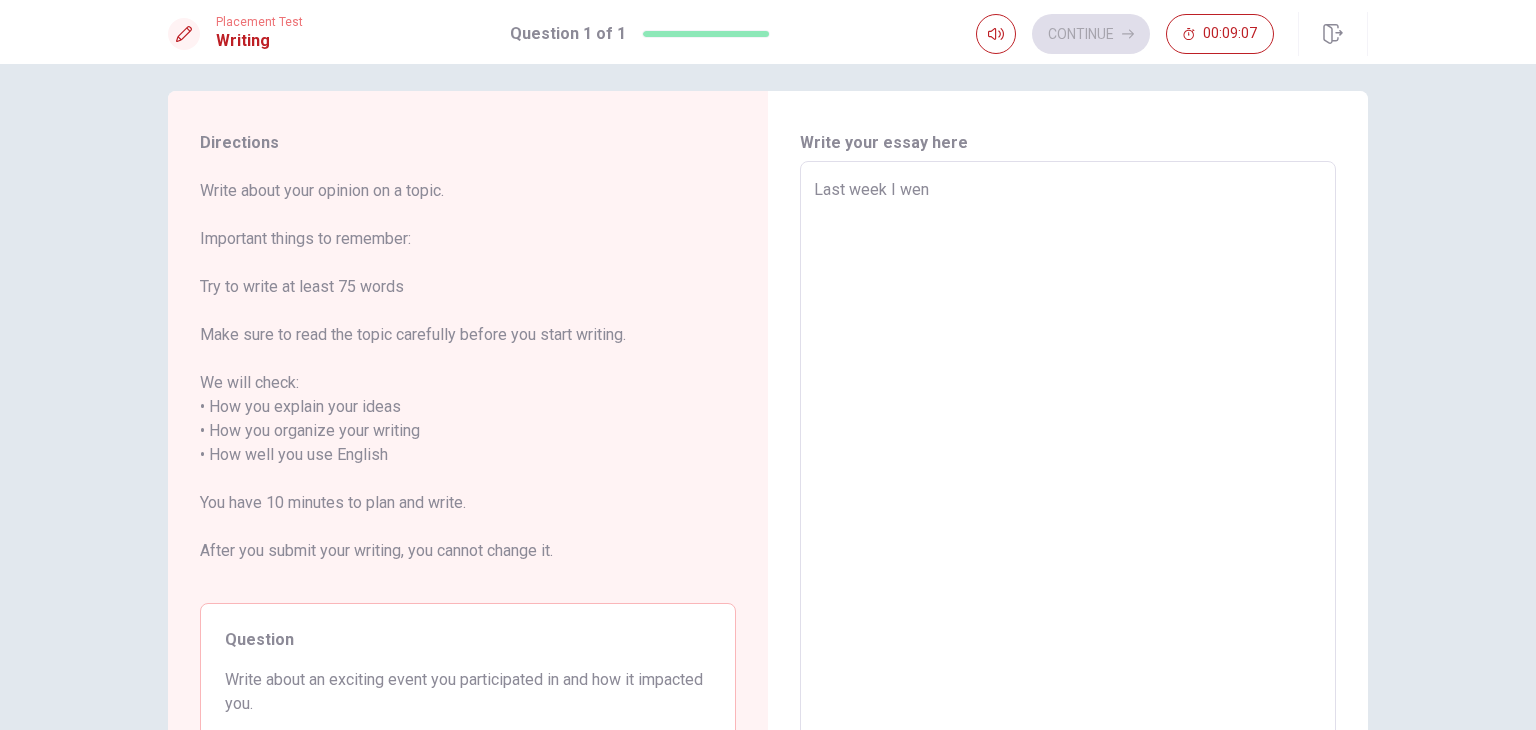 type on "x" 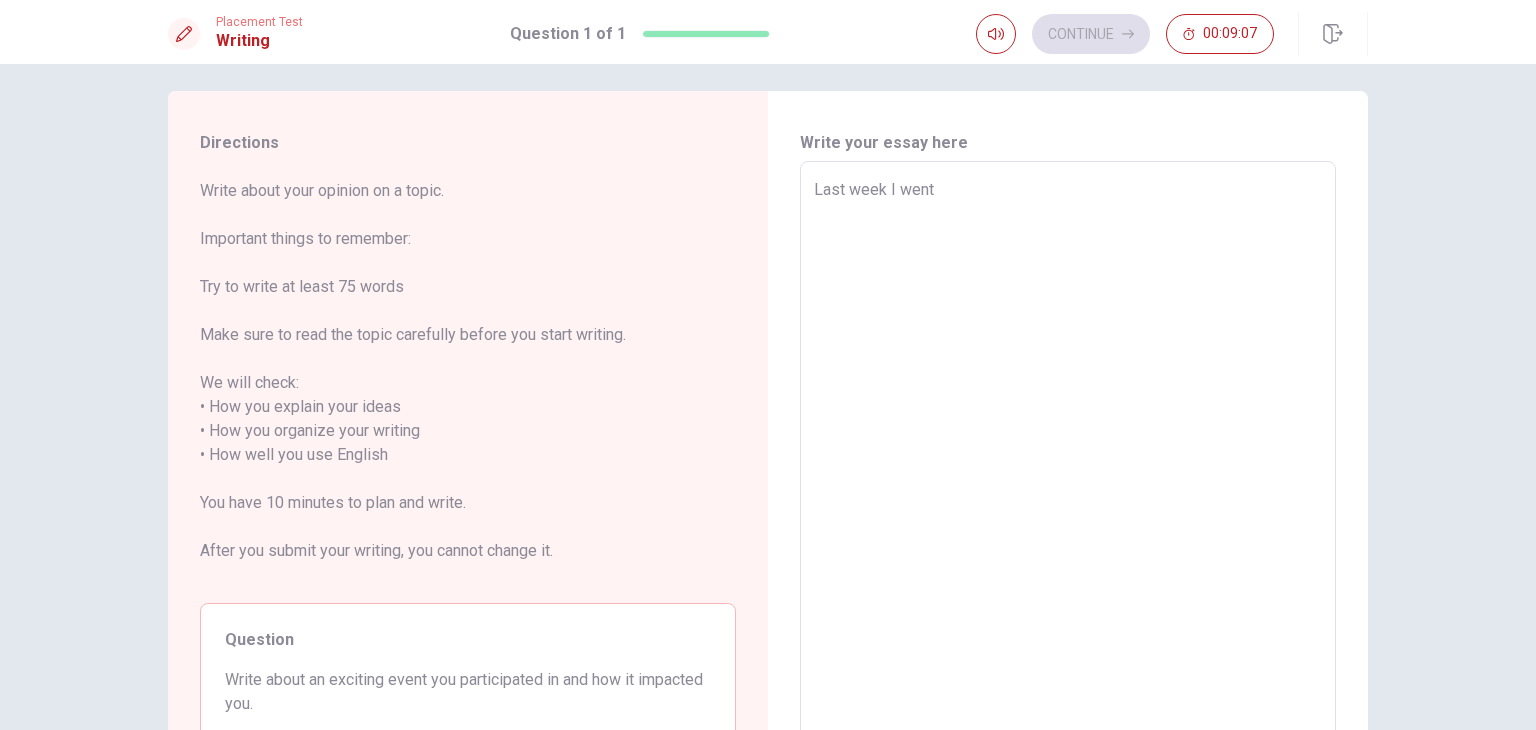 type on "x" 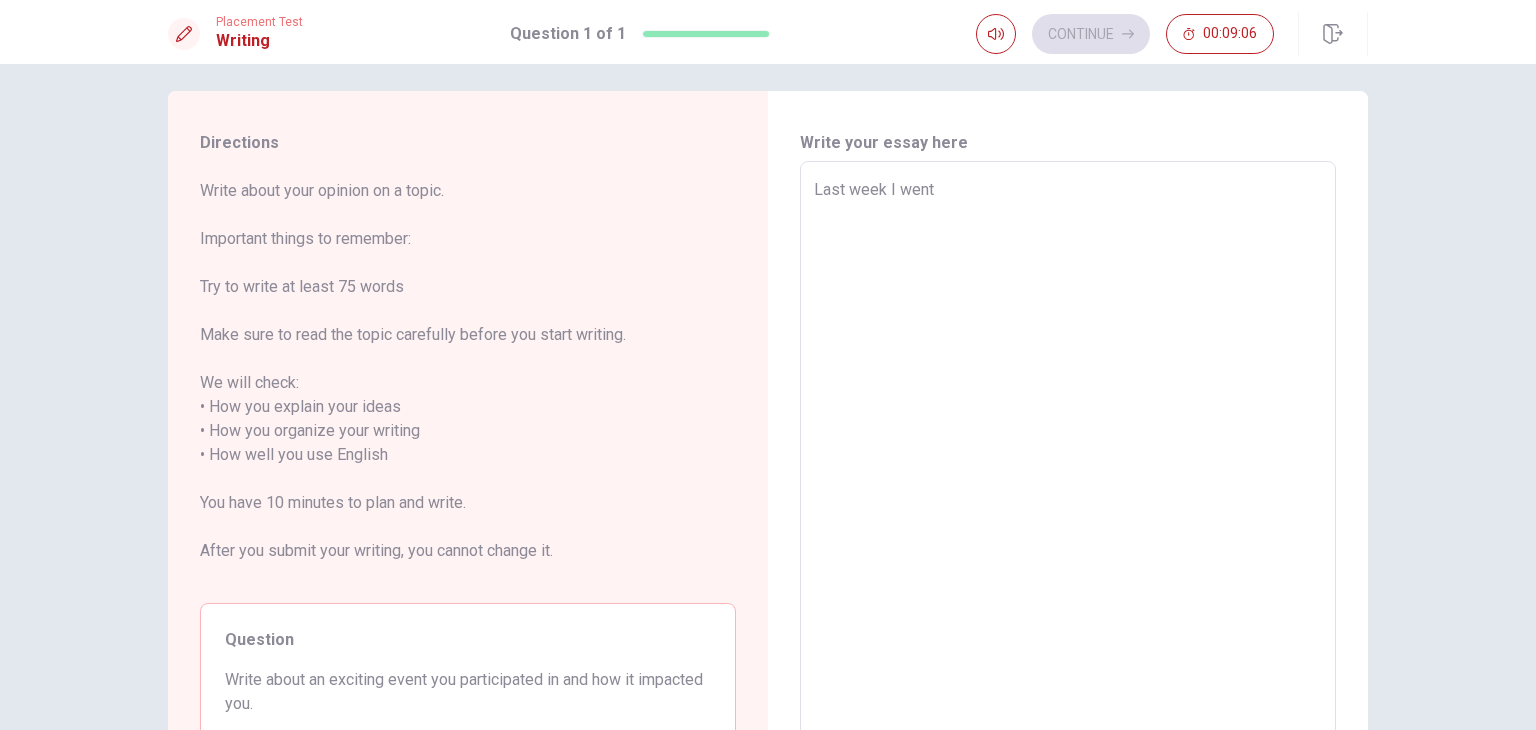 type on "Last week I went" 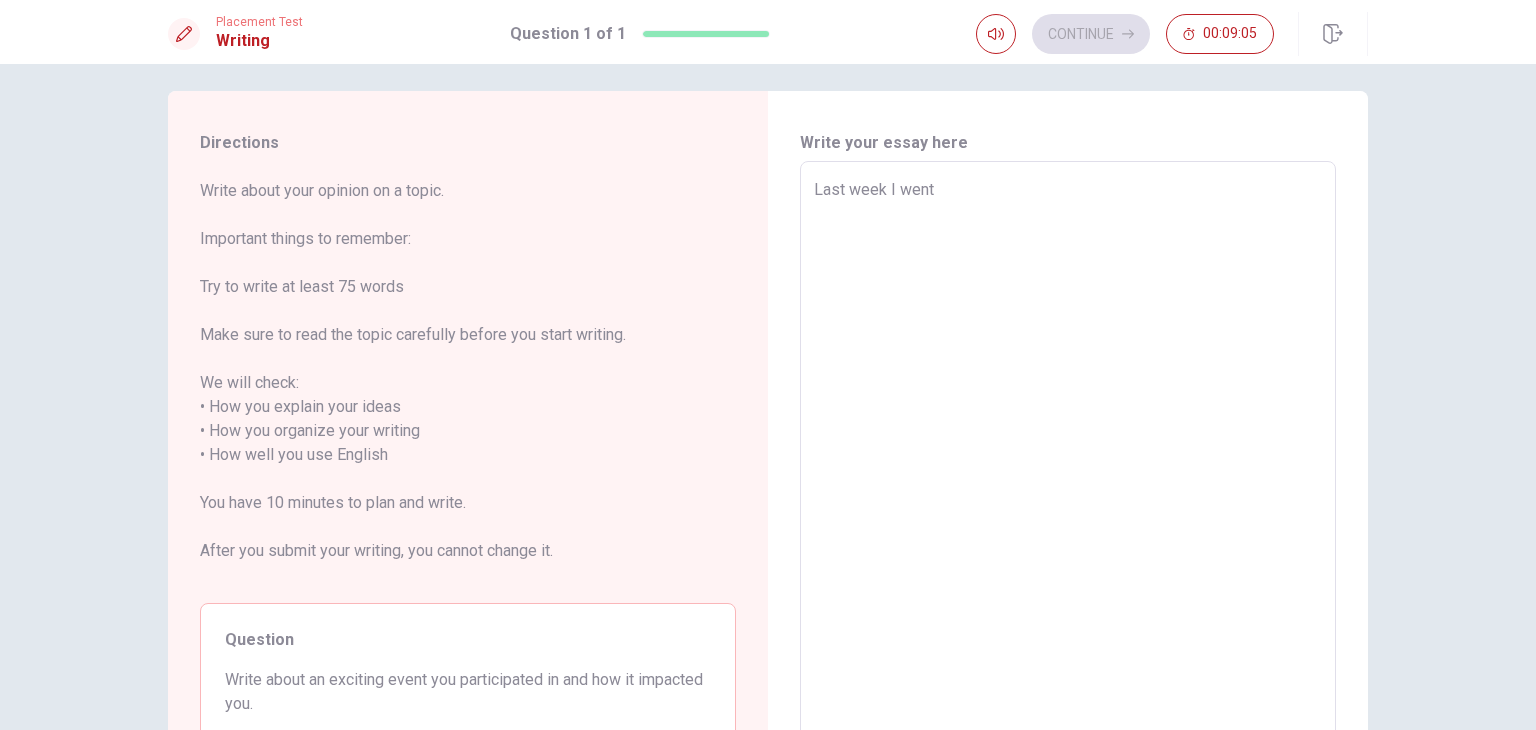 type on "x" 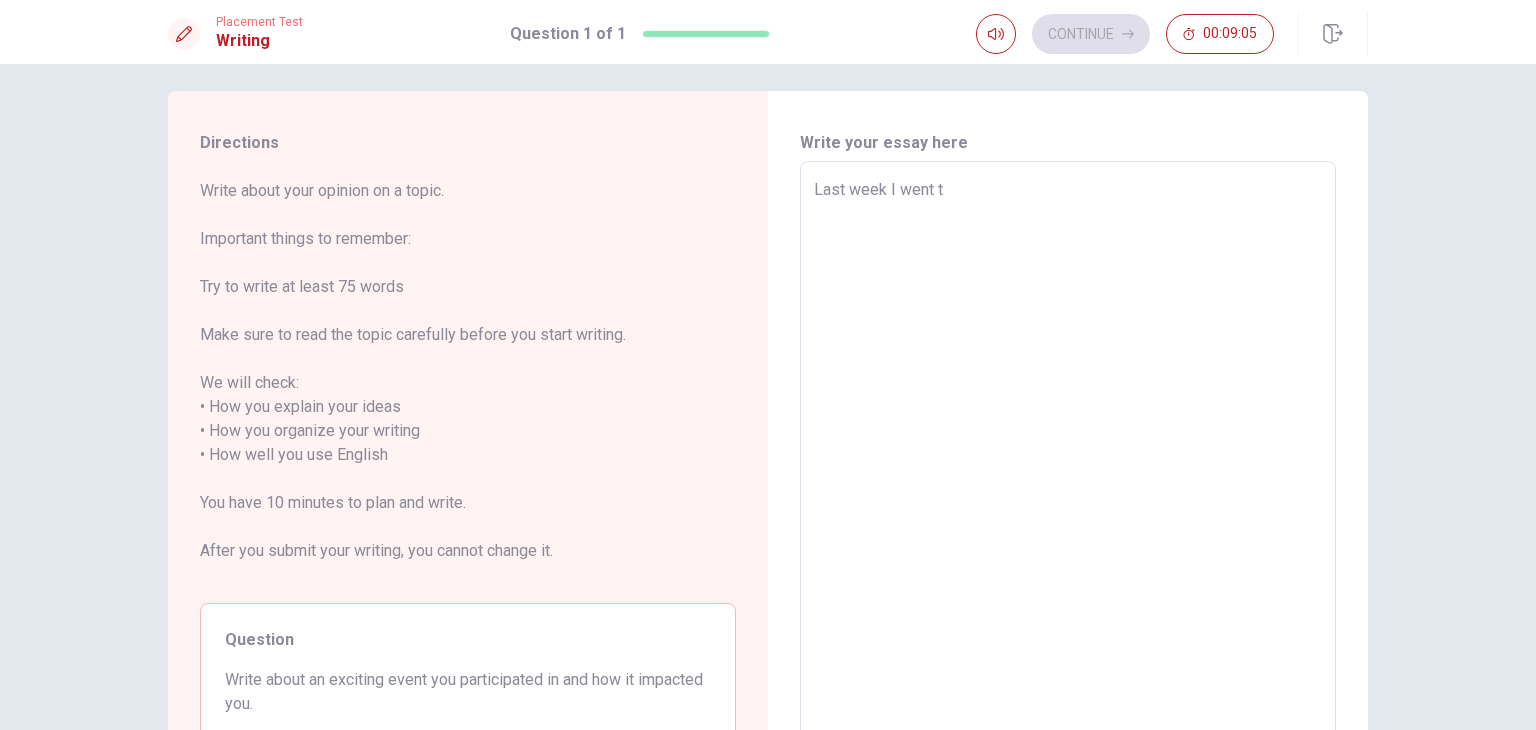 type on "x" 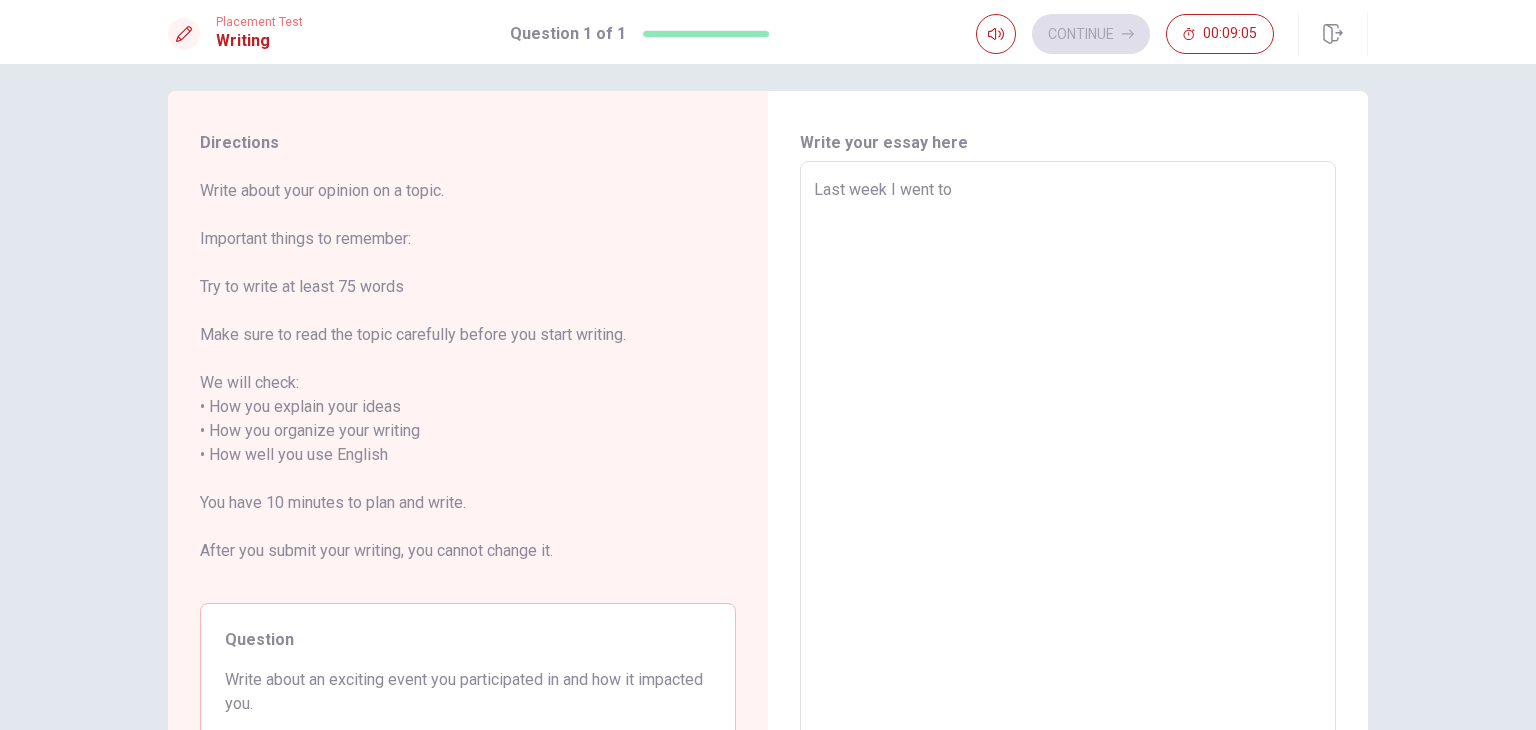 type on "x" 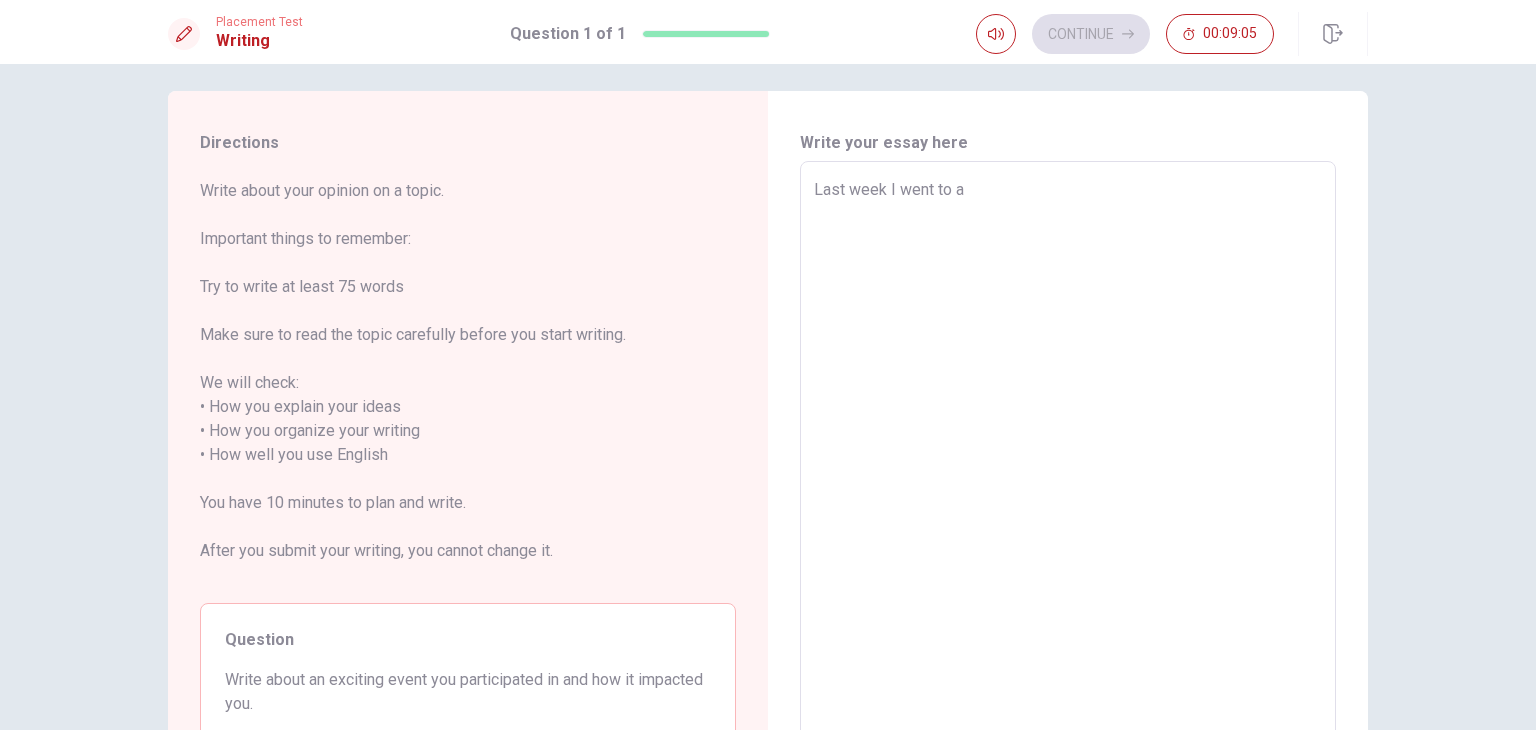type on "x" 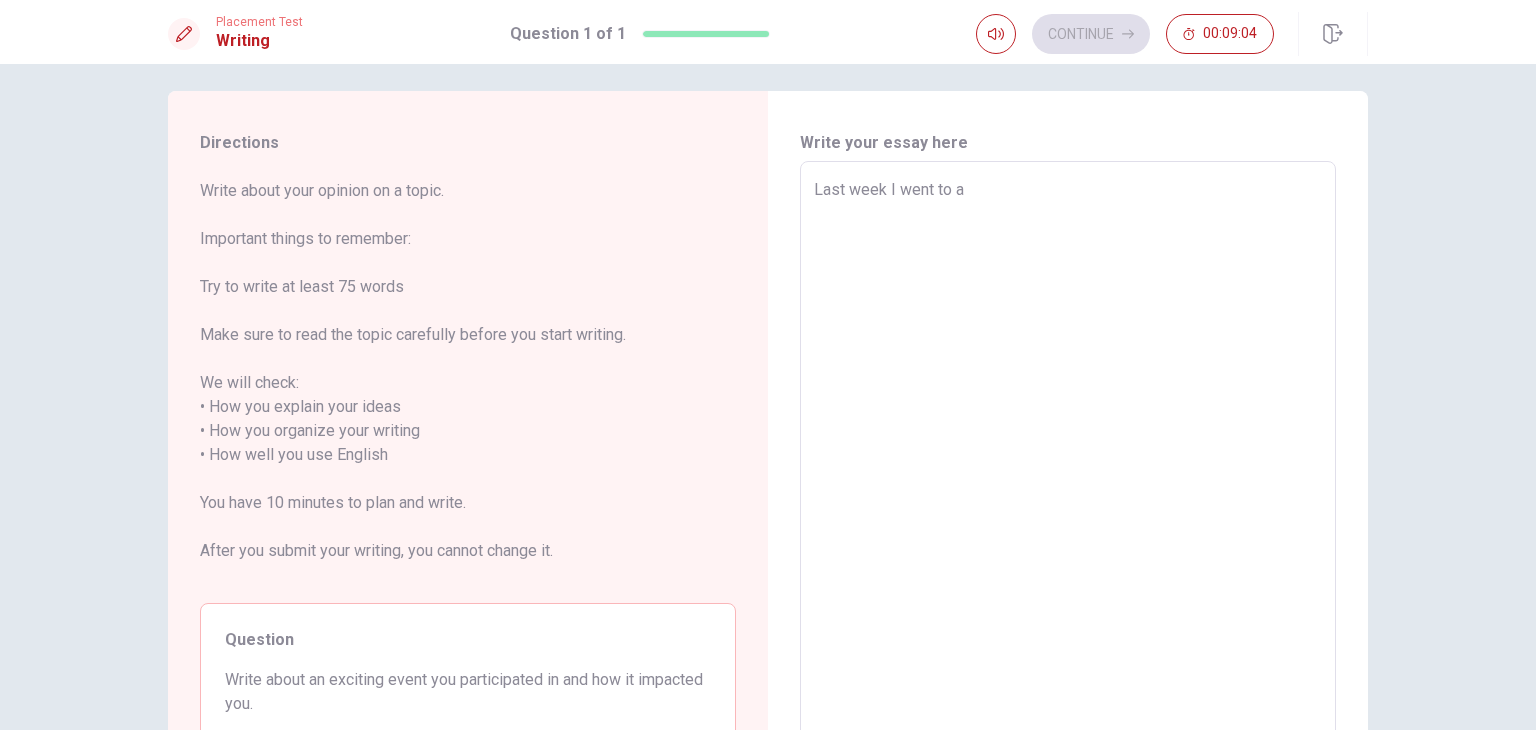 type on "Last week I went to a c" 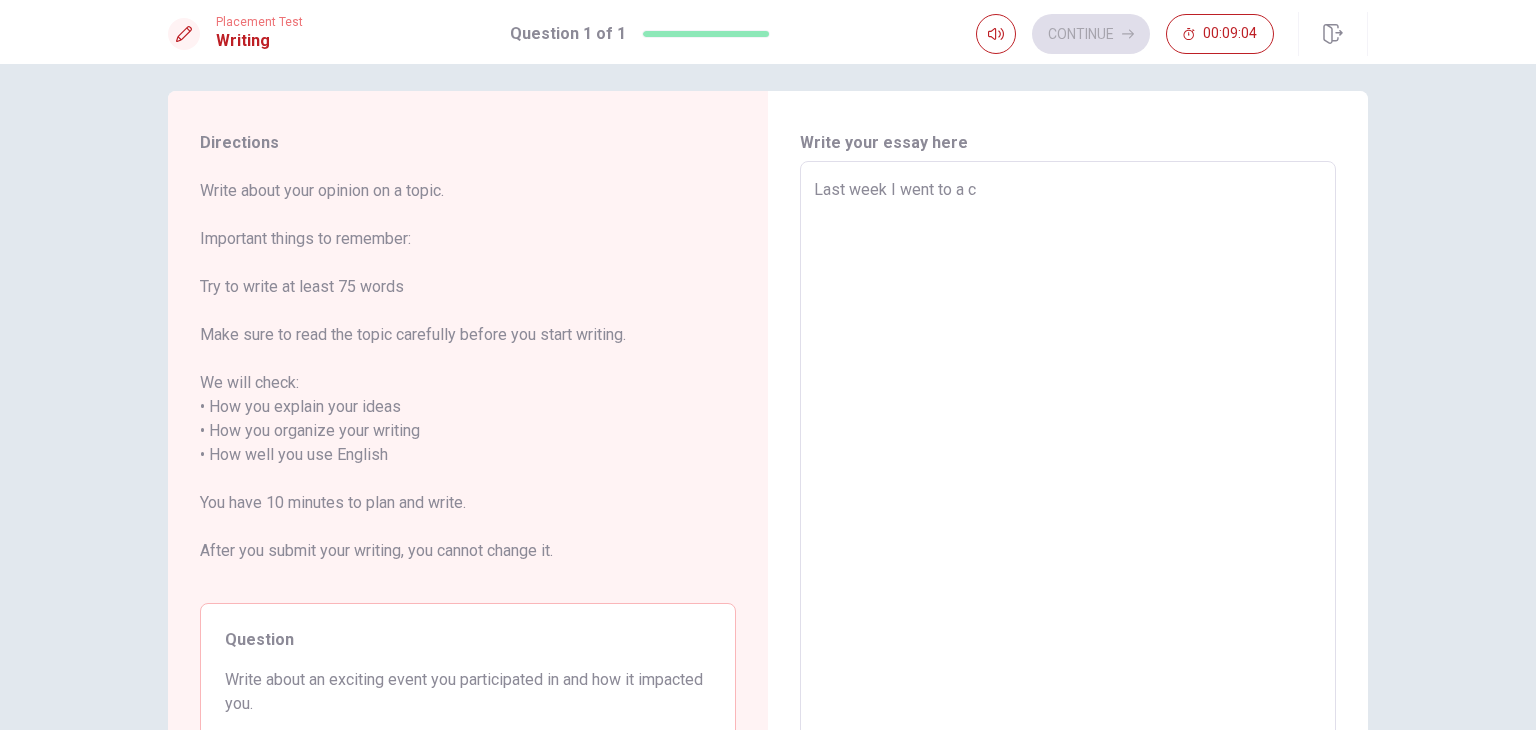 type on "x" 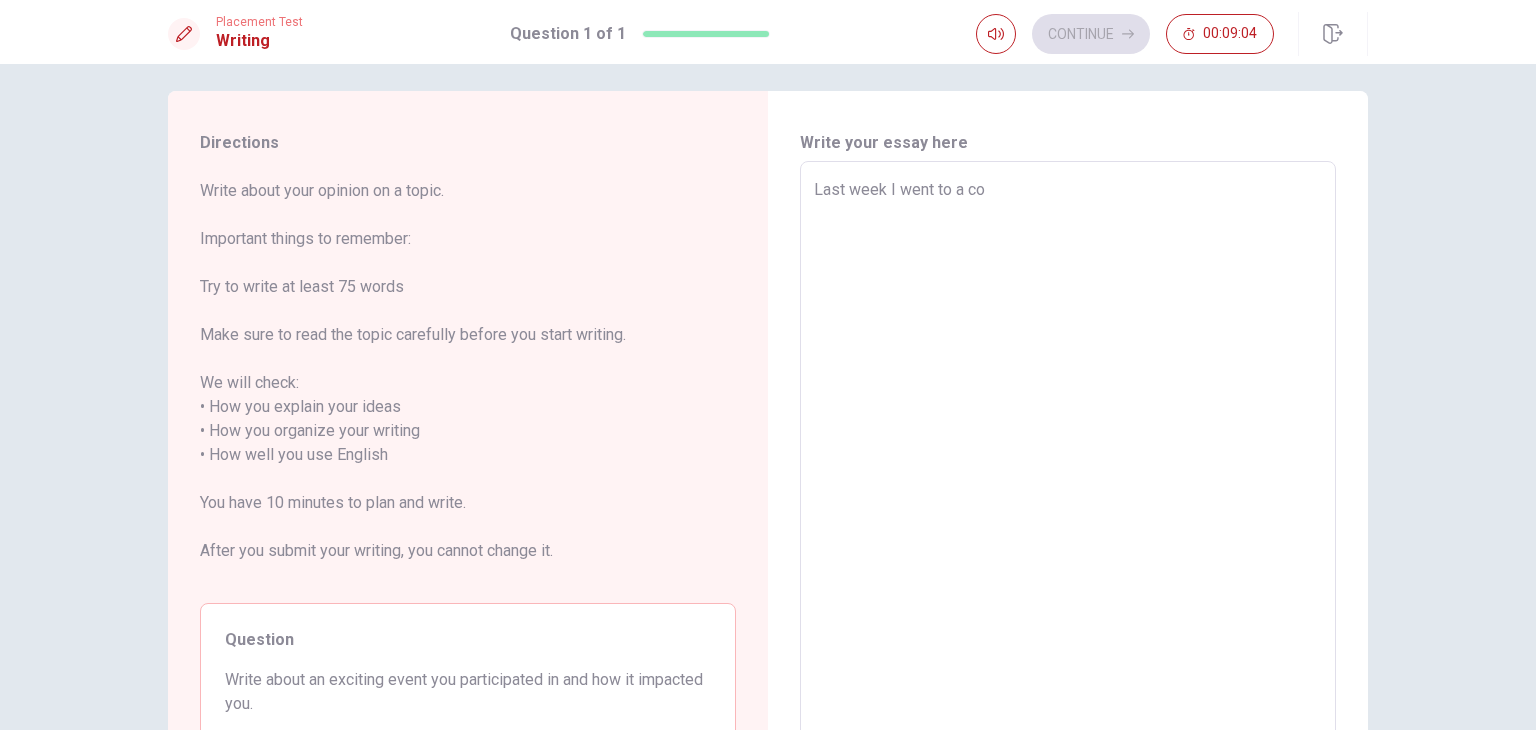 type on "Last week I went to a con" 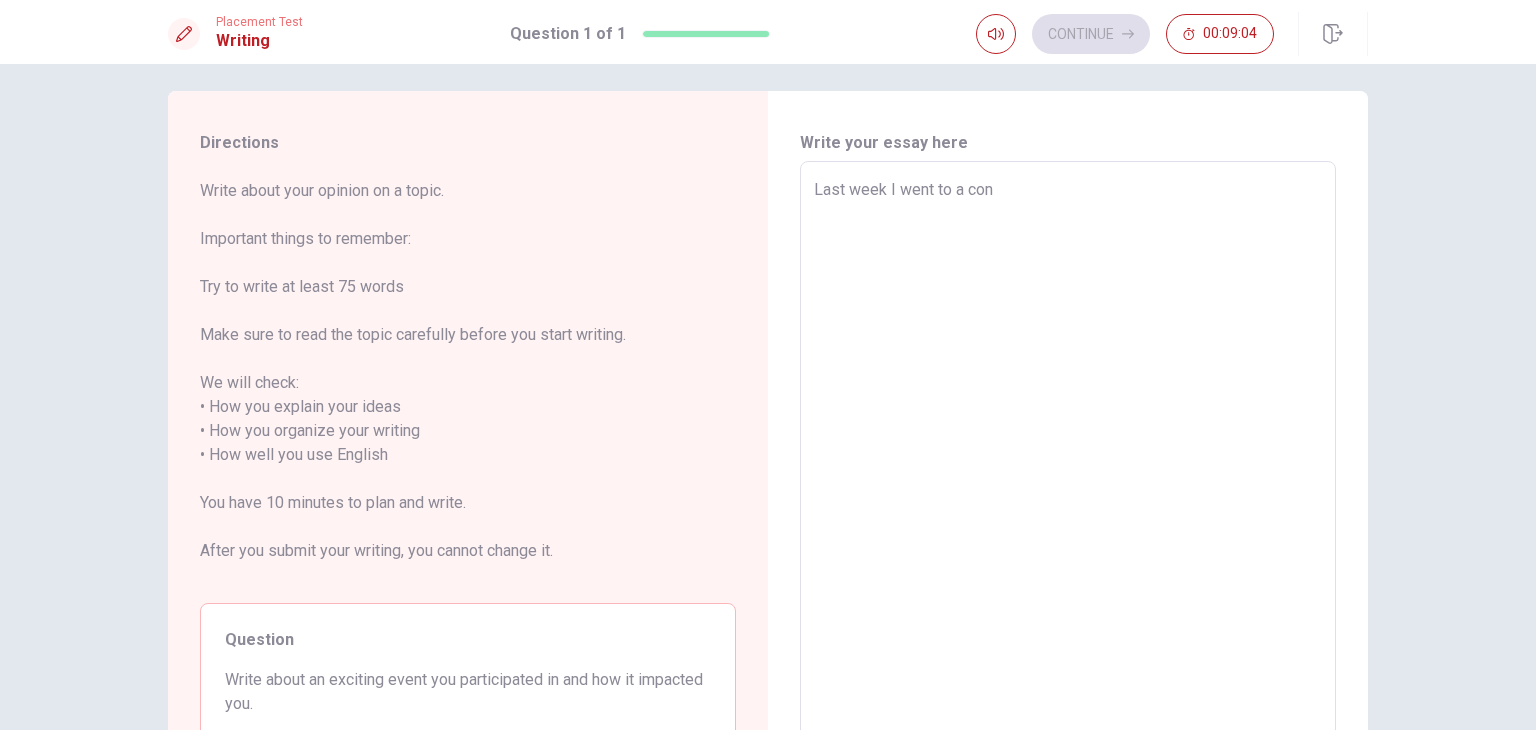 type on "x" 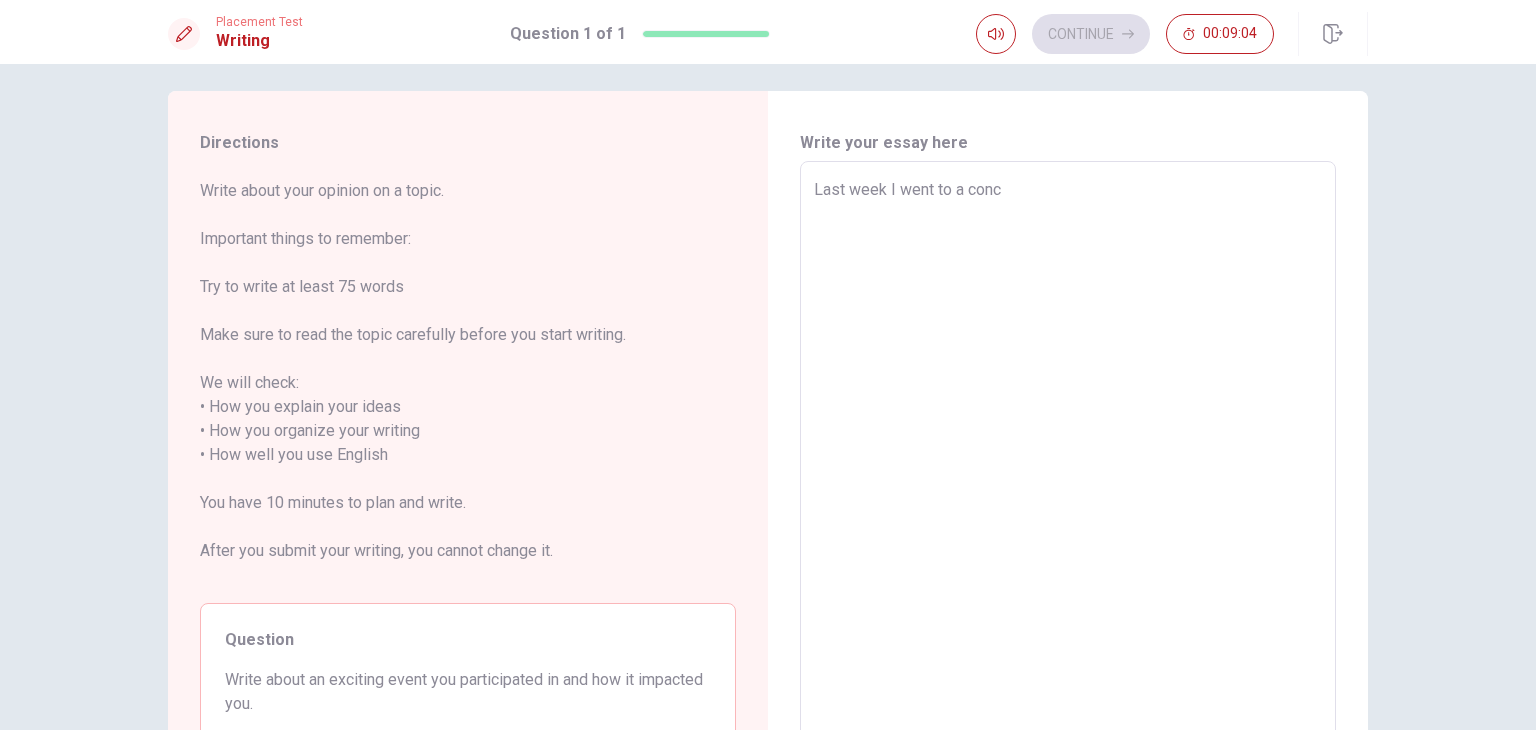type on "x" 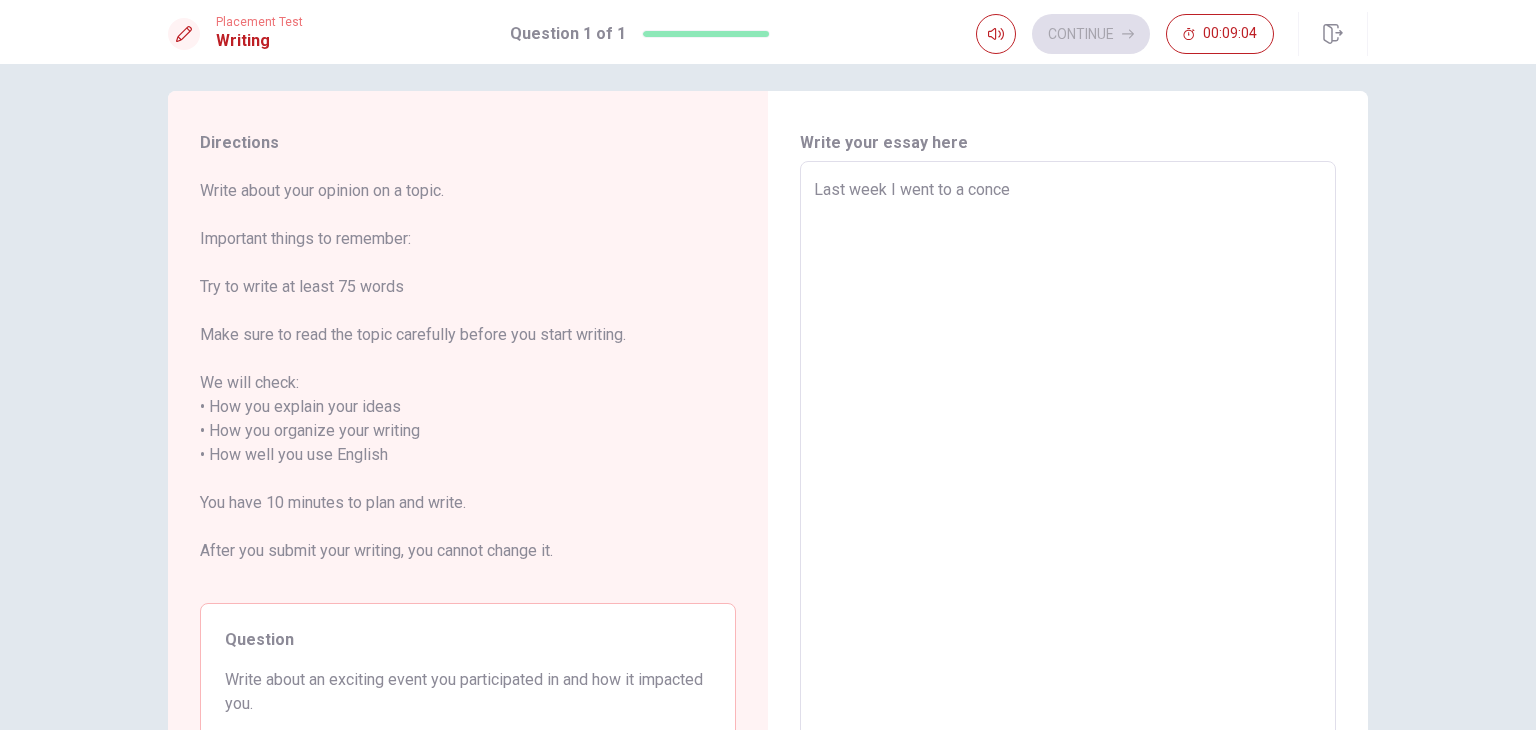 type on "x" 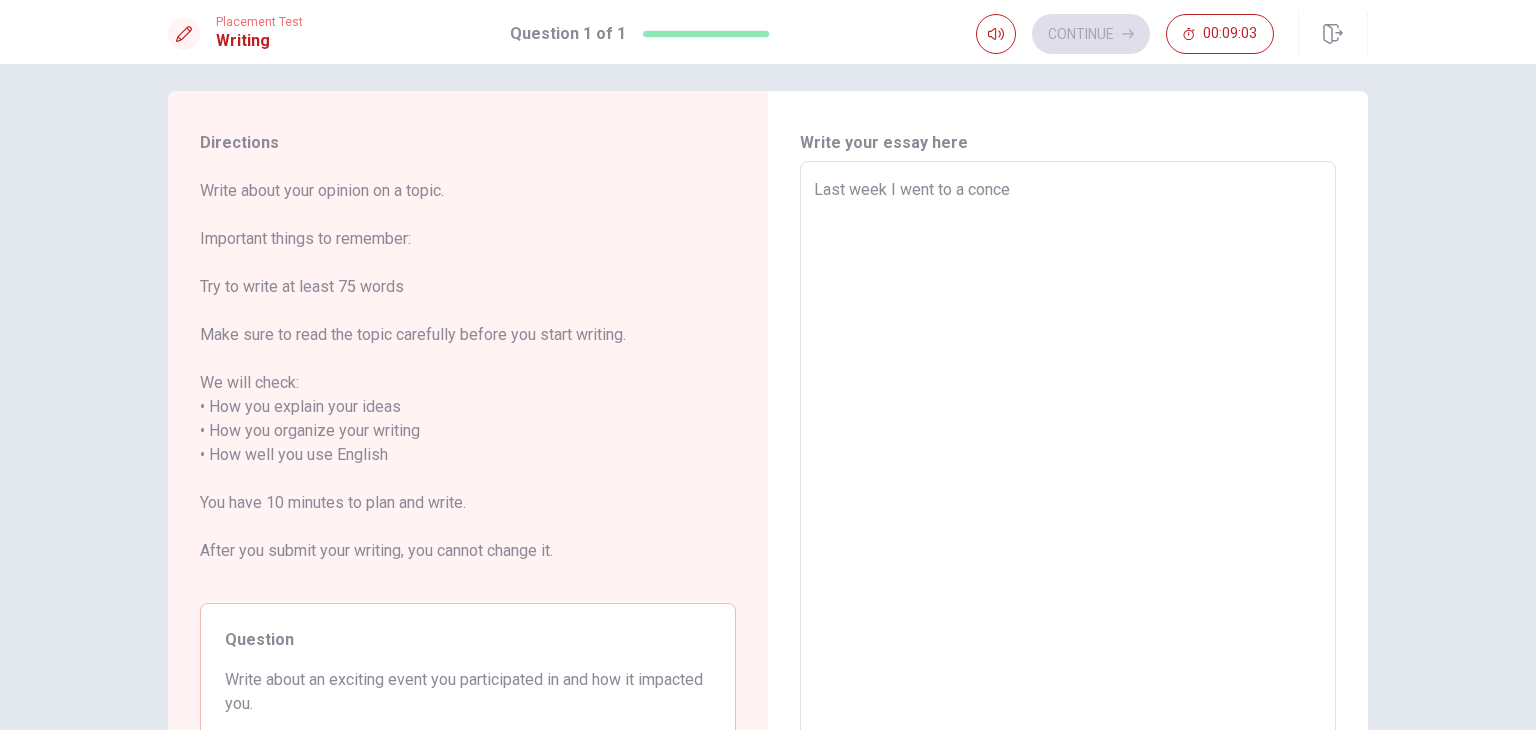 type on "Last week I went to a concer" 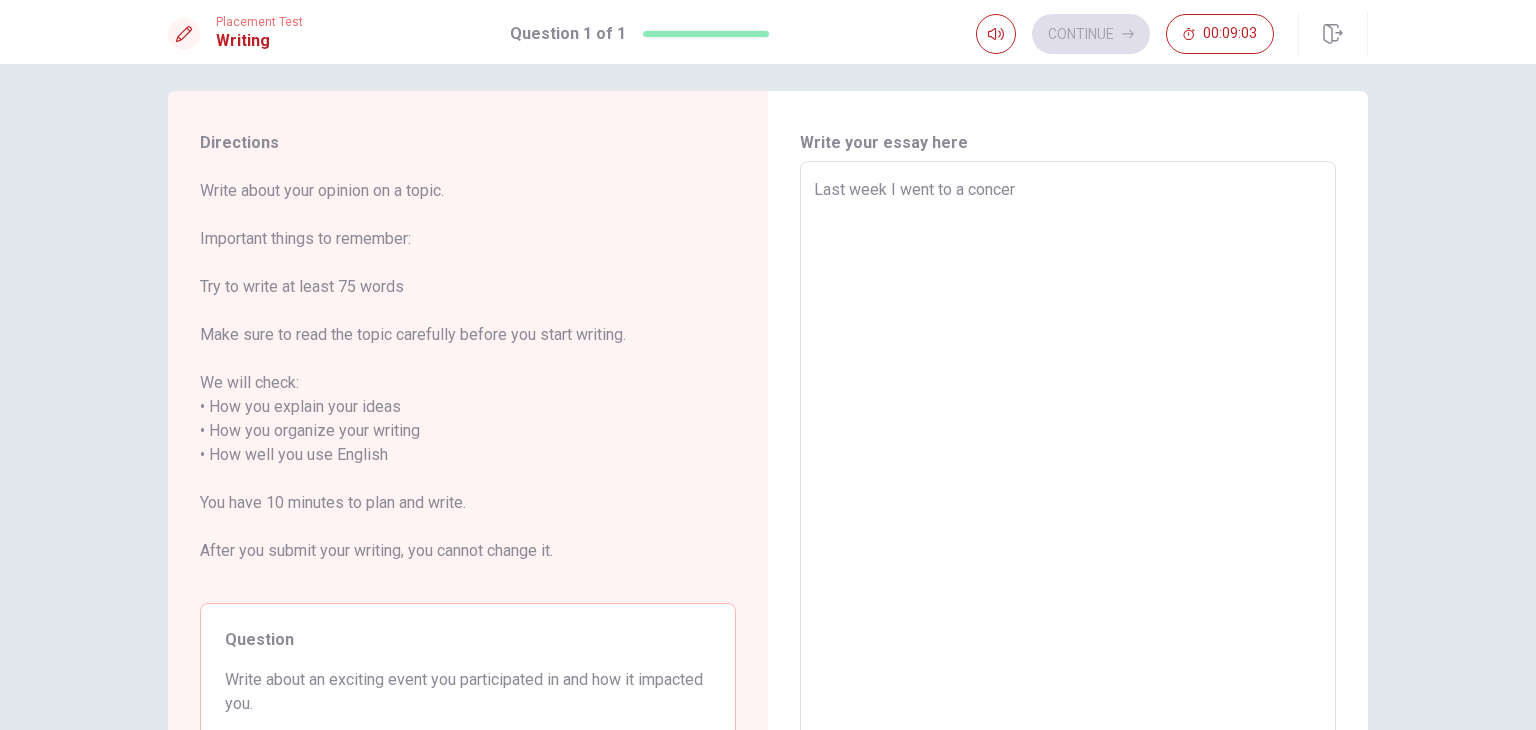 type on "x" 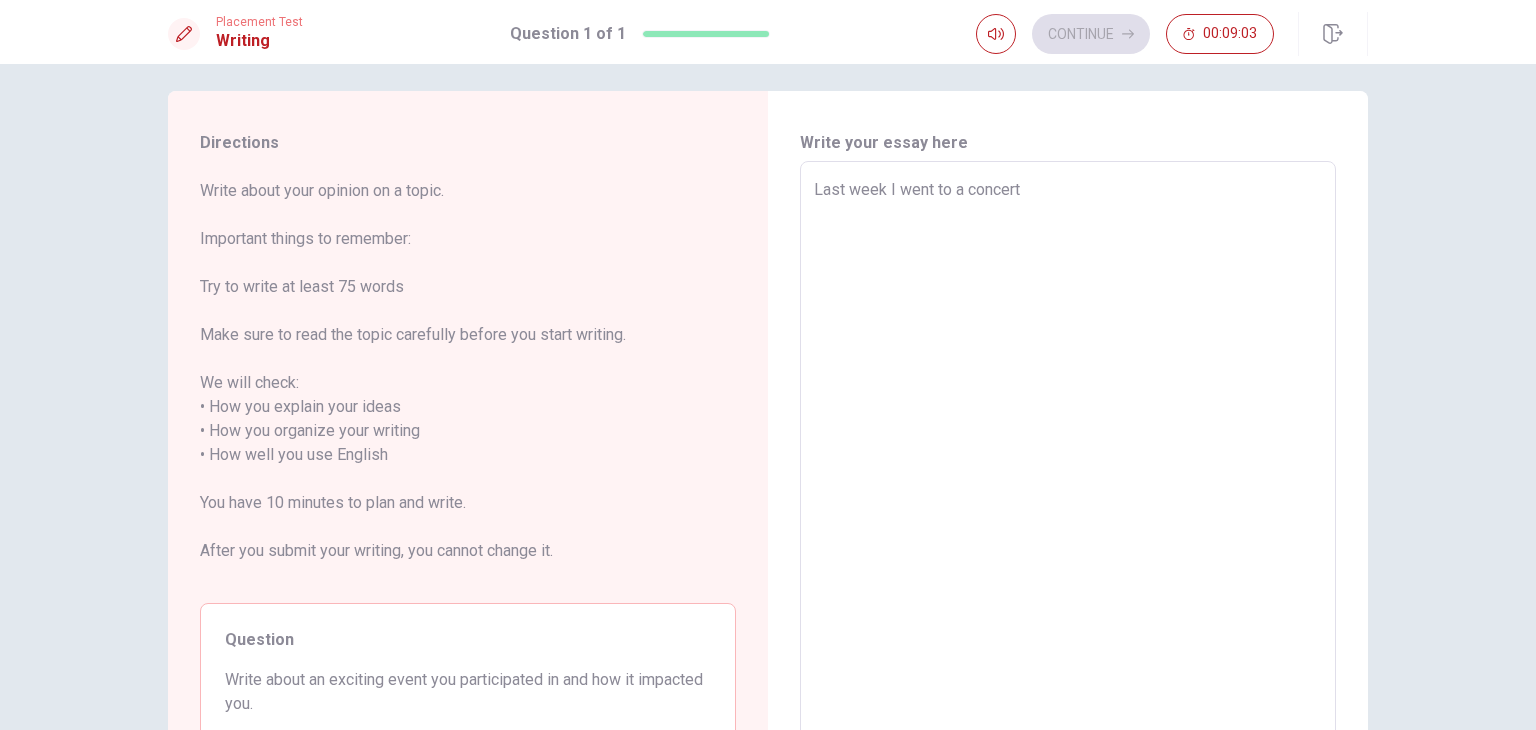 type on "x" 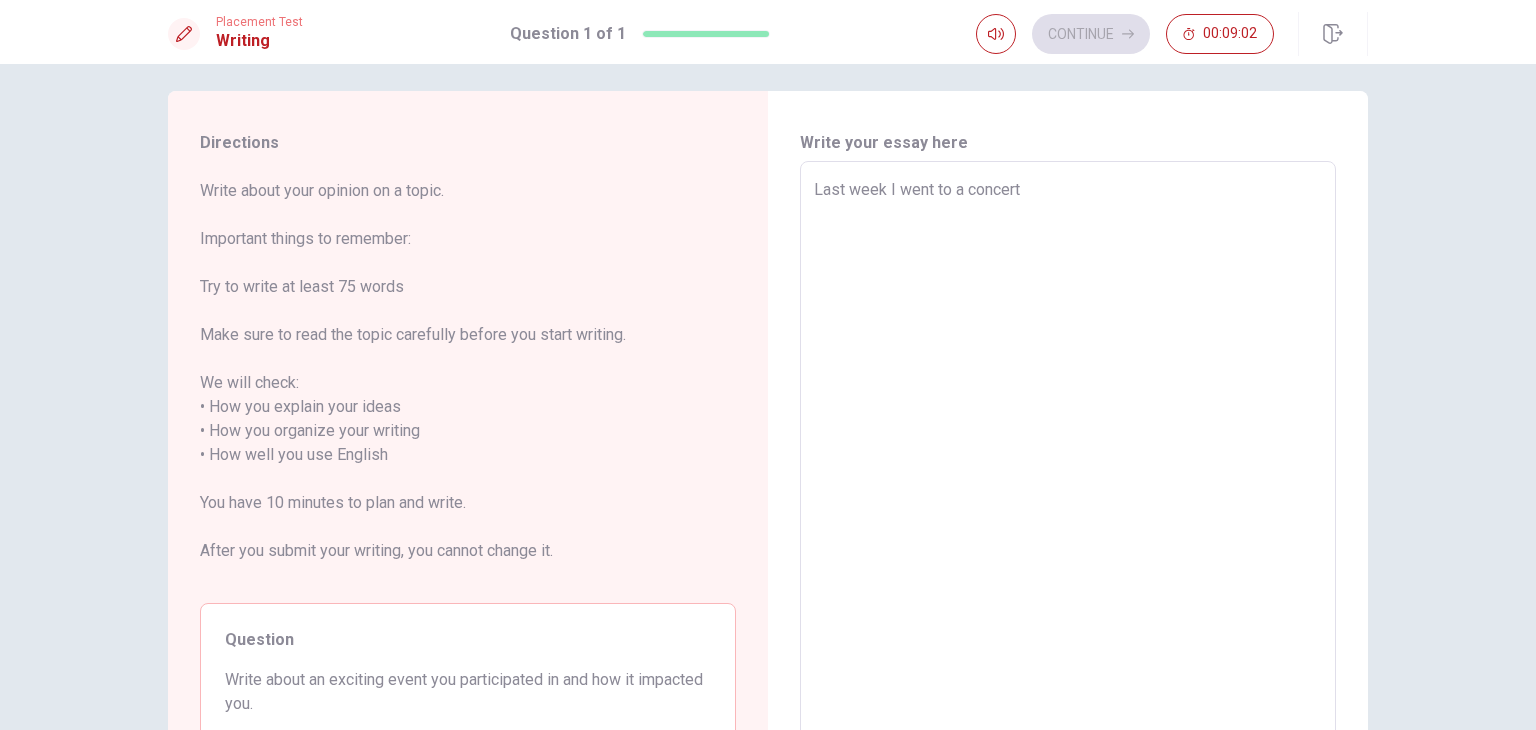 type on "Last week I went to a concert" 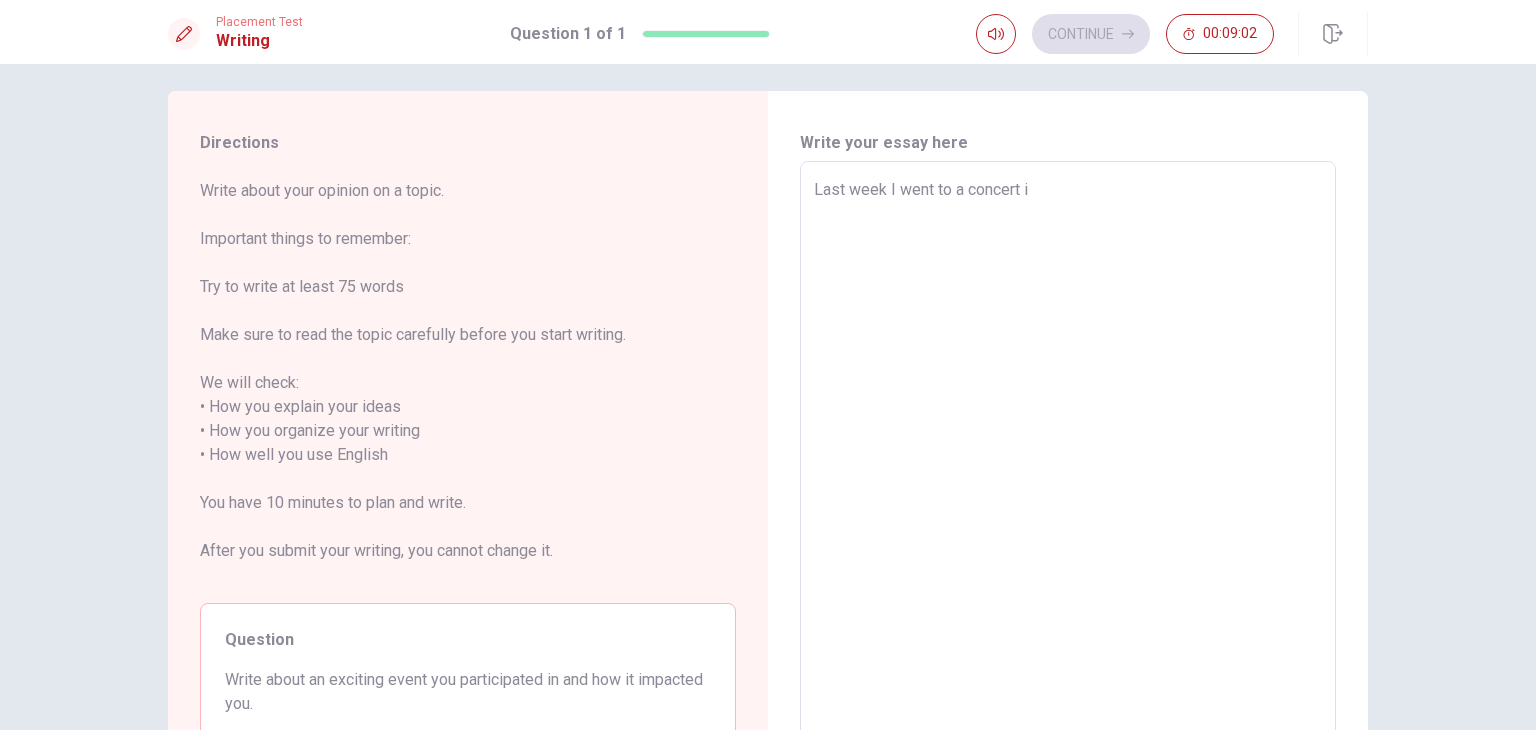 type on "x" 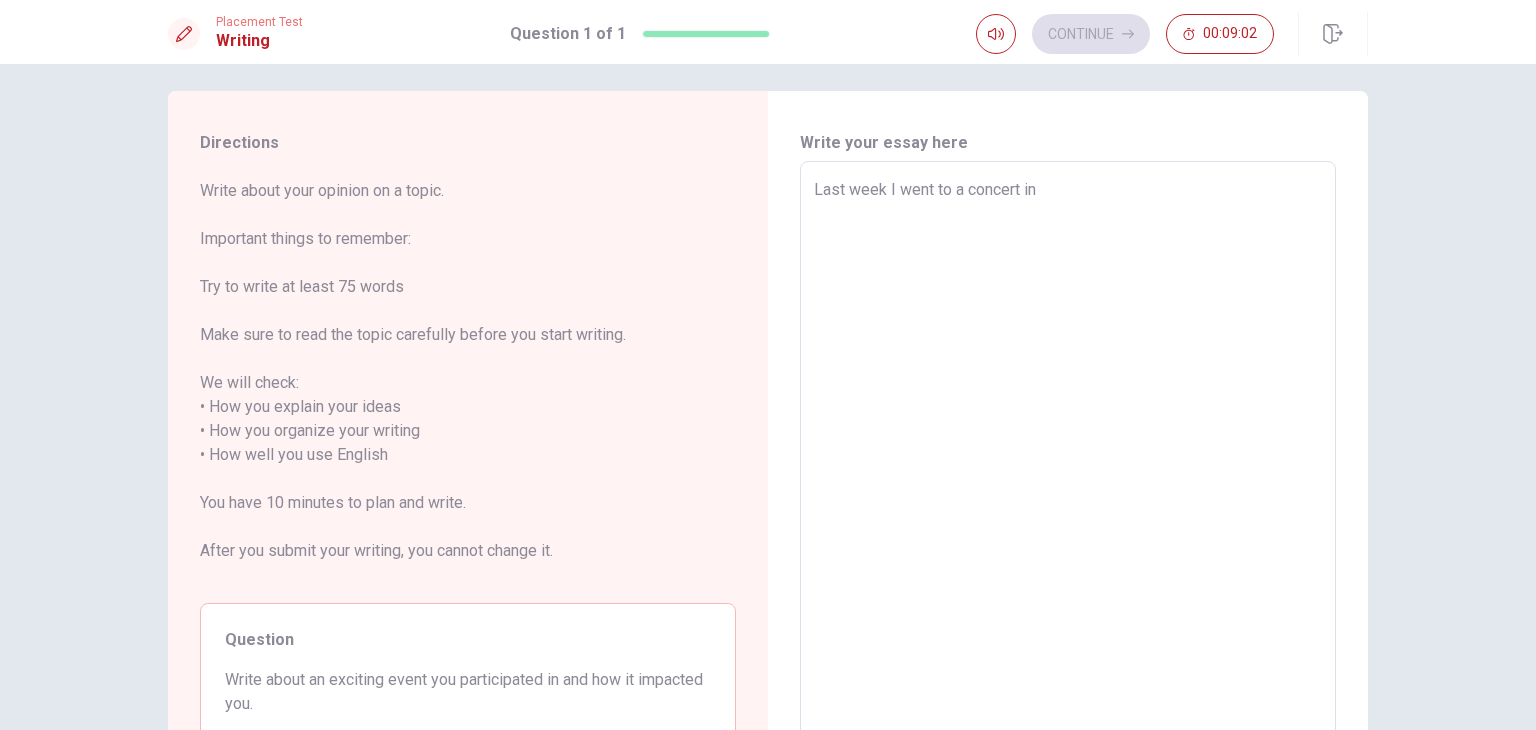 type on "x" 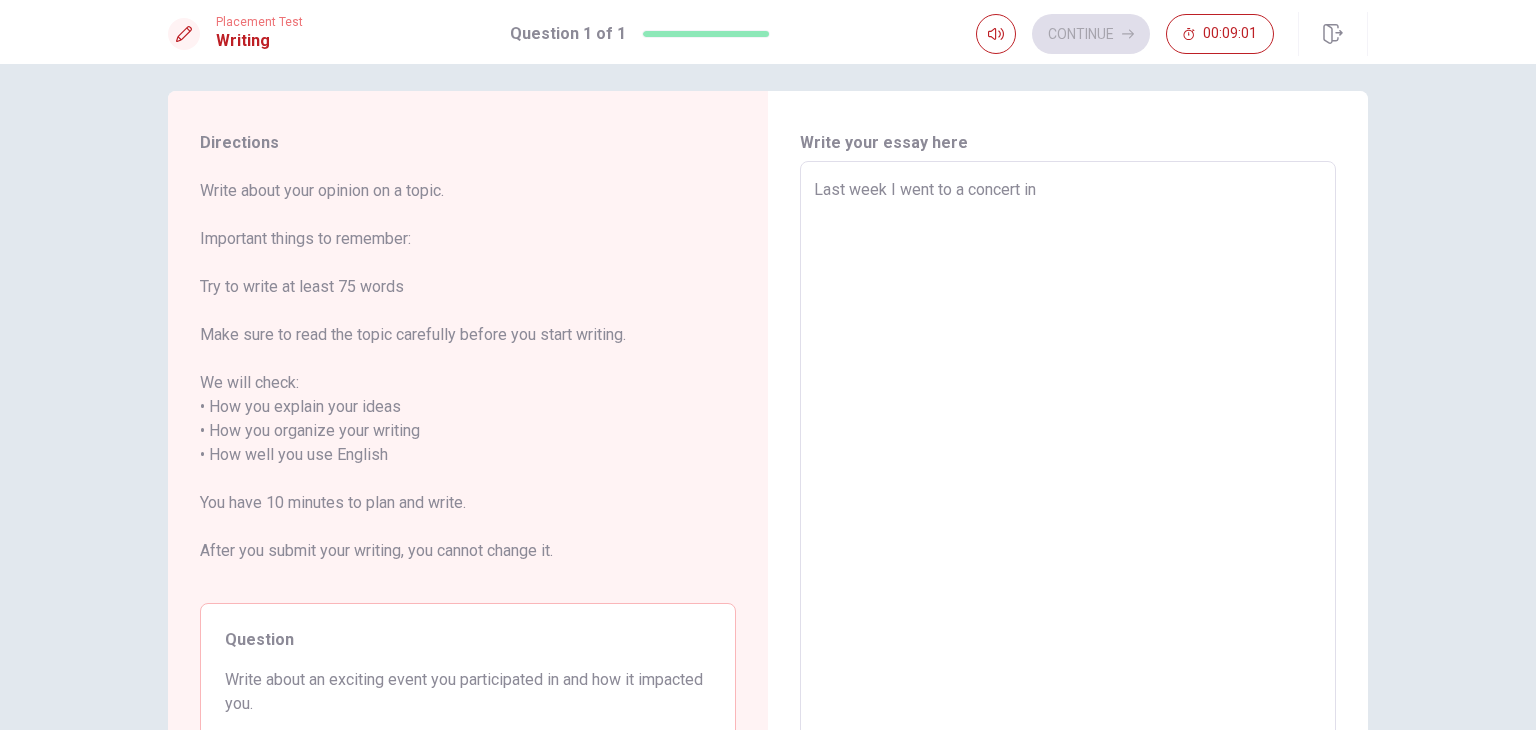 type on "x" 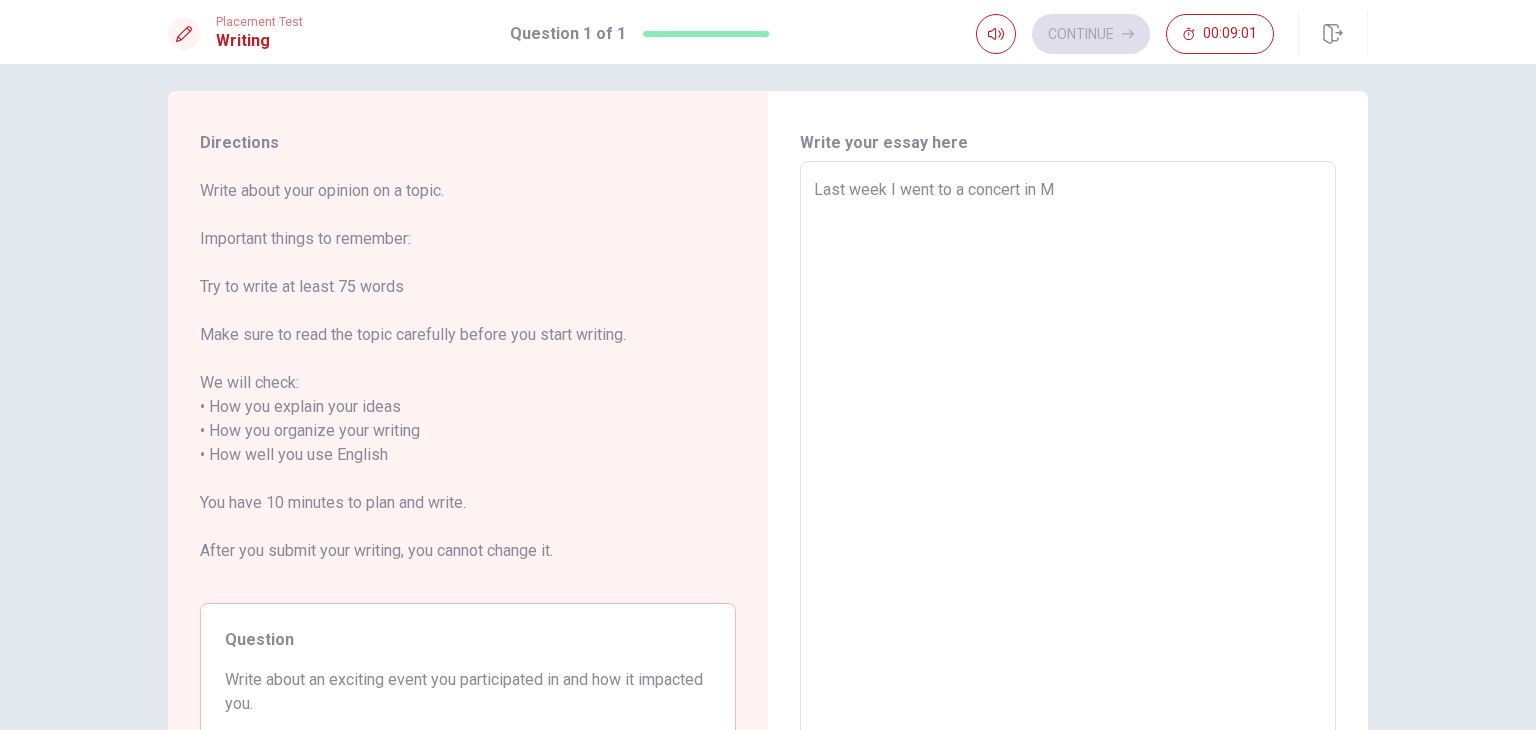 type on "x" 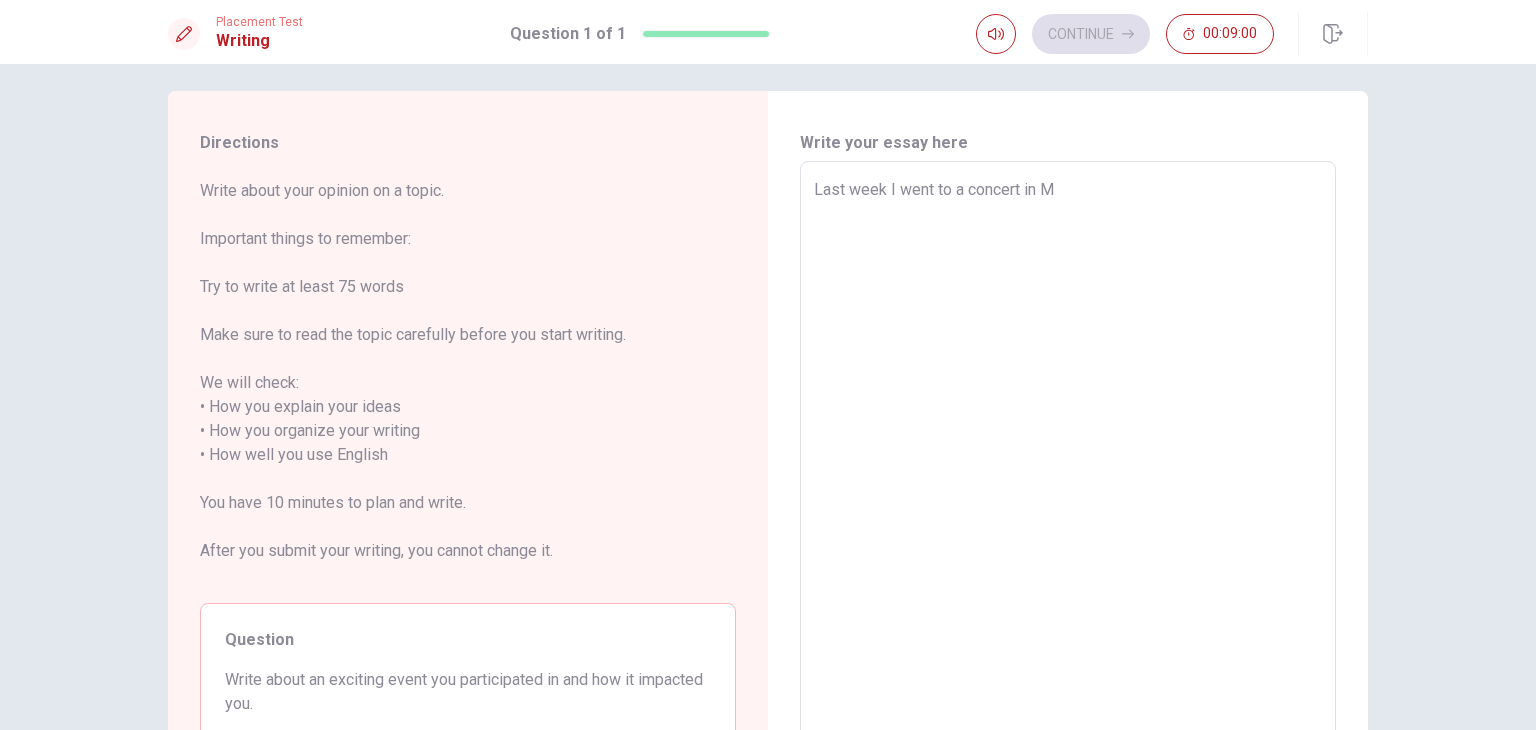 type on "Last week I went to a concert in [GEOGRAPHIC_DATA]" 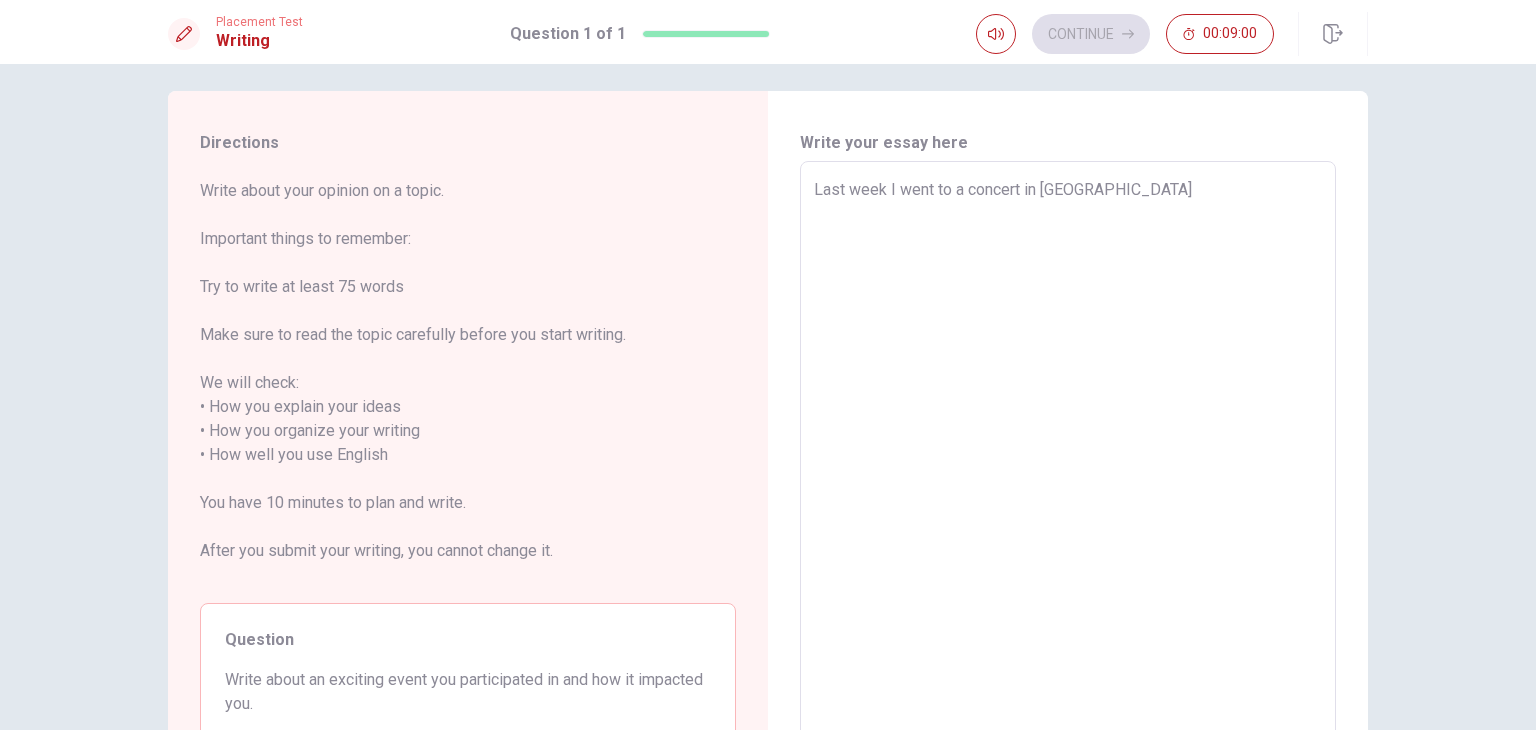 type on "x" 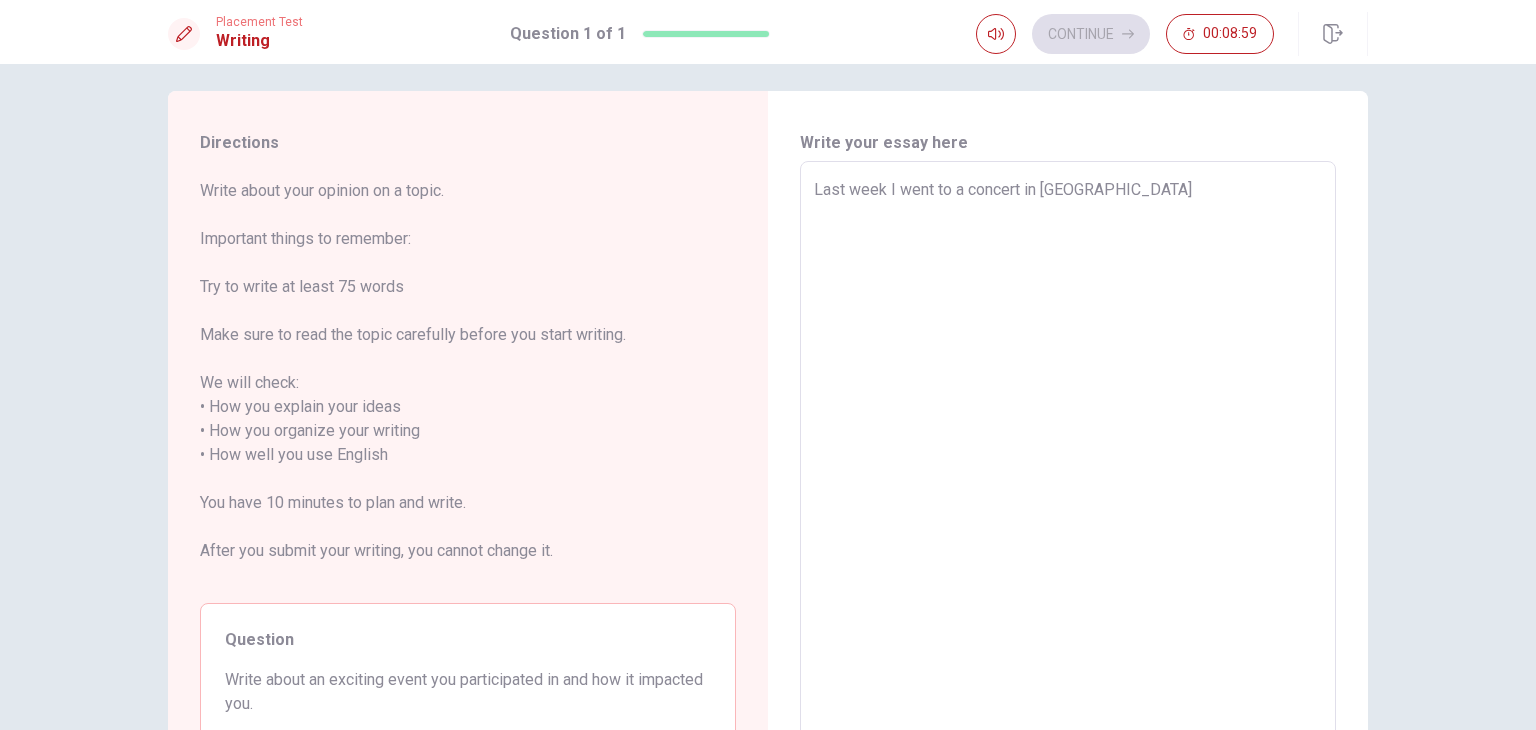 type on "x" 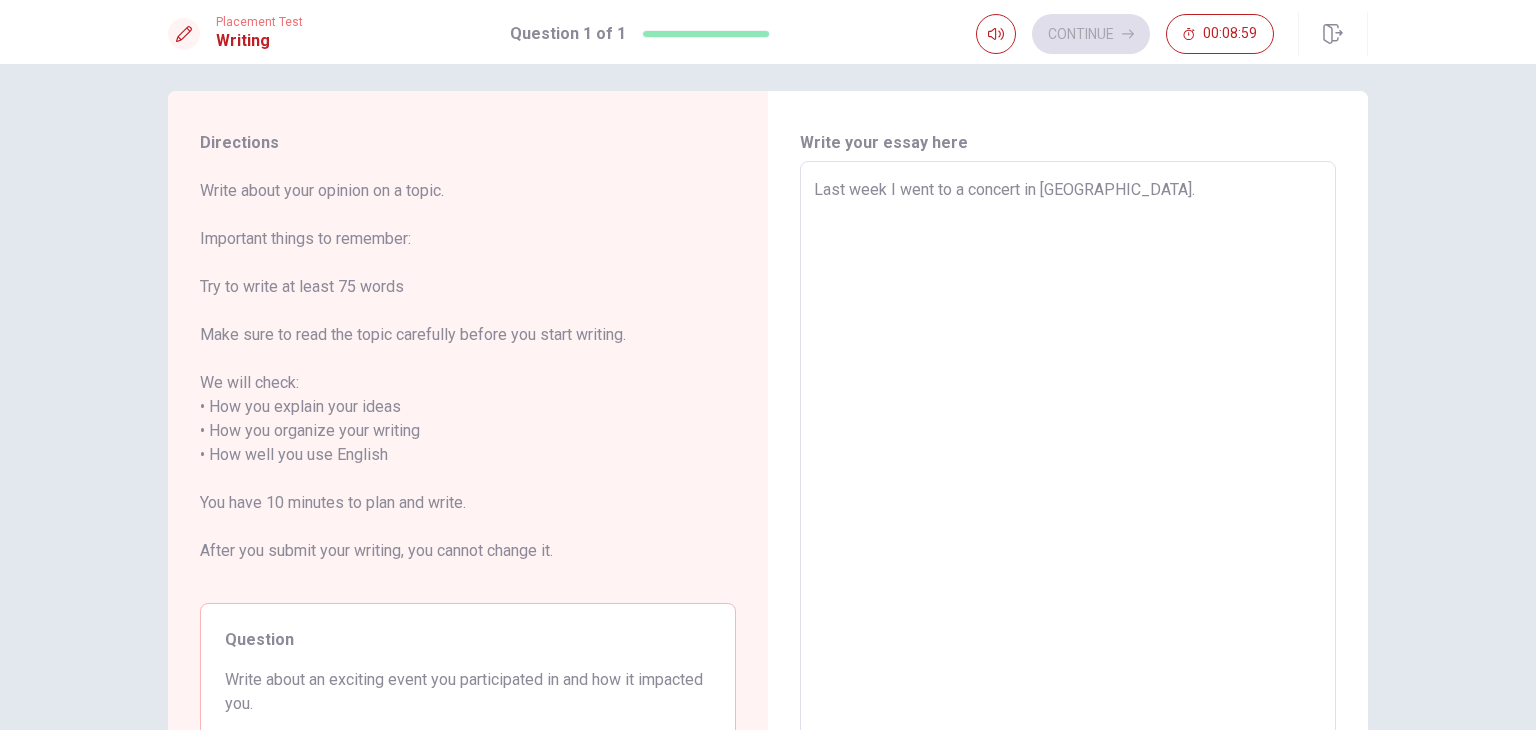 type on "x" 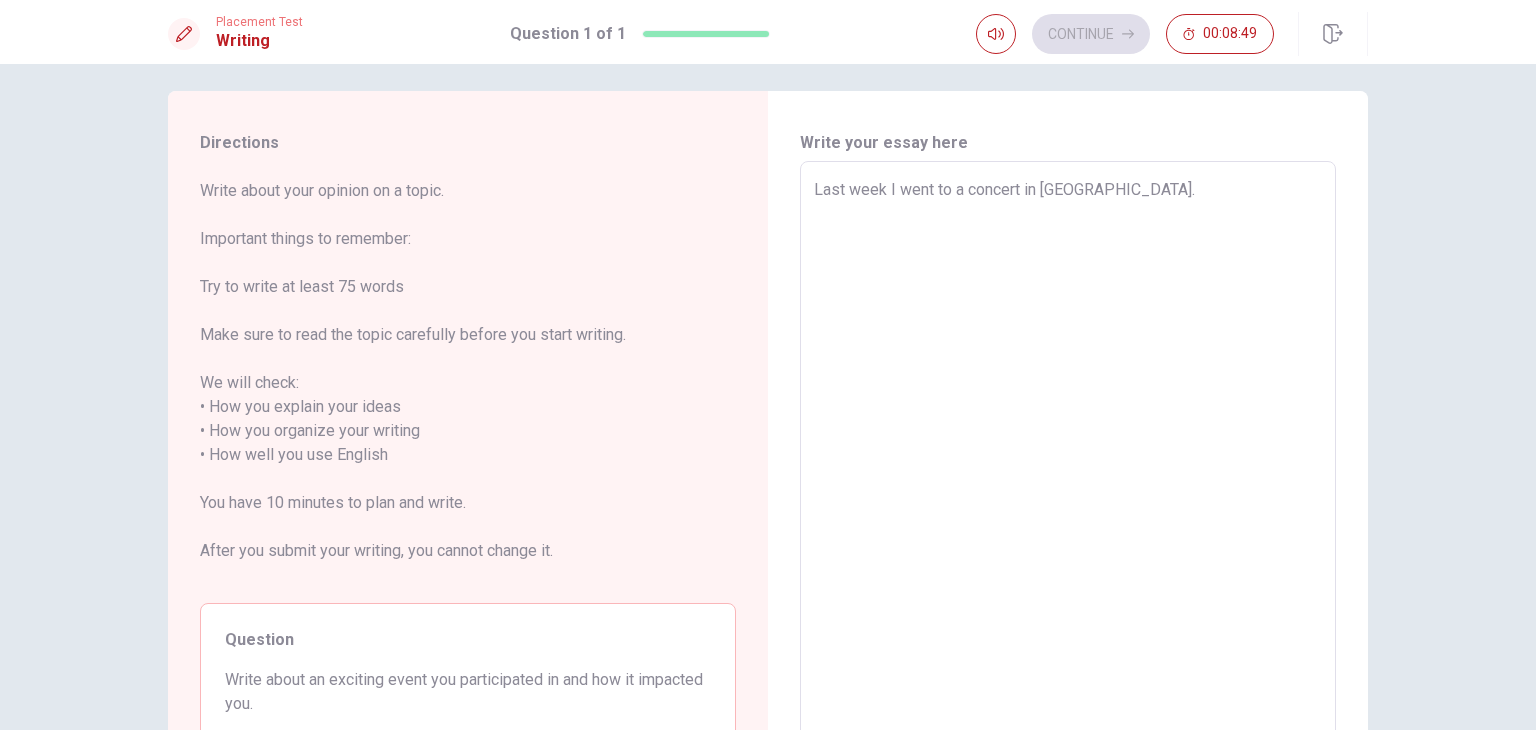 type on "x" 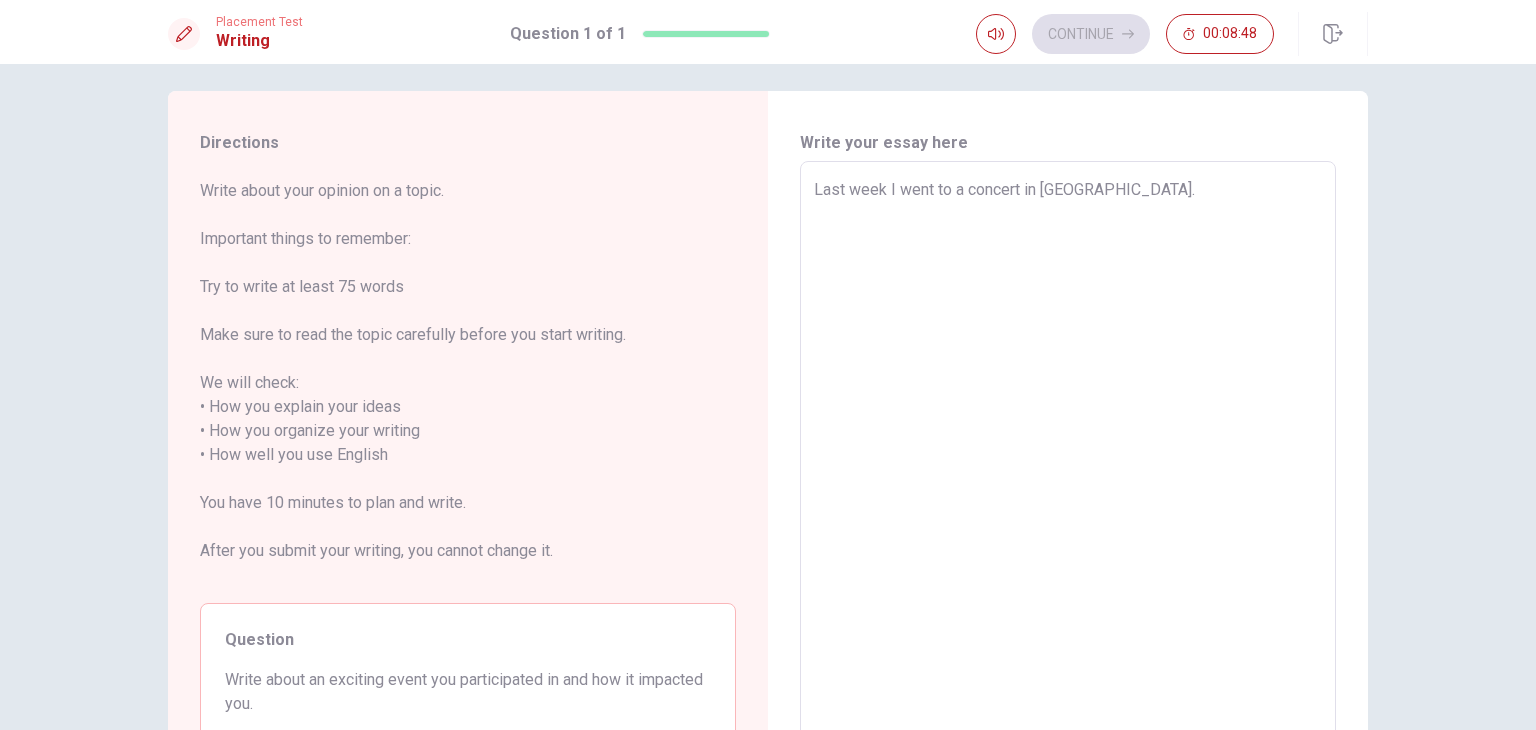 type on "Last week I went to a concert in [GEOGRAPHIC_DATA]. T" 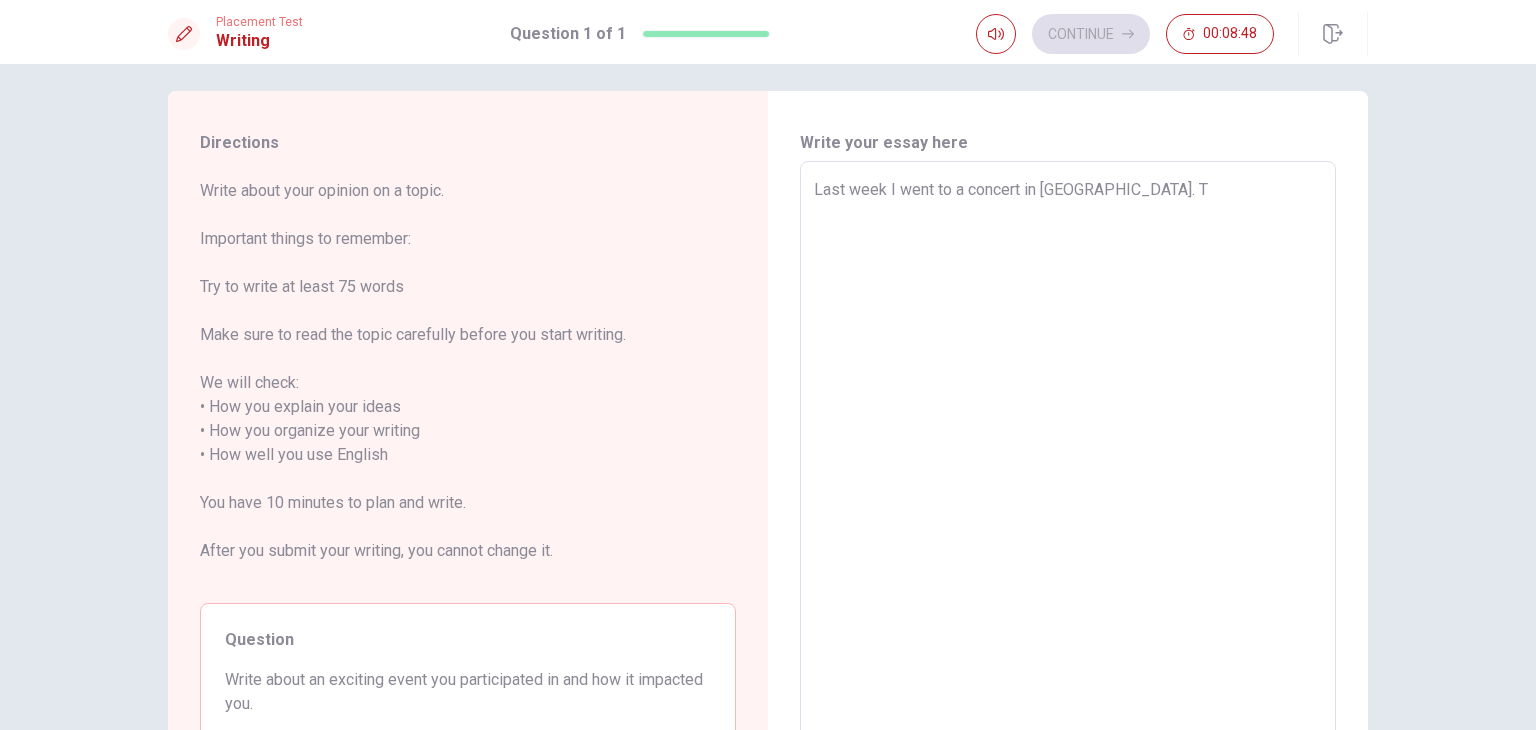 type on "x" 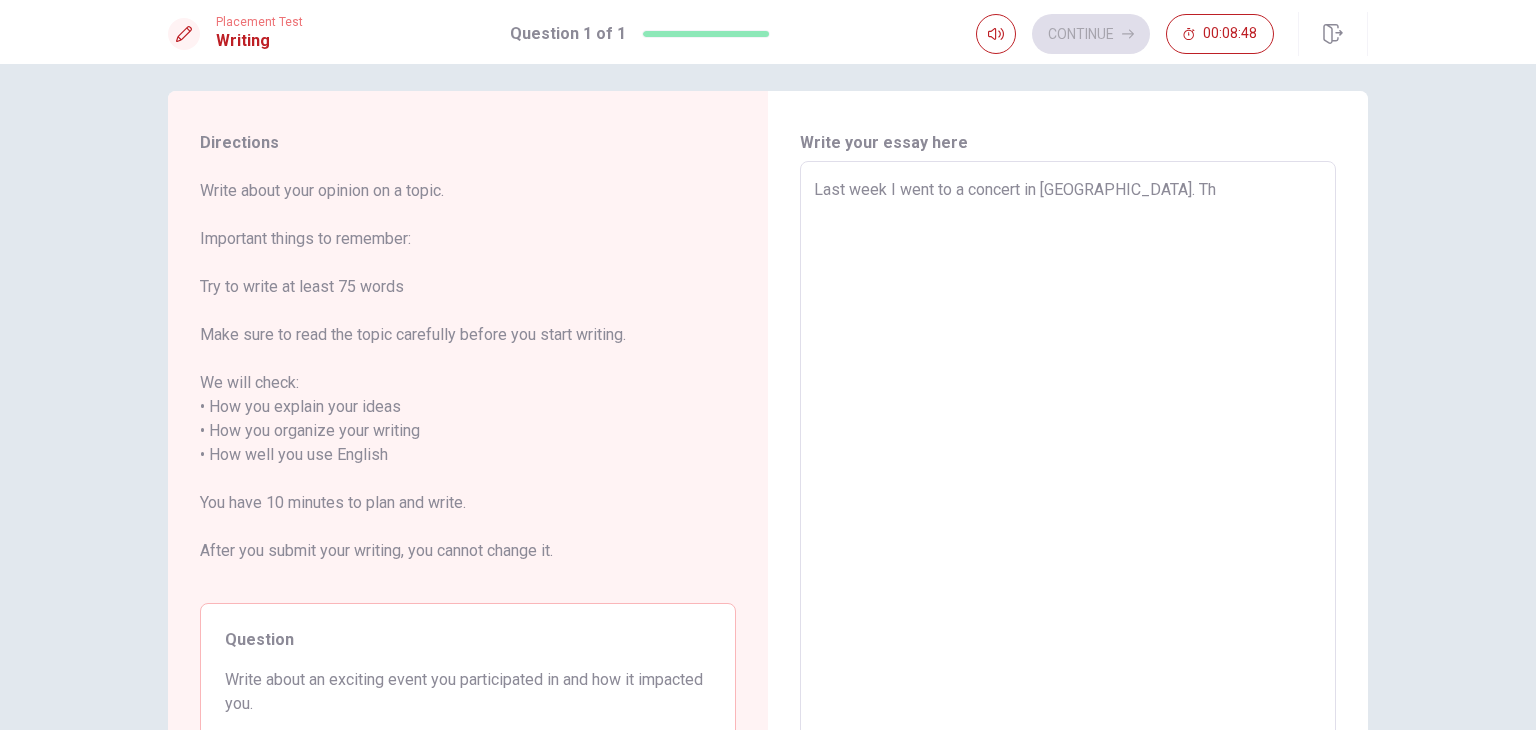 type on "x" 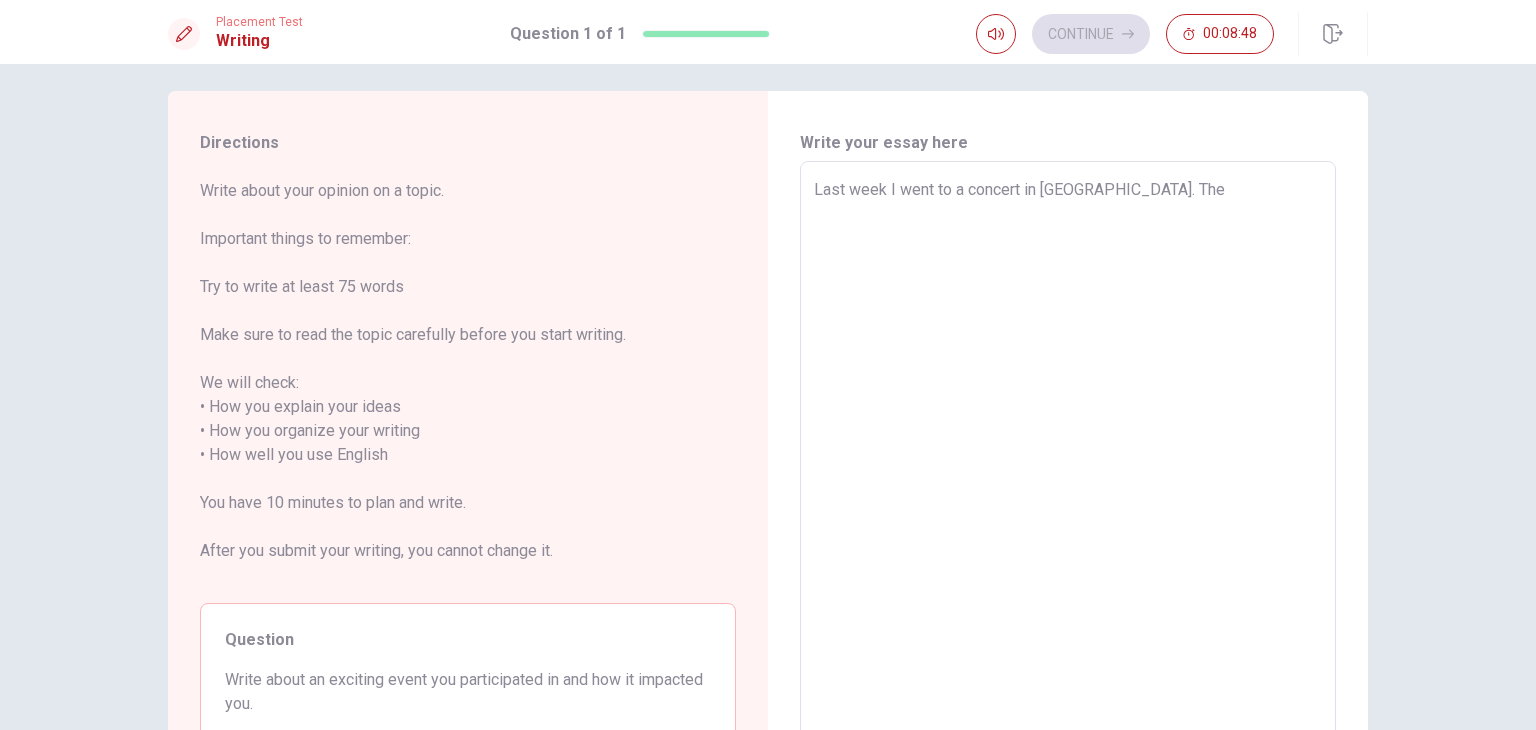 type on "x" 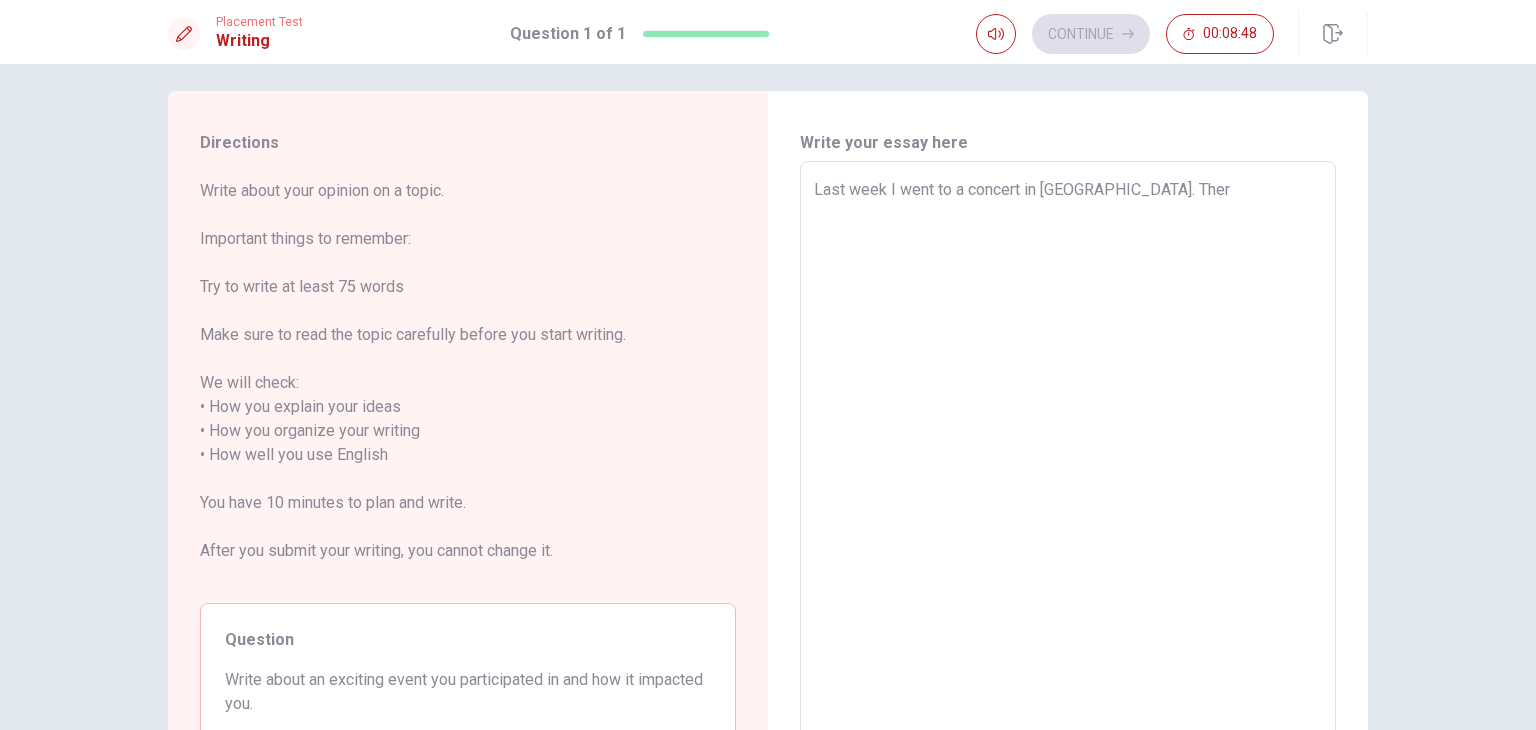 type on "Last week I went to a concert in [GEOGRAPHIC_DATA]. There" 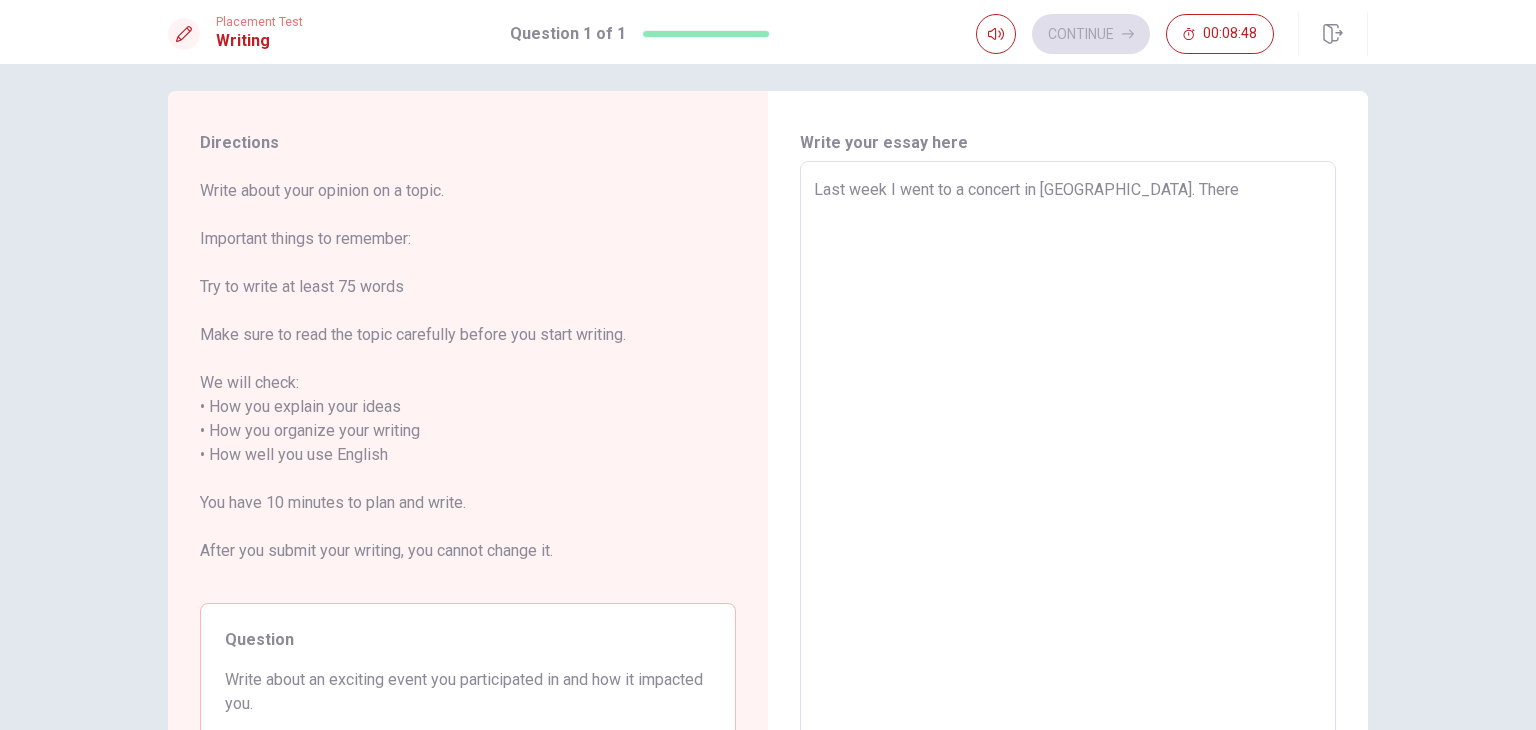 type on "x" 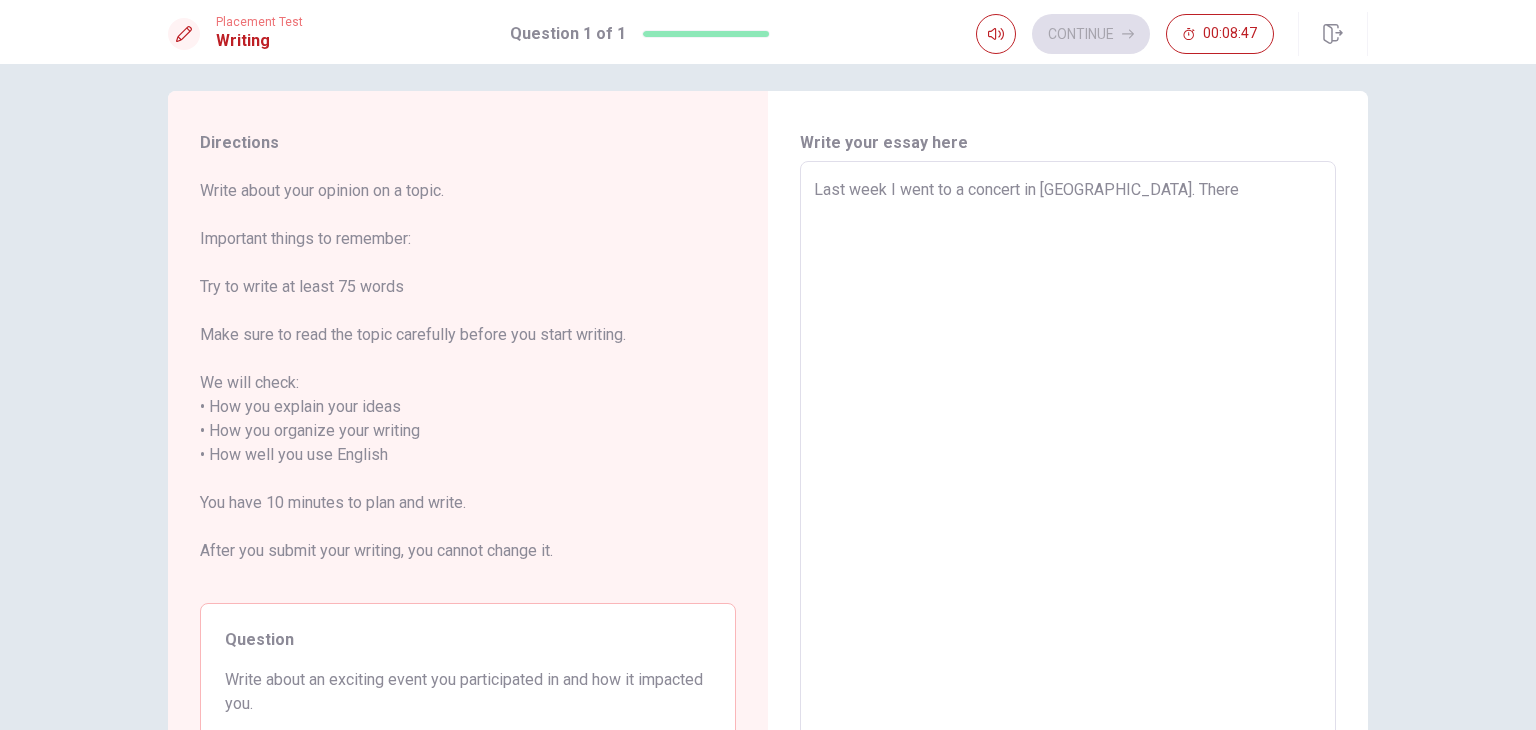 type on "Last week I went to a concert in [GEOGRAPHIC_DATA]. There" 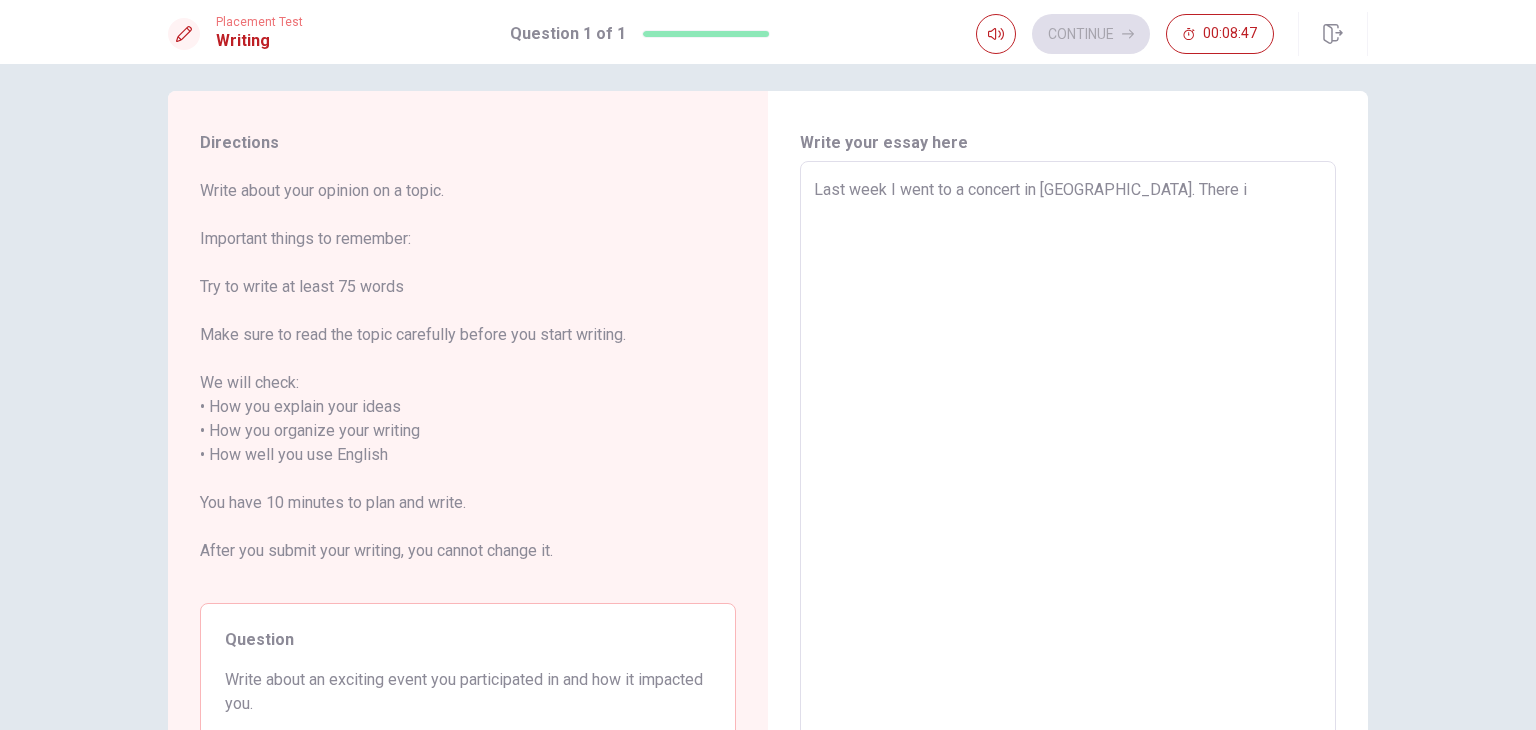 type on "x" 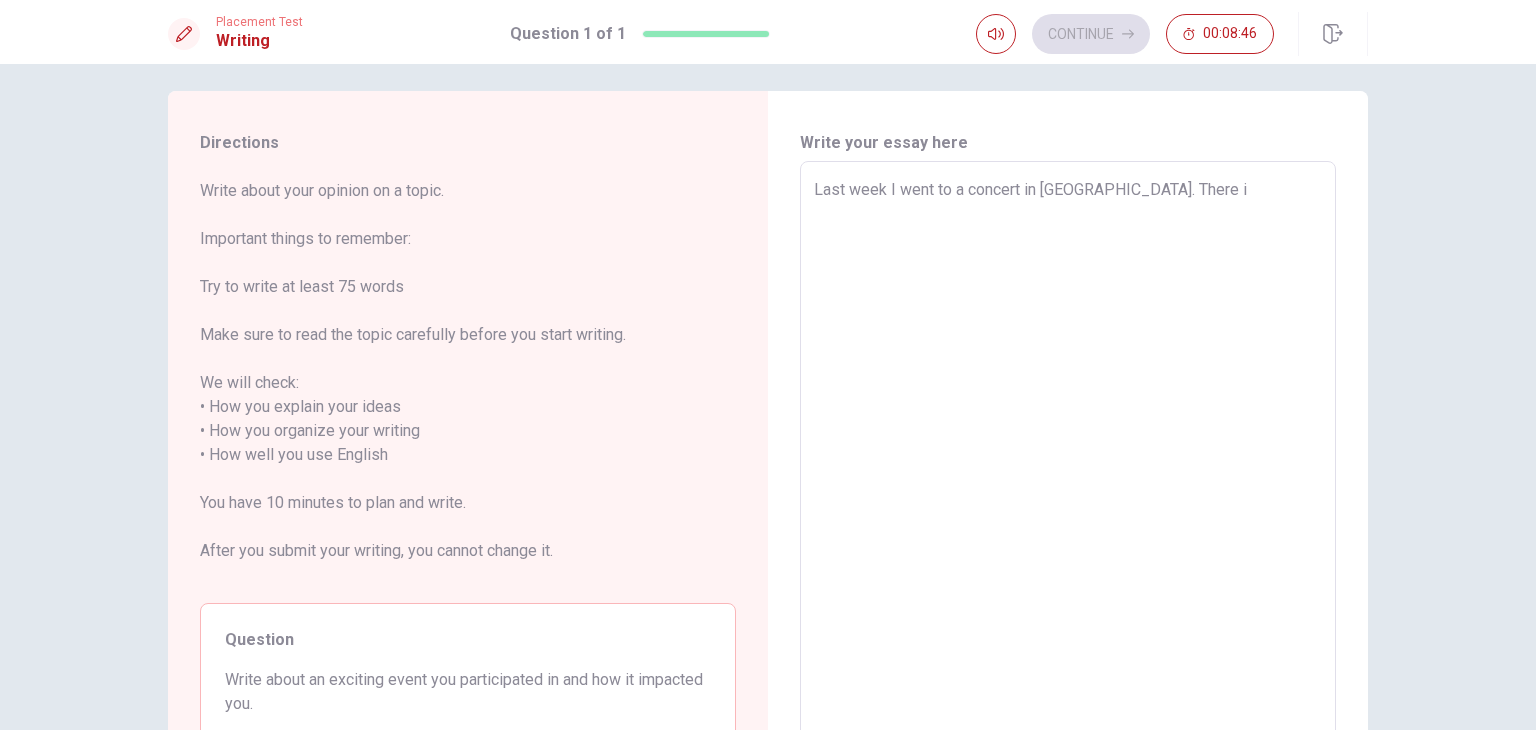 type on "Last week I went to a concert in [GEOGRAPHIC_DATA]. There i" 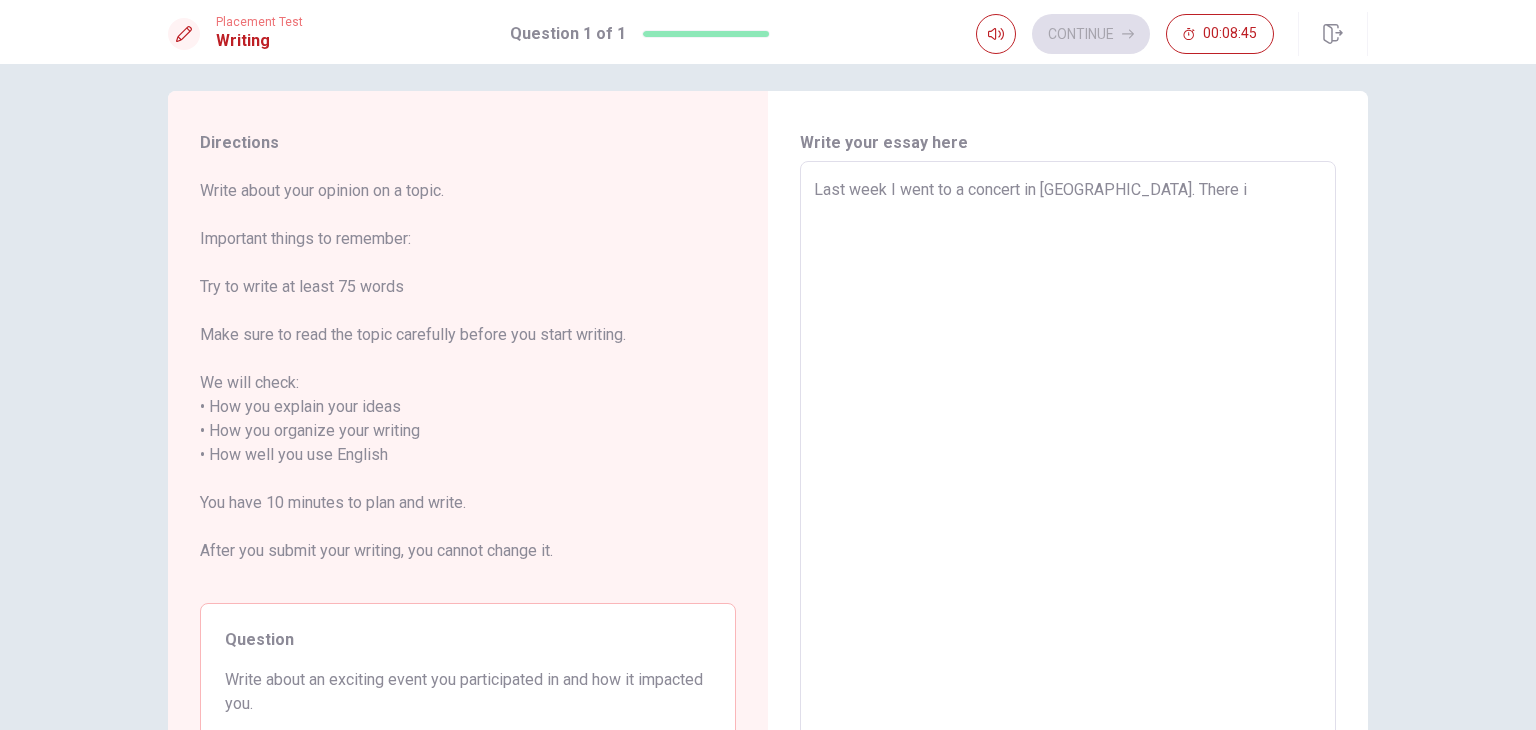 type on "Last week I went to a concert in [GEOGRAPHIC_DATA]. There i c" 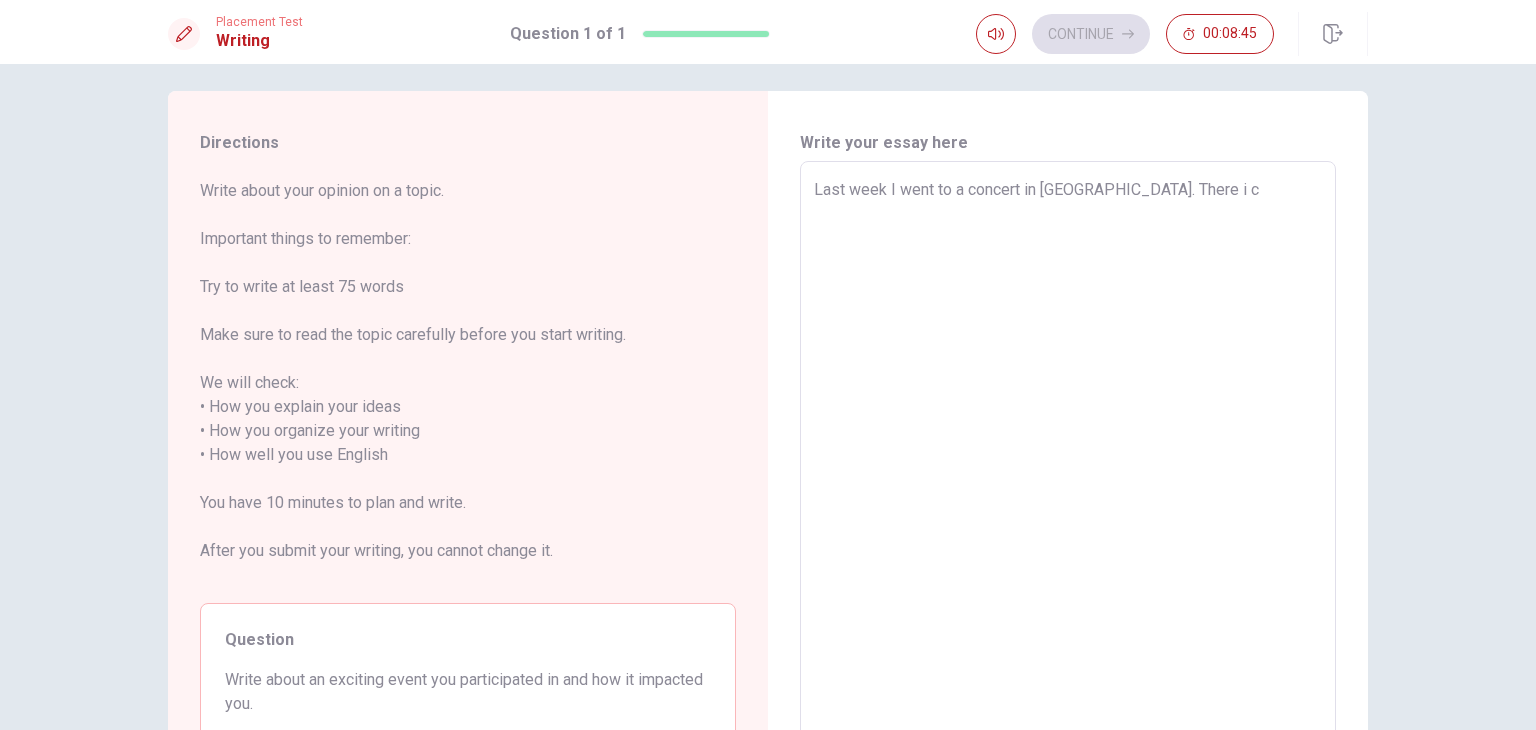 type on "x" 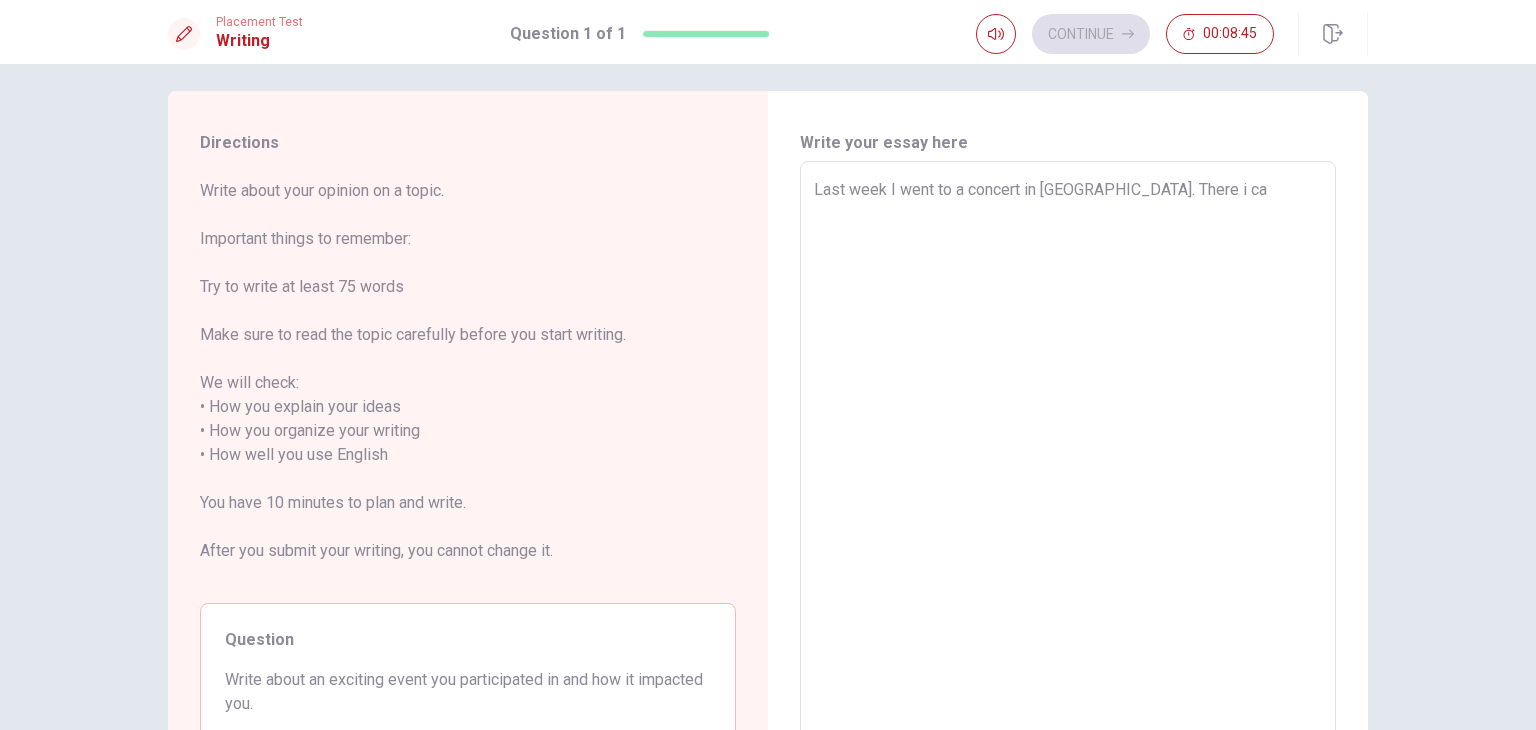 type on "x" 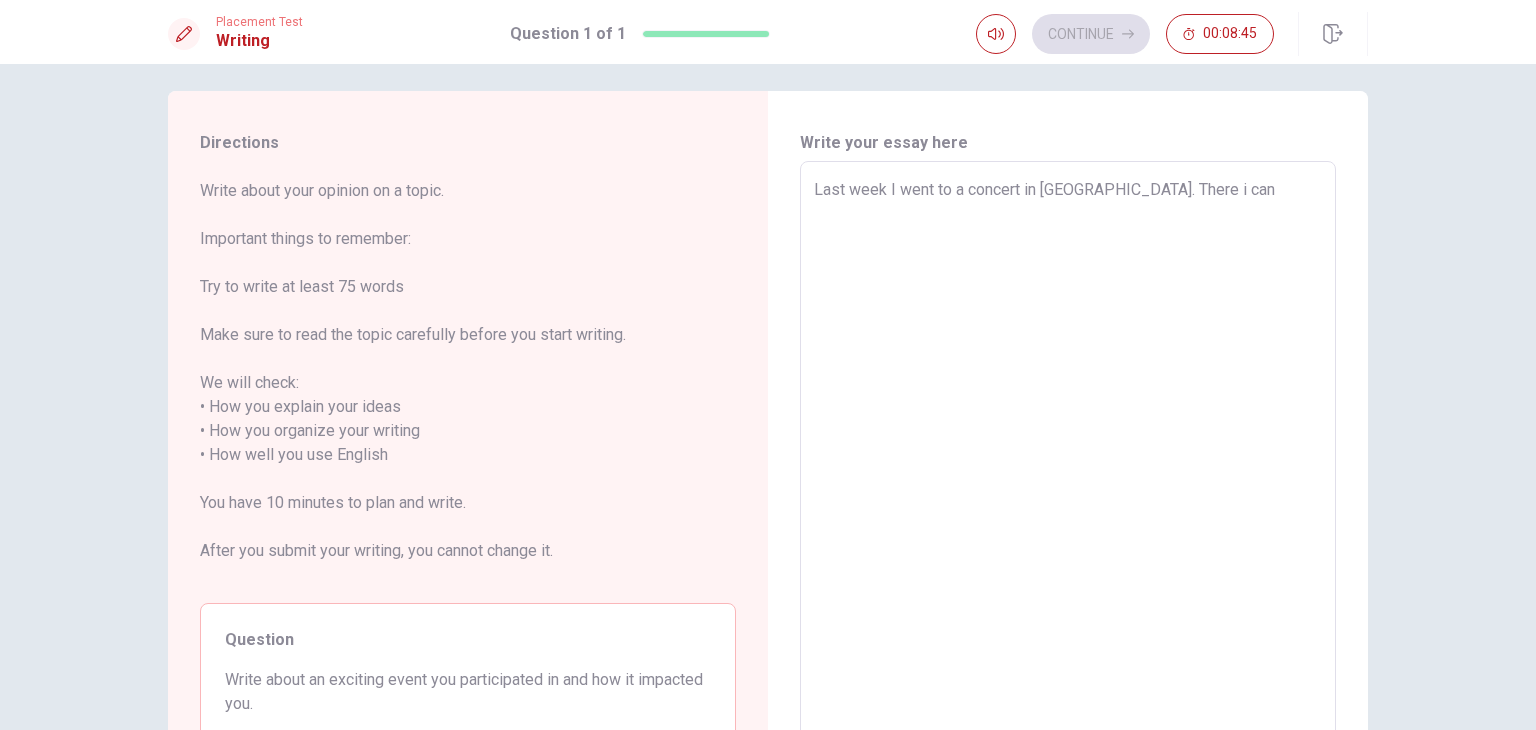 type on "x" 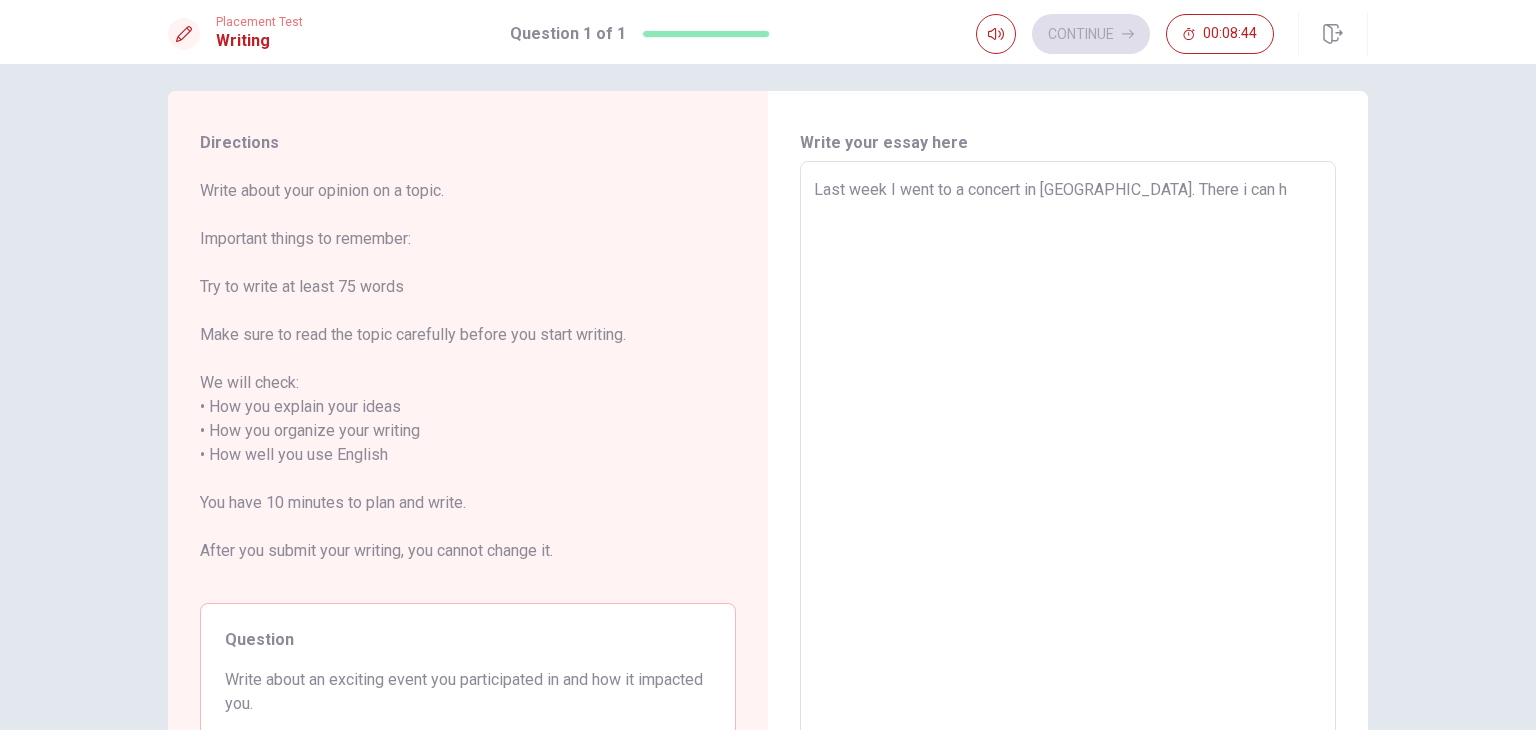 type on "x" 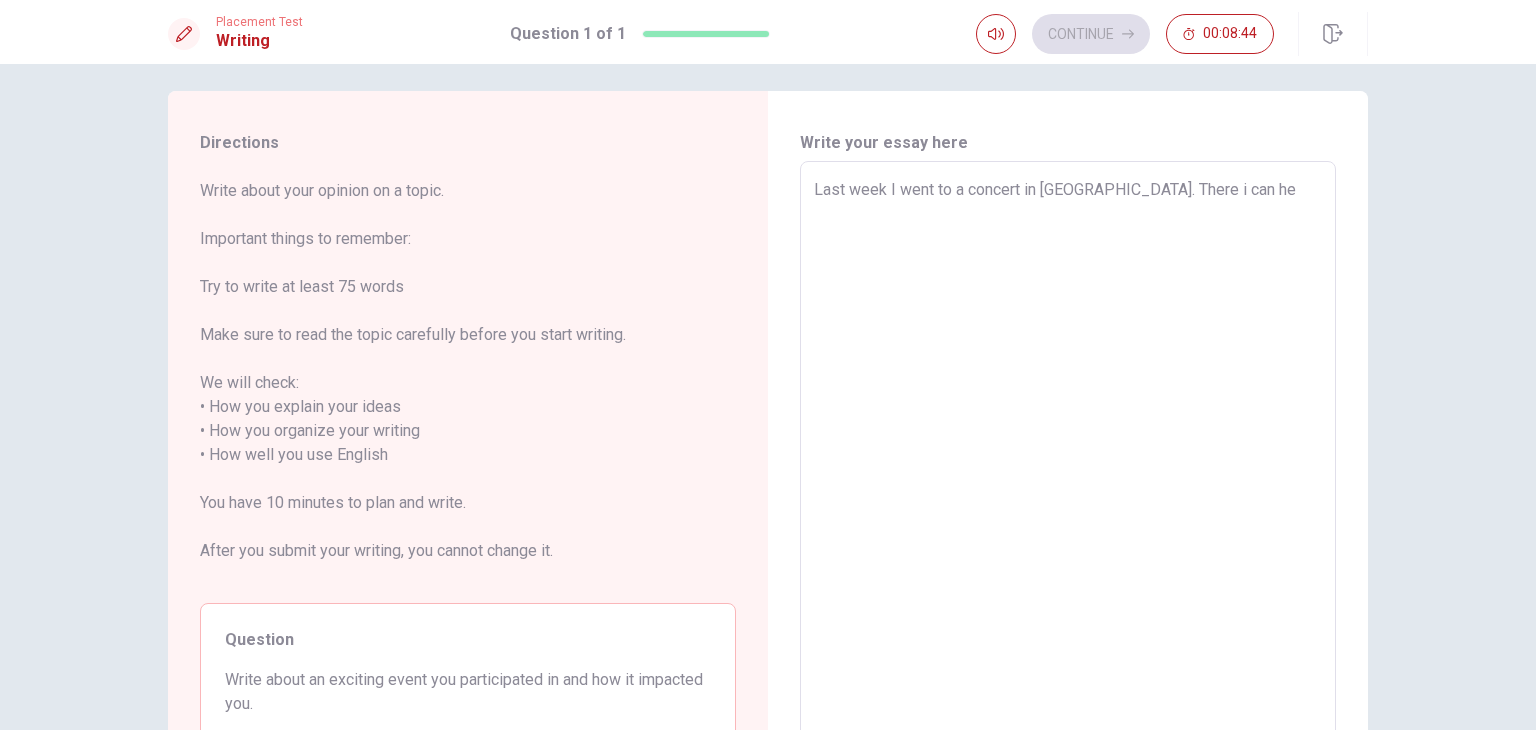 type on "x" 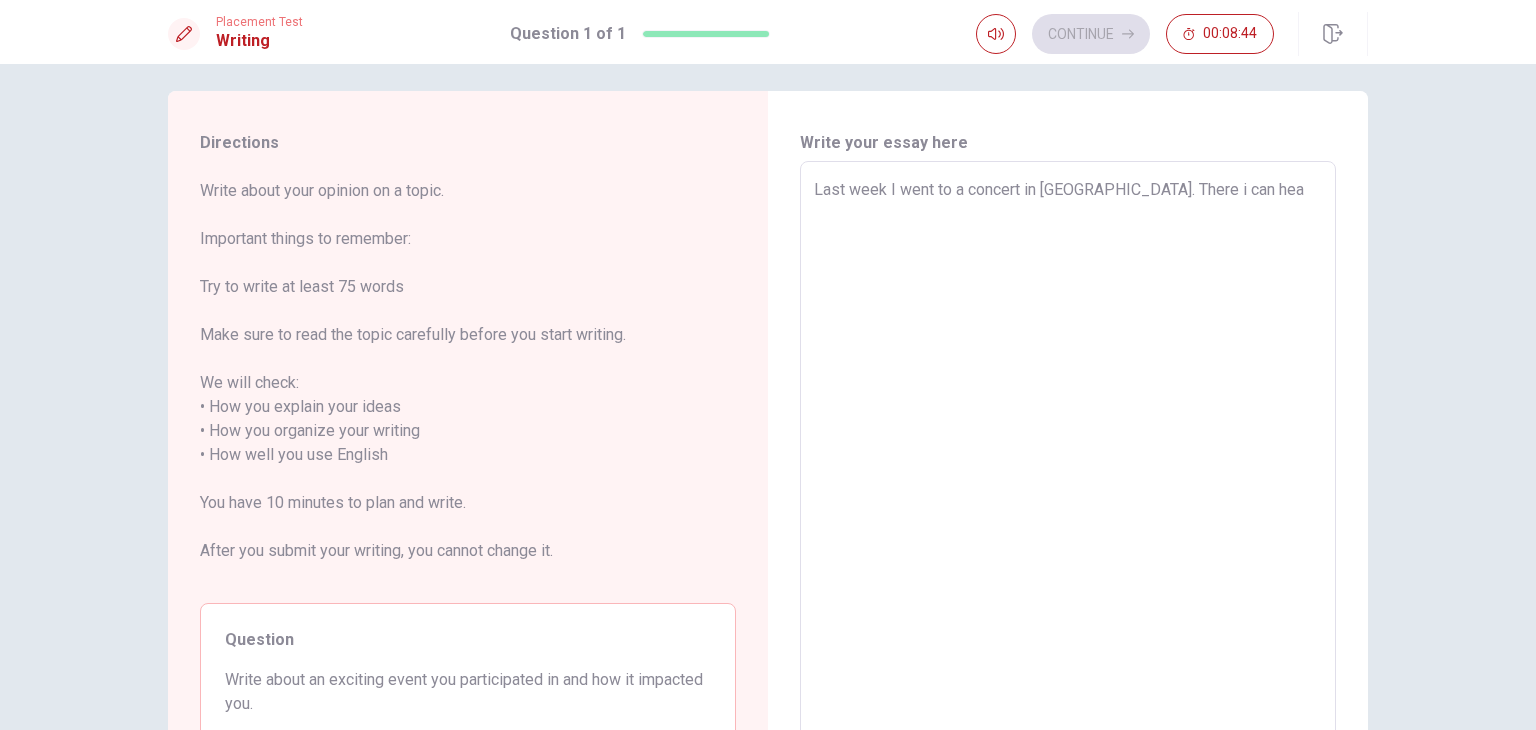 type on "x" 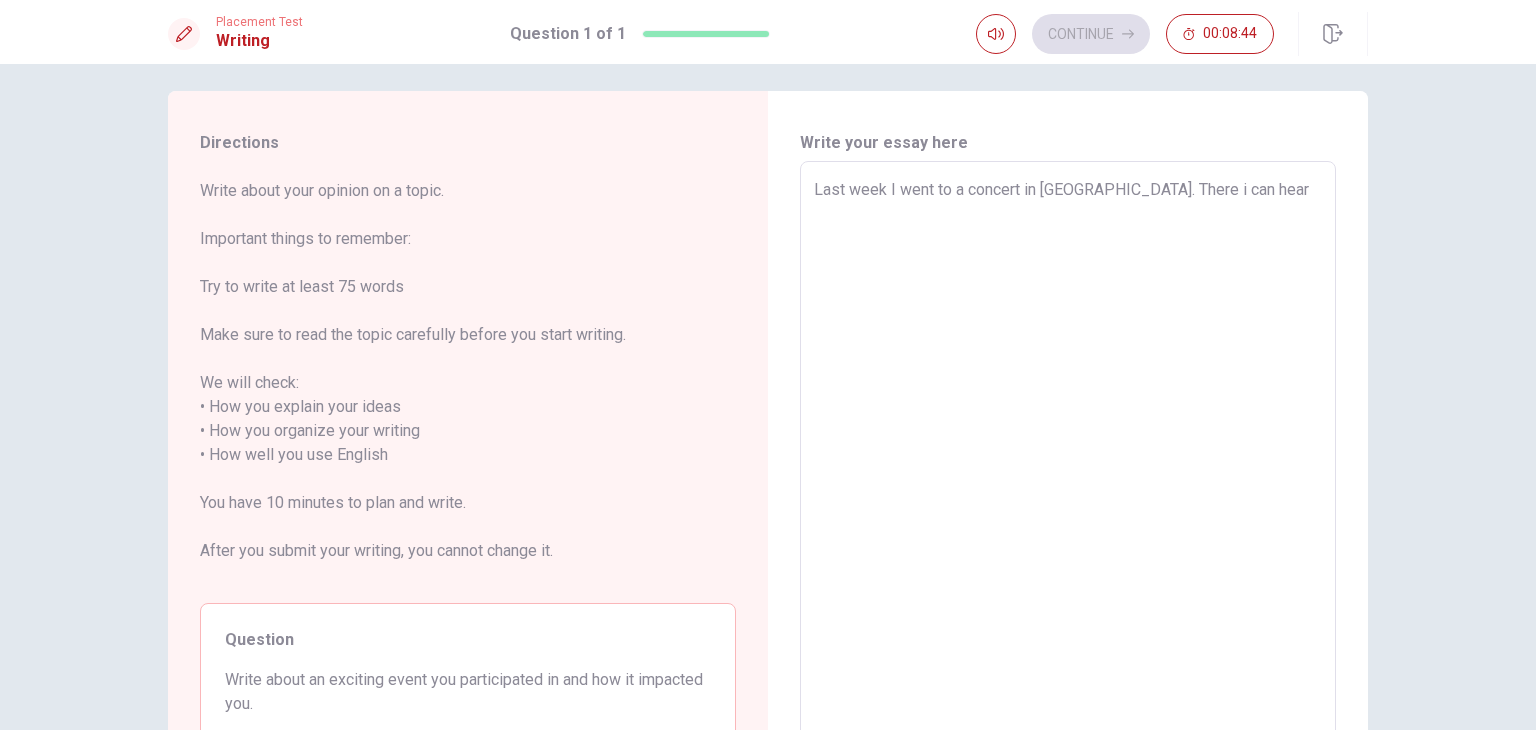 type on "x" 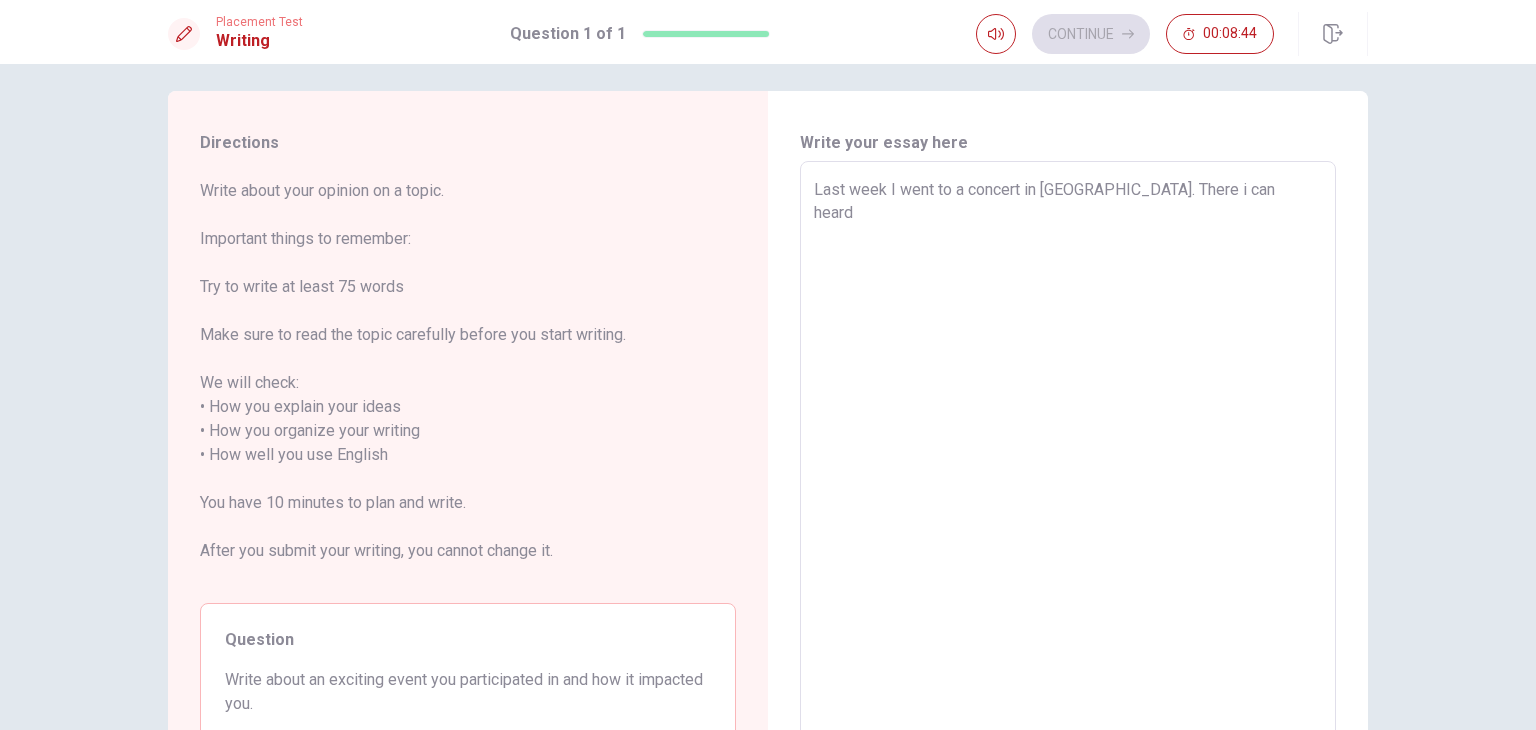 type on "x" 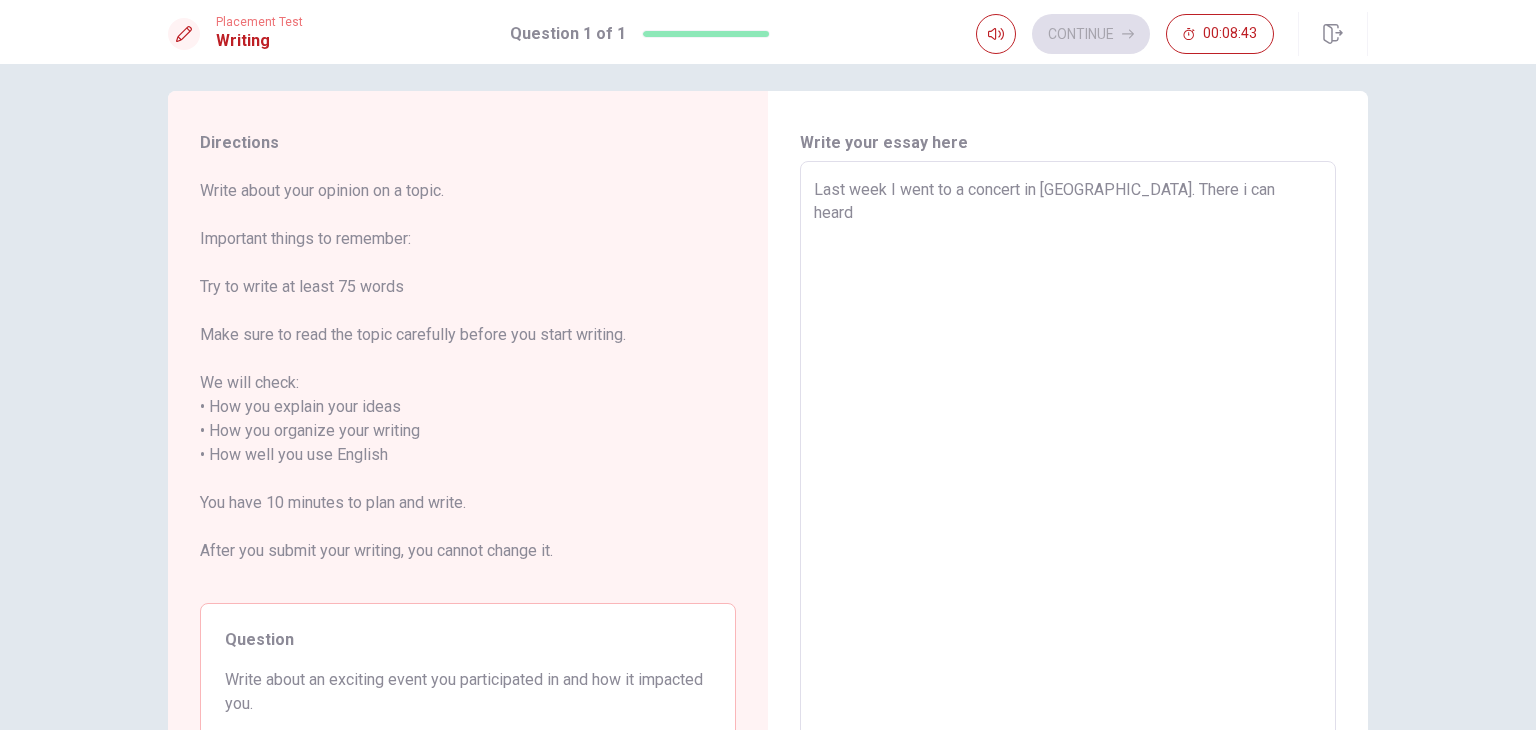 type on "Last week I went to a concert in [GEOGRAPHIC_DATA]. There i can heard" 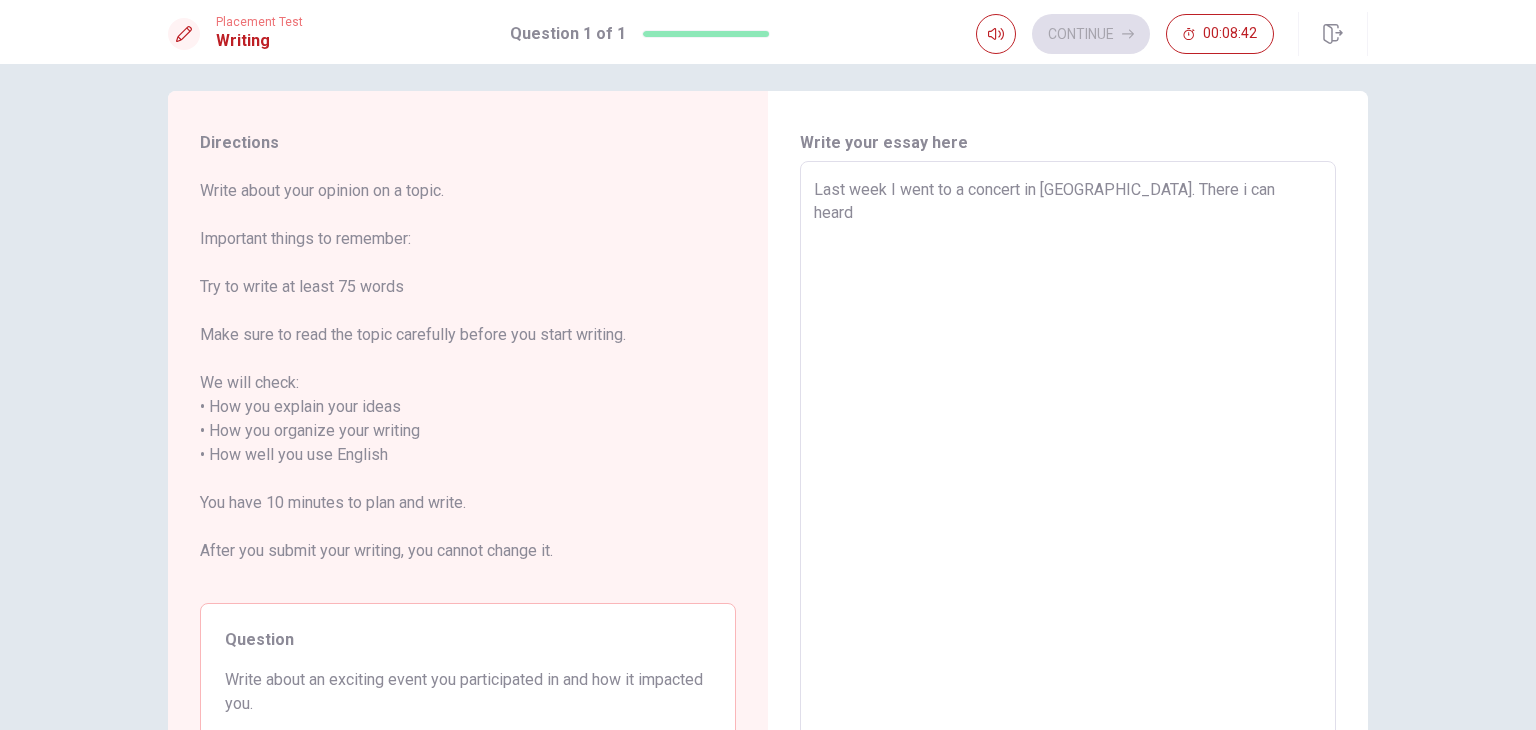 type on "Last week I went to a concert in [GEOGRAPHIC_DATA]. There i can heard O" 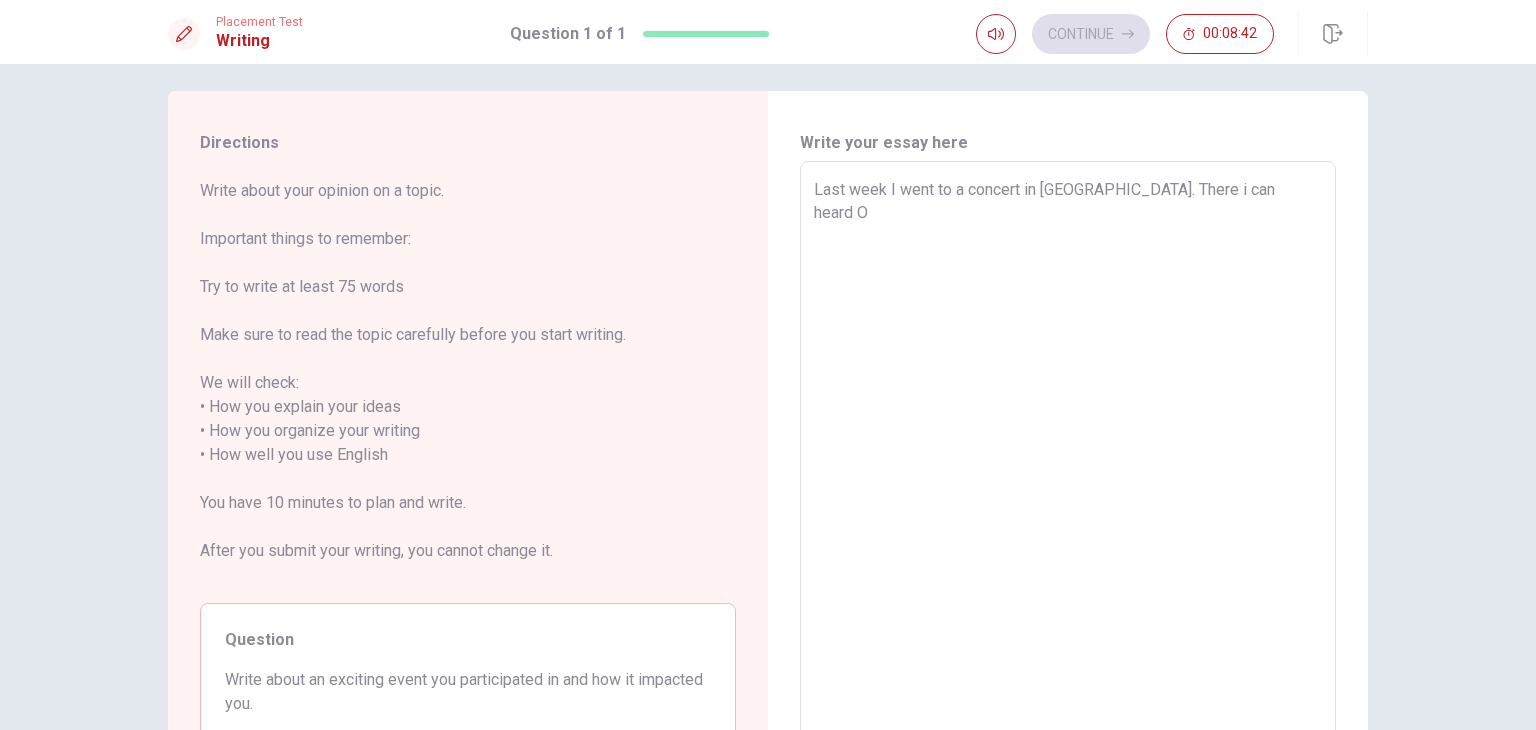type on "x" 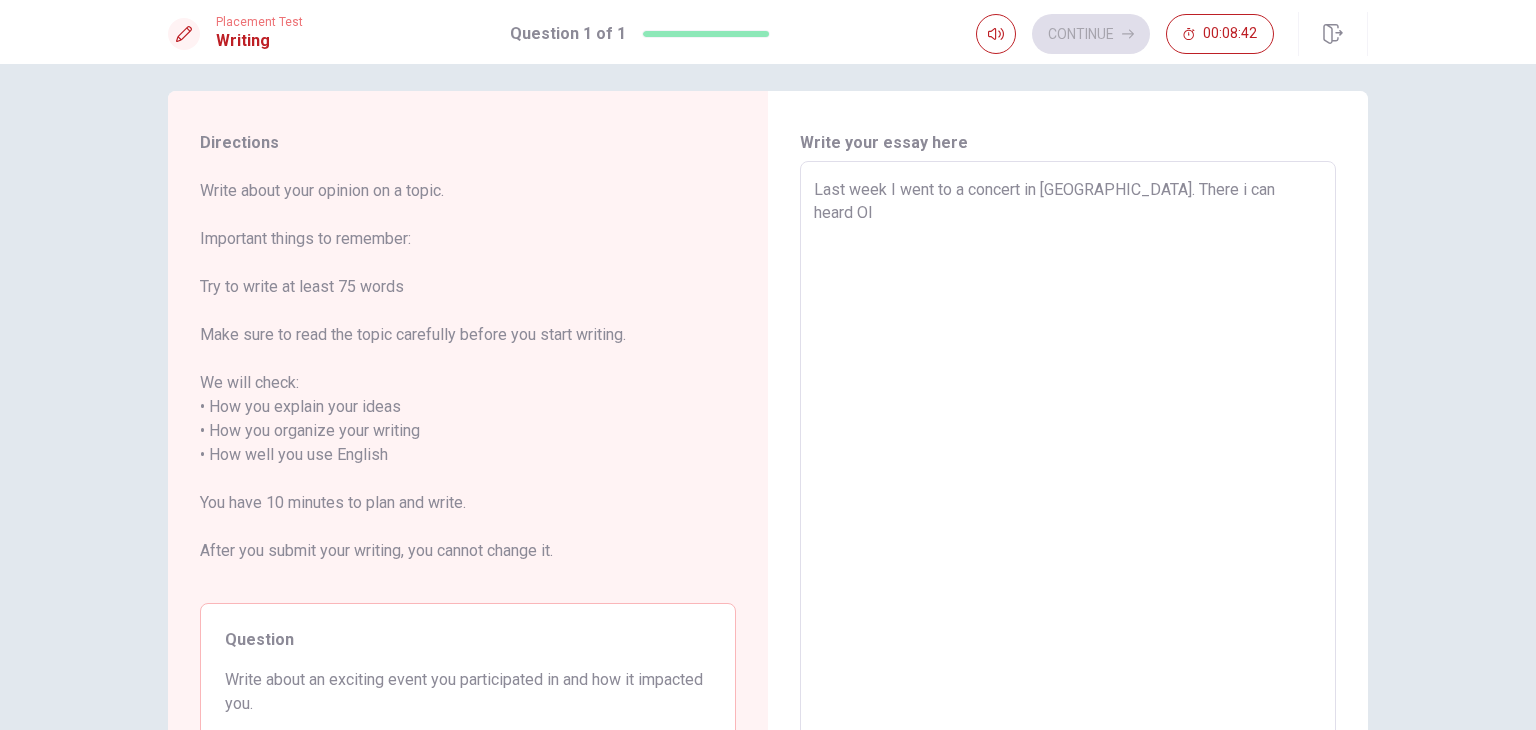 type on "x" 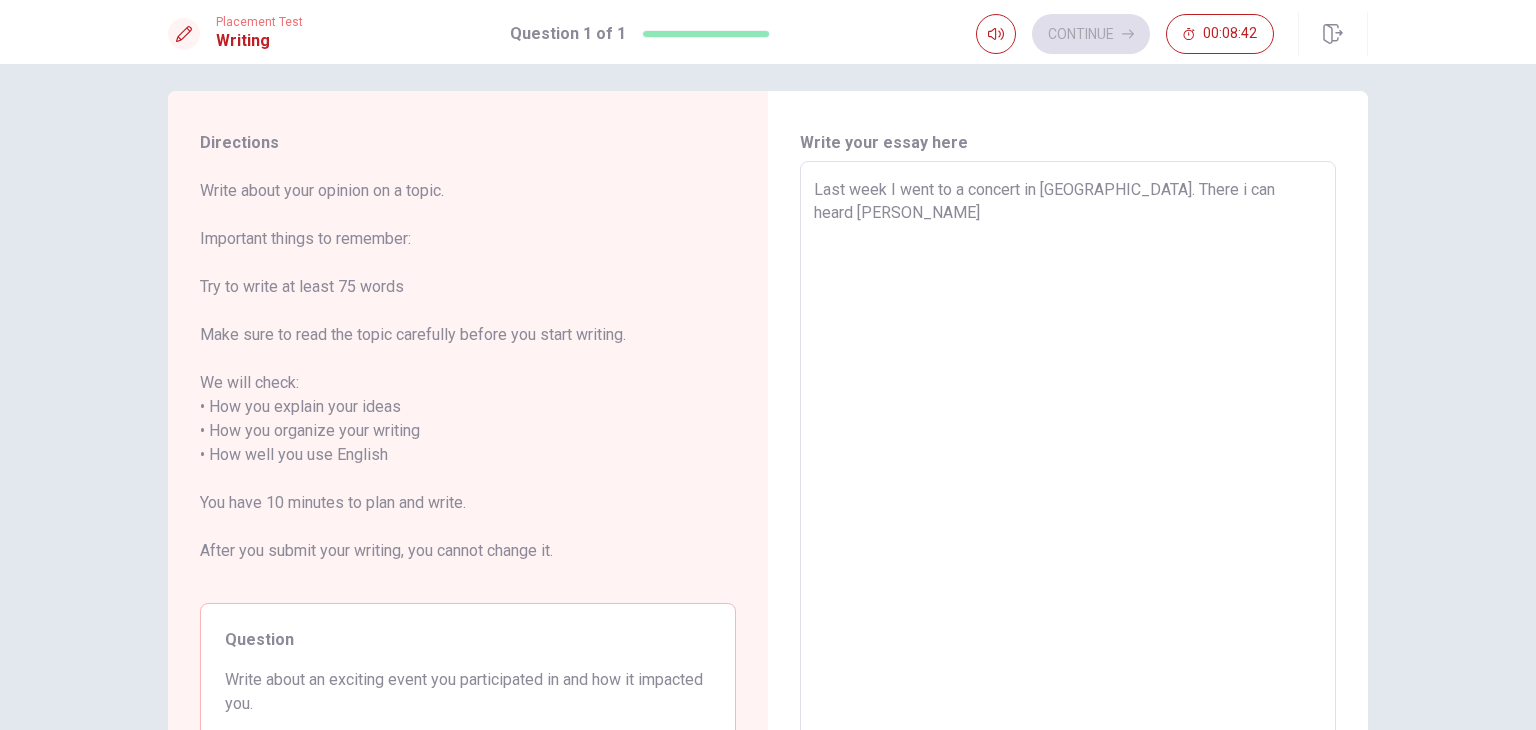 type on "x" 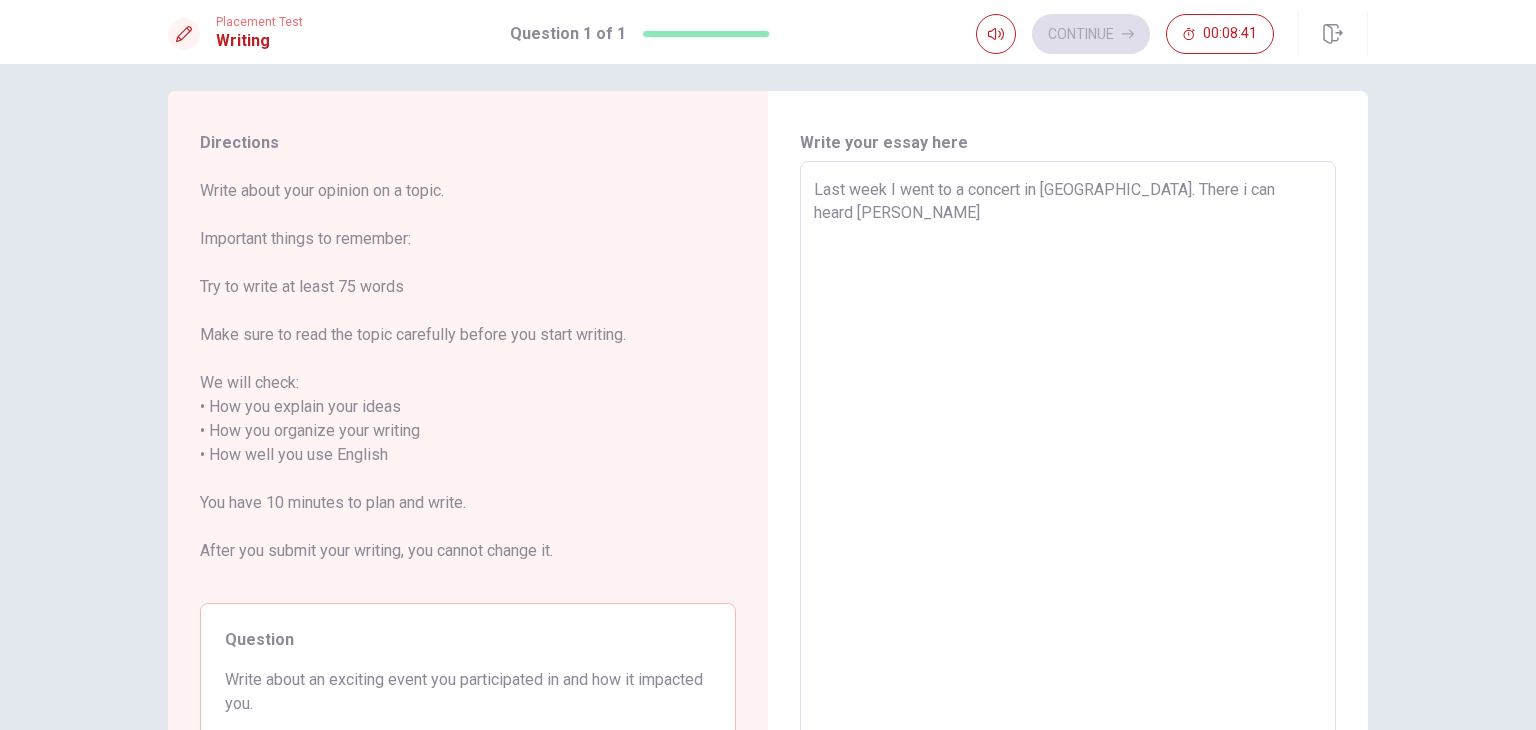type on "Last week I went to a concert in [GEOGRAPHIC_DATA]. There i can heard Oliv" 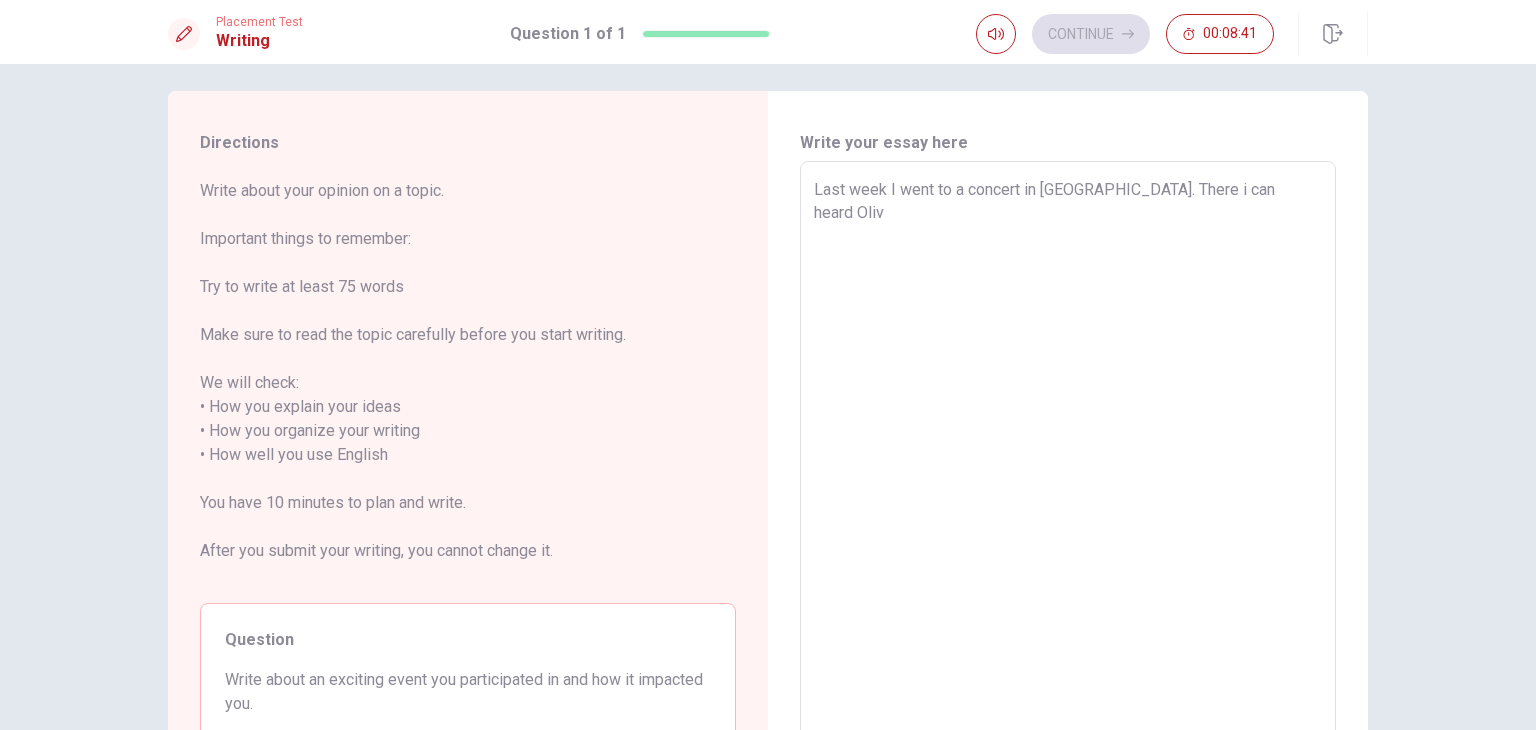 type on "x" 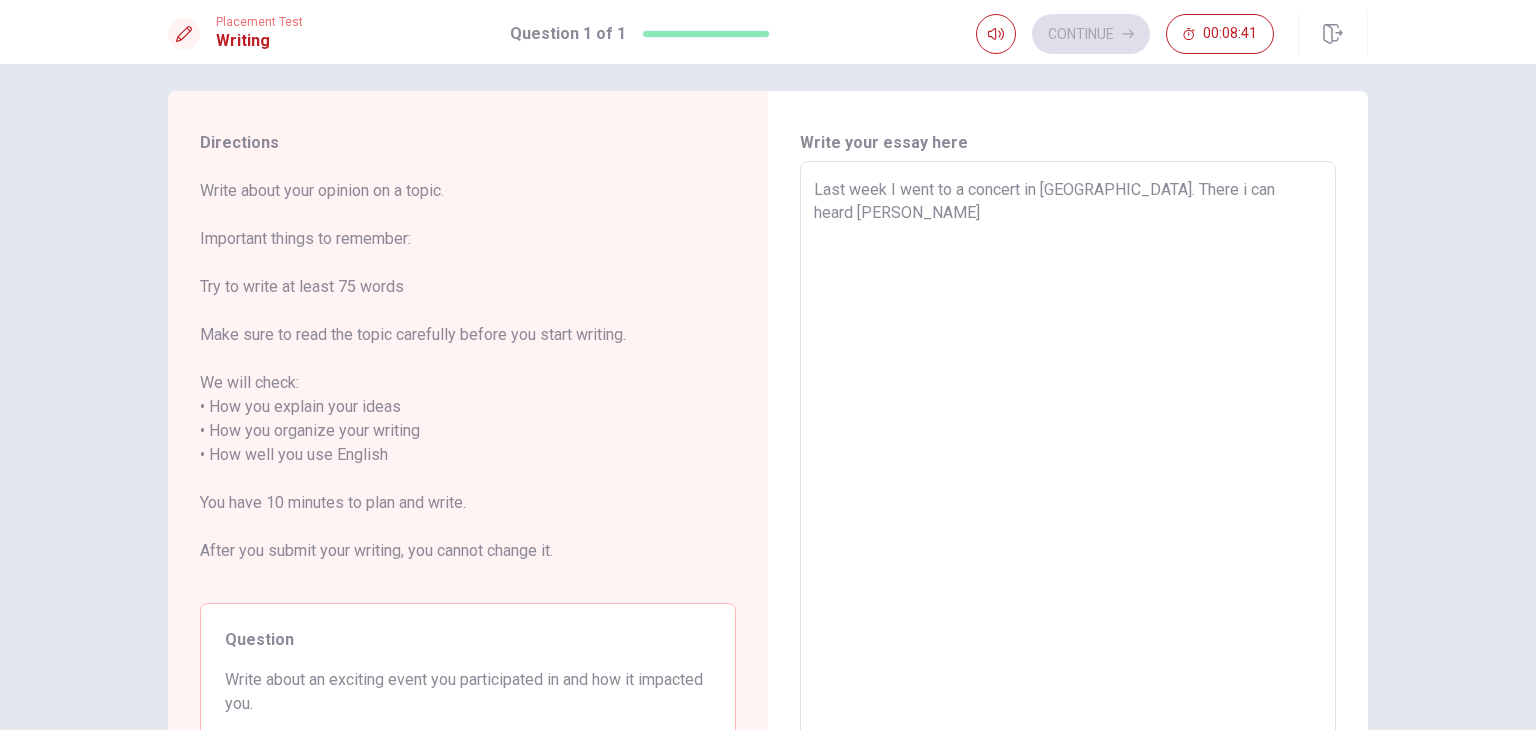 type on "Last week I went to a concert in [GEOGRAPHIC_DATA]. There i can [PERSON_NAME]" 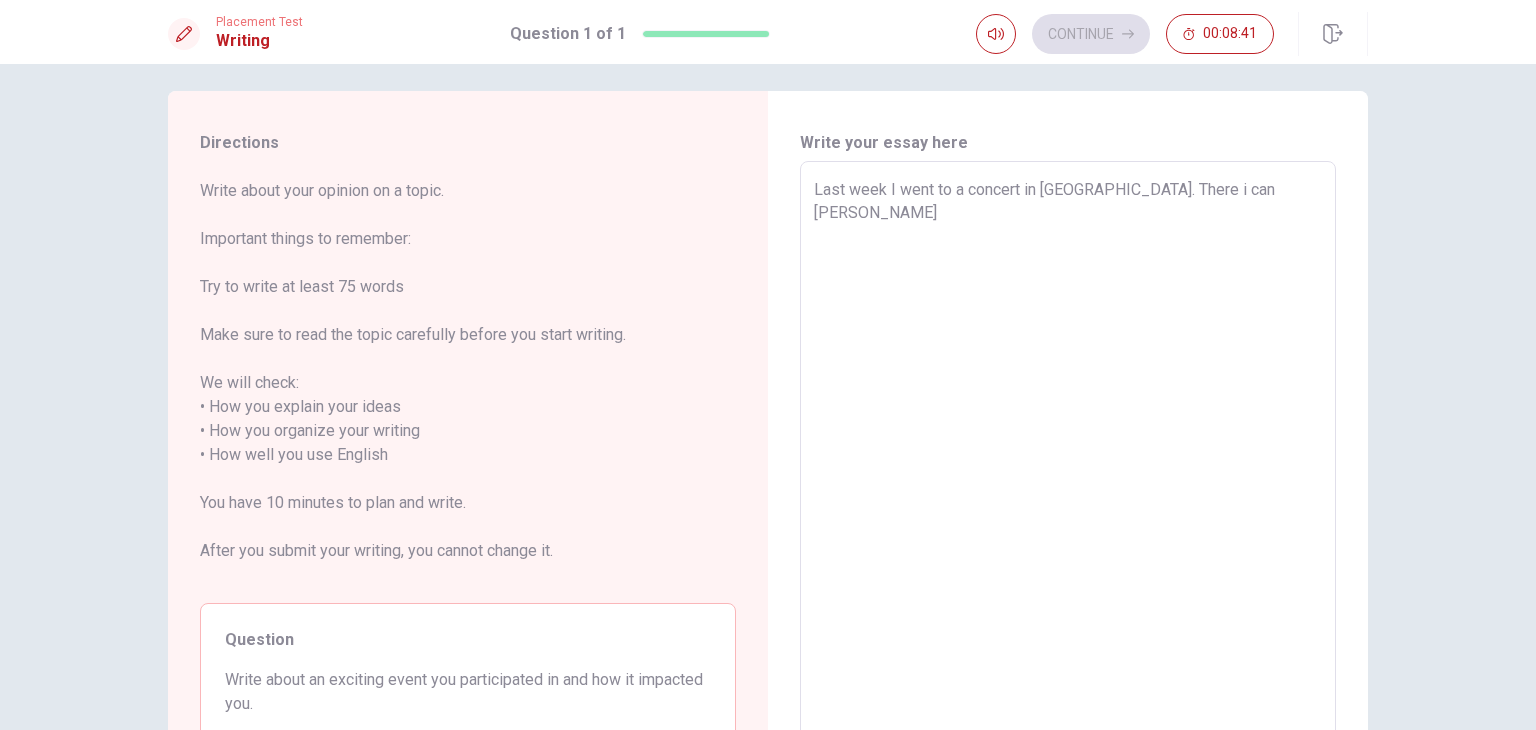 type on "x" 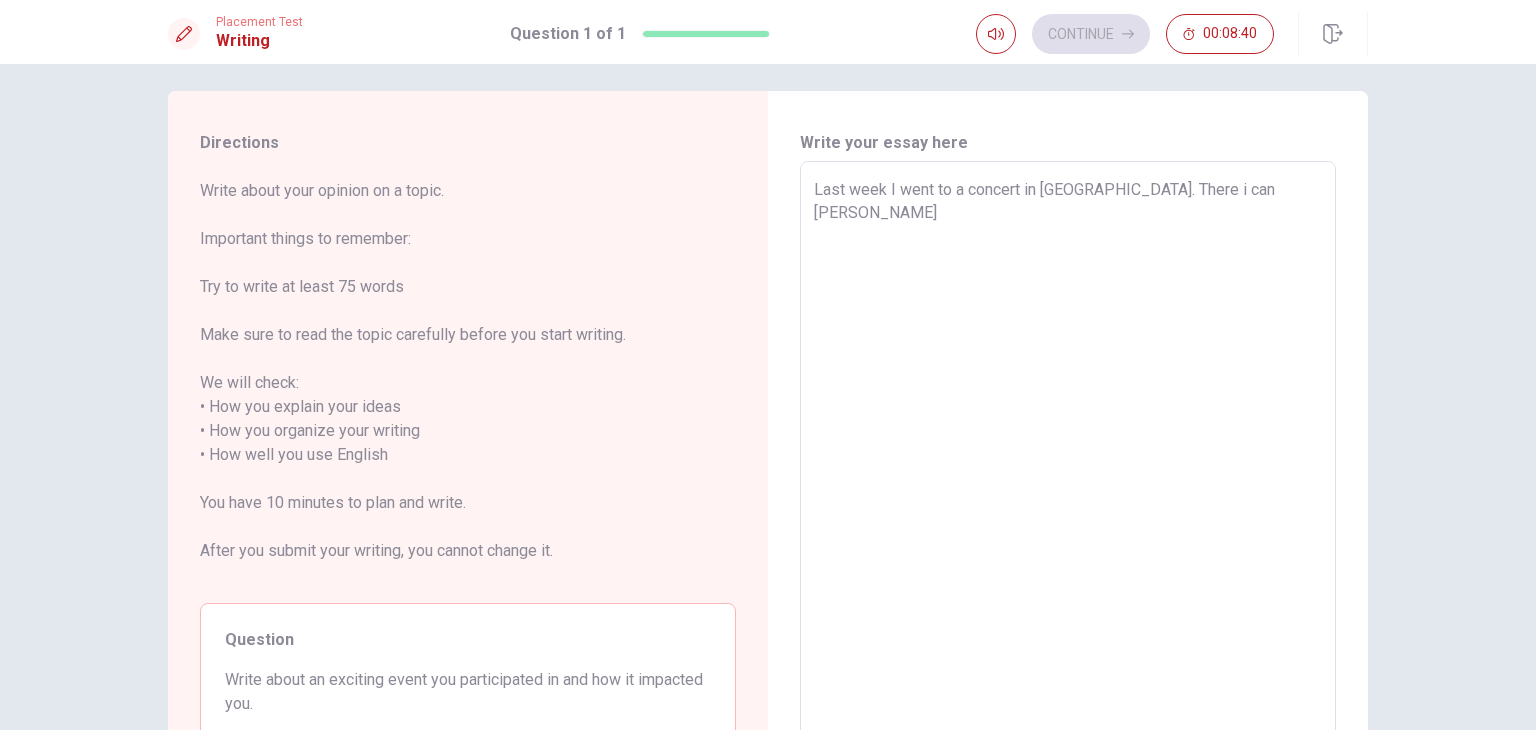 type on "Last week I went to a concert in [GEOGRAPHIC_DATA]. There i can [PERSON_NAME]" 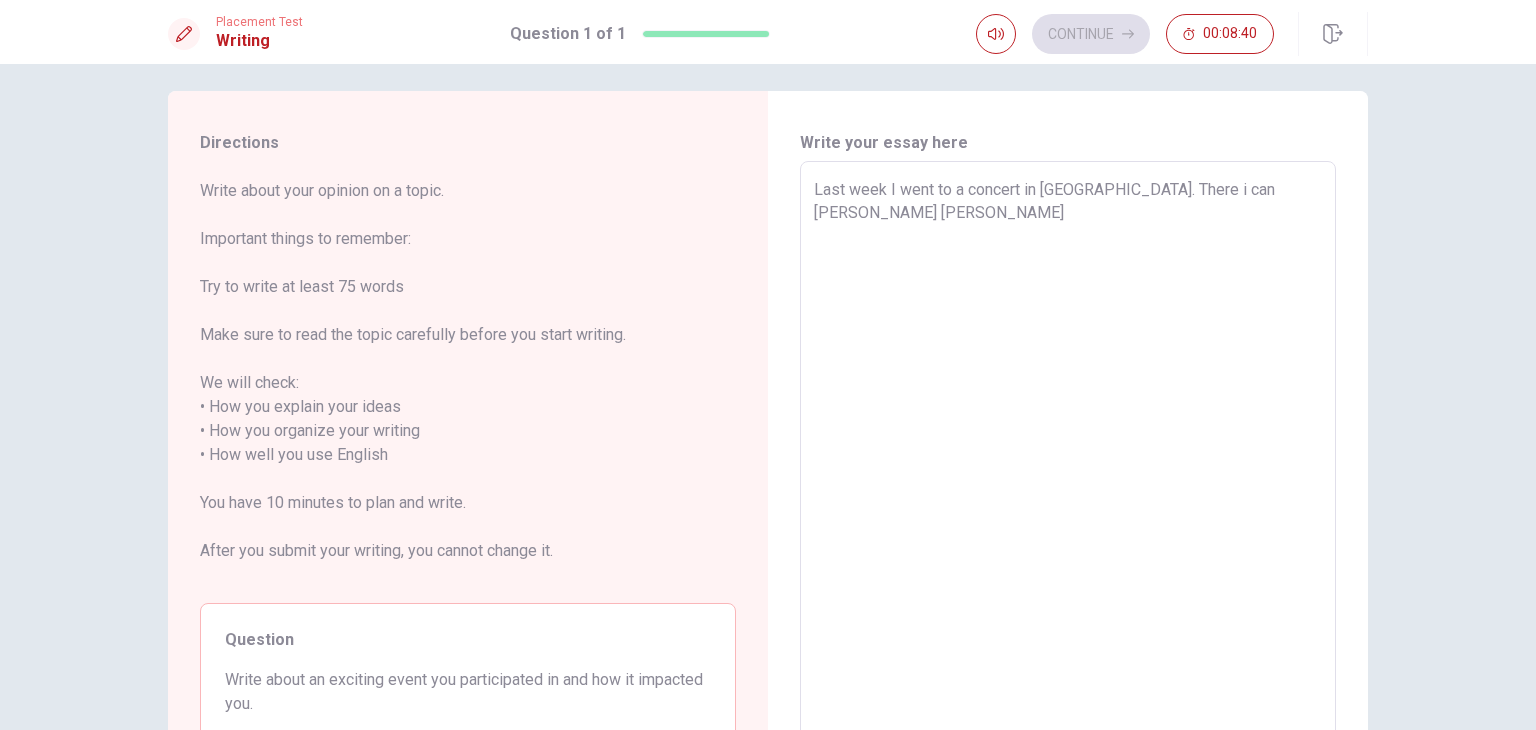 type on "x" 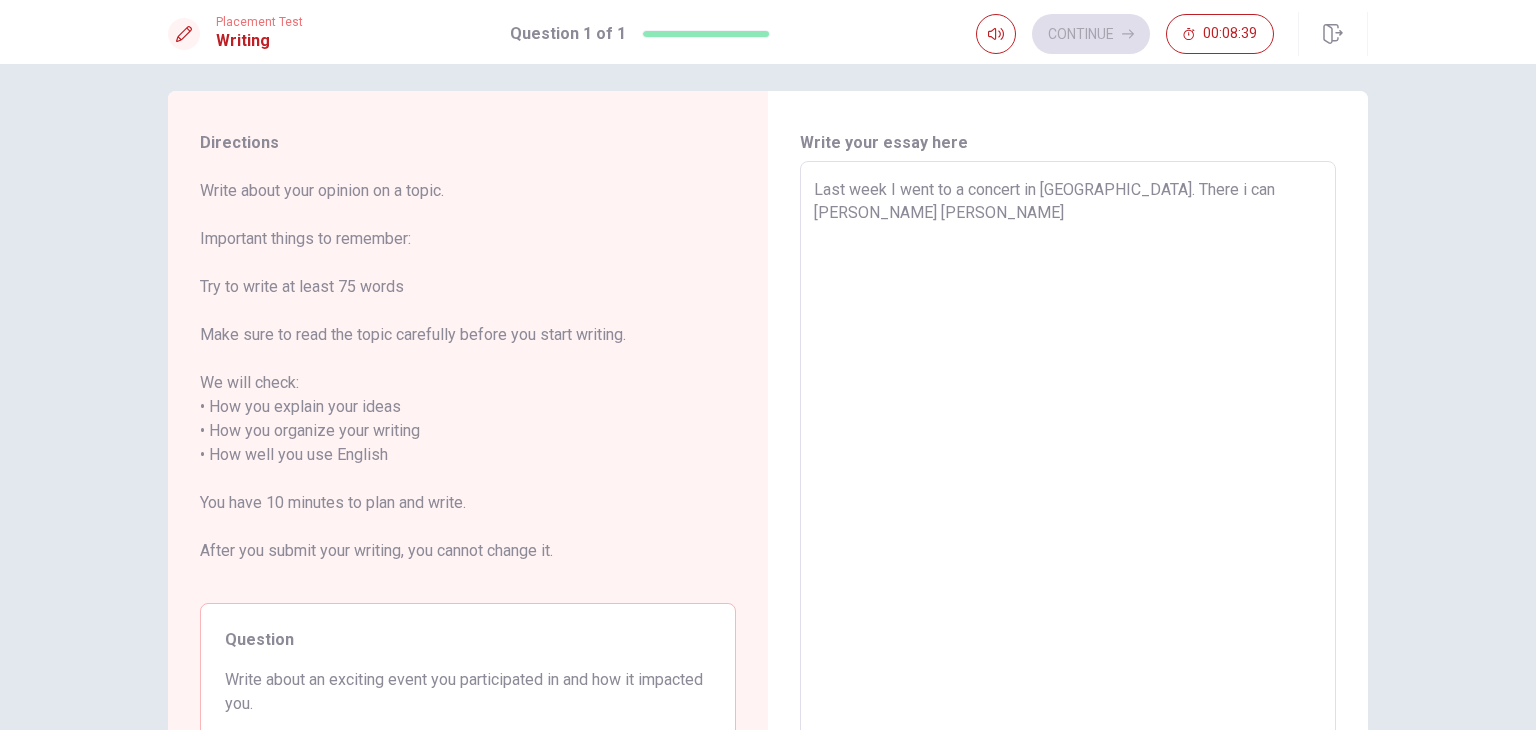 type on "Last week I went to a concert in [GEOGRAPHIC_DATA]. There i can heard [PERSON_NAME]" 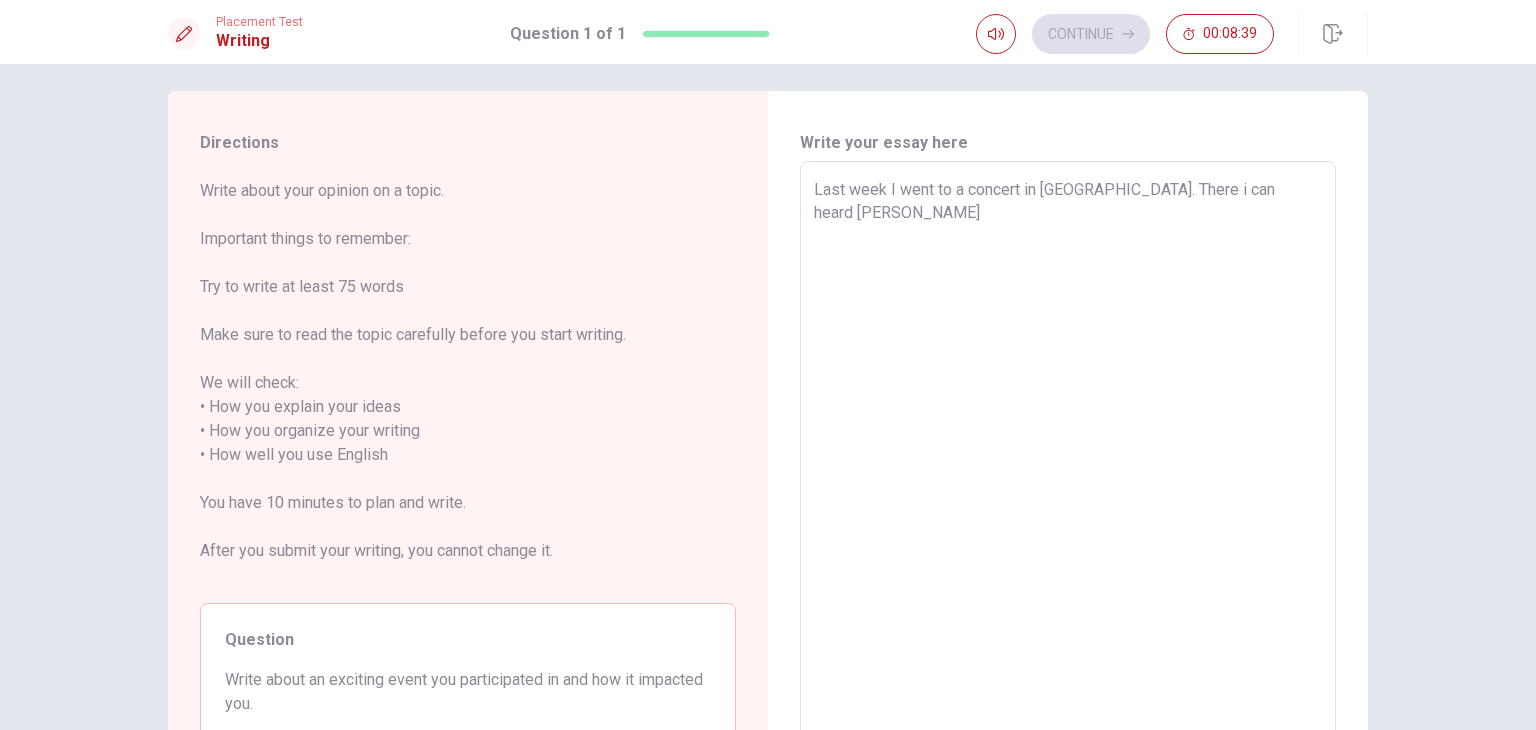 type on "x" 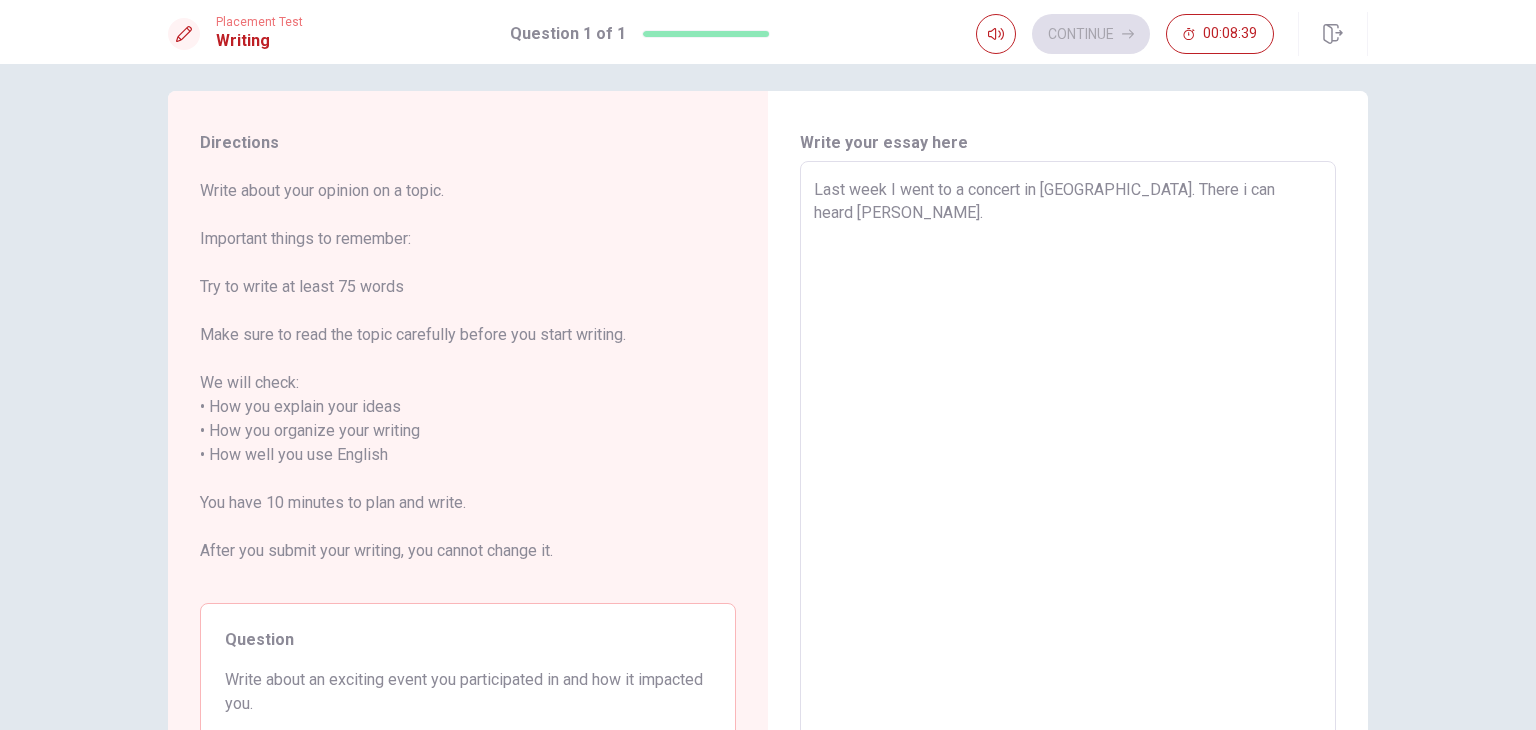 type on "x" 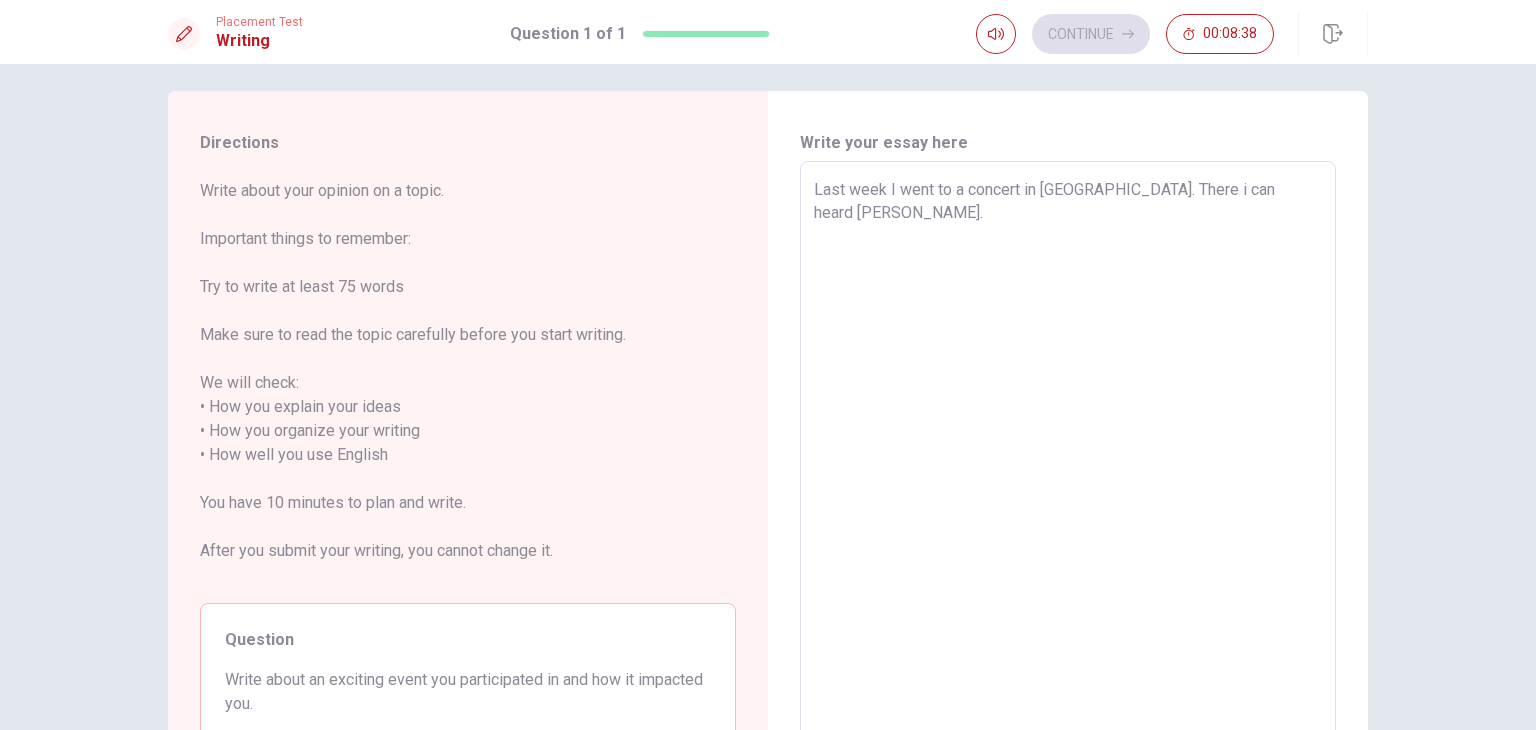 type on "Last week I went to a concert in [GEOGRAPHIC_DATA]. There i can heard [PERSON_NAME]." 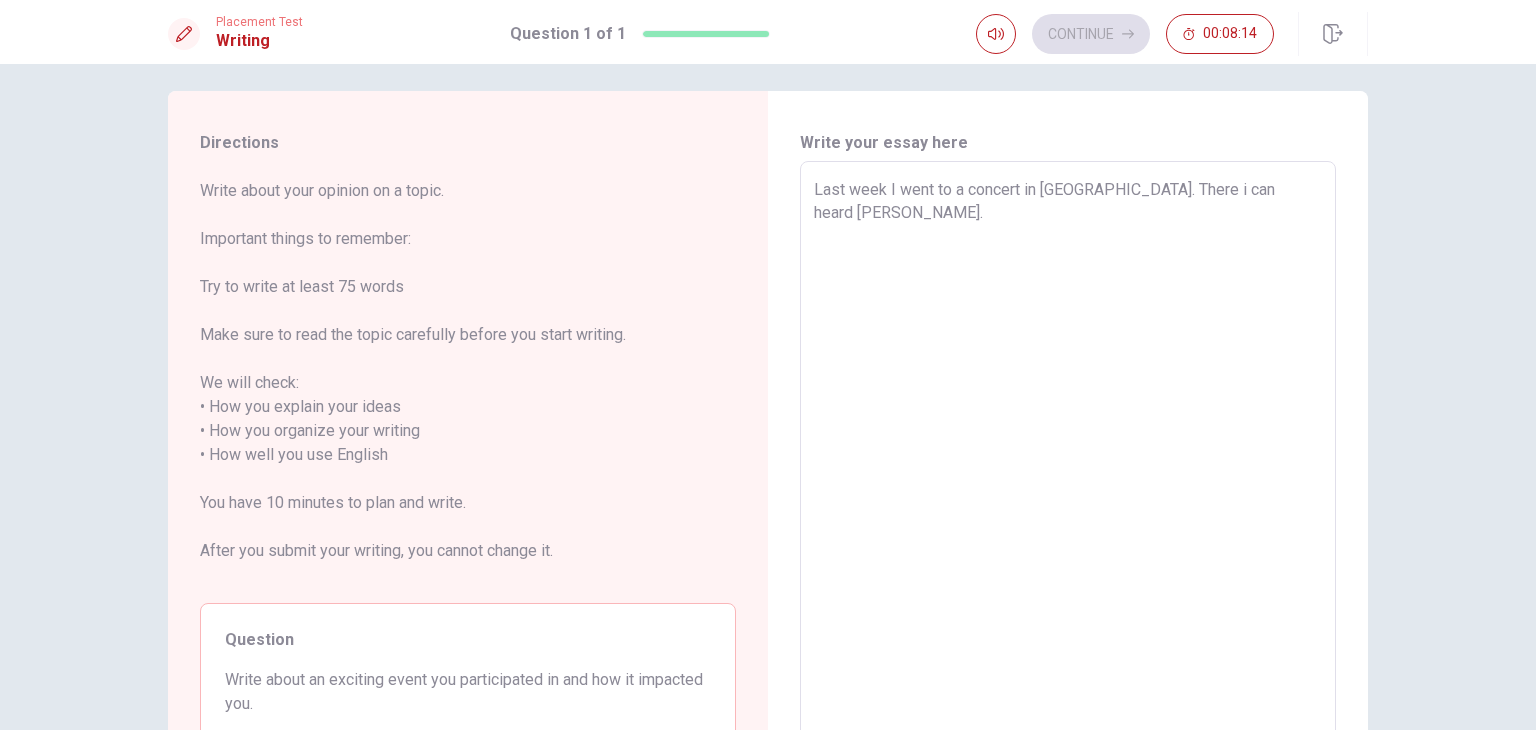 type on "x" 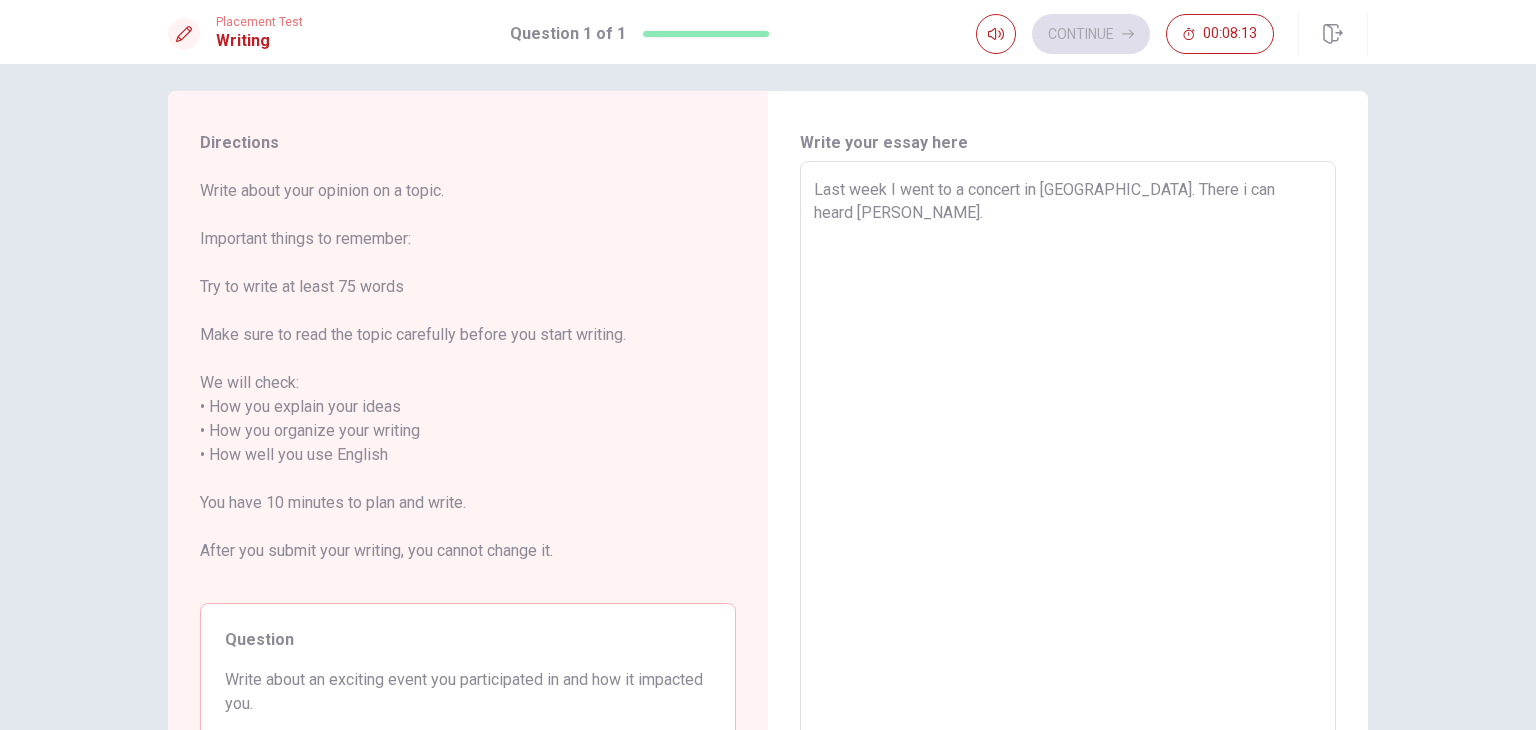 type on "Last week I went to a concert in [GEOGRAPHIC_DATA]. There i can heard [PERSON_NAME]. F" 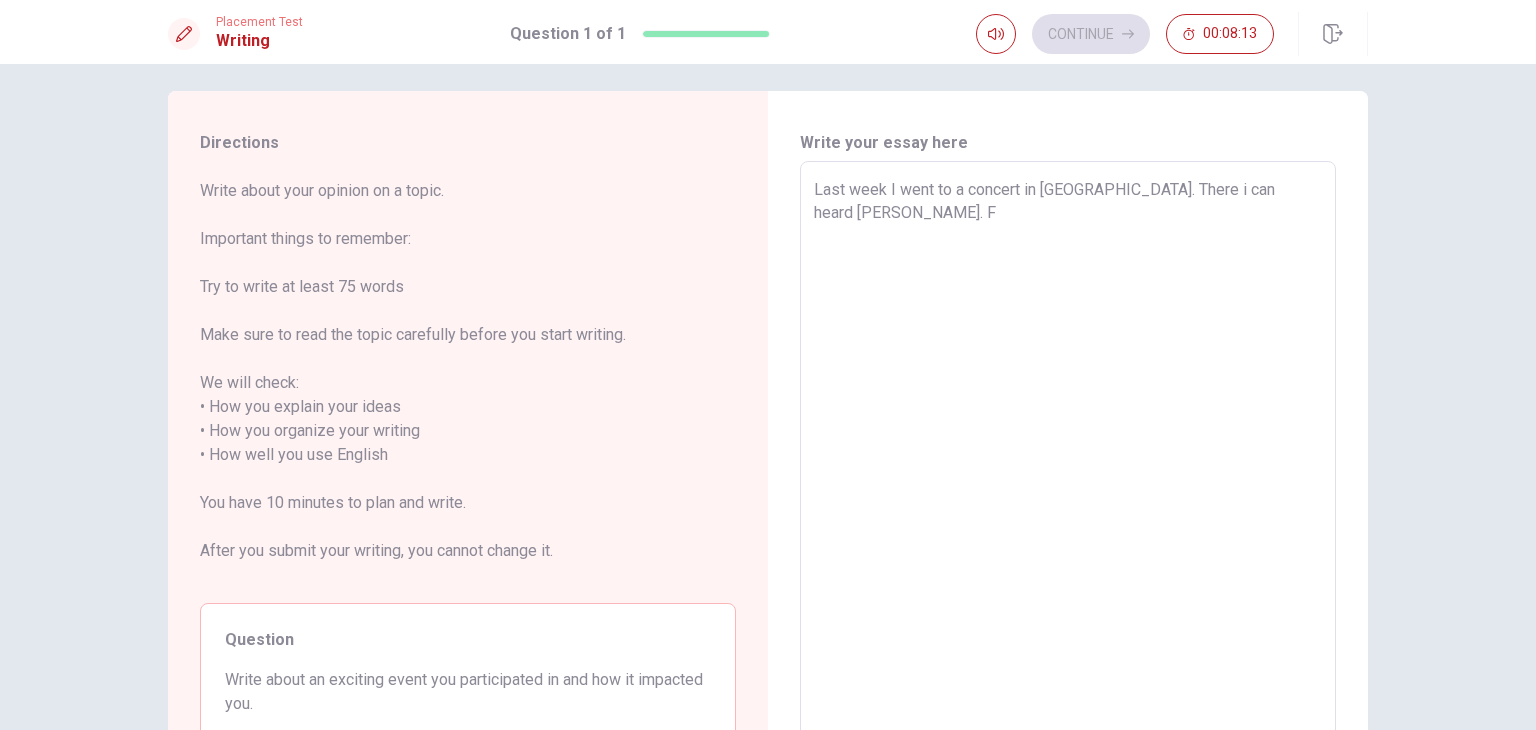 type on "x" 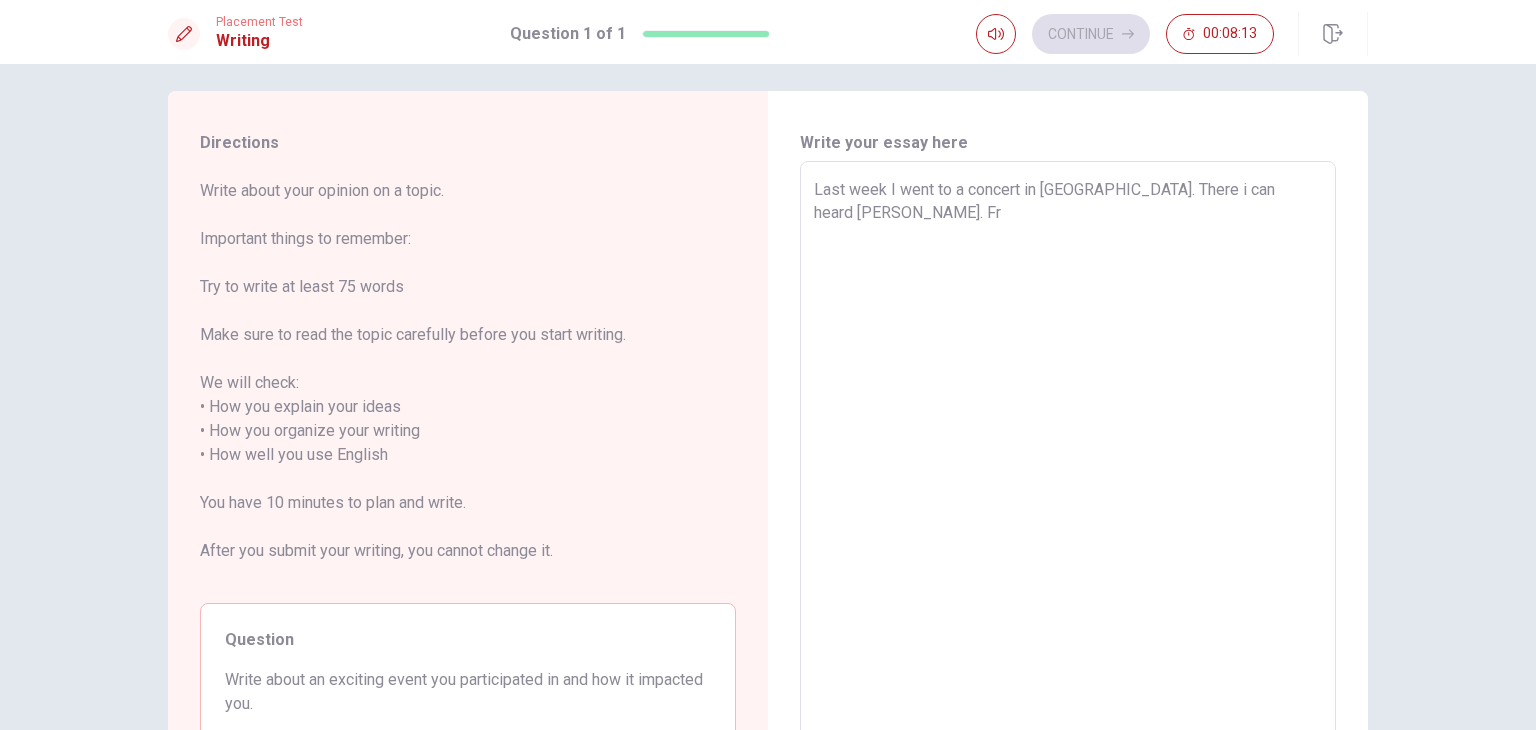 type on "x" 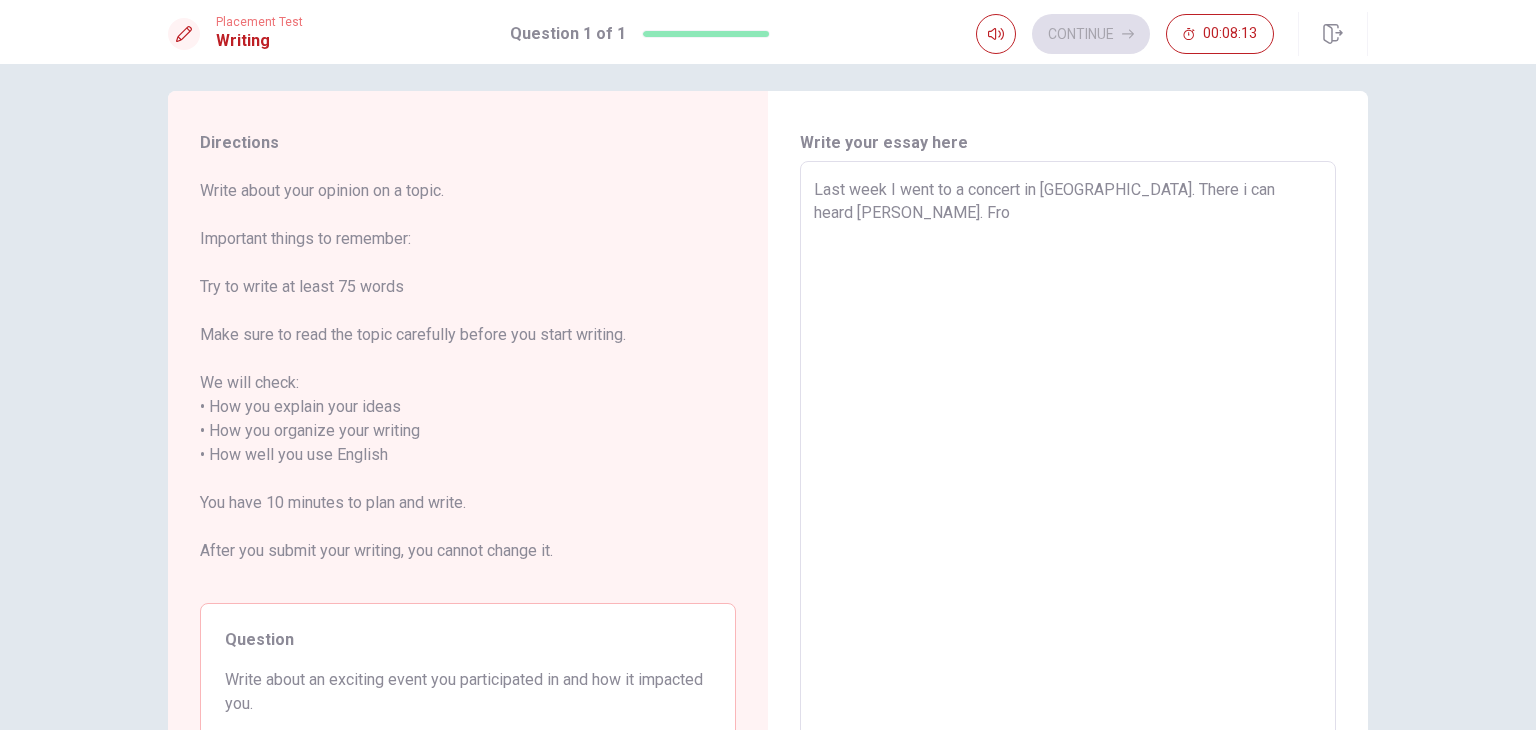 type on "x" 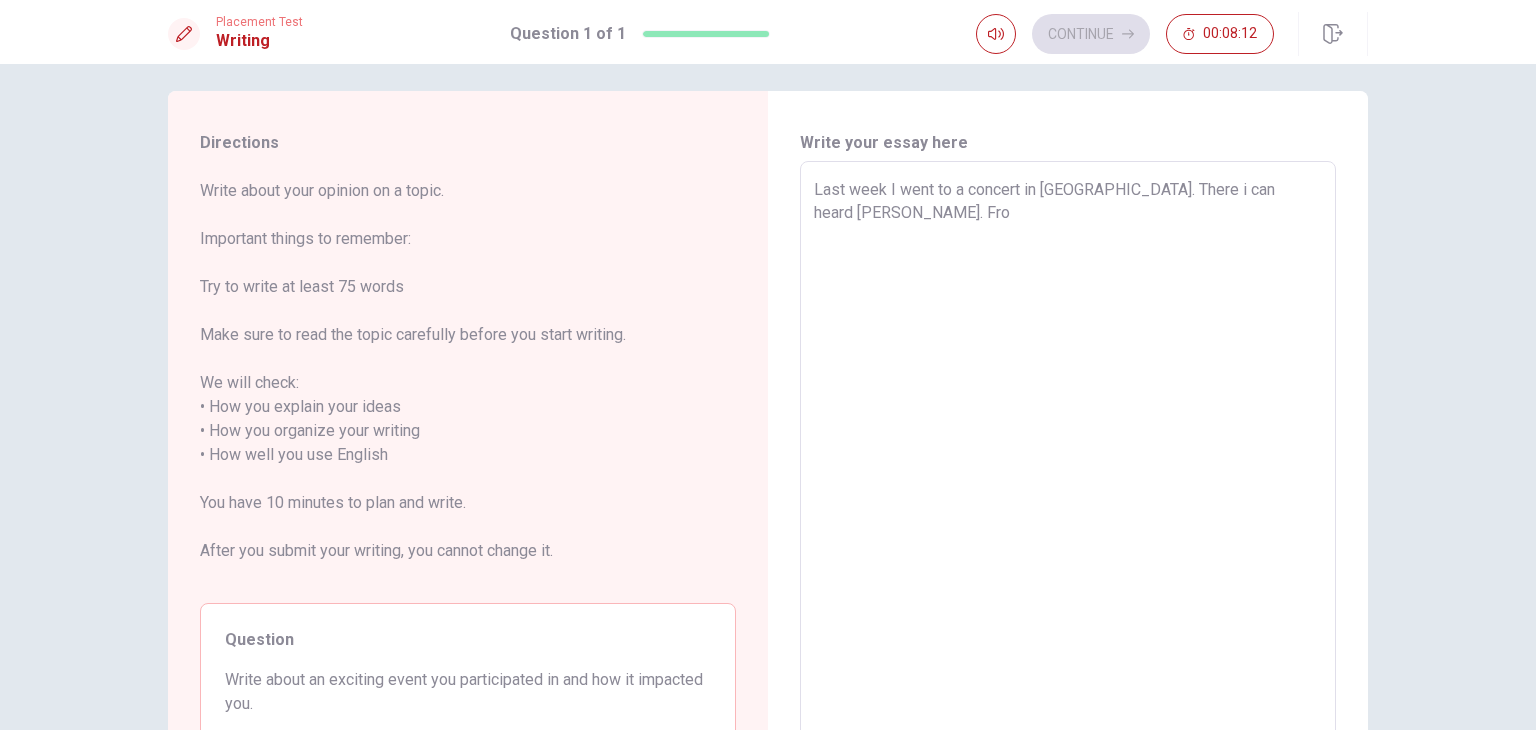 type on "Last week I went to a concert in [GEOGRAPHIC_DATA]. There i can heard [PERSON_NAME]. From" 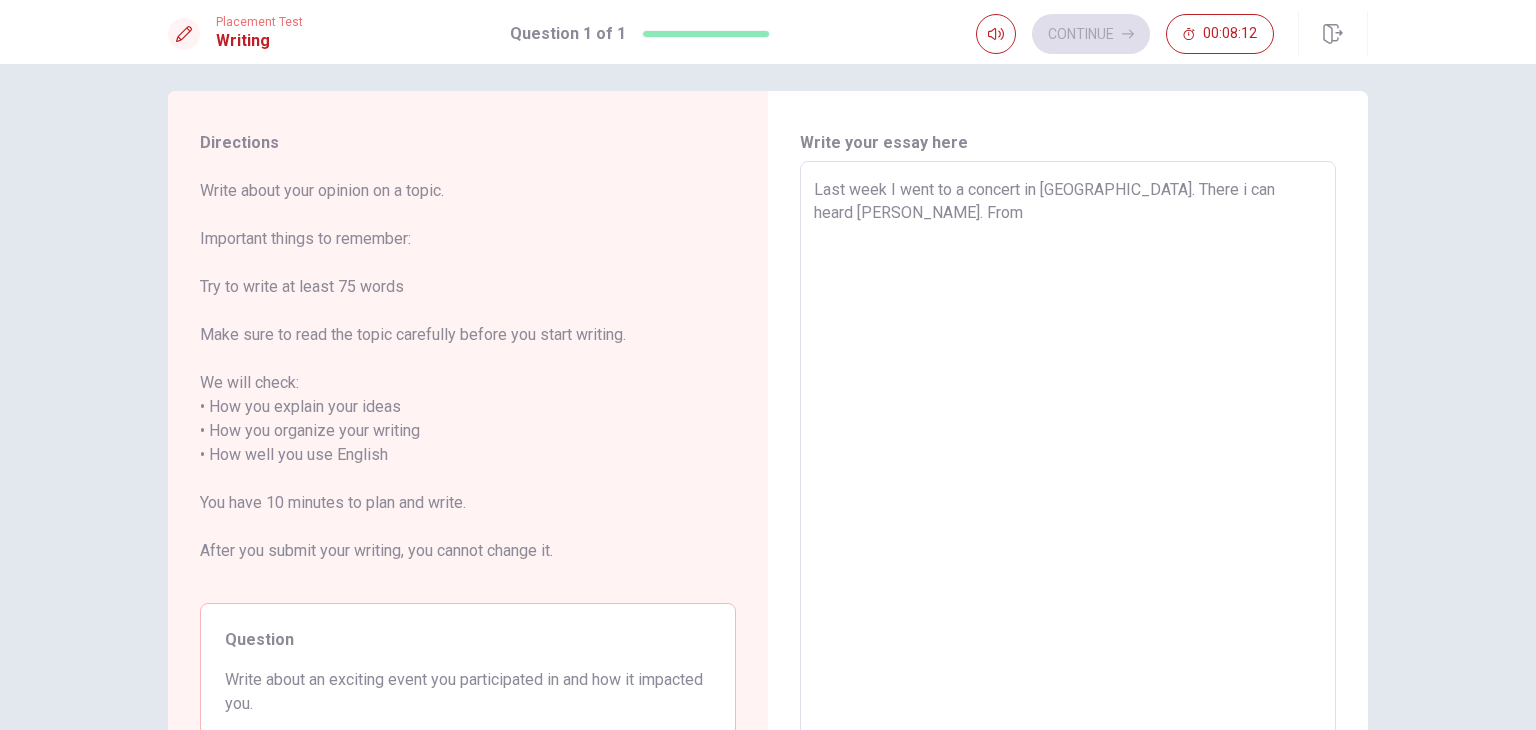 type on "x" 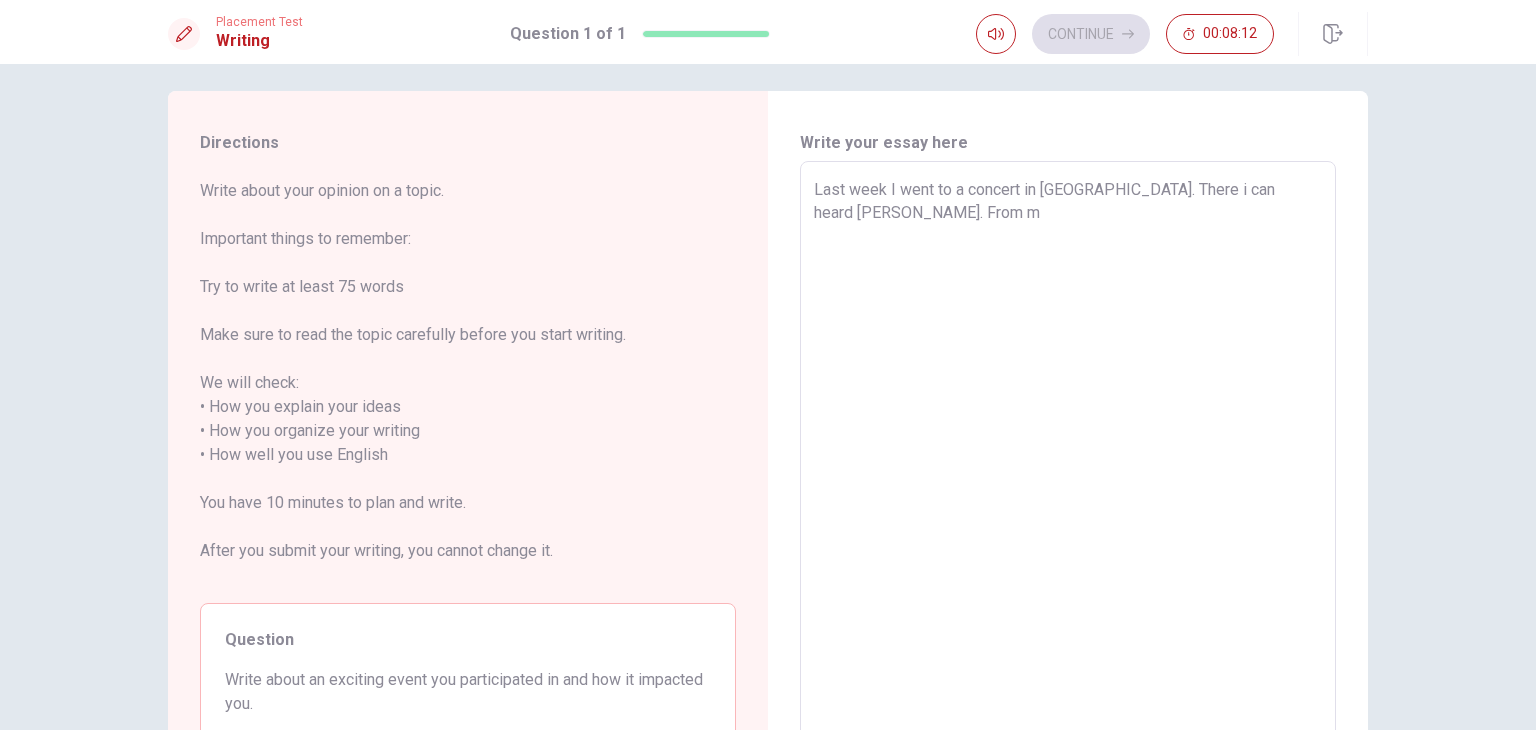 type on "x" 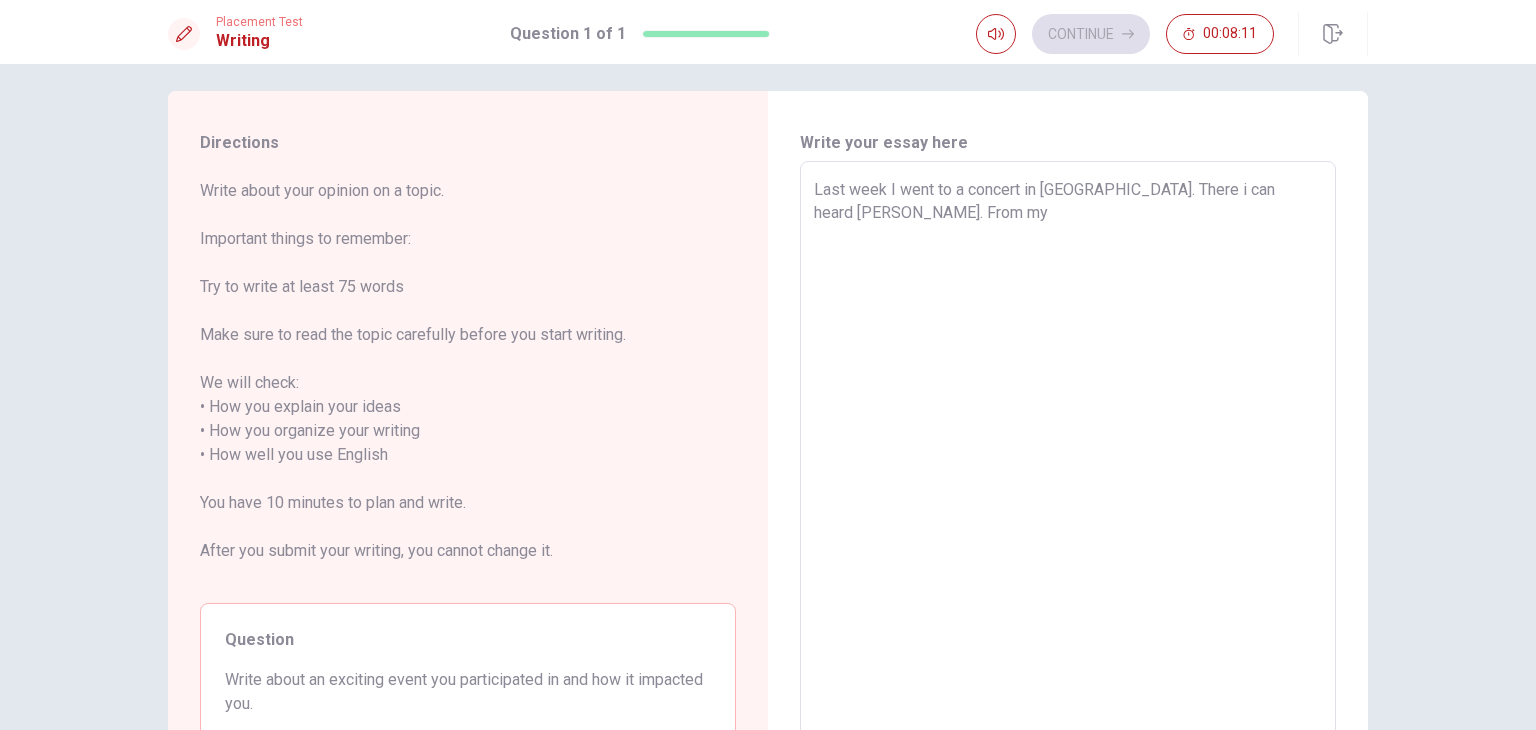 type on "x" 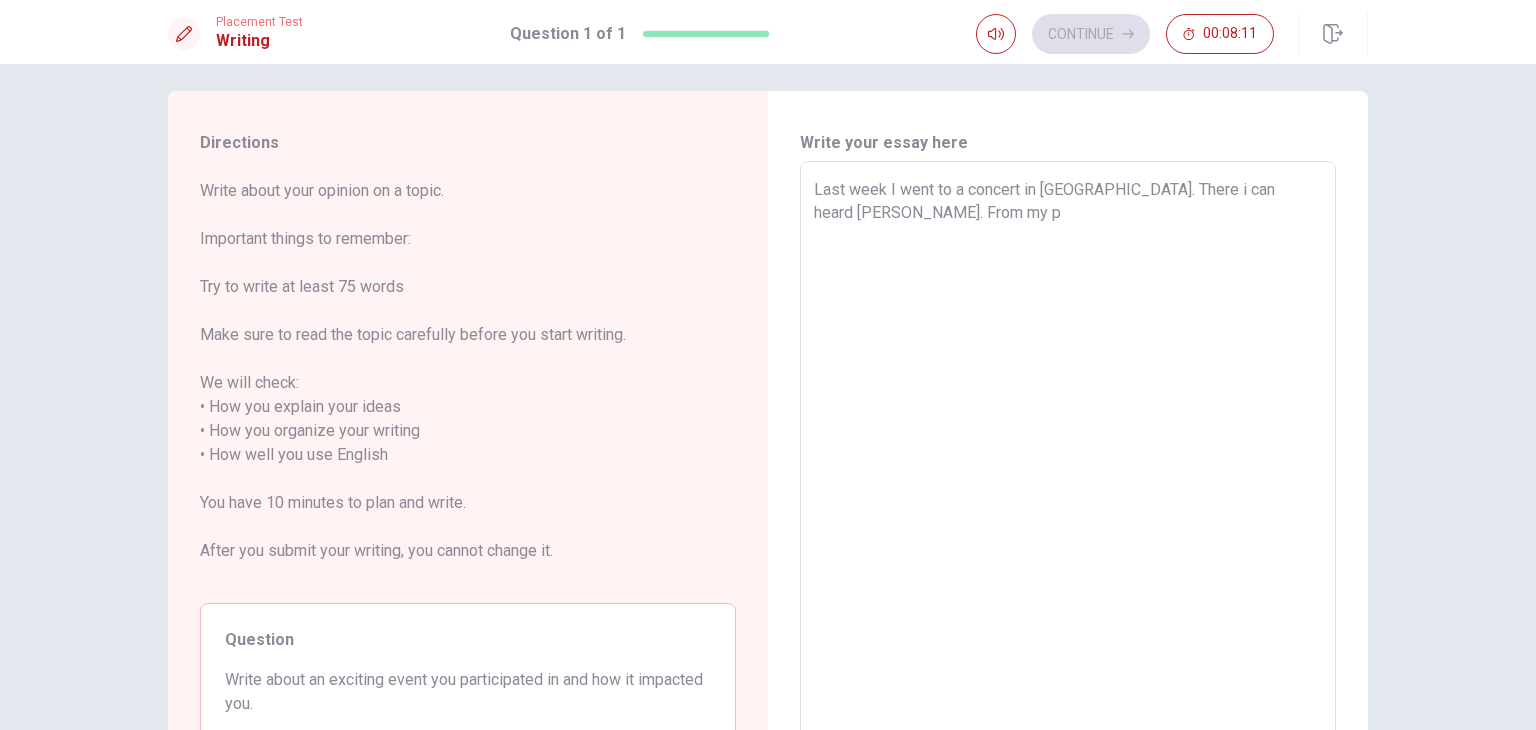 type on "x" 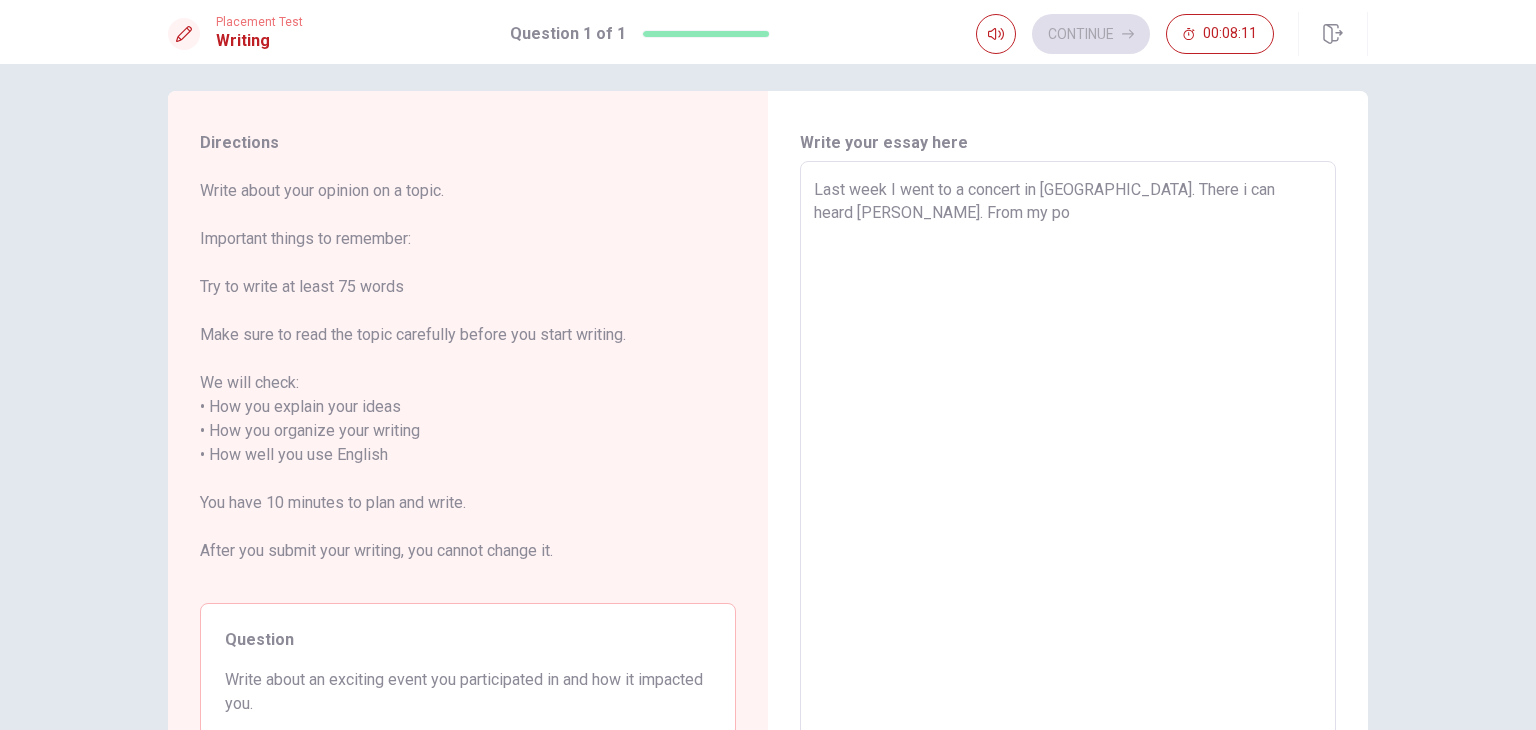 type on "x" 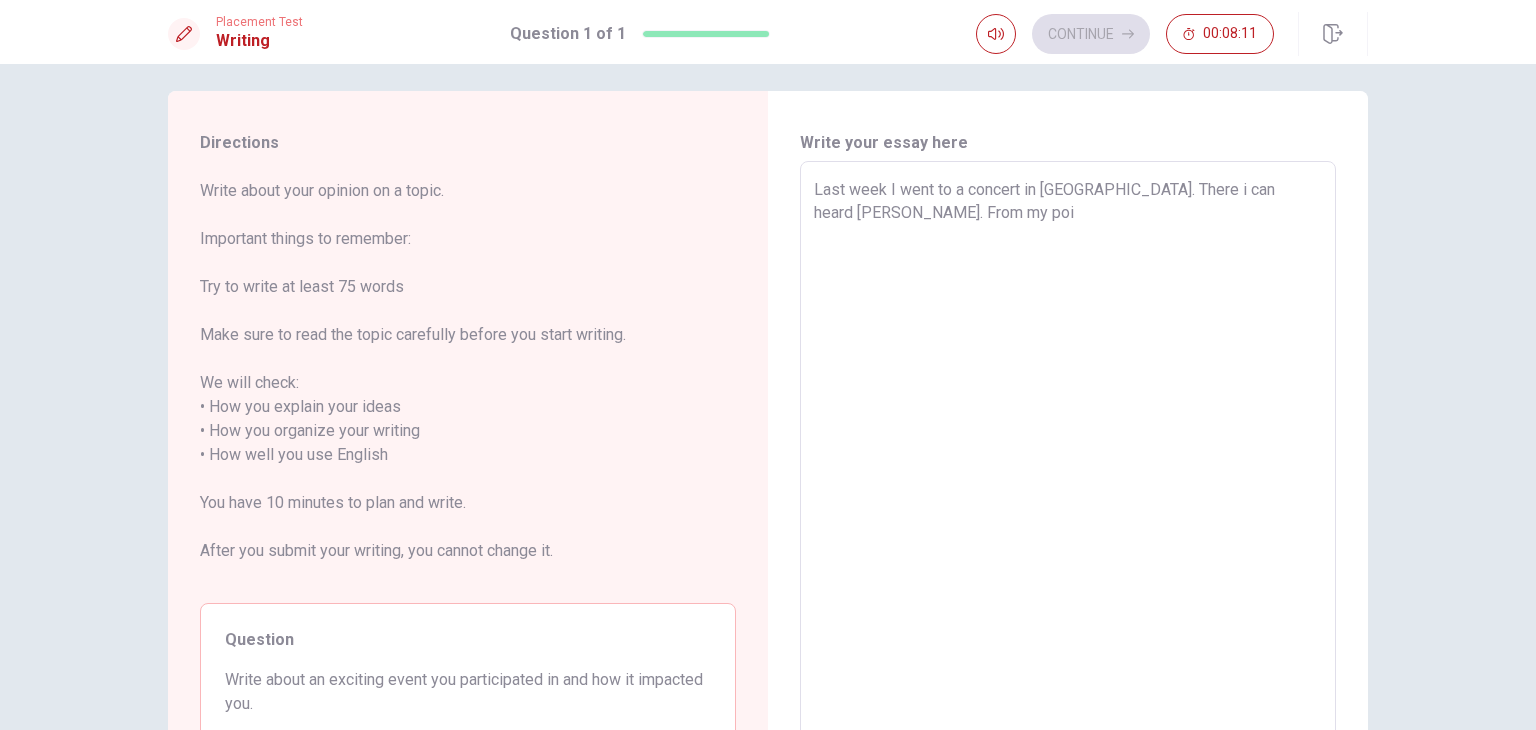 type on "x" 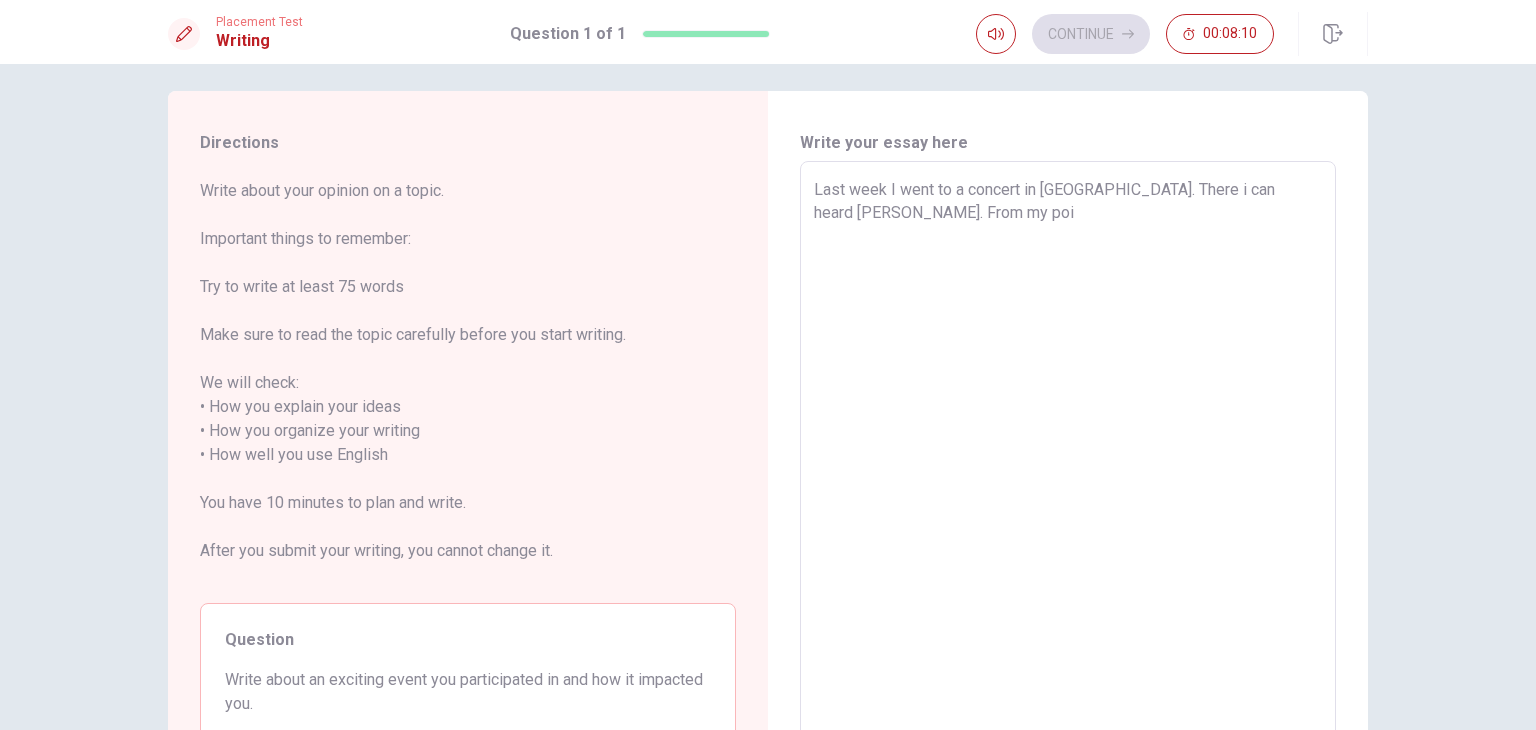 type on "Last week I went to a concert in [GEOGRAPHIC_DATA]. There i can heard [PERSON_NAME]. From my poin" 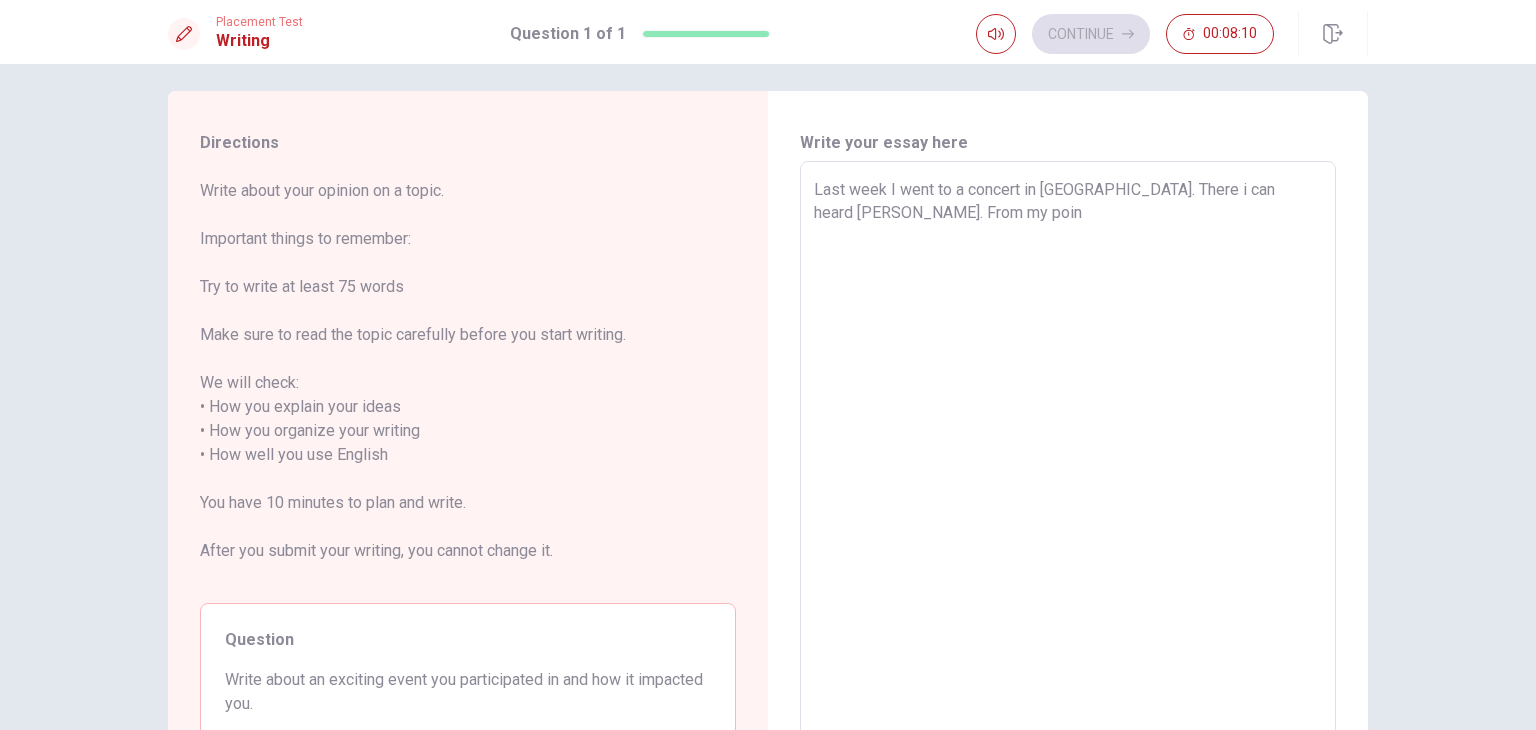 type on "x" 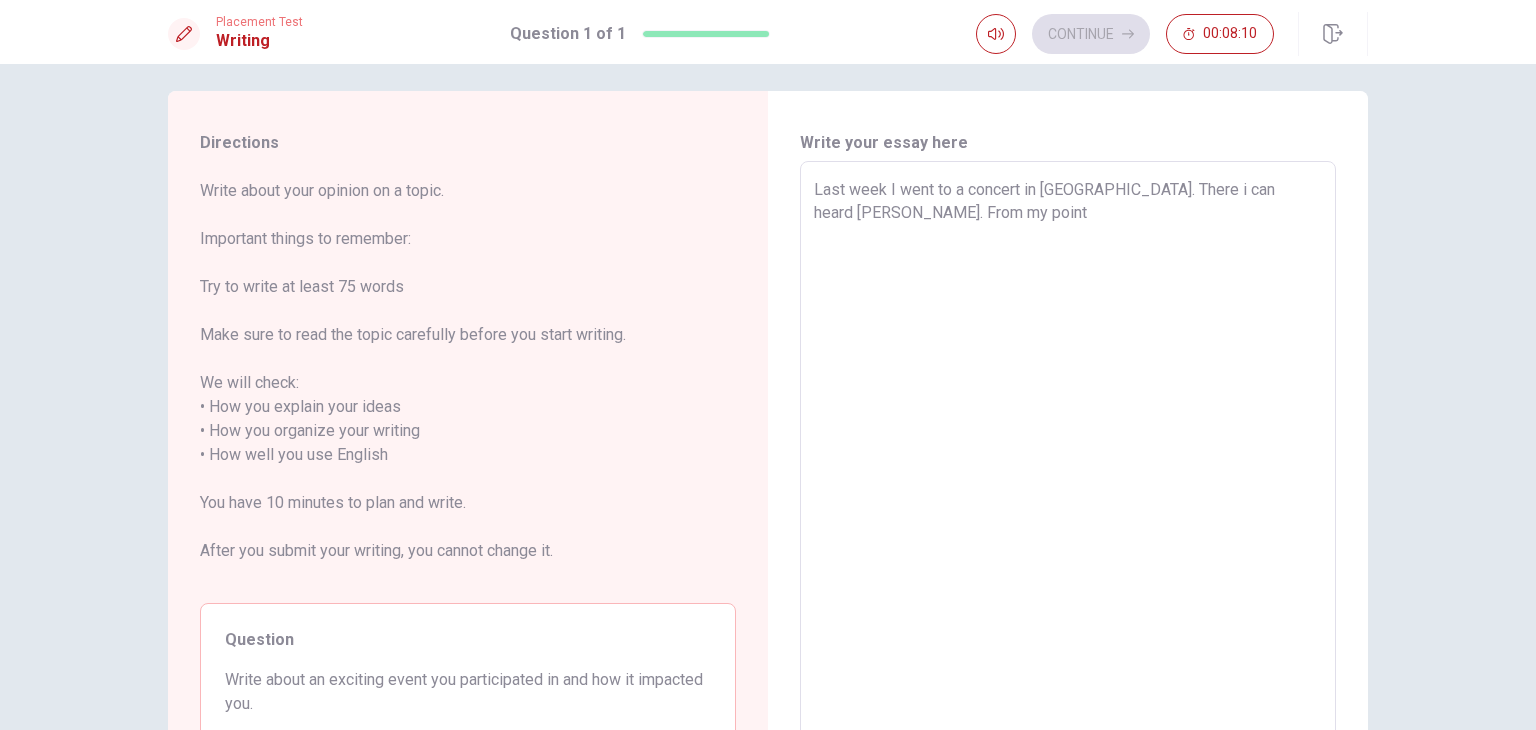 type on "x" 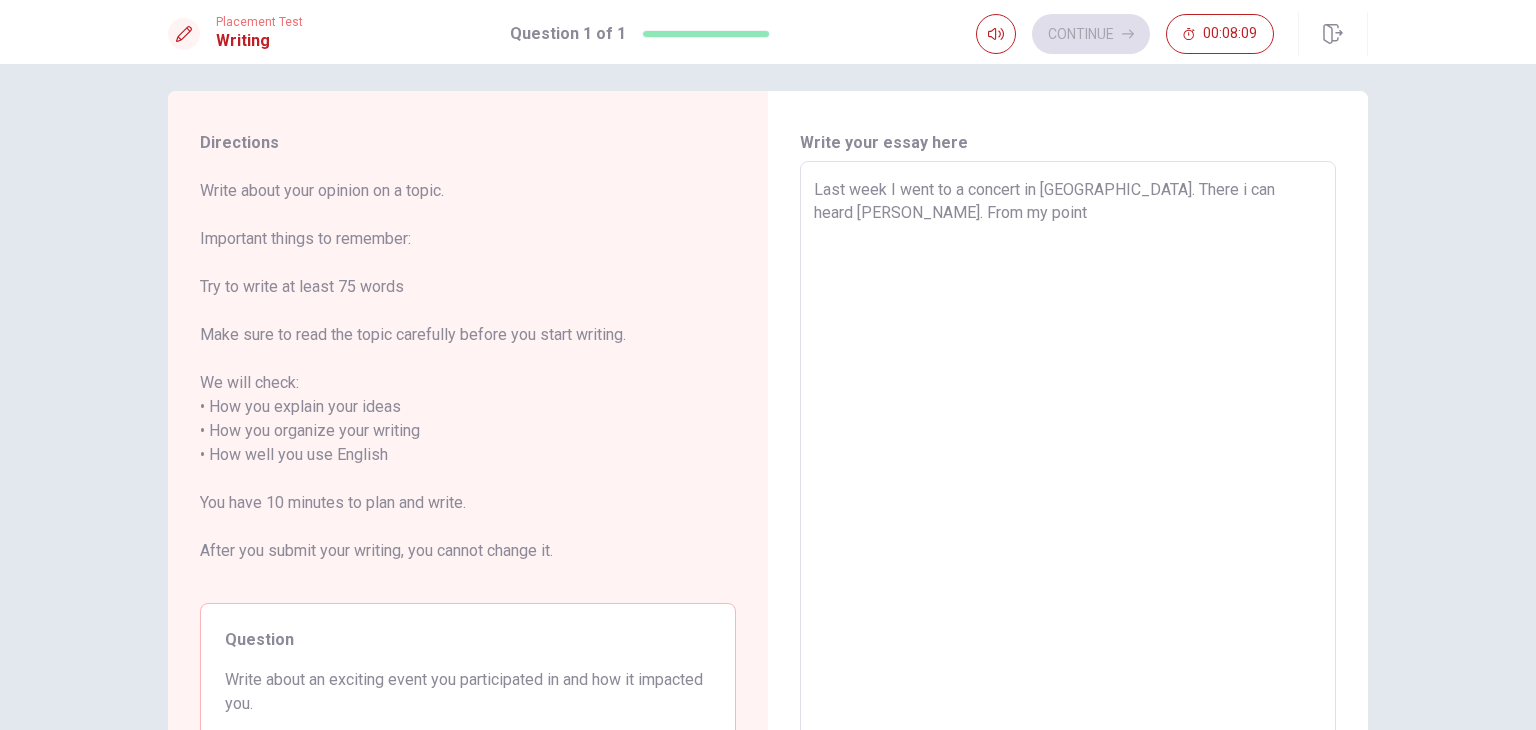 type on "Last week I went to a concert in [GEOGRAPHIC_DATA]. There i can heard [PERSON_NAME]. From my point o" 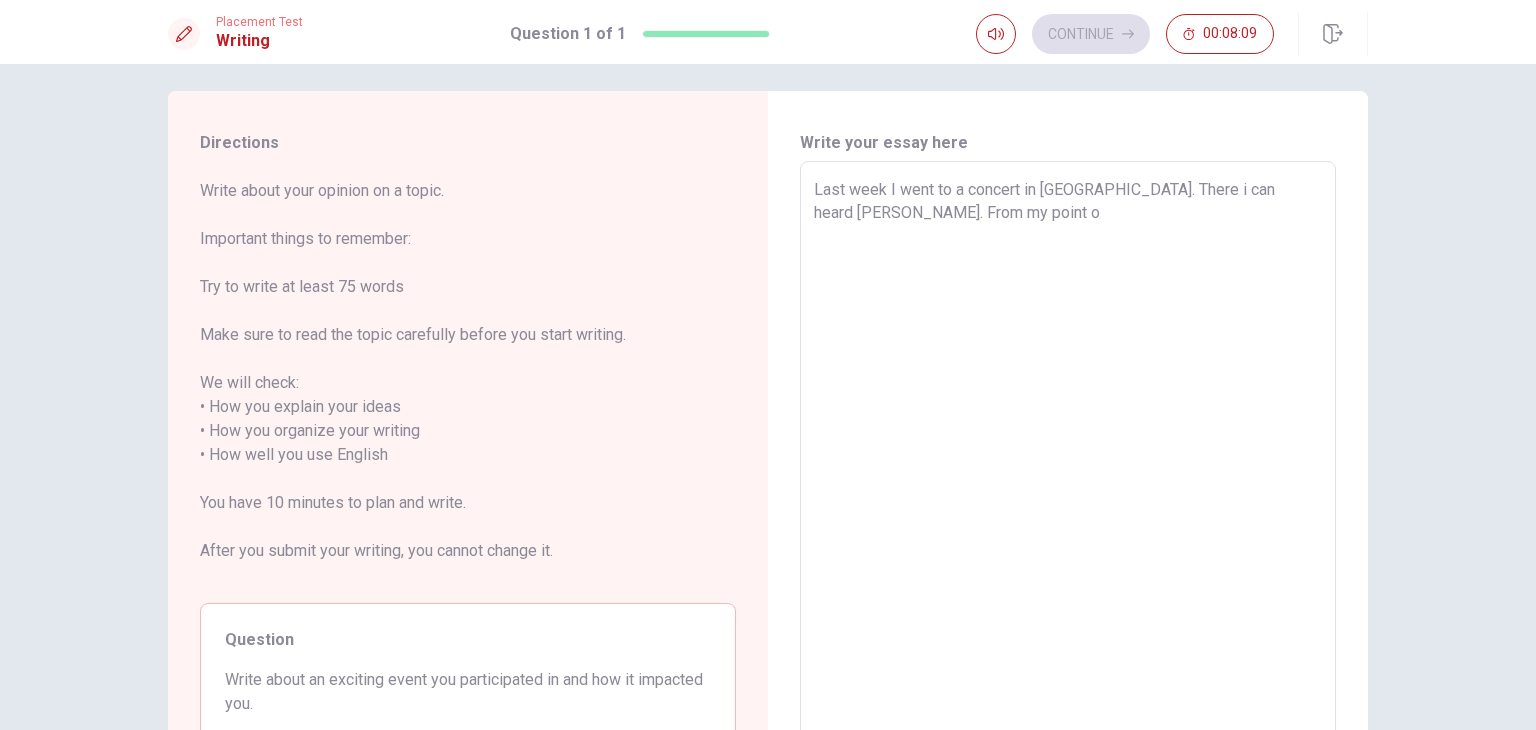 type on "x" 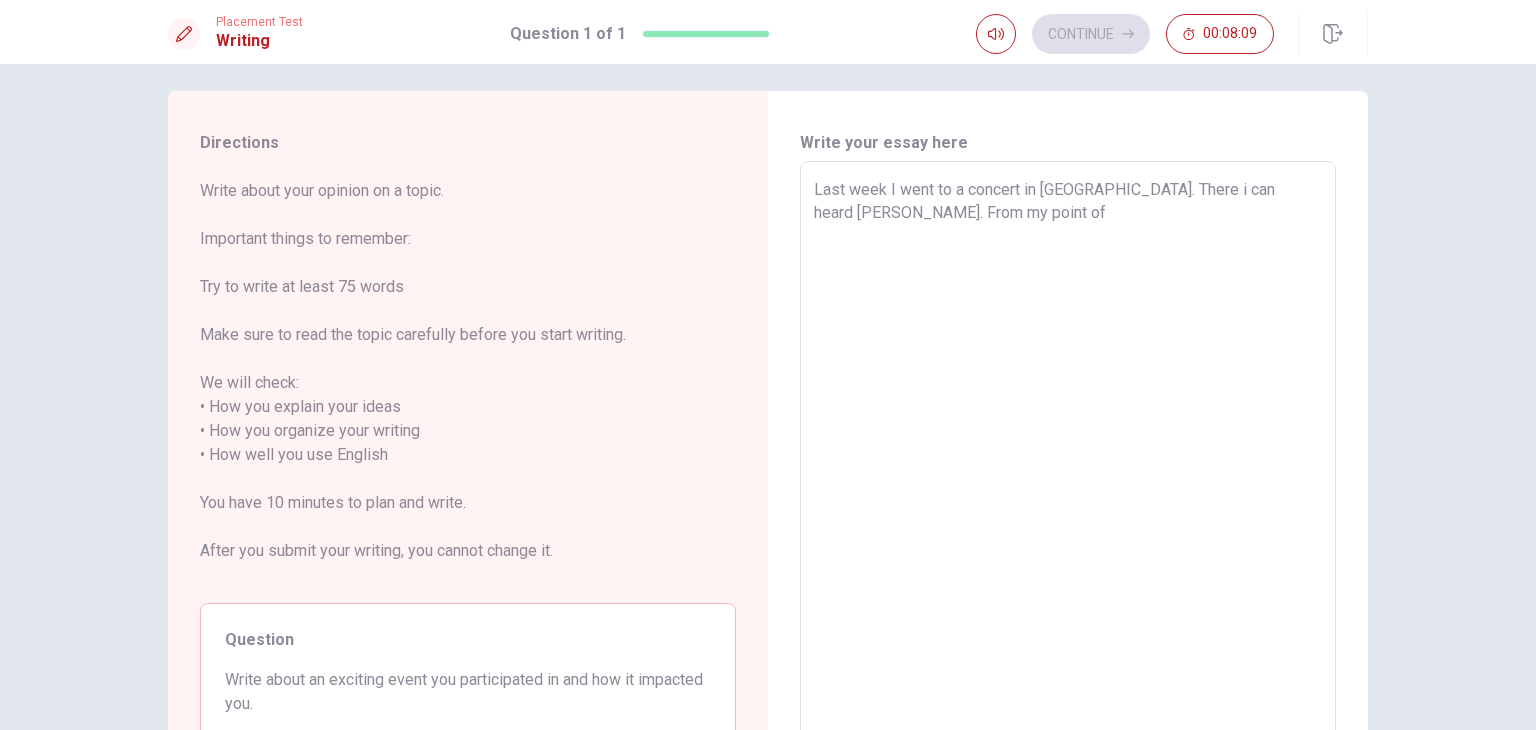 type on "x" 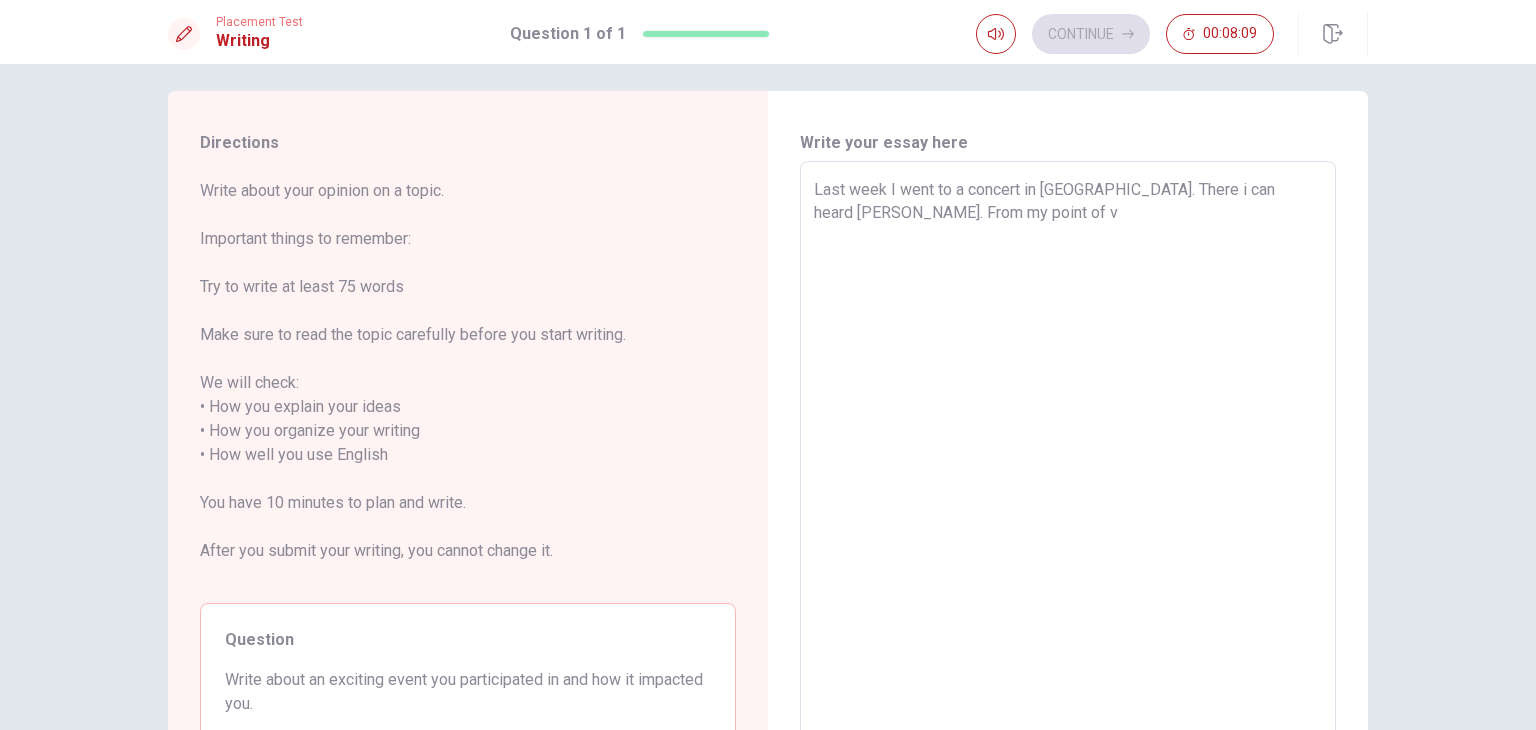 type on "x" 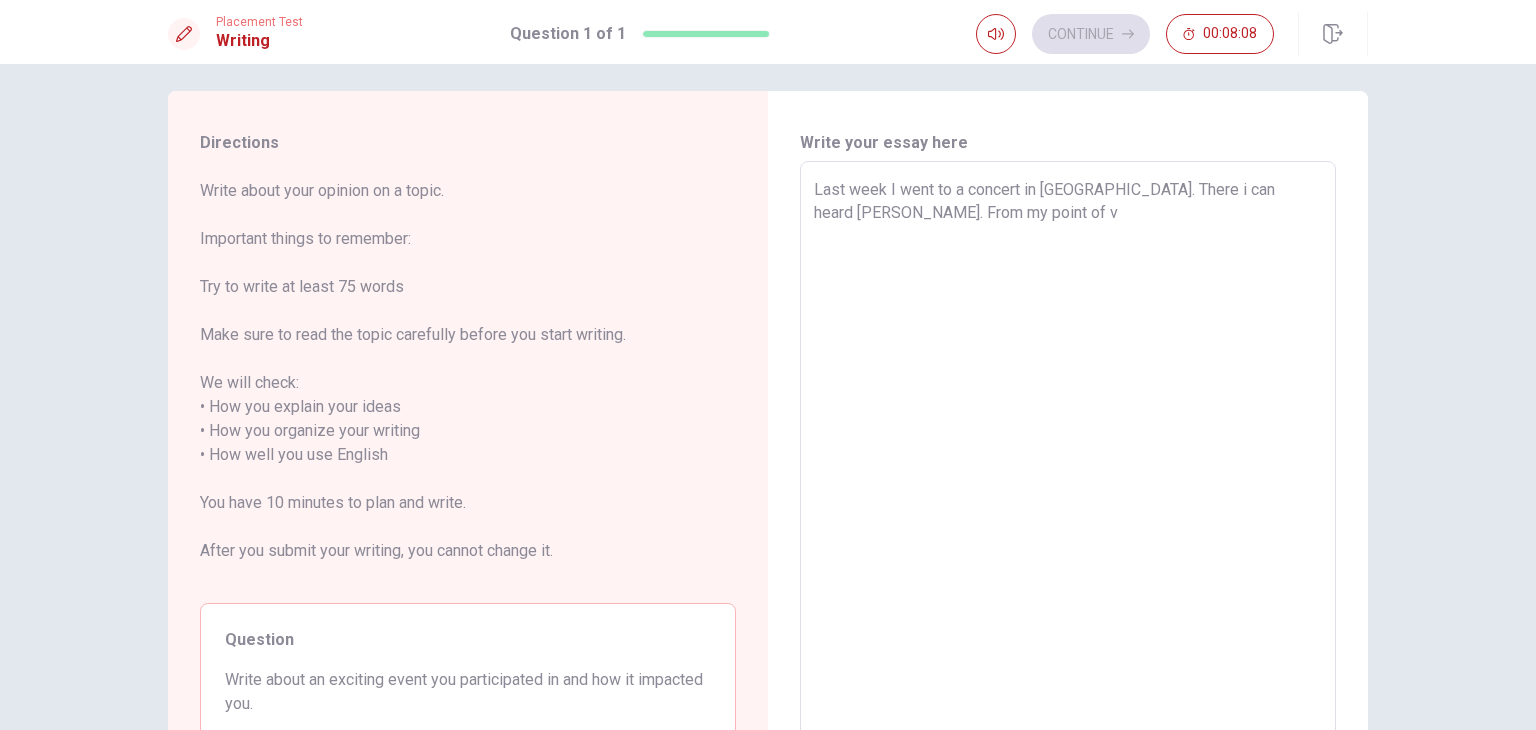 type on "Last week I went to a concert in [GEOGRAPHIC_DATA]. There i can heard [PERSON_NAME]. From my point of vi" 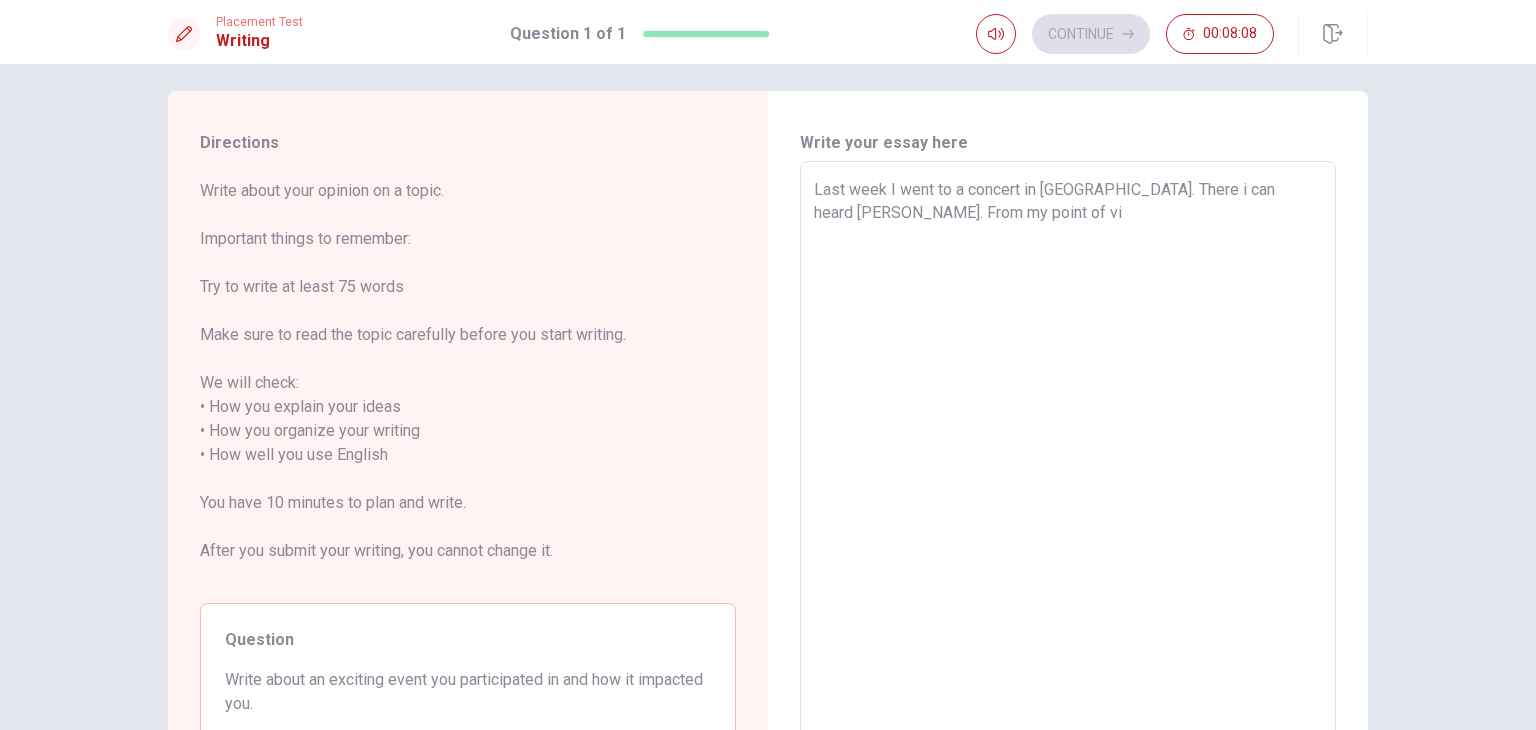 type on "x" 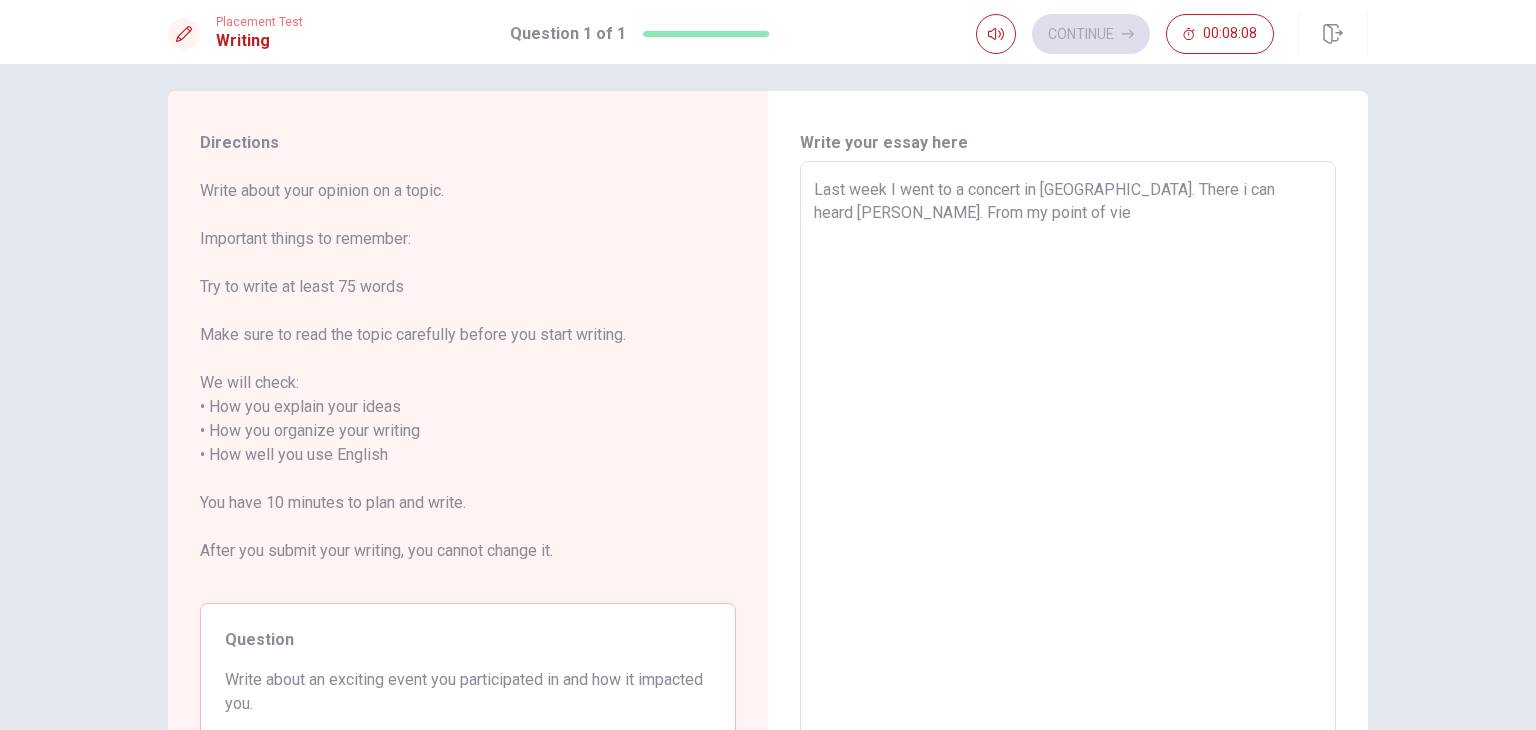 type on "x" 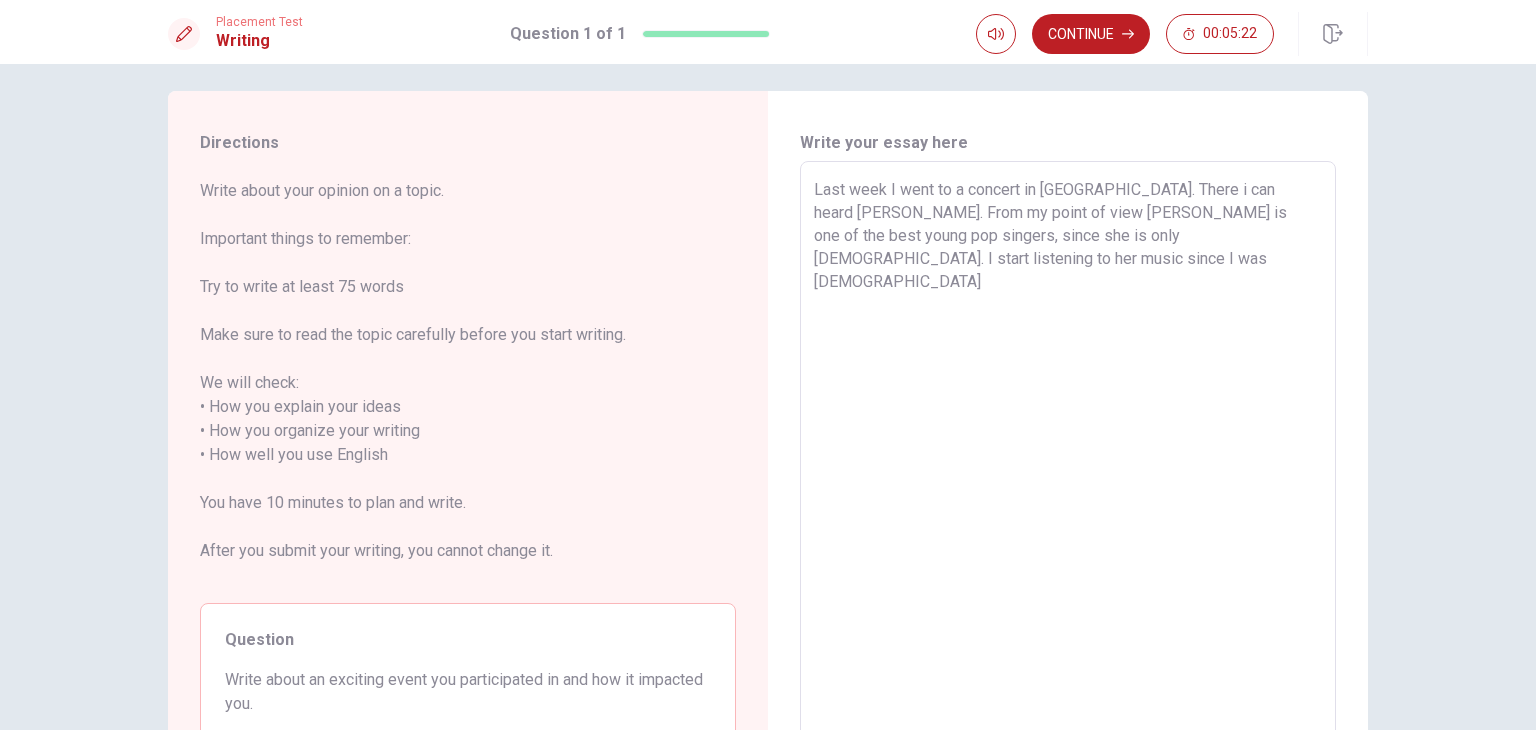 click on "Last week I went to a concert in [GEOGRAPHIC_DATA]. There i can heard [PERSON_NAME]. From my point of view [PERSON_NAME] is one of the best young pop singers, since she is only [DEMOGRAPHIC_DATA]. I start listening to her music since I was [DEMOGRAPHIC_DATA]" at bounding box center (1068, 455) 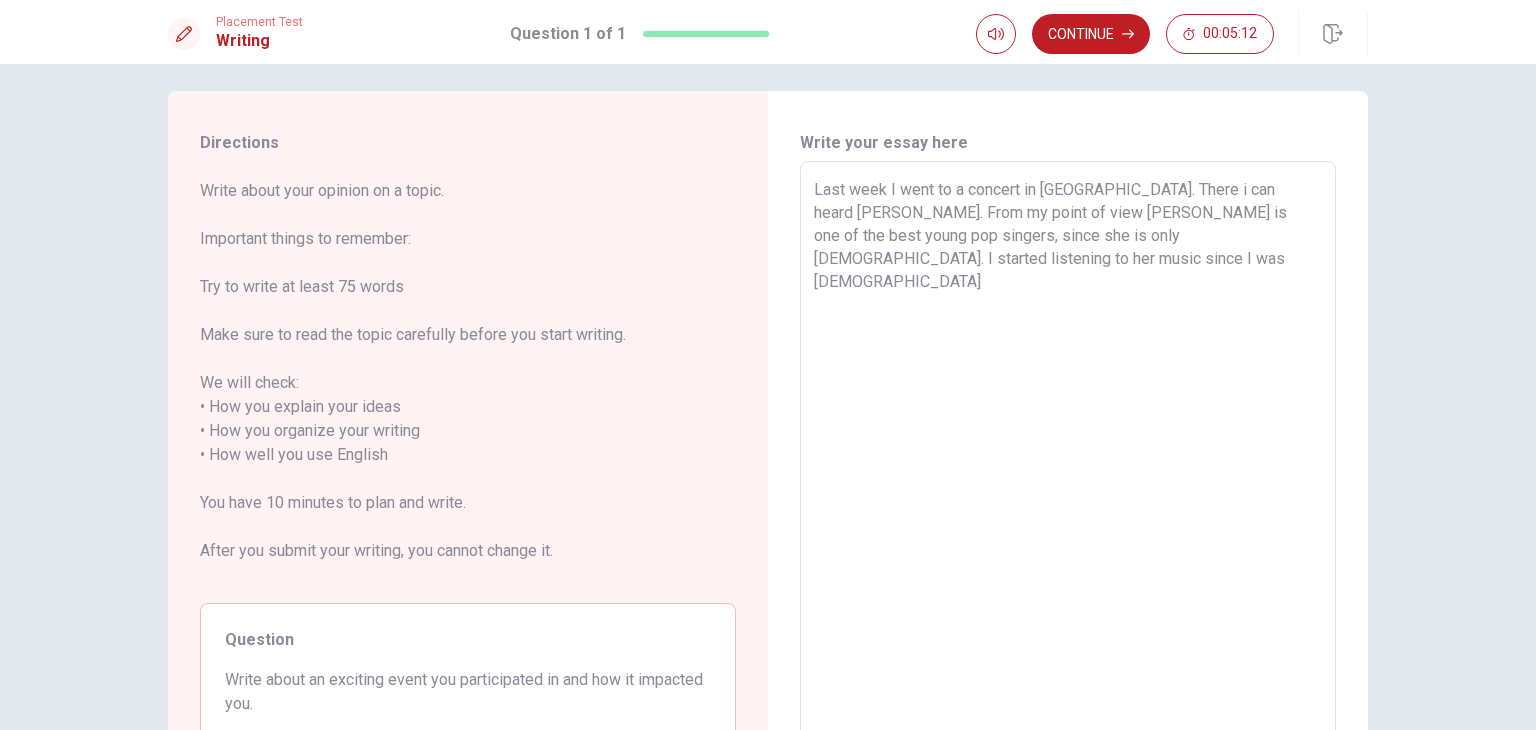 click on "Last week I went to a concert in [GEOGRAPHIC_DATA]. There i can heard [PERSON_NAME]. From my point of view [PERSON_NAME] is one of the best young pop singers, since she is only [DEMOGRAPHIC_DATA]. I started listening to her music since I was [DEMOGRAPHIC_DATA]" at bounding box center [1068, 455] 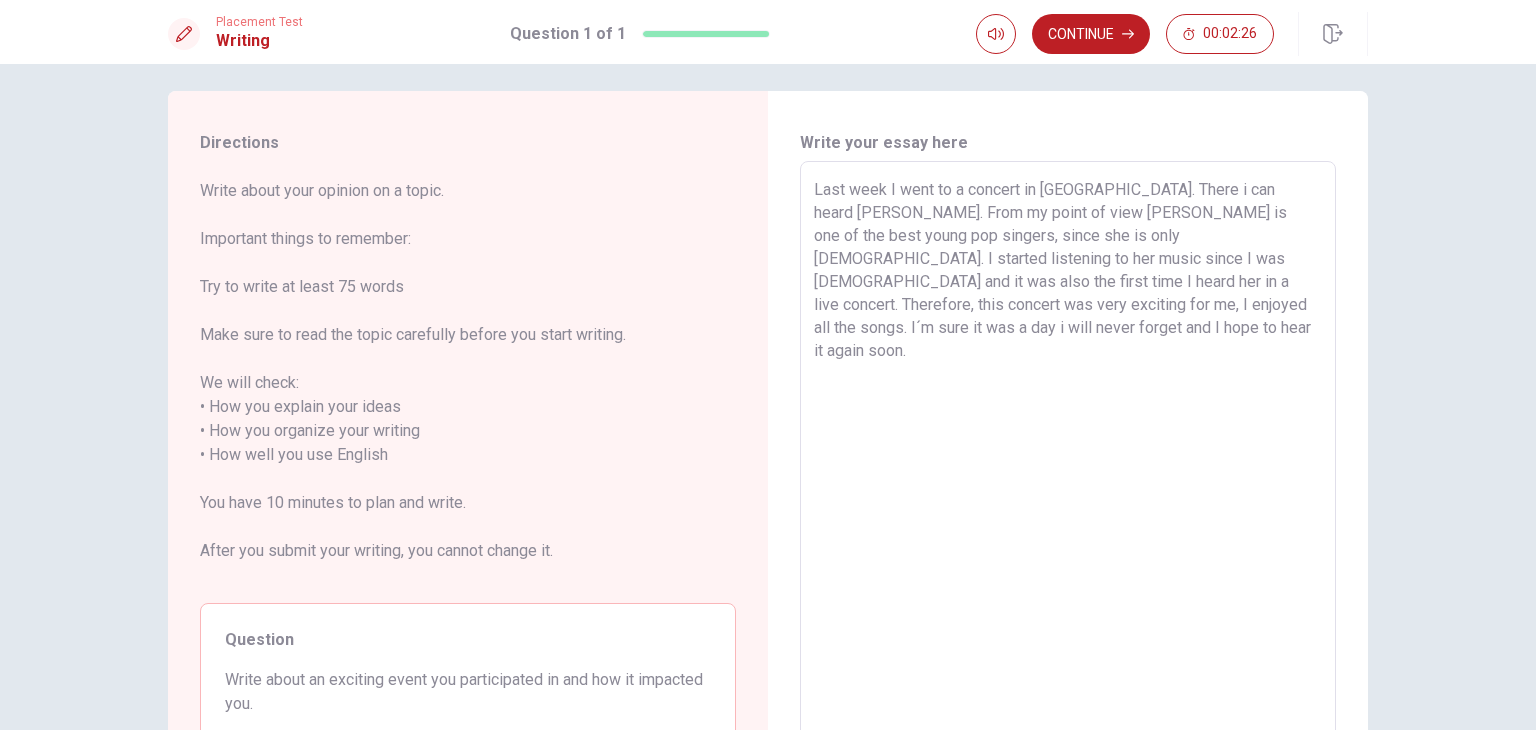 click on "Last week I went to a concert in [GEOGRAPHIC_DATA]. There i can heard [PERSON_NAME]. From my point of view [PERSON_NAME] is one of the best young pop singers, since she is only [DEMOGRAPHIC_DATA]. I started listening to her music since I was [DEMOGRAPHIC_DATA] and it was also the first time I heard her in a live concert. Therefore, this concert was very exciting for me, I enjoyed all the songs. I´m sure it was a day i will never forget and I hope to hear it again soon." at bounding box center (1068, 455) 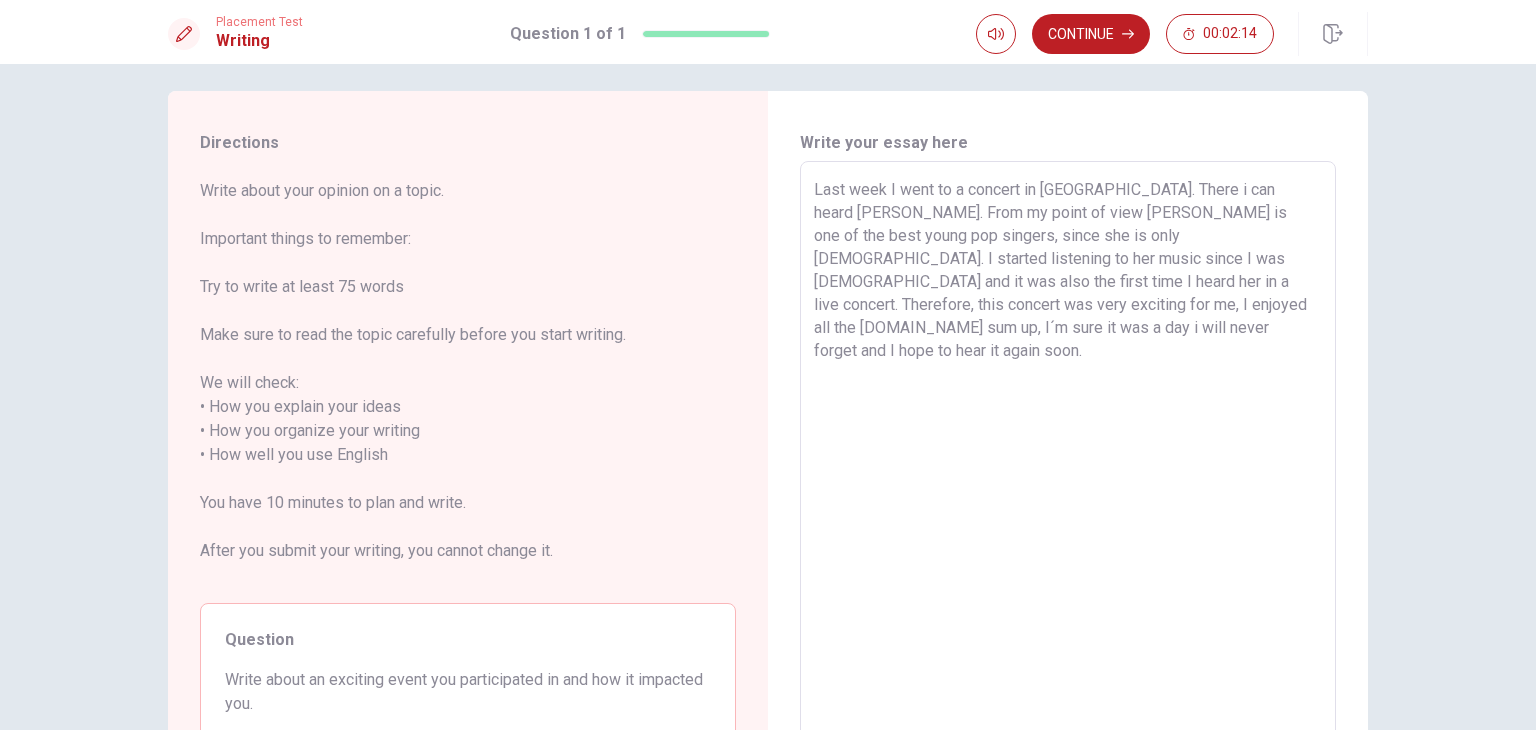 click on "Last week I went to a concert in [GEOGRAPHIC_DATA]. There i can heard [PERSON_NAME]. From my point of view [PERSON_NAME] is one of the best young pop singers, since she is only [DEMOGRAPHIC_DATA]. I started listening to her music since I was [DEMOGRAPHIC_DATA] and it was also the first time I heard her in a live concert. Therefore, this concert was very exciting for me, I enjoyed all the [DOMAIN_NAME] sum up, I´m sure it was a day i will never forget and I hope to hear it again soon." at bounding box center (1068, 455) 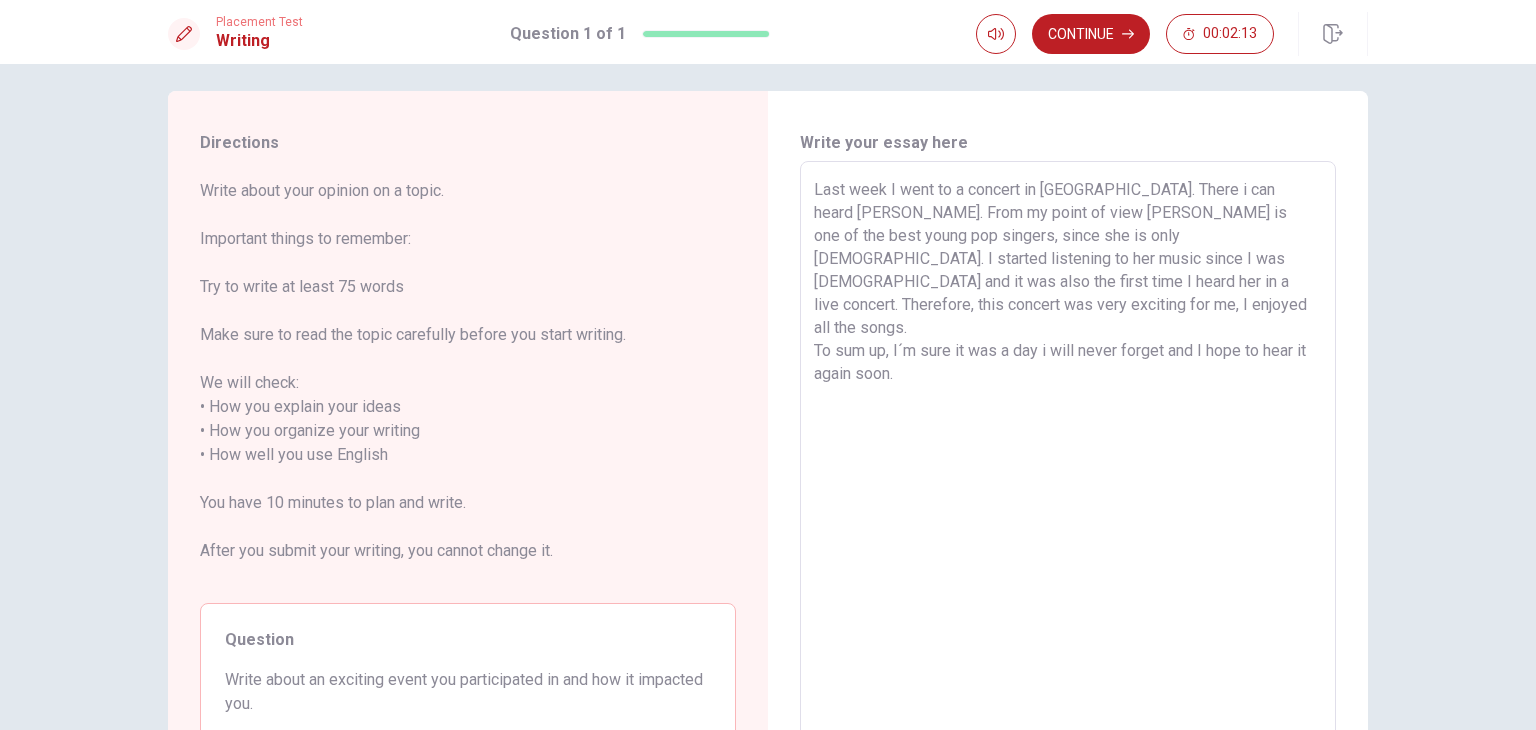 click on "Last week I went to a concert in [GEOGRAPHIC_DATA]. There i can heard [PERSON_NAME]. From my point of view [PERSON_NAME] is one of the best young pop singers, since she is only [DEMOGRAPHIC_DATA]. I started listening to her music since I was [DEMOGRAPHIC_DATA] and it was also the first time I heard her in a live concert. Therefore, this concert was very exciting for me, I enjoyed all the songs.
To sum up, I´m sure it was a day i will never forget and I hope to hear it again soon." at bounding box center [1068, 455] 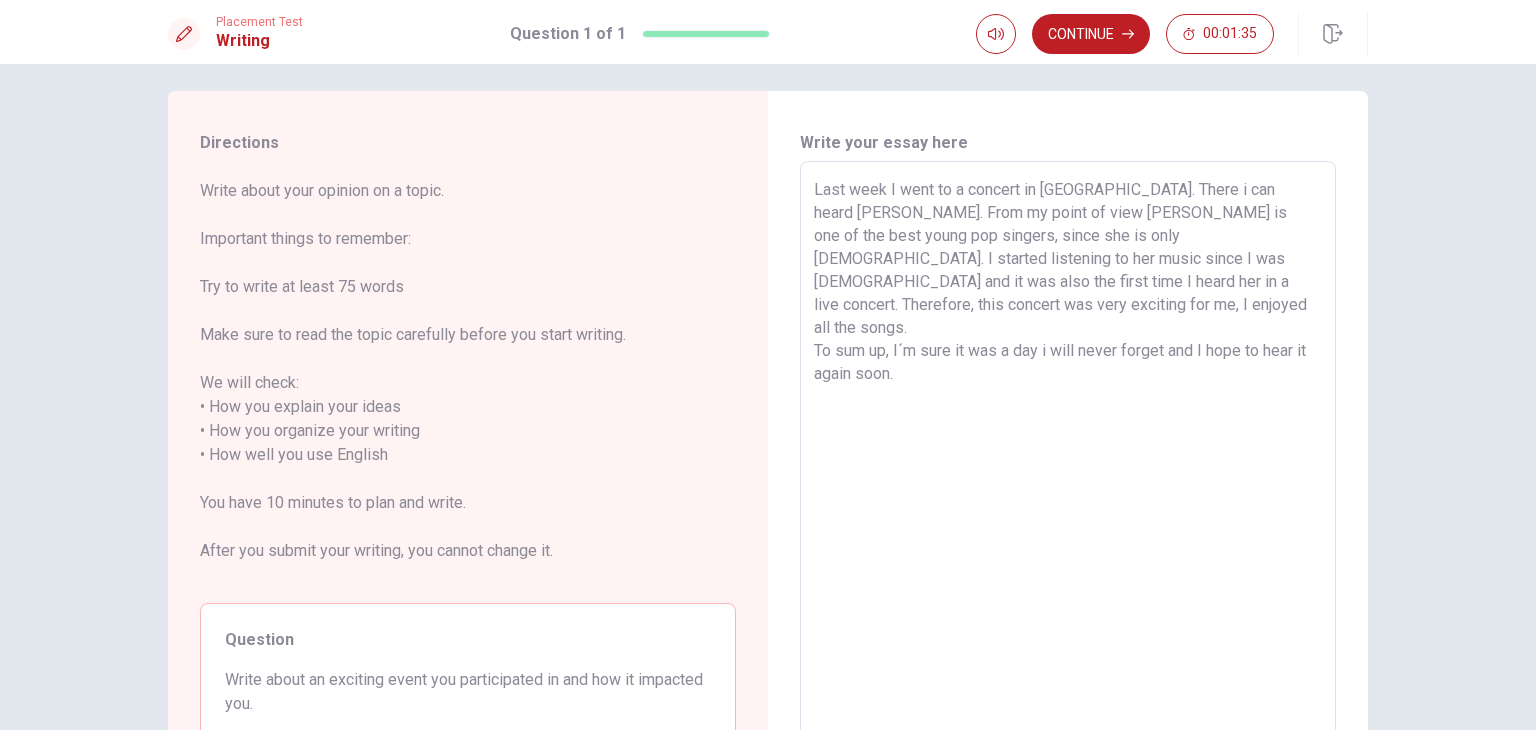 click on "Last week I went to a concert in [GEOGRAPHIC_DATA]. There i can heard [PERSON_NAME]. From my point of view [PERSON_NAME] is one of the best young pop singers, since she is only [DEMOGRAPHIC_DATA]. I started listening to her music since I was [DEMOGRAPHIC_DATA] and it was also the first time I heard her in a live concert. Therefore, this concert was very exciting for me, I enjoyed all the songs.
To sum up, I´m sure it was a day i will never forget and I hope to hear it again soon." at bounding box center [1068, 455] 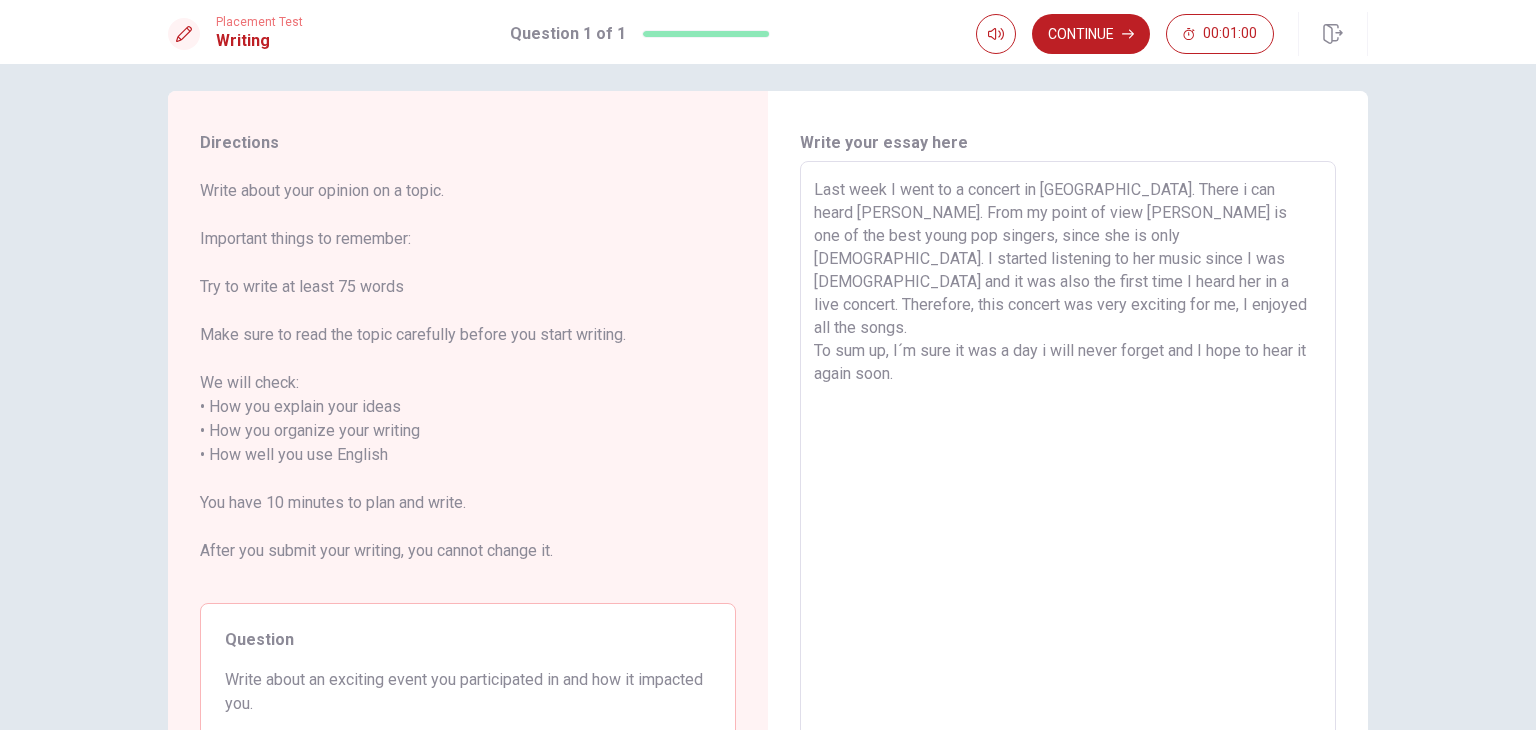 click on "Last week I went to a concert in [GEOGRAPHIC_DATA]. There i can heard [PERSON_NAME]. From my point of view [PERSON_NAME] is one of the best young pop singers, since she is only [DEMOGRAPHIC_DATA]. I started listening to her music since I was [DEMOGRAPHIC_DATA] and it was also the first time I heard her in a live concert. Therefore, this concert was very exciting for me, I enjoyed all the songs.
To sum up, I´m sure it was a day i will never forget and I hope to hear it again soon." at bounding box center (1068, 455) 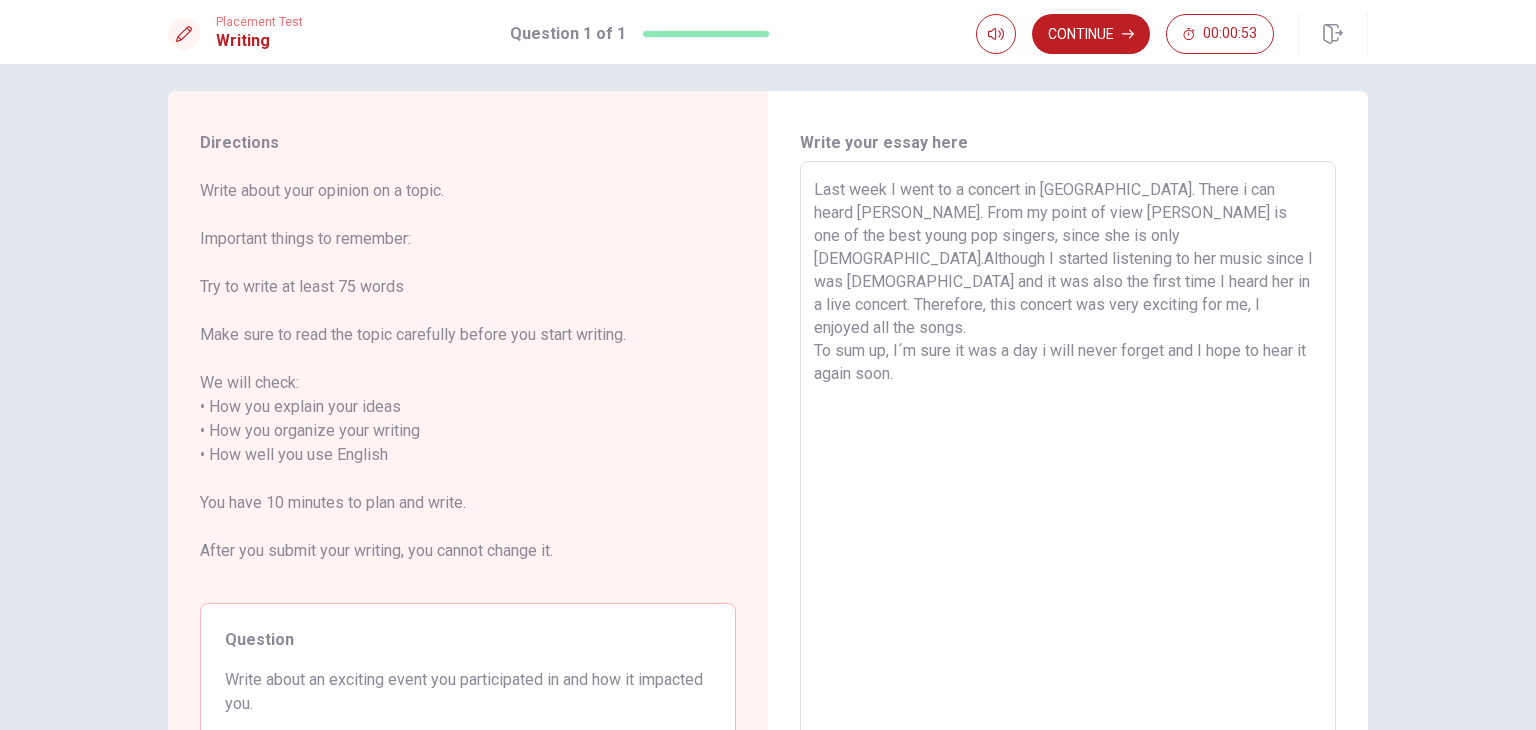 click on "Last week I went to a concert in [GEOGRAPHIC_DATA]. There i can heard [PERSON_NAME]. From my point of view [PERSON_NAME] is one of the best young pop singers, since she is only [DEMOGRAPHIC_DATA].Although I started listening to her music since I was [DEMOGRAPHIC_DATA] and it was also the first time I heard her in a live concert. Therefore, this concert was very exciting for me, I enjoyed all the songs.
To sum up, I´m sure it was a day i will never forget and I hope to hear it again soon." at bounding box center (1068, 455) 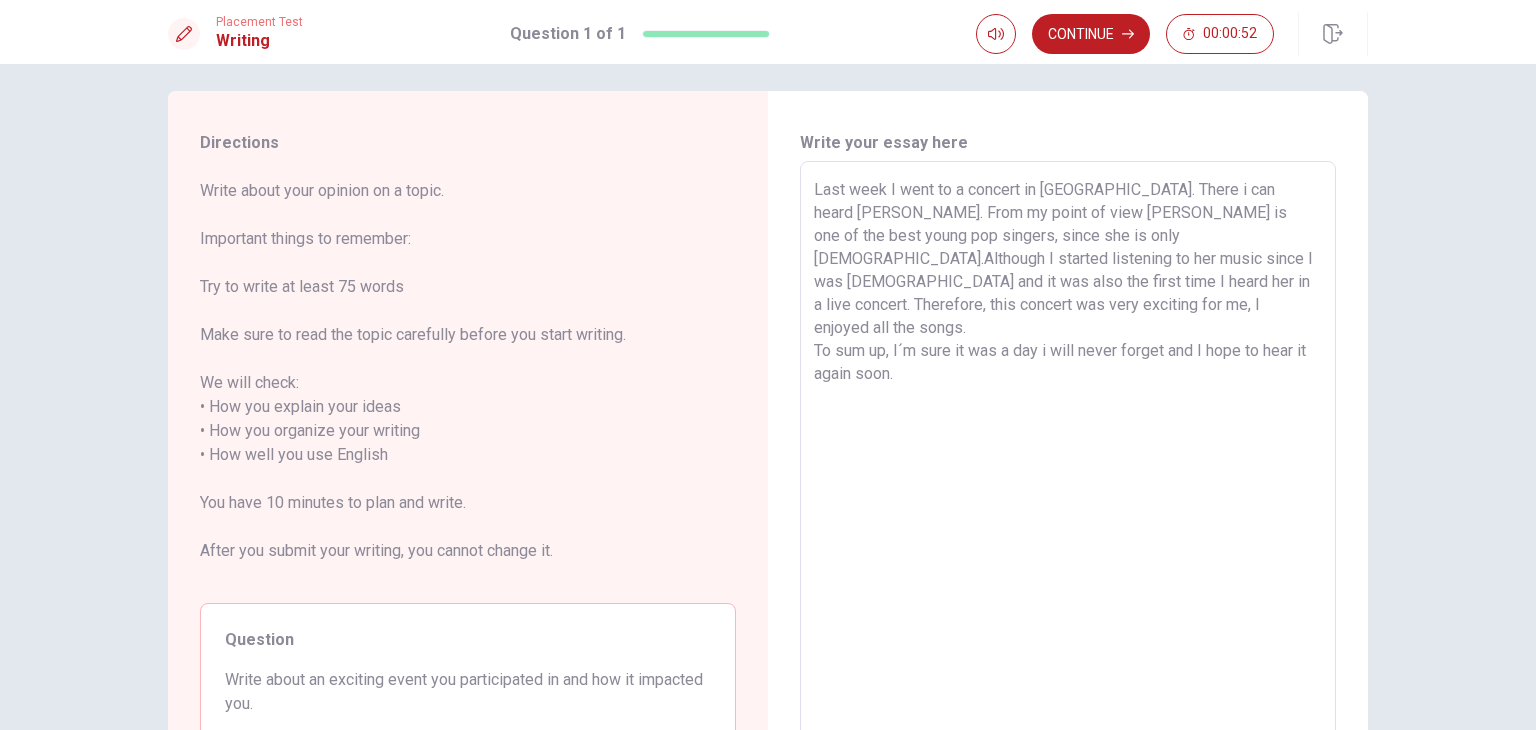 click on "Last week I went to a concert in [GEOGRAPHIC_DATA]. There i can heard [PERSON_NAME]. From my point of view [PERSON_NAME] is one of the best young pop singers, since she is only [DEMOGRAPHIC_DATA].Although I started listening to her music since I was [DEMOGRAPHIC_DATA] and it was also the first time I heard her in a live concert. Therefore, this concert was very exciting for me, I enjoyed all the songs.
To sum up, I´m sure it was a day i will never forget and I hope to hear it again soon." at bounding box center [1068, 455] 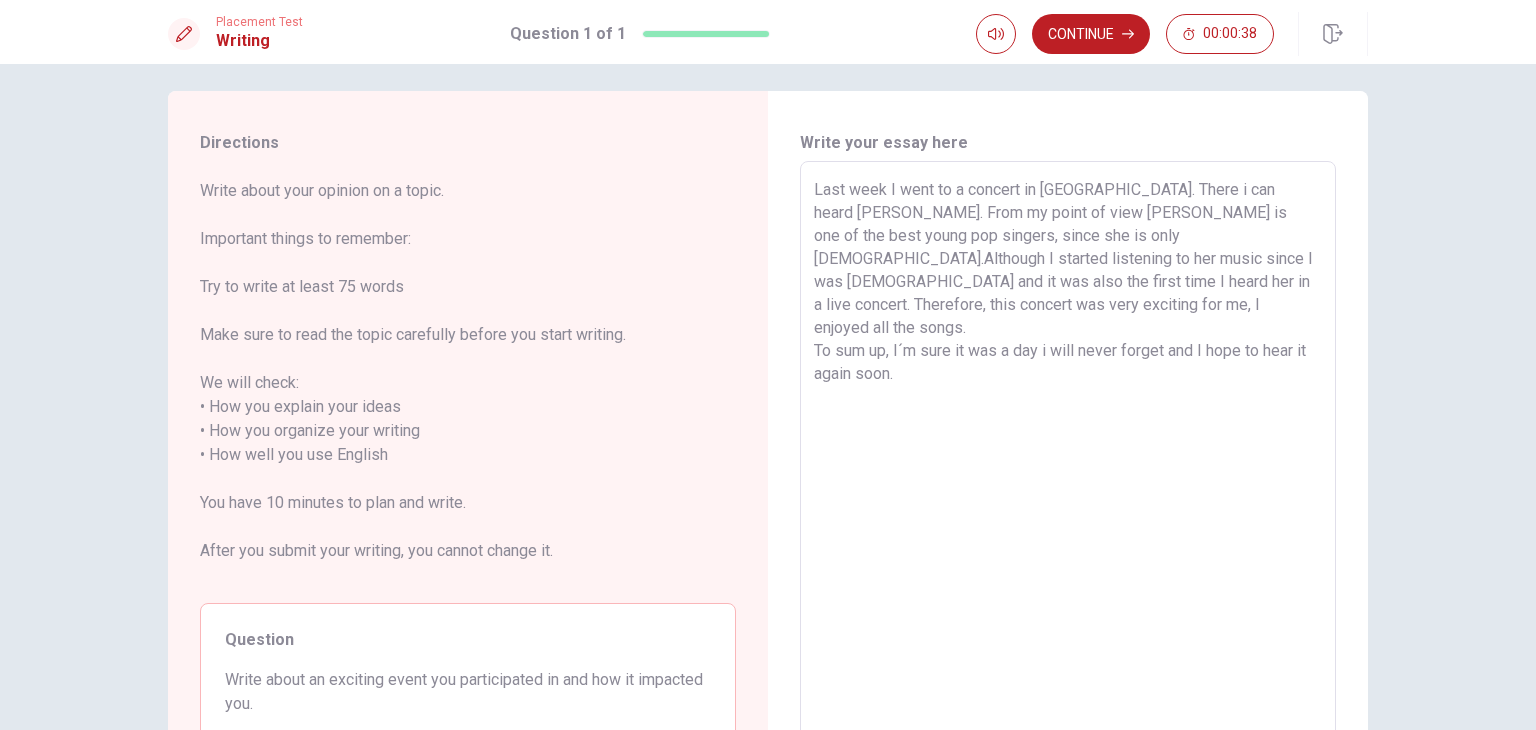 click on "Last week I went to a concert in [GEOGRAPHIC_DATA]. There i can heard [PERSON_NAME]. From my point of view [PERSON_NAME] is one of the best young pop singers, since she is only [DEMOGRAPHIC_DATA].Although I started listening to her music since I was [DEMOGRAPHIC_DATA] and it was also the first time I heard her in a live concert. Therefore, this concert was very exciting for me, I enjoyed all the songs.
To sum up, I´m sure it was a day i will never forget and I hope to hear it again soon." at bounding box center [1068, 455] 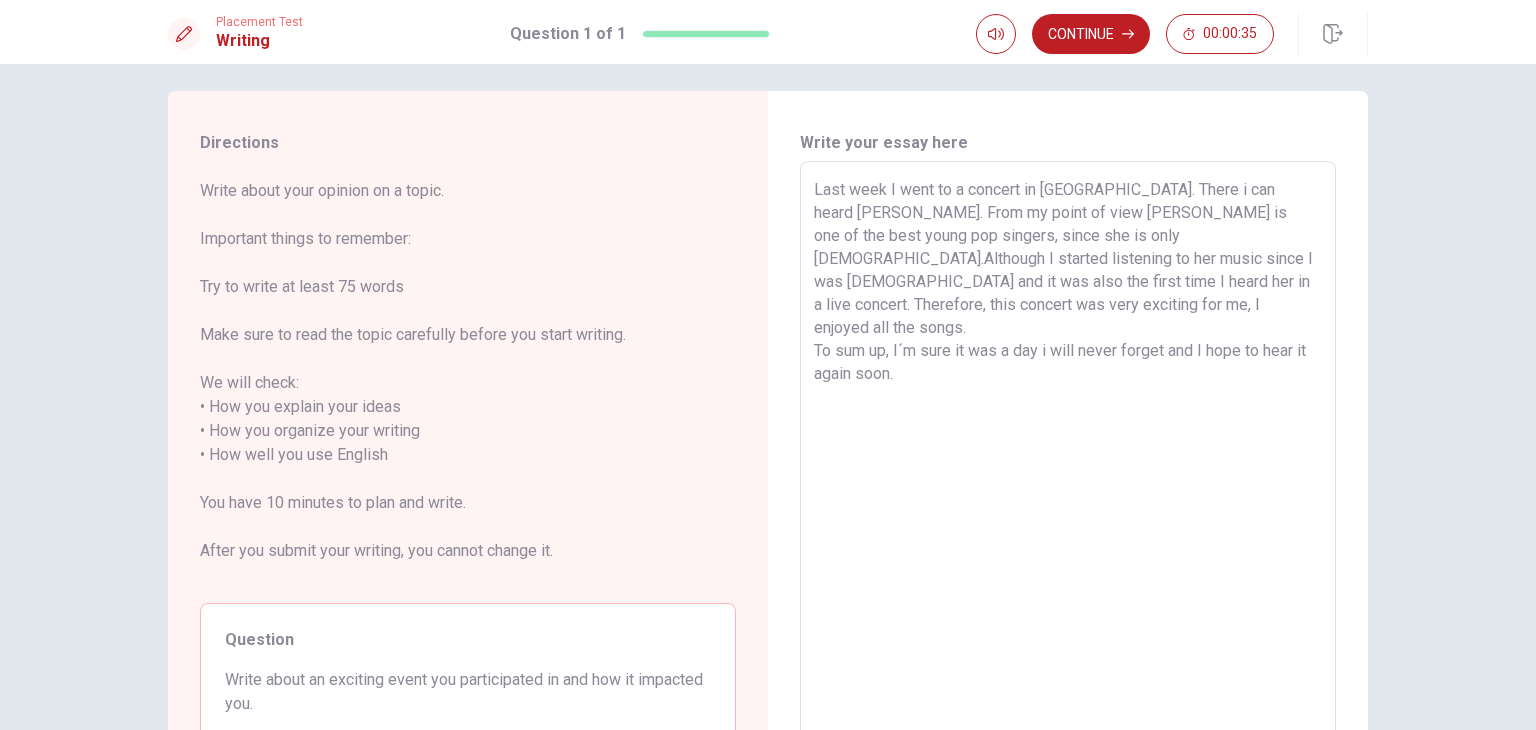 click on "Last week I went to a concert in [GEOGRAPHIC_DATA]. There i can heard [PERSON_NAME]. From my point of view [PERSON_NAME] is one of the best young pop singers, since she is only [DEMOGRAPHIC_DATA].Although I started listening to her music since I was [DEMOGRAPHIC_DATA] and it was also the first time I heard her in a live concert. Therefore, this concert was very exciting for me, I enjoyed all the songs.
To sum up, I´m sure it was a day i will never forget and I hope to hear it again soon." at bounding box center [1068, 455] 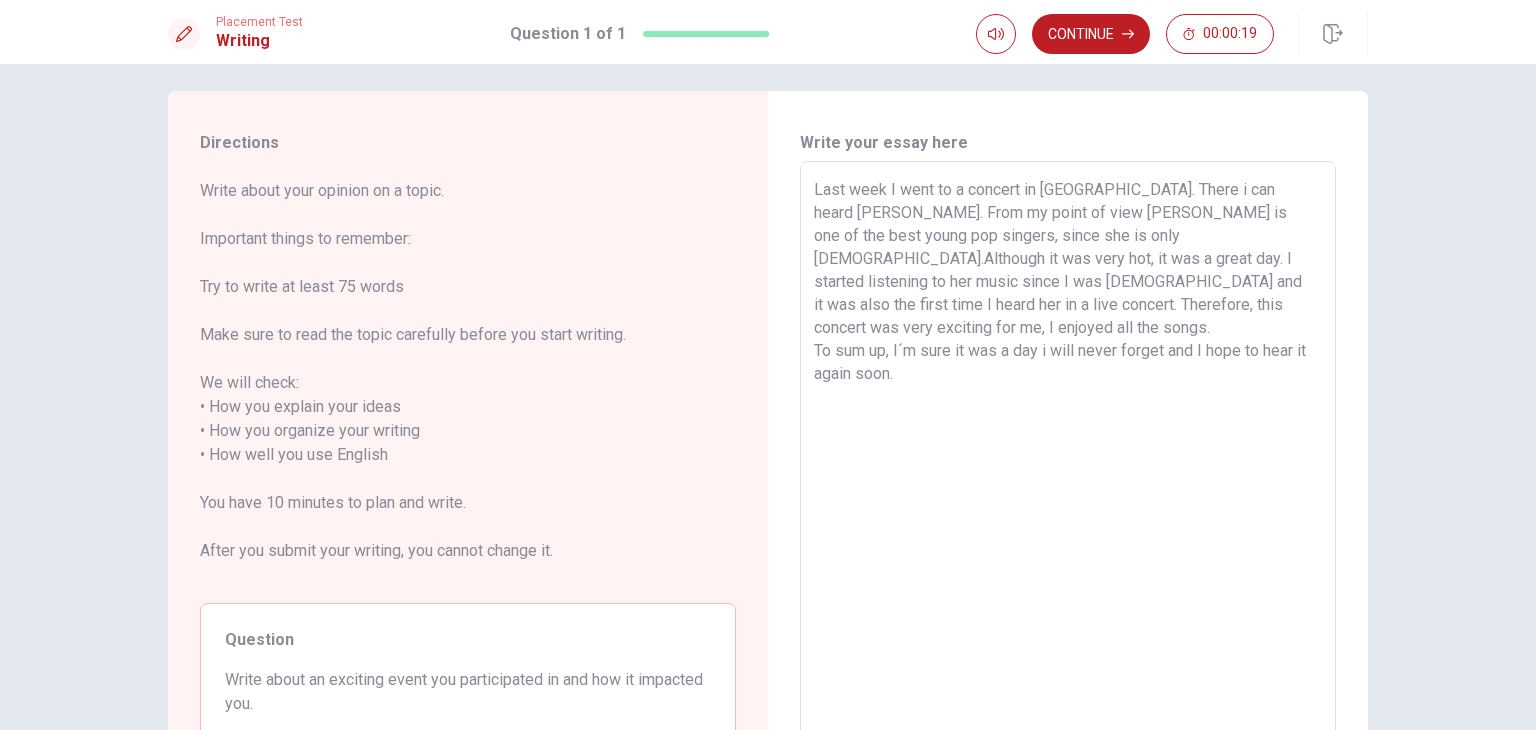 click on "Last week I went to a concert in [GEOGRAPHIC_DATA]. There i can heard [PERSON_NAME]. From my point of view [PERSON_NAME] is one of the best young pop singers, since she is only [DEMOGRAPHIC_DATA].Although it was very hot, it was a great day. I started listening to her music since I was [DEMOGRAPHIC_DATA] and it was also the first time I heard her in a live concert. Therefore, this concert was very exciting for me, I enjoyed all the songs.
To sum up, I´m sure it was a day i will never forget and I hope to hear it again soon." at bounding box center (1068, 455) 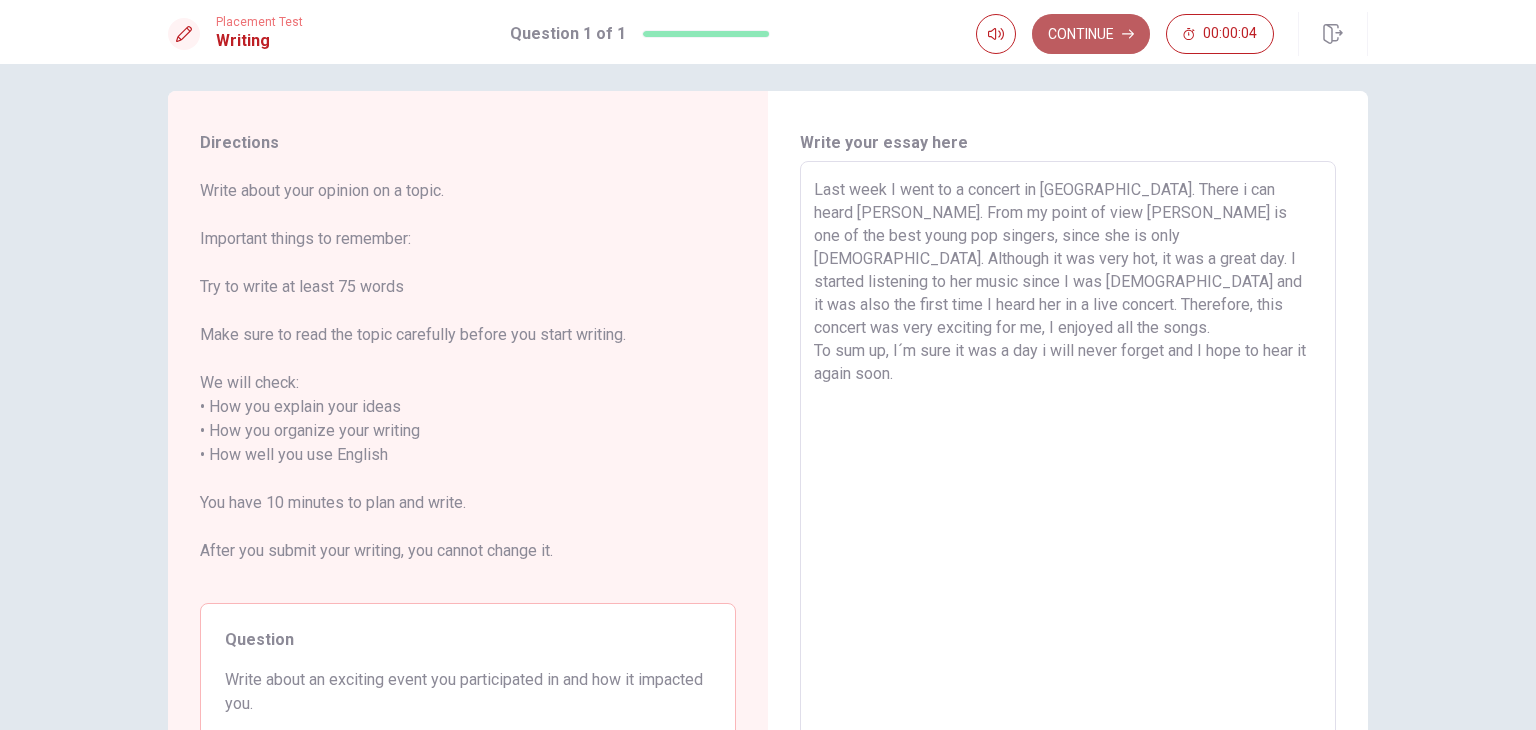 click on "Continue" at bounding box center (1091, 34) 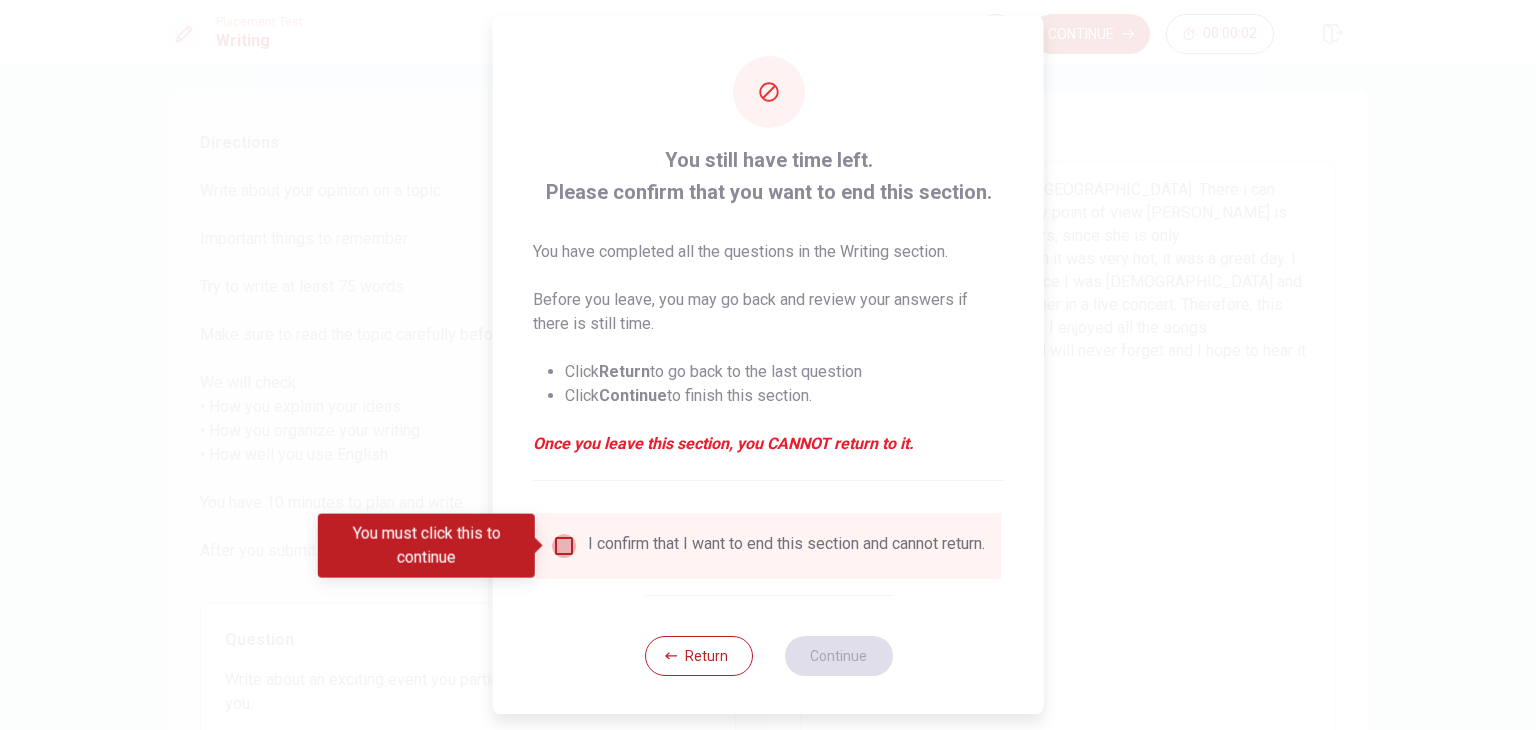 click at bounding box center (564, 546) 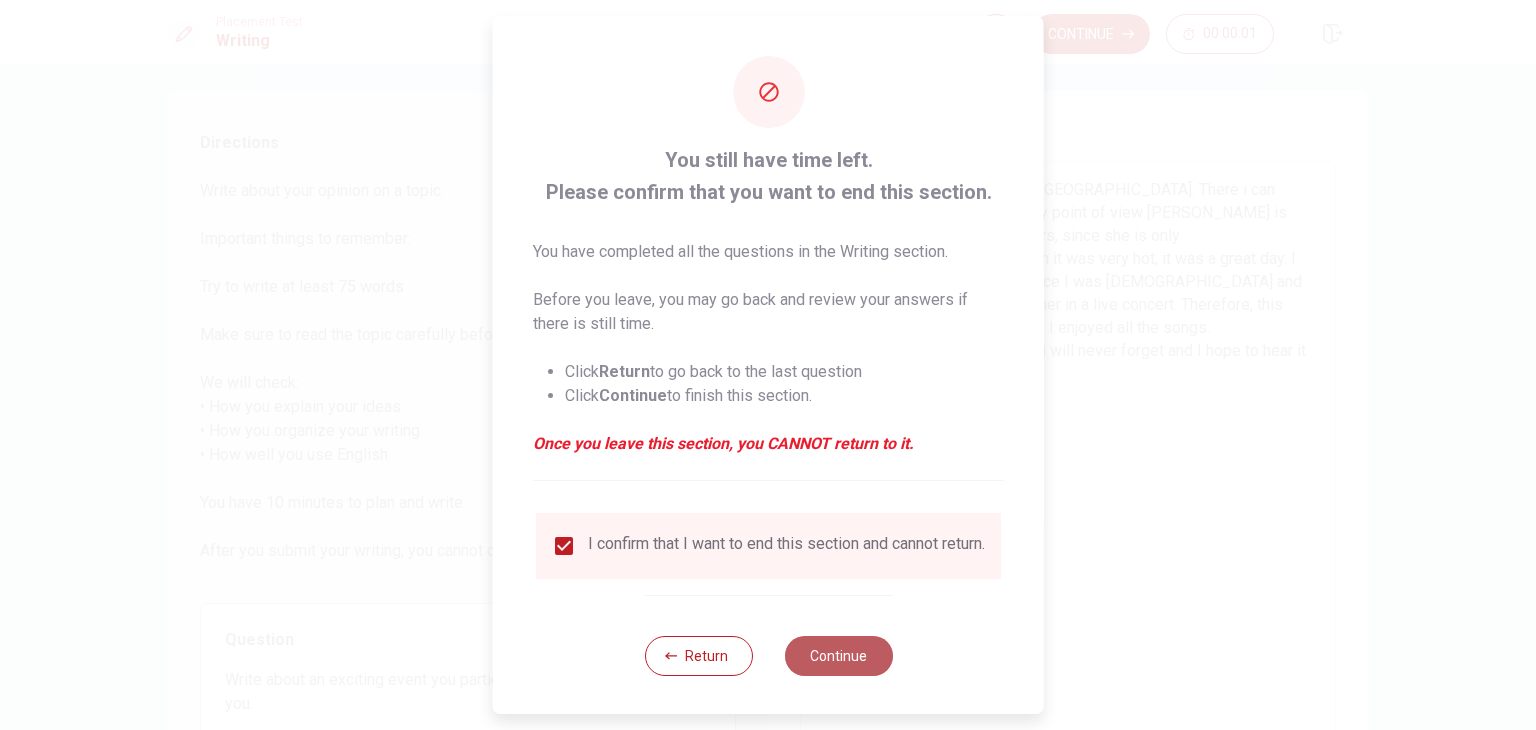 click on "Continue" at bounding box center [838, 656] 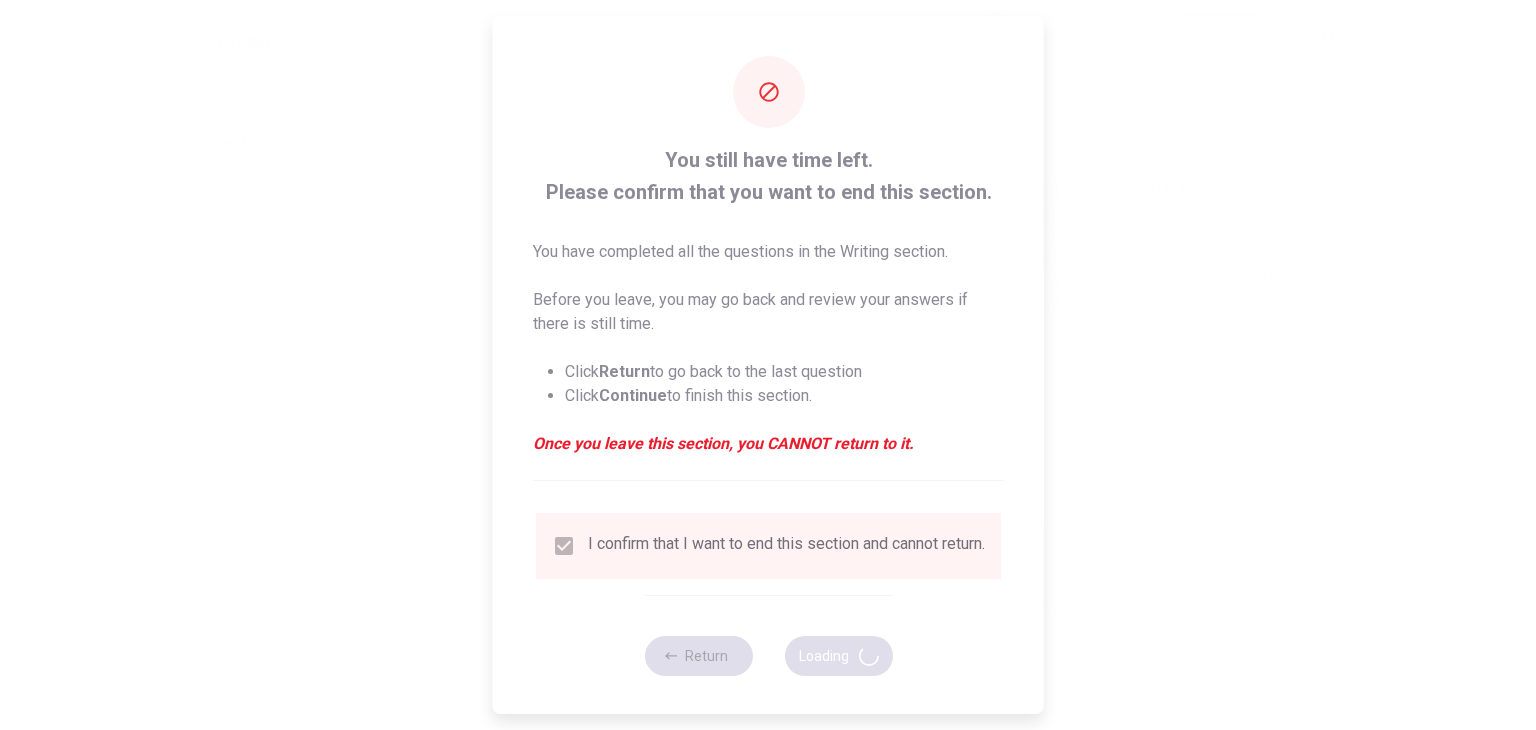 scroll, scrollTop: 0, scrollLeft: 0, axis: both 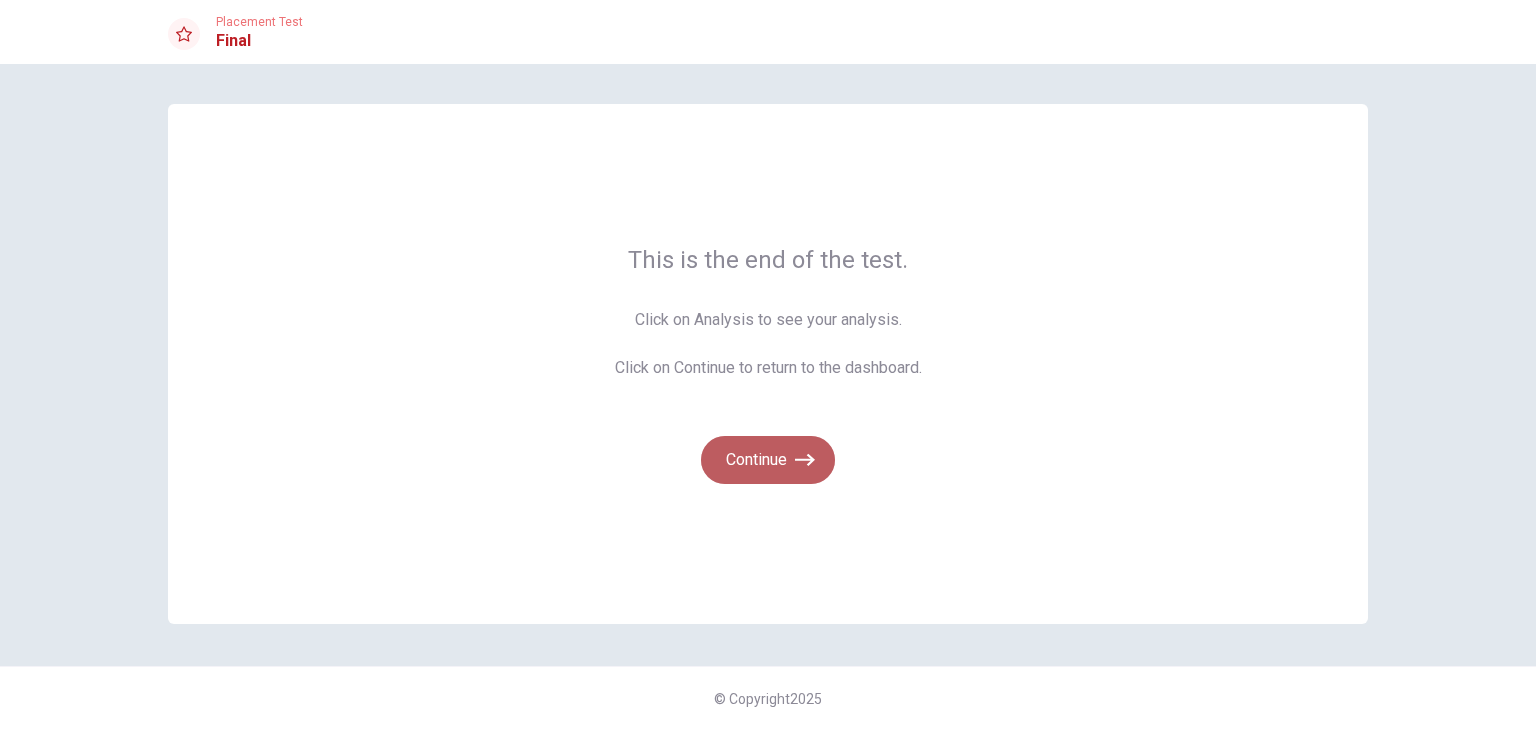 click on "Continue" at bounding box center [768, 460] 